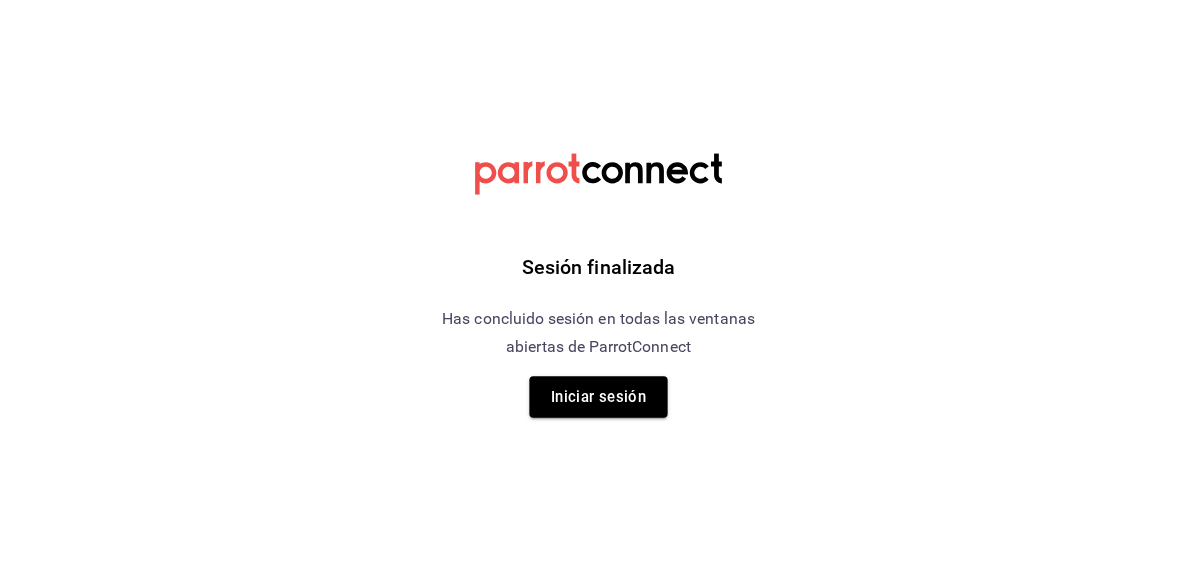 scroll, scrollTop: 0, scrollLeft: 0, axis: both 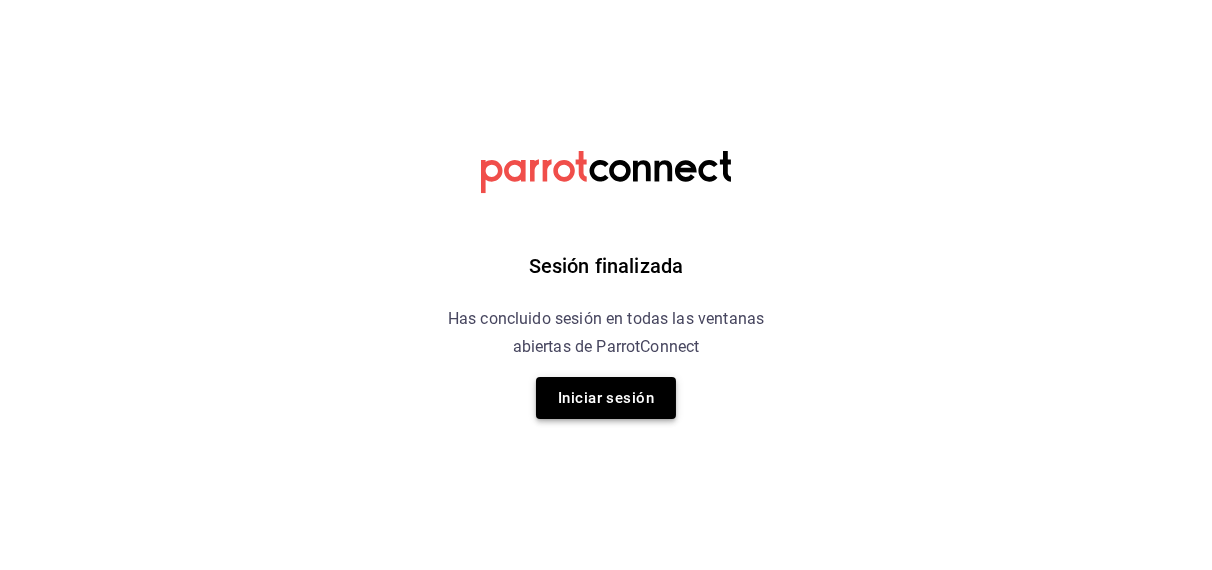click on "Iniciar sesión" at bounding box center (606, 398) 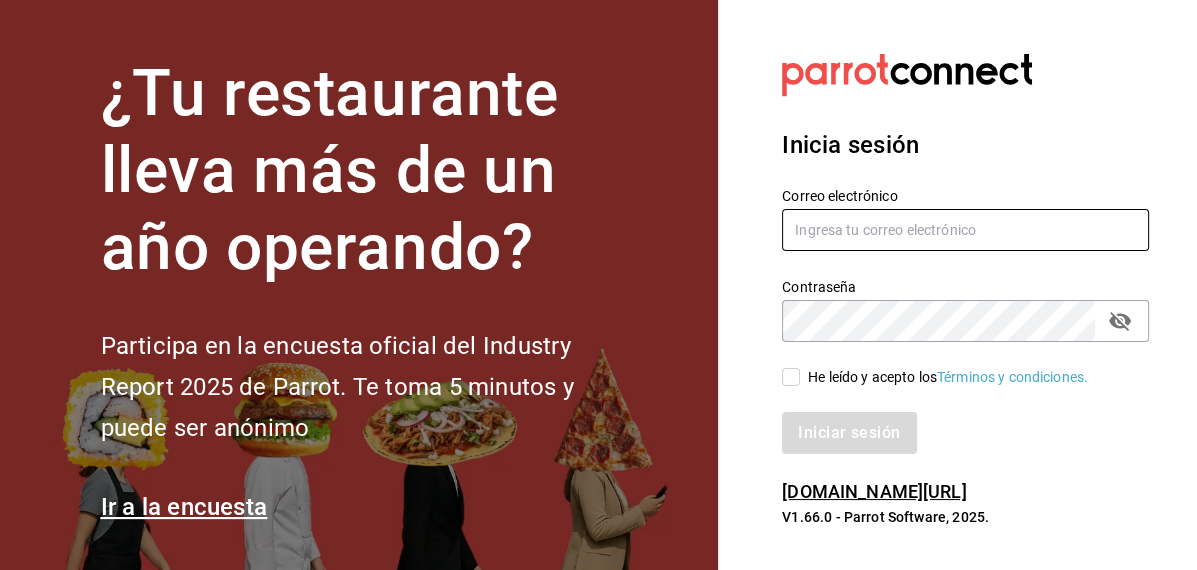 type on "[EMAIL_ADDRESS][DOMAIN_NAME]" 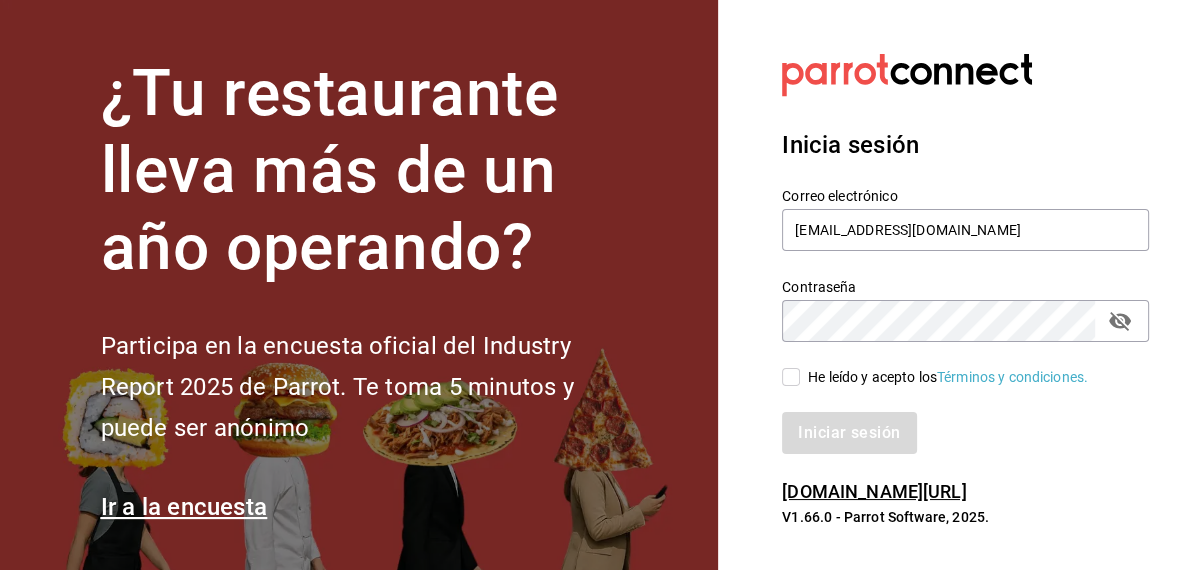 click on "He leído y acepto los  Términos y condiciones." at bounding box center (791, 377) 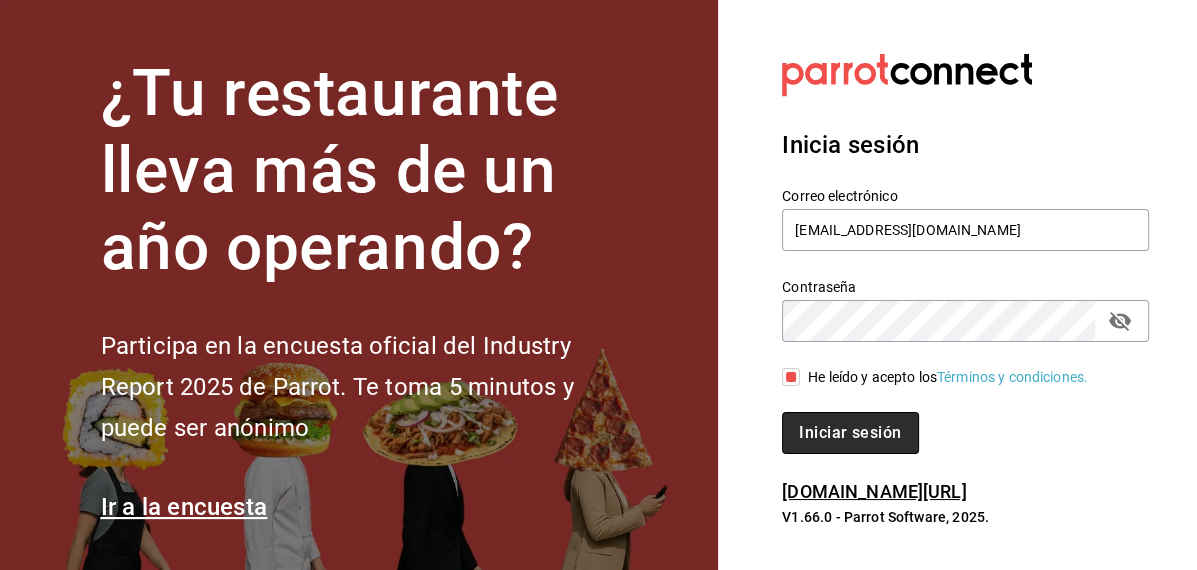 click on "Iniciar sesión" at bounding box center [850, 433] 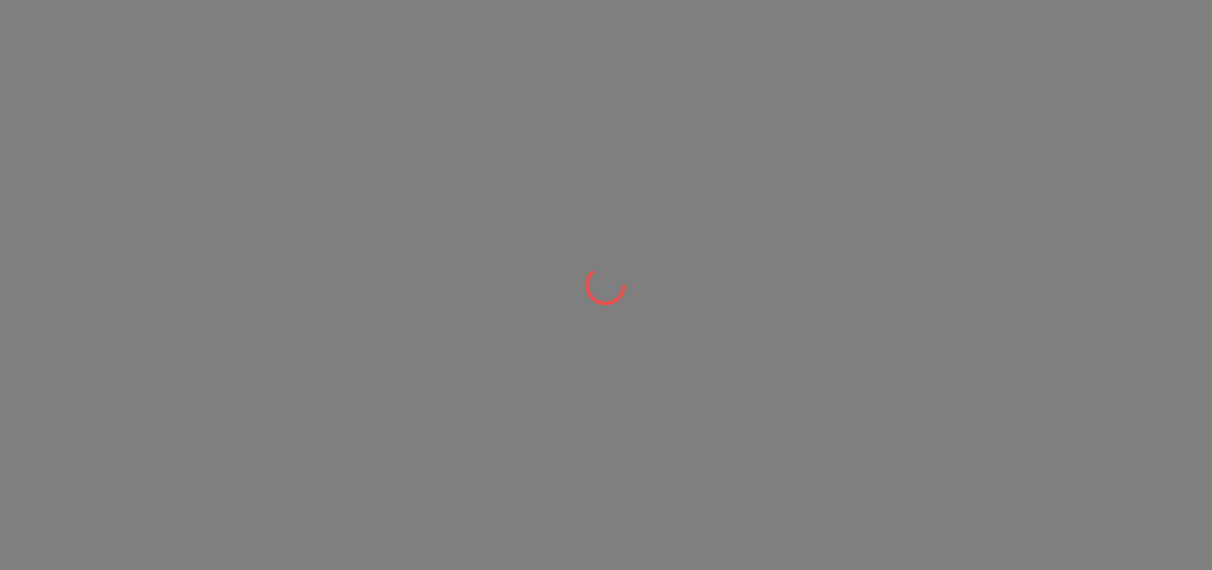 scroll, scrollTop: 0, scrollLeft: 0, axis: both 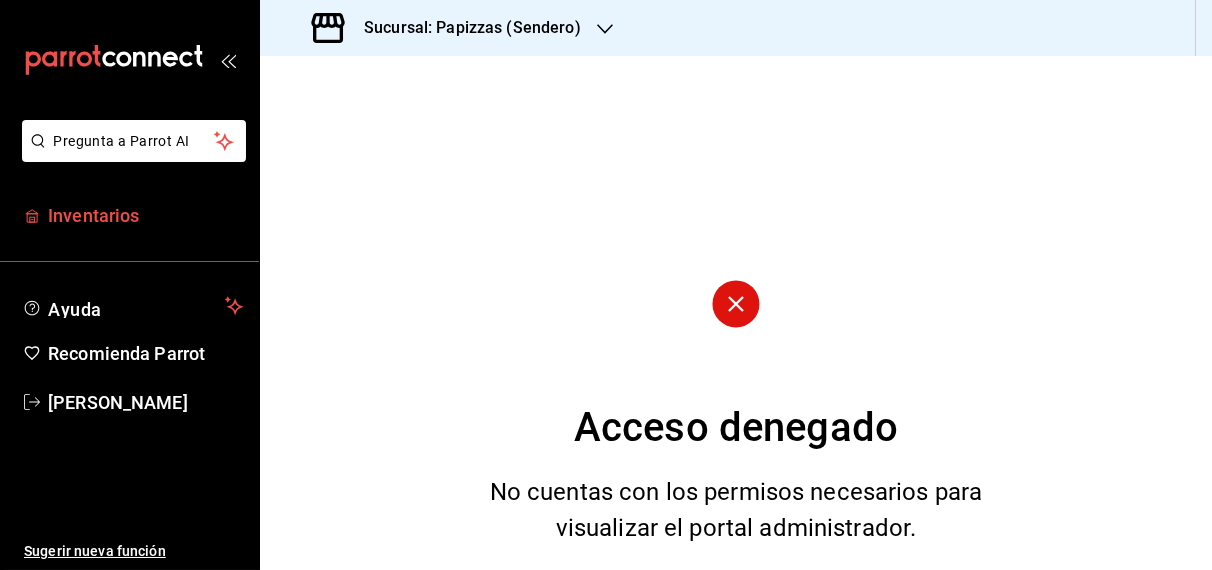 click on "Inventarios" at bounding box center [145, 215] 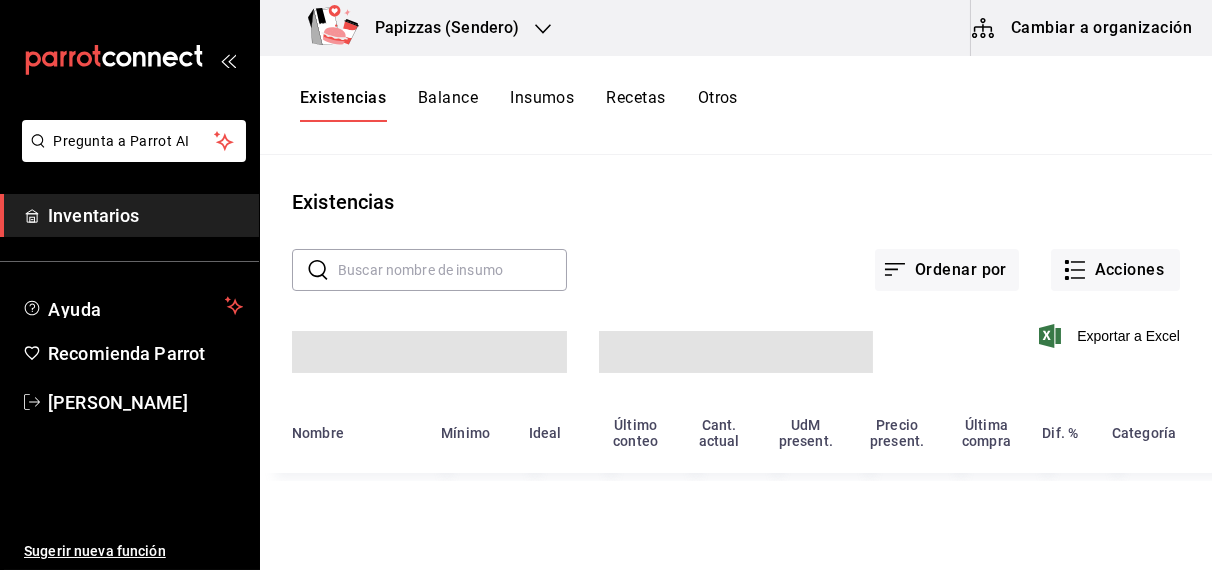 click on "Papizzas (Sendero)" at bounding box center (439, 28) 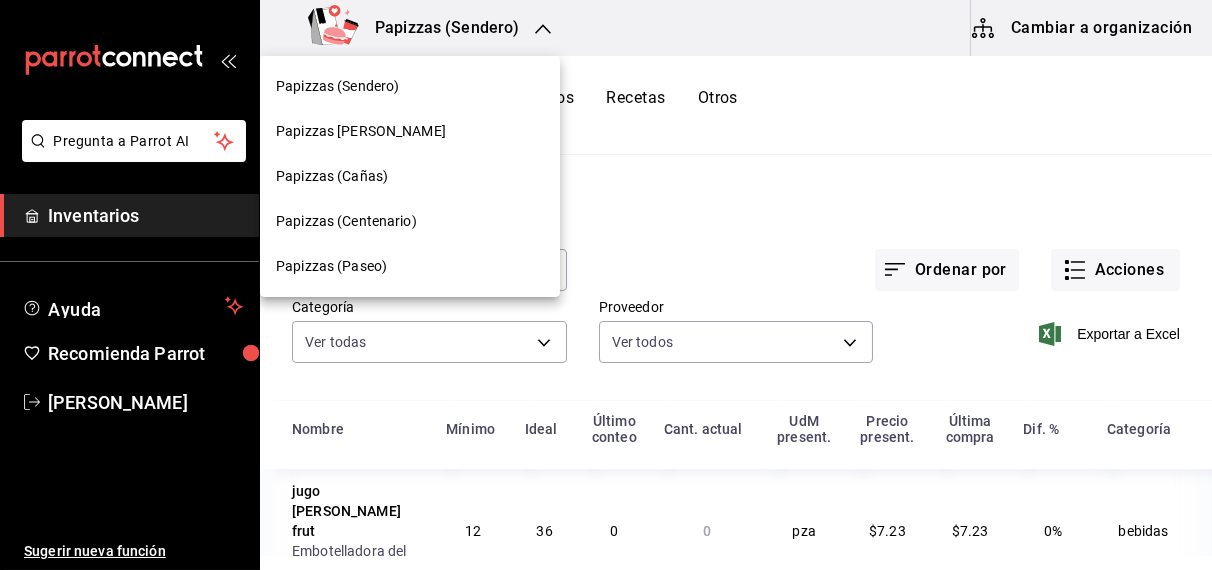 click on "Papizzas Rosales" at bounding box center [361, 131] 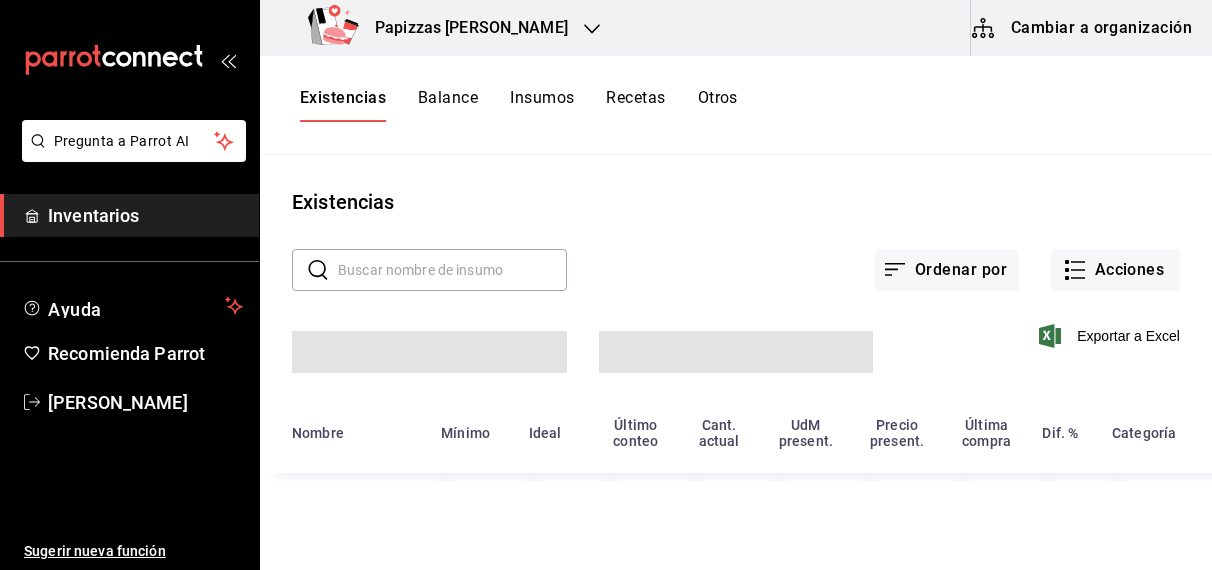 scroll, scrollTop: 0, scrollLeft: 0, axis: both 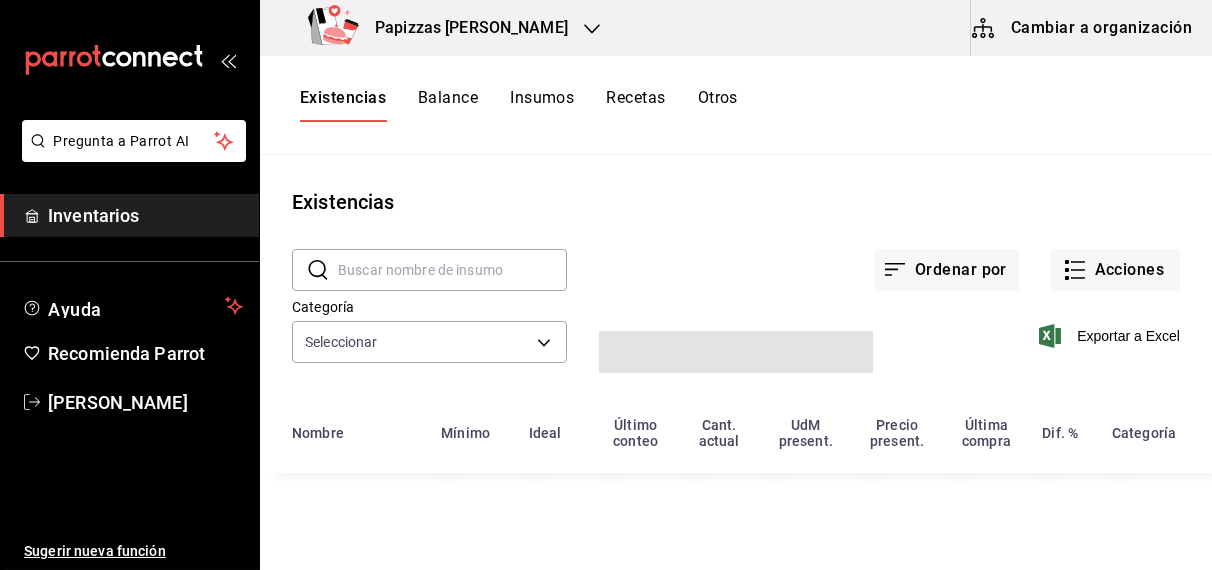type on "fd04a9cd-a7e0-4706-9ed7-cb901d985c72,959cd0bc-59ff-44a1-961f-f7eedc3cbf2c,4435d9ae-ca47-45b4-9c76-d2c3c7091de6,073cfe97-4e04-4a7d-8549-78f7b06ae19e,28578cae-27ba-4d86-9c93-9621740cdfb2,dcfe6881-9643-4594-b402-72b66dda1fc3" 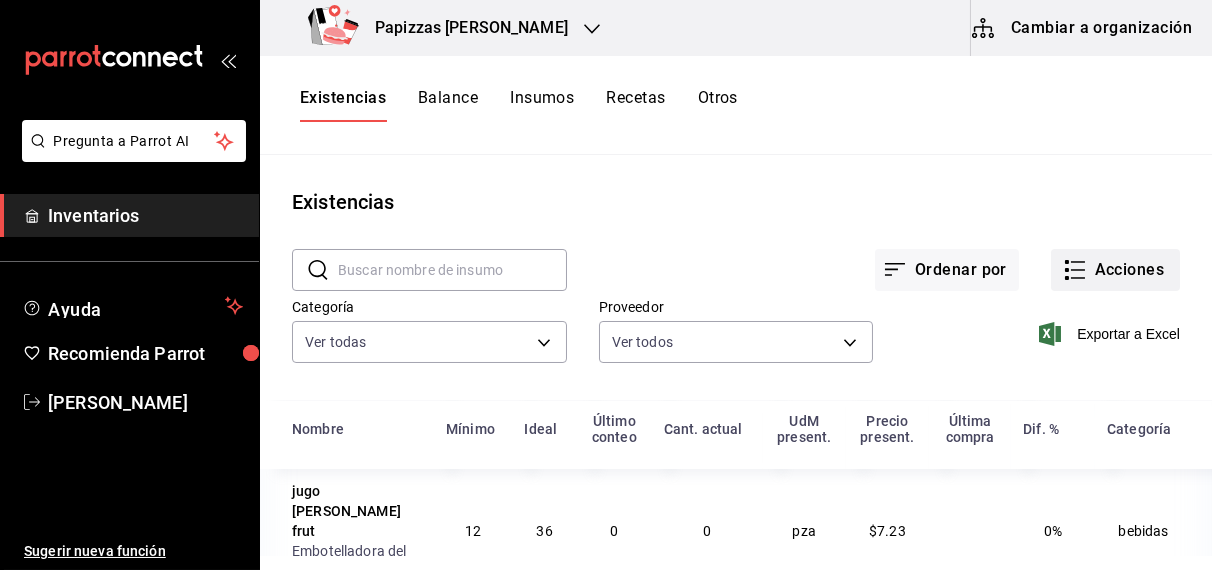 click on "Acciones" at bounding box center (1115, 270) 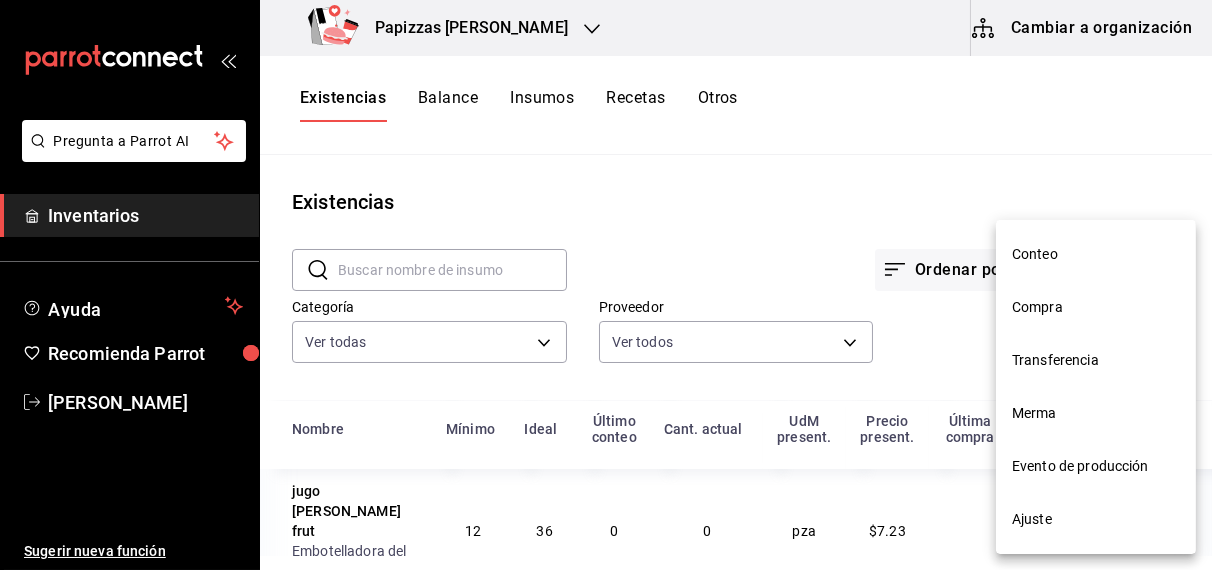 click on "Merma" at bounding box center [1096, 413] 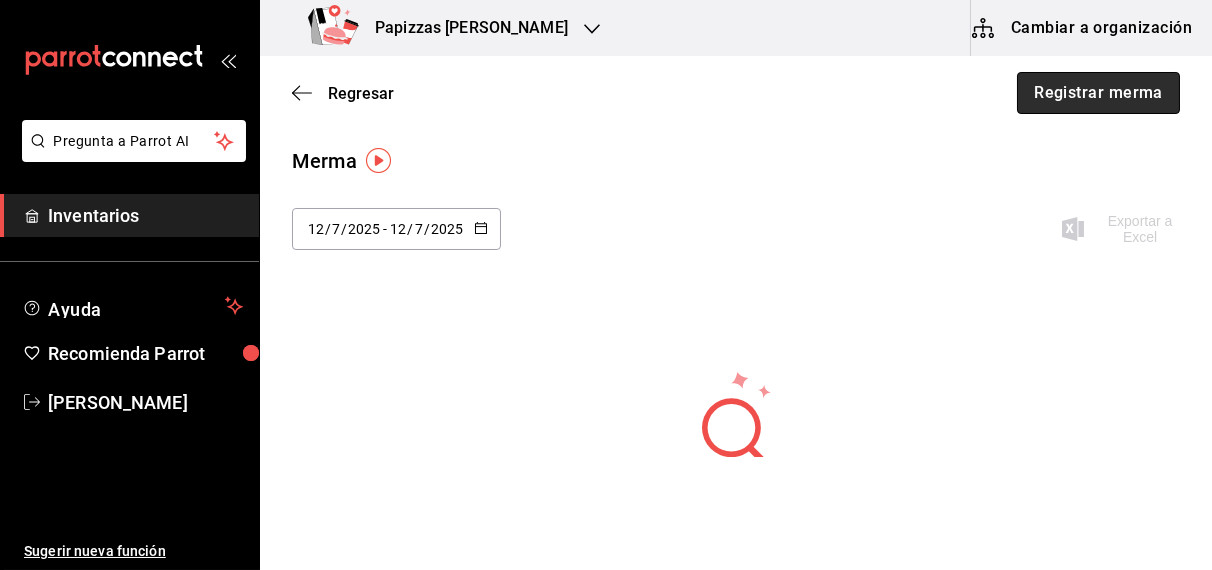 click on "Registrar merma" at bounding box center (1098, 93) 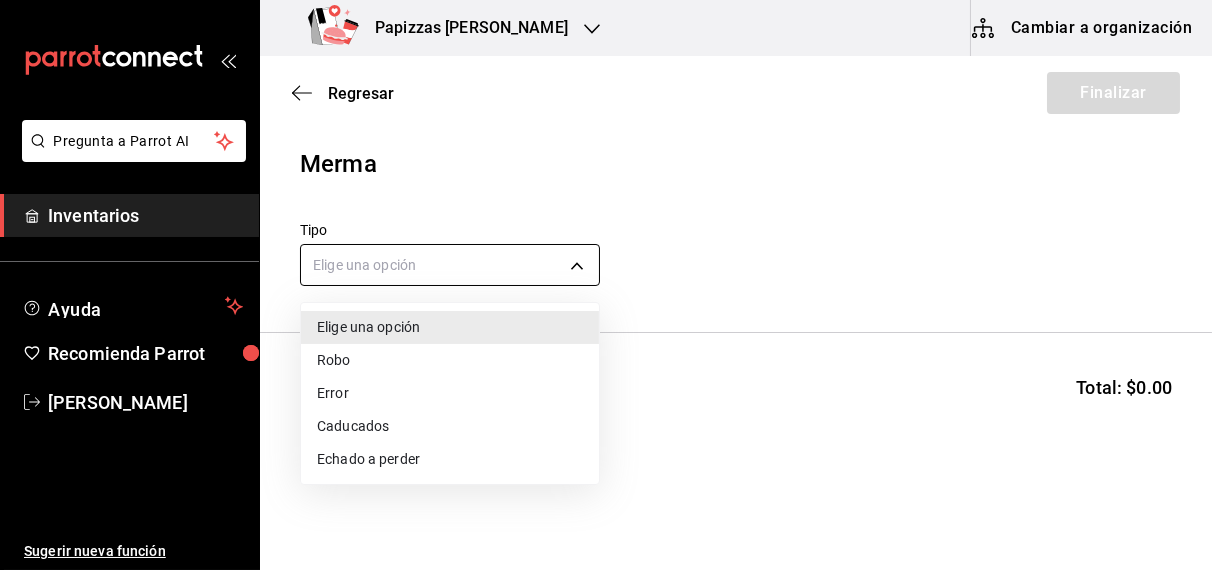 click on "Pregunta a Parrot AI Inventarios   Ayuda Recomienda Parrot   [PERSON_NAME]   Sugerir nueva función   Papizzas [PERSON_NAME] Cambiar a organización Regresar Finalizar Merma Tipo Elige una opción default Buscar Total: $0.00 No hay insumos a mostrar. Busca un insumo para agregarlo a la lista Pregunta a Parrot AI Inventarios   Ayuda Recomienda Parrot   [PERSON_NAME]   Sugerir nueva función   GANA 1 MES GRATIS EN TU SUSCRIPCIÓN AQUÍ ¿Recuerdas cómo empezó tu restaurante?
[DATE] puedes ayudar a un colega a tener el mismo cambio que tú viviste.
Recomienda Parrot directamente desde tu Portal Administrador.
Es fácil y rápido.
🎁 Por cada restaurante que se una, ganas 1 mes gratis. Ver video tutorial Ir a video Editar Eliminar Visitar centro de ayuda [PHONE_NUMBER] [EMAIL_ADDRESS][DOMAIN_NAME] Visitar centro de ayuda [PHONE_NUMBER] [EMAIL_ADDRESS][DOMAIN_NAME] Elige una opción Robo Error Caducados Echado a perder" at bounding box center [606, 228] 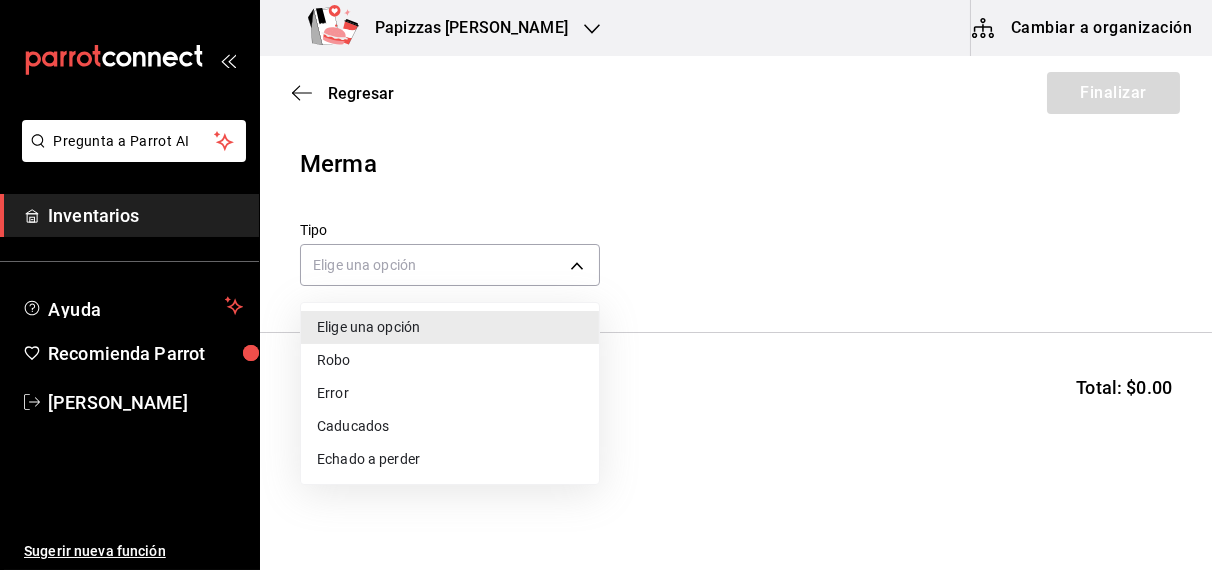 click on "Error" at bounding box center (450, 393) 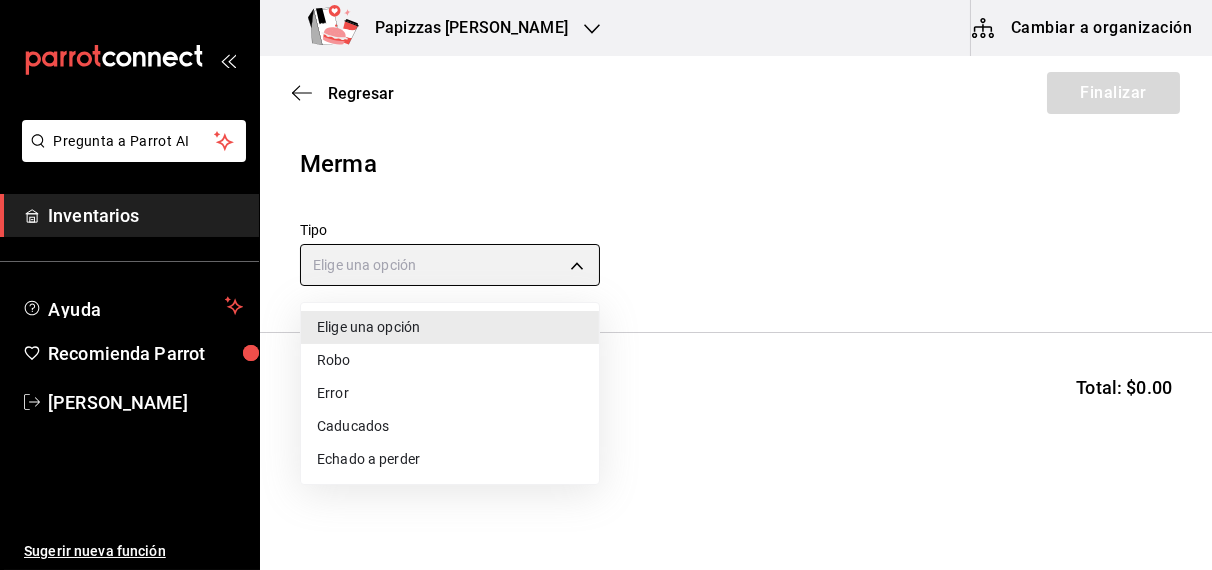 type on "ERROR" 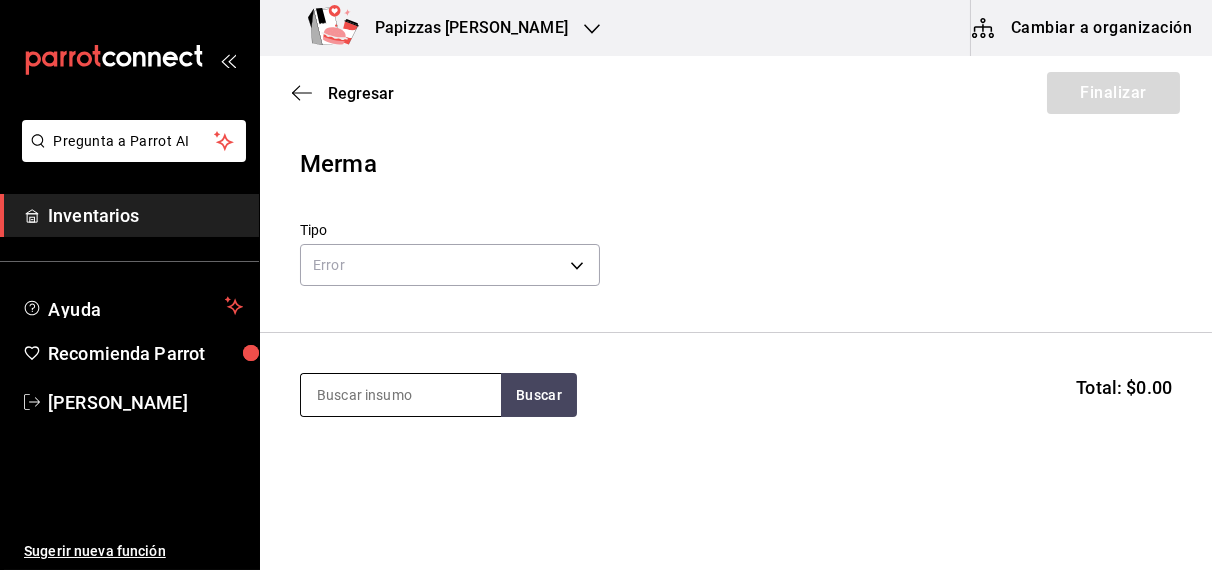 click at bounding box center (401, 395) 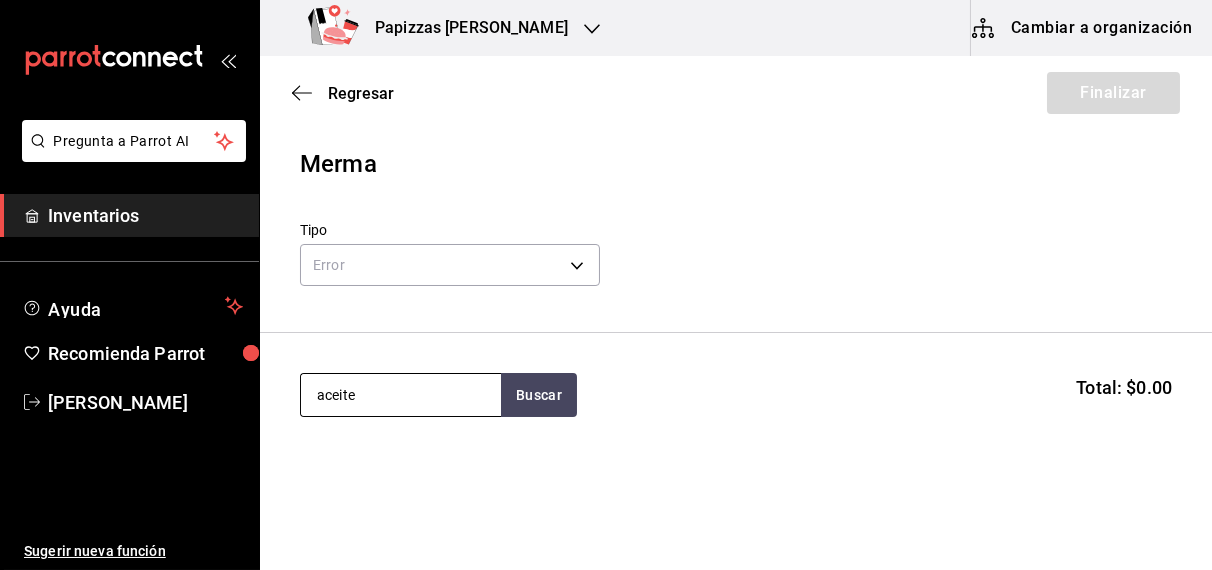 type on "aceite" 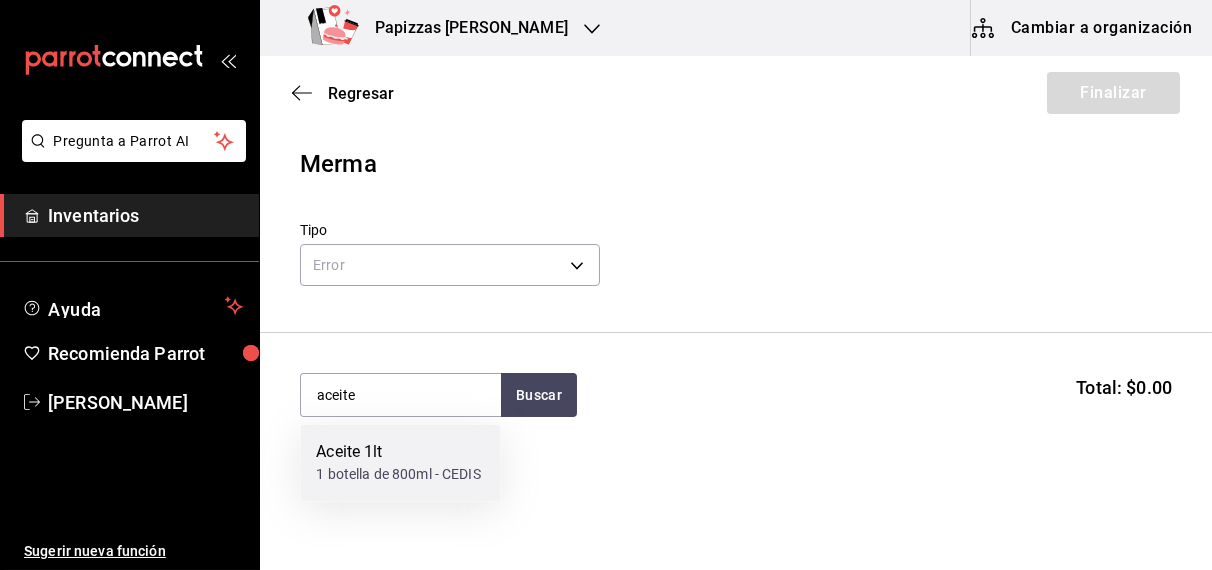click on "Aceite 1lt" at bounding box center [398, 453] 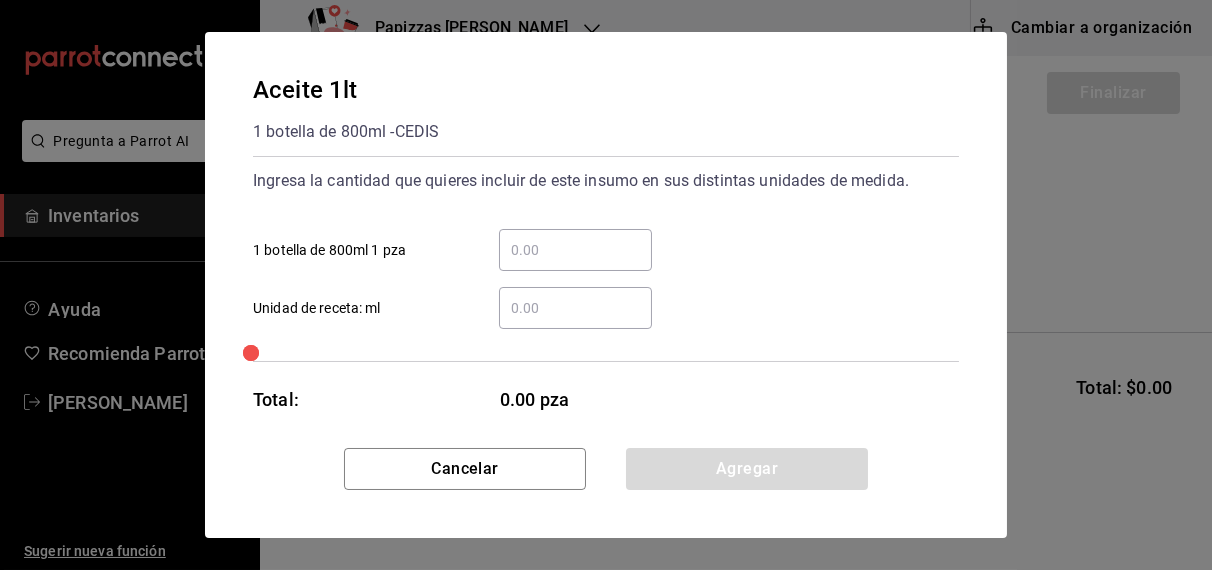 click on "​ Unidad de receta: ml" at bounding box center (575, 308) 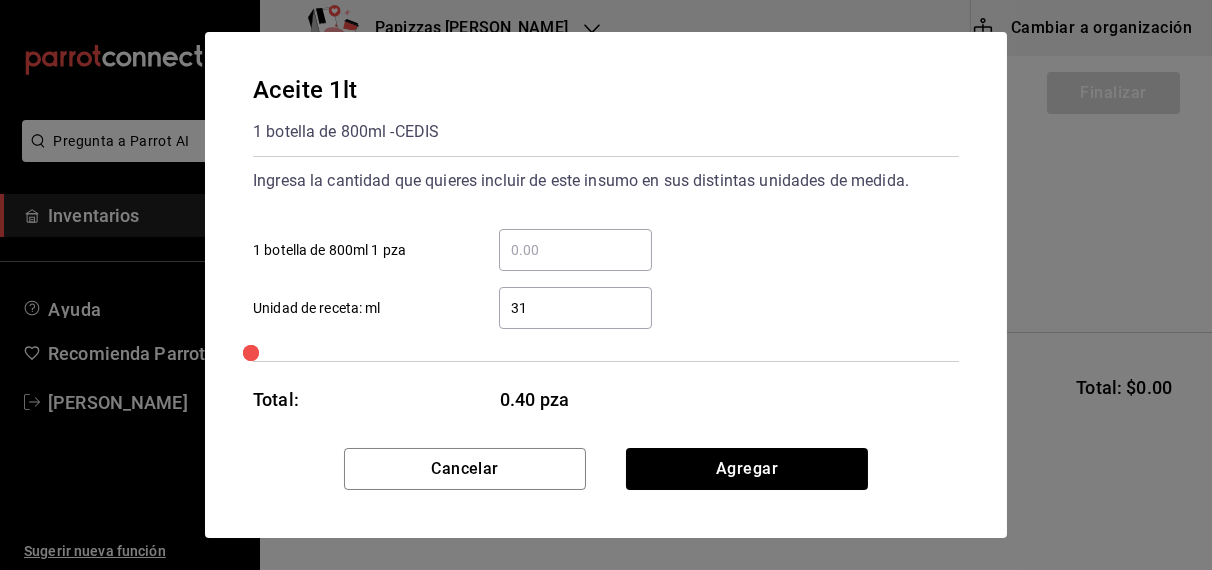 type on "3" 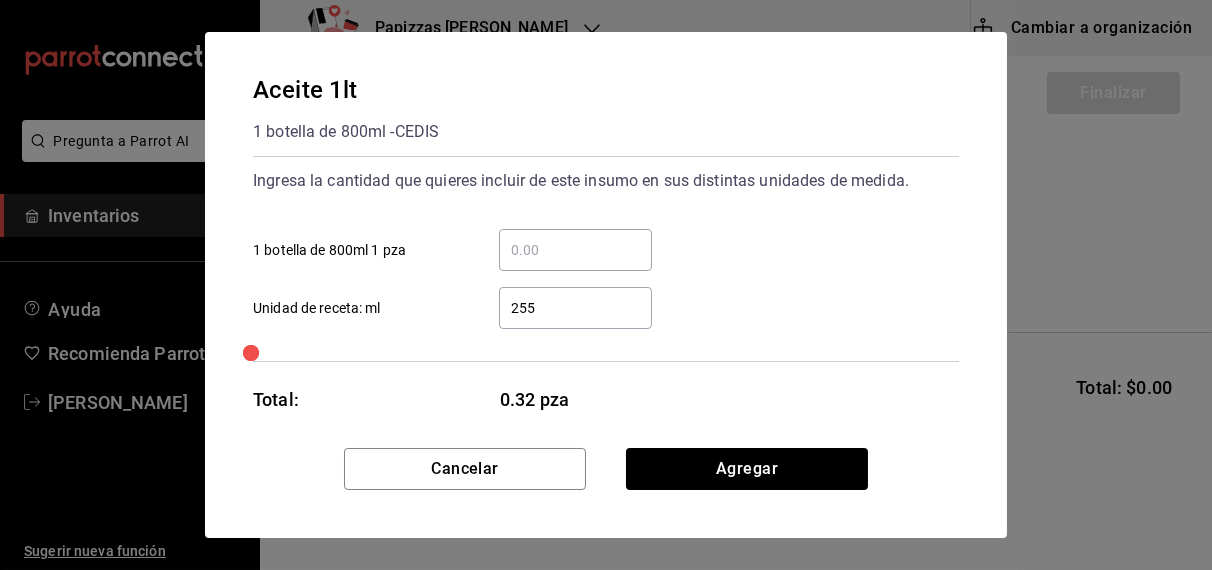 type on "255" 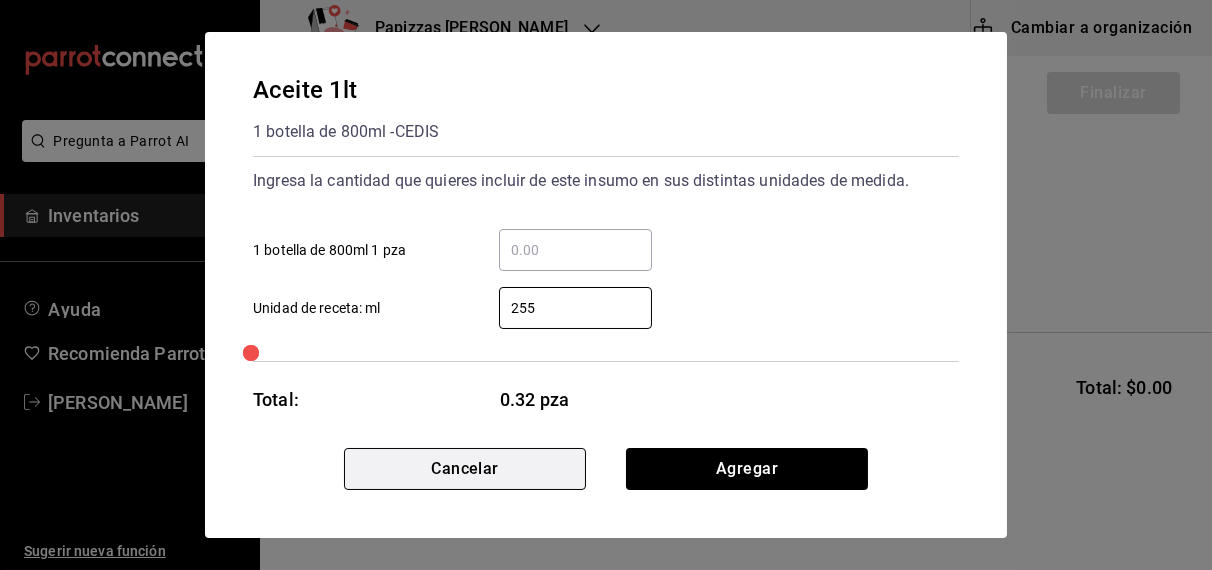 click on "Cancelar" at bounding box center [465, 469] 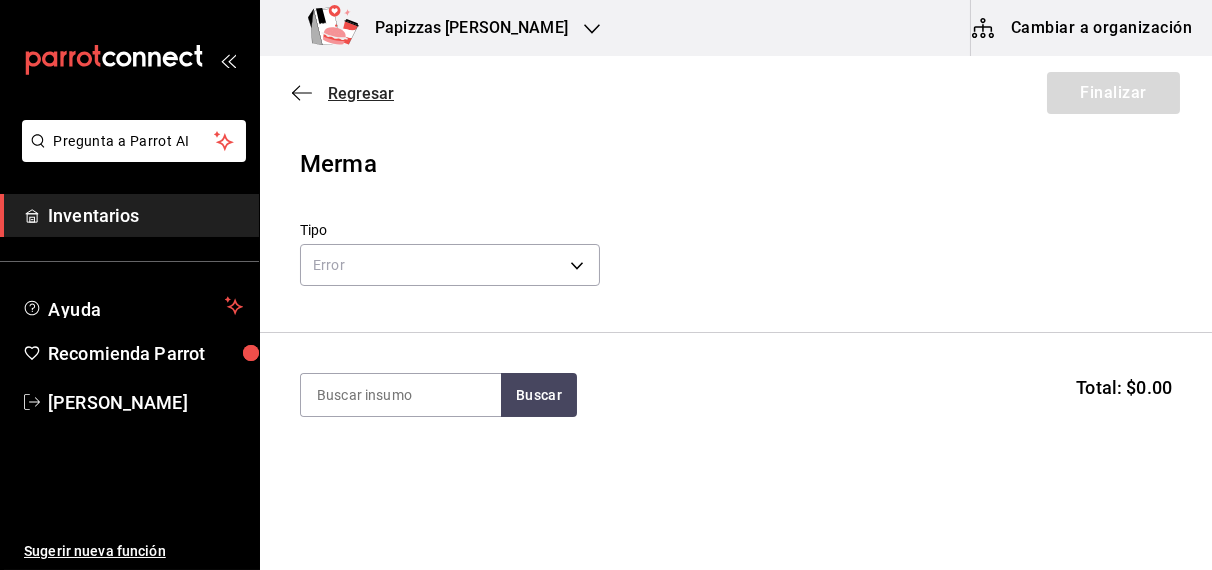 click on "Regresar" at bounding box center (361, 93) 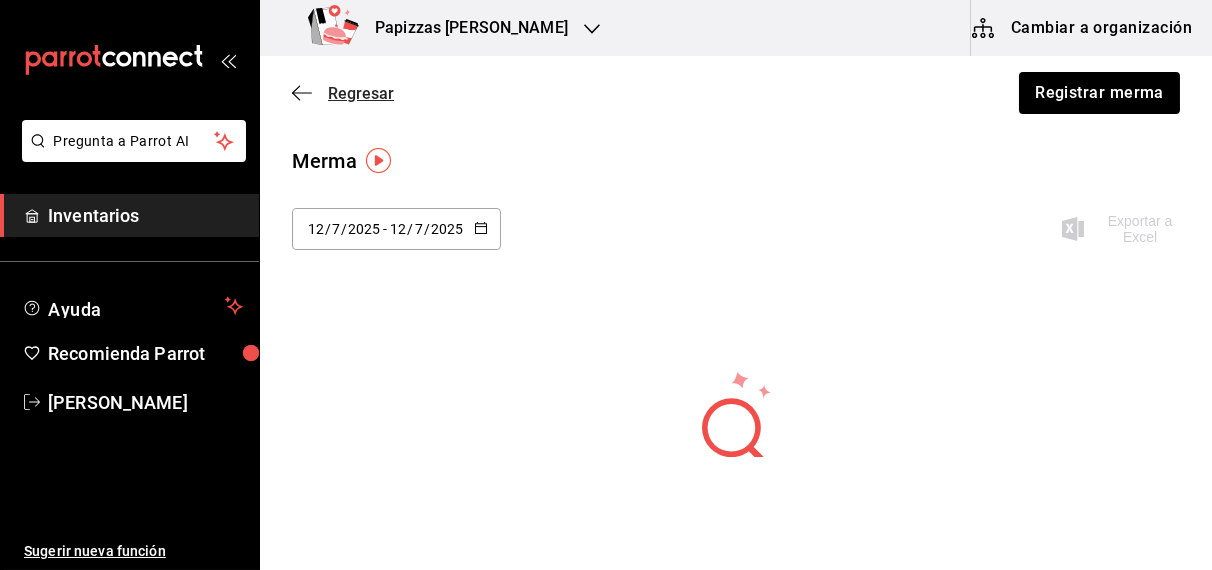 click on "Regresar" at bounding box center [361, 93] 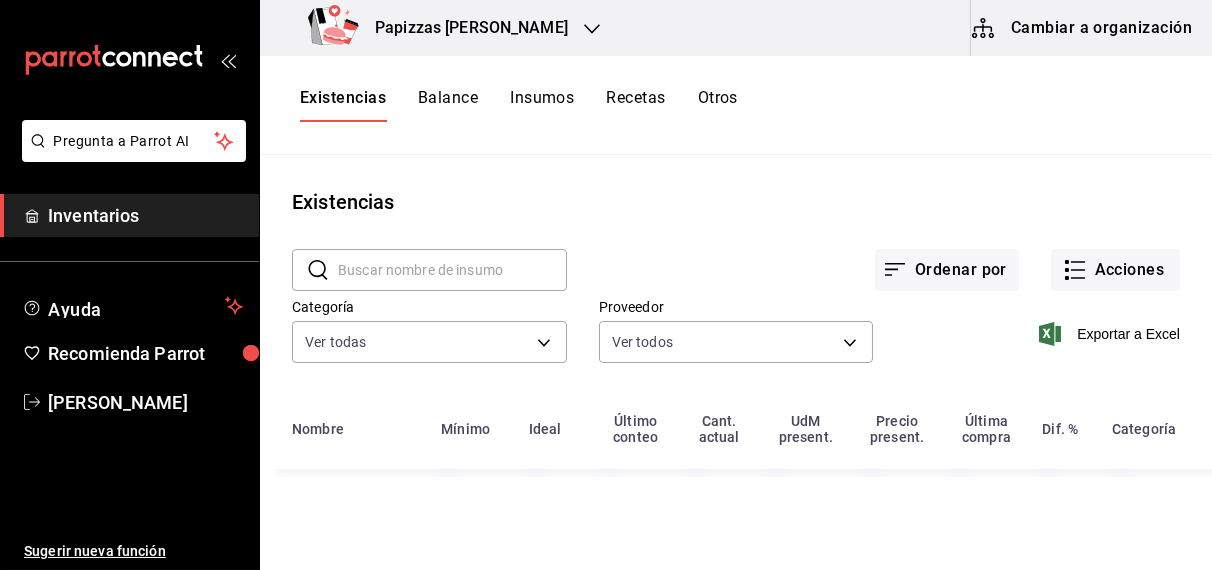 click on "Otros" at bounding box center [718, 105] 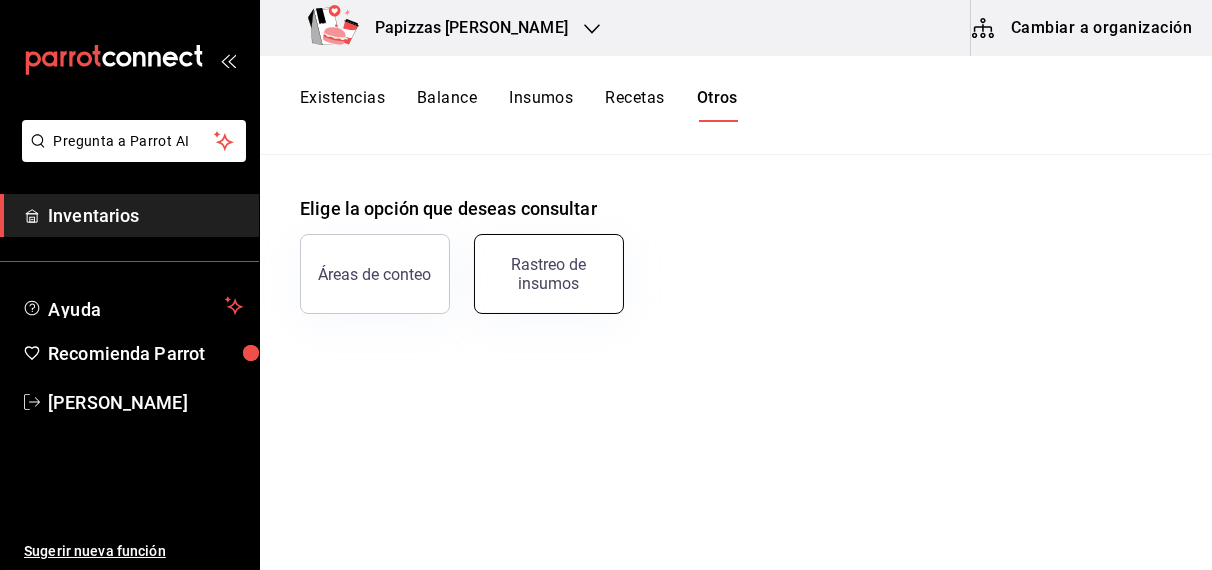 click on "Rastreo de insumos" at bounding box center (549, 274) 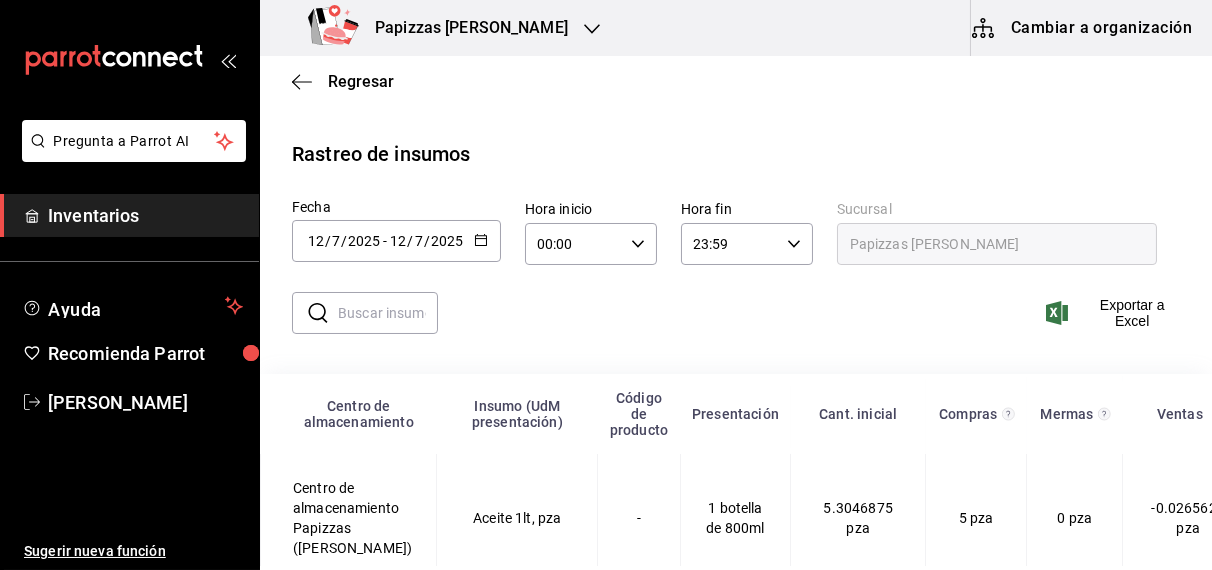 click on "2025-07-12 12 / 7 / 2025 - 2025-07-12 12 / 7 / 2025" at bounding box center [396, 241] 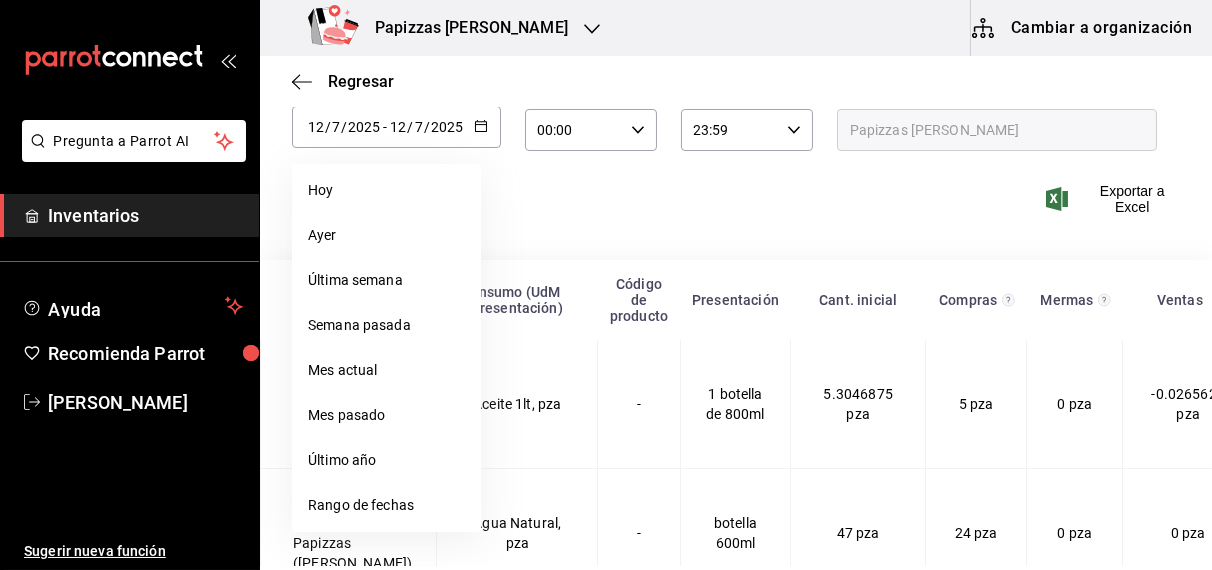 scroll, scrollTop: 131, scrollLeft: 0, axis: vertical 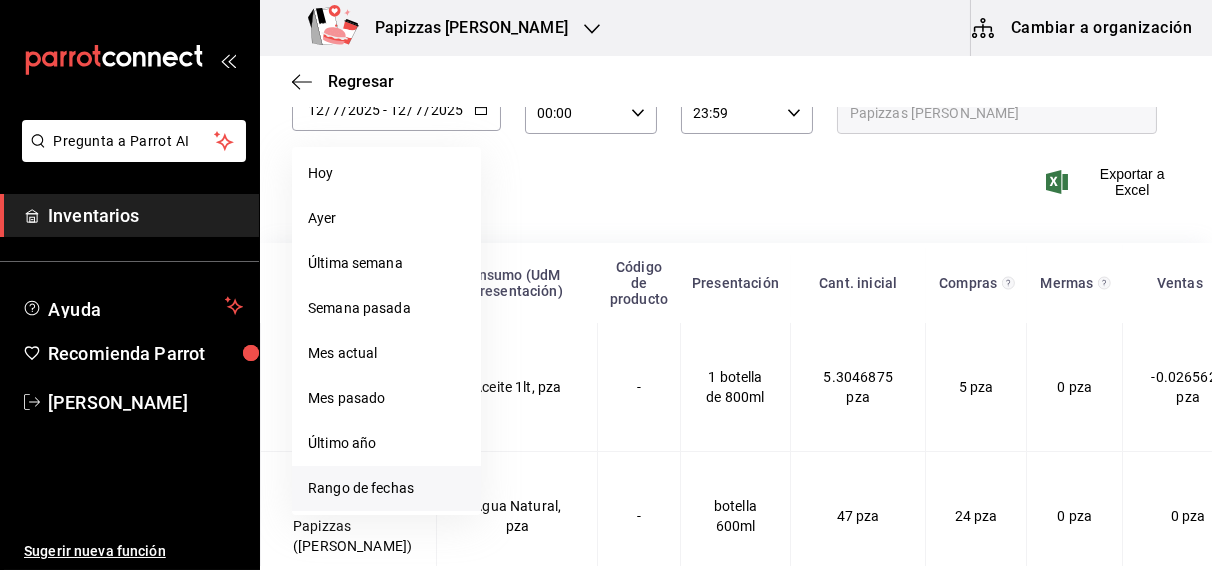 click on "Rango de fechas" at bounding box center (386, 488) 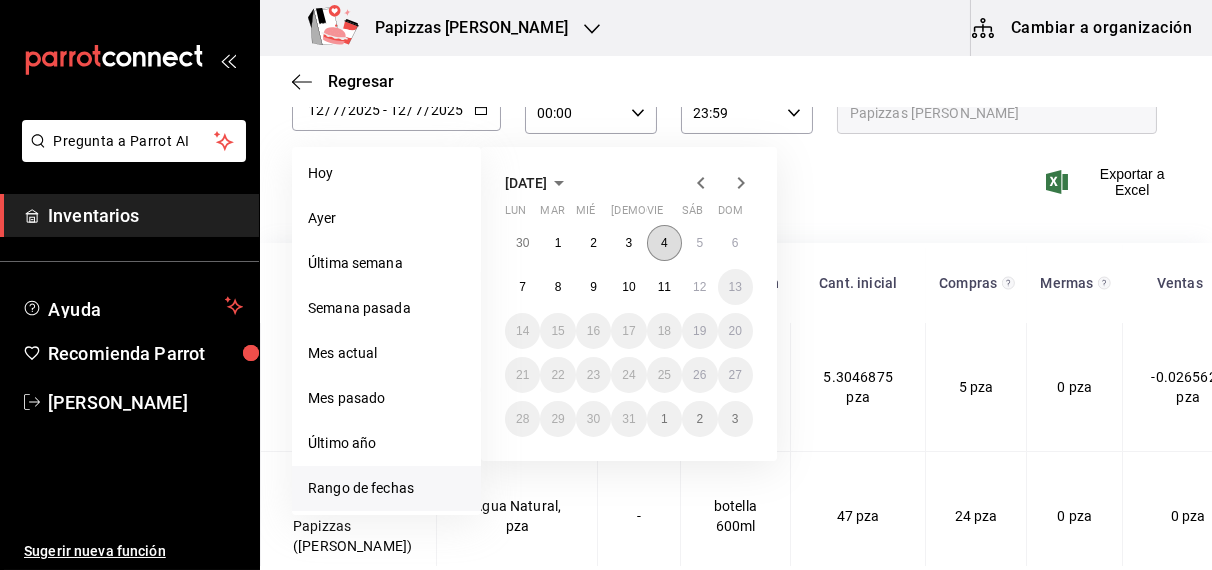 click on "4" at bounding box center (664, 243) 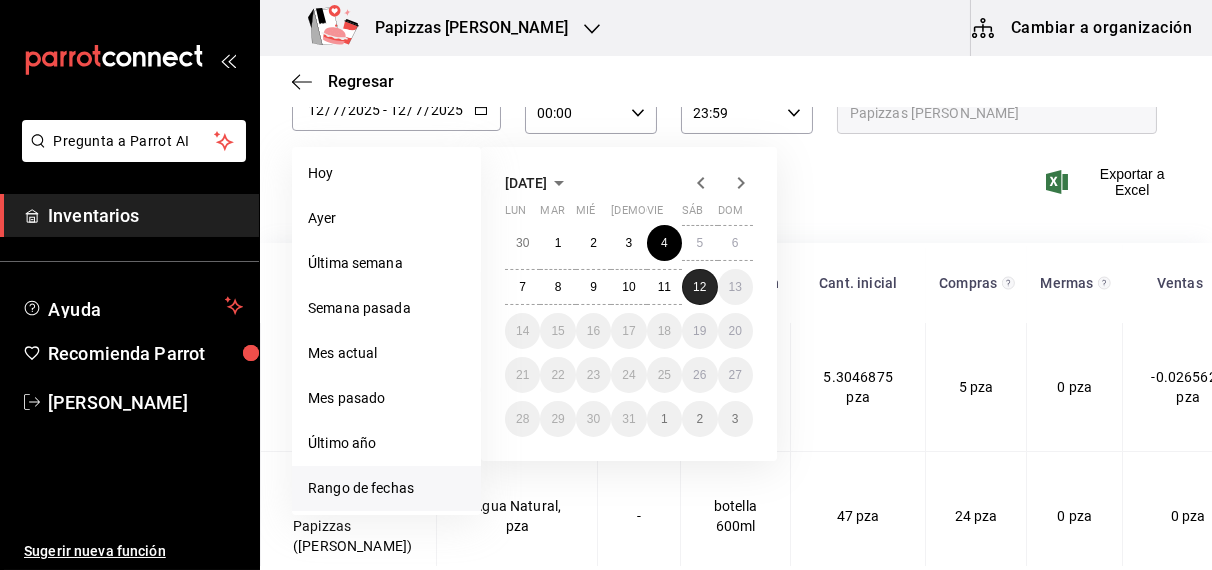 click on "12" at bounding box center (699, 287) 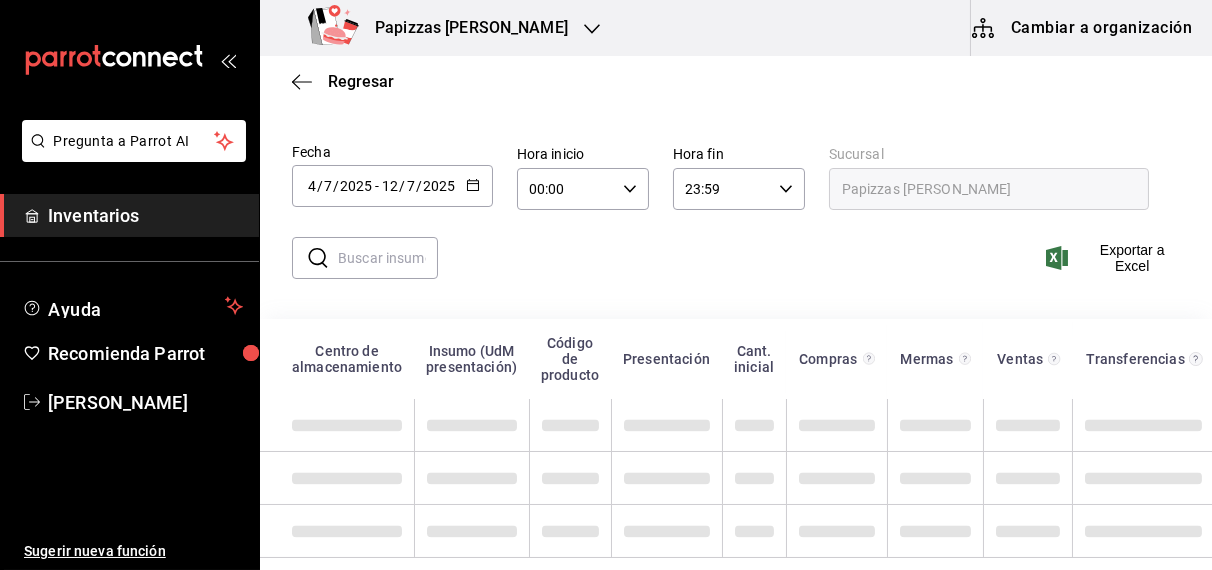 scroll, scrollTop: 72, scrollLeft: 0, axis: vertical 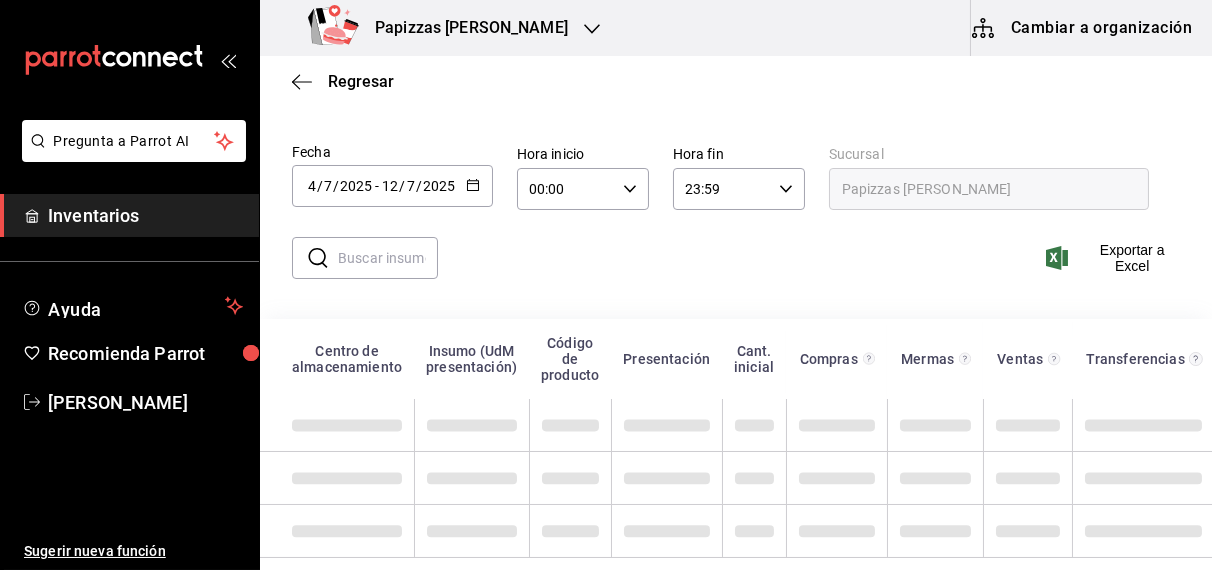 click at bounding box center (388, 258) 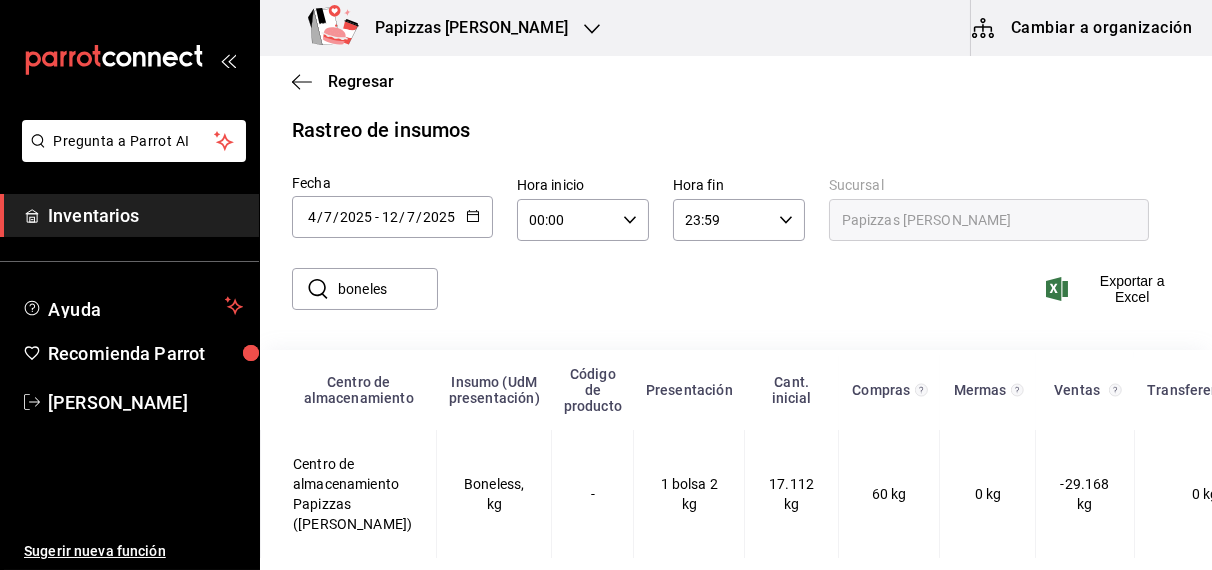 scroll, scrollTop: 42, scrollLeft: 0, axis: vertical 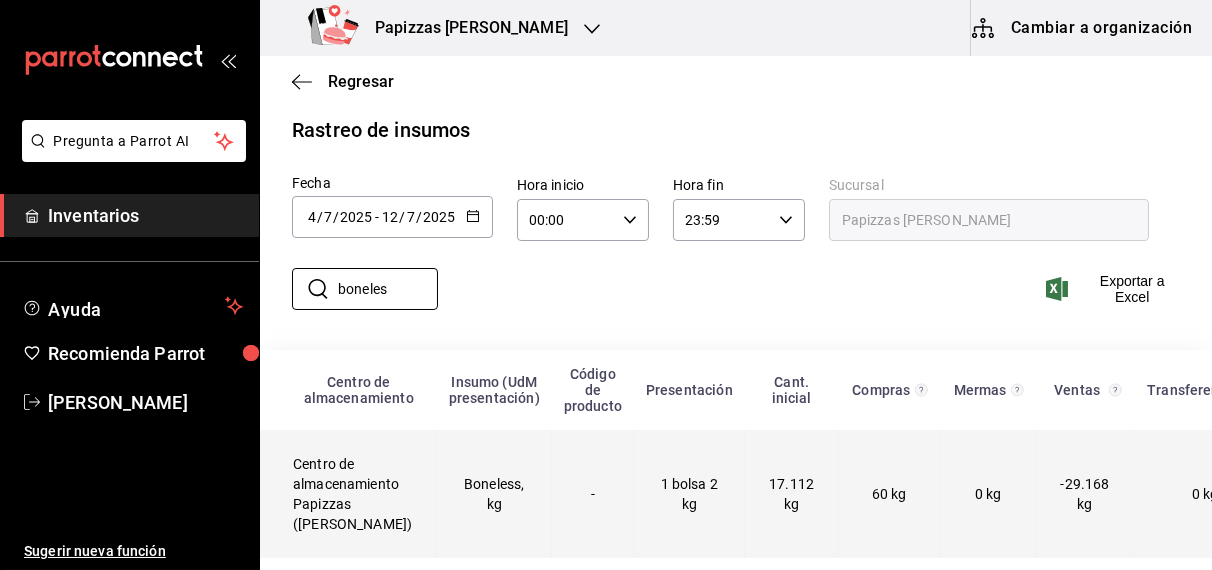 type on "boneles" 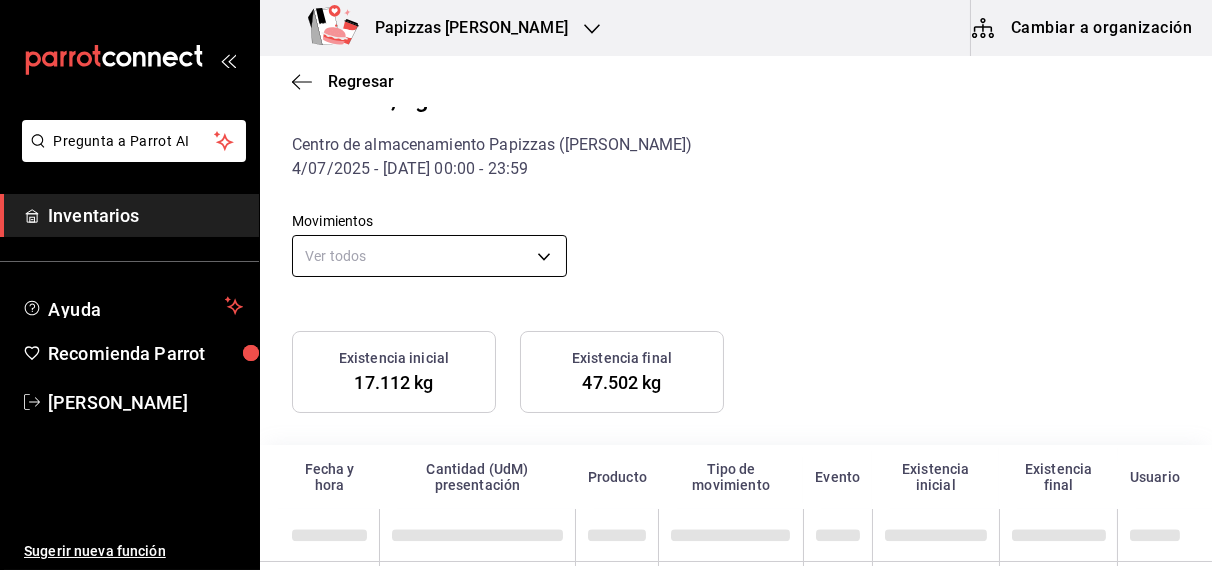 click on "Pregunta a Parrot AI Inventarios   Ayuda Recomienda Parrot   OBDULIA JANNETH CASTRO ESCALANTE   Sugerir nueva función   Papizzas Rosales Cambiar a organización Regresar Boneless, kg Centro de almacenamiento Papizzas (Rosales) 4/07/2025 - 12/07/2025 - 00:00 - 23:59 Movimientos Ver todos default Existencia inicial 17.112 kg Existencia final 47.502 kg Fecha y hora Cantidad (UdM) presentación Producto Tipo de movimiento Evento Existencia inicial Existencia final Usuario Pregunta a Parrot AI Inventarios   Ayuda Recomienda Parrot   OBDULIA JANNETH CASTRO ESCALANTE   Sugerir nueva función   GANA 1 MES GRATIS EN TU SUSCRIPCIÓN AQUÍ ¿Recuerdas cómo empezó tu restaurante?
Hoy puedes ayudar a un colega a tener el mismo cambio que tú viviste.
Recomienda Parrot directamente desde tu Portal Administrador.
Es fácil y rápido.
🎁 Por cada restaurante que se una, ganas 1 mes gratis. Ver video tutorial Ir a video Eliminar Visitar centro de ayuda (81) 2046 6363 soporte@parrotsoftware.io Visitar centro de ayuda" at bounding box center [606, 283] 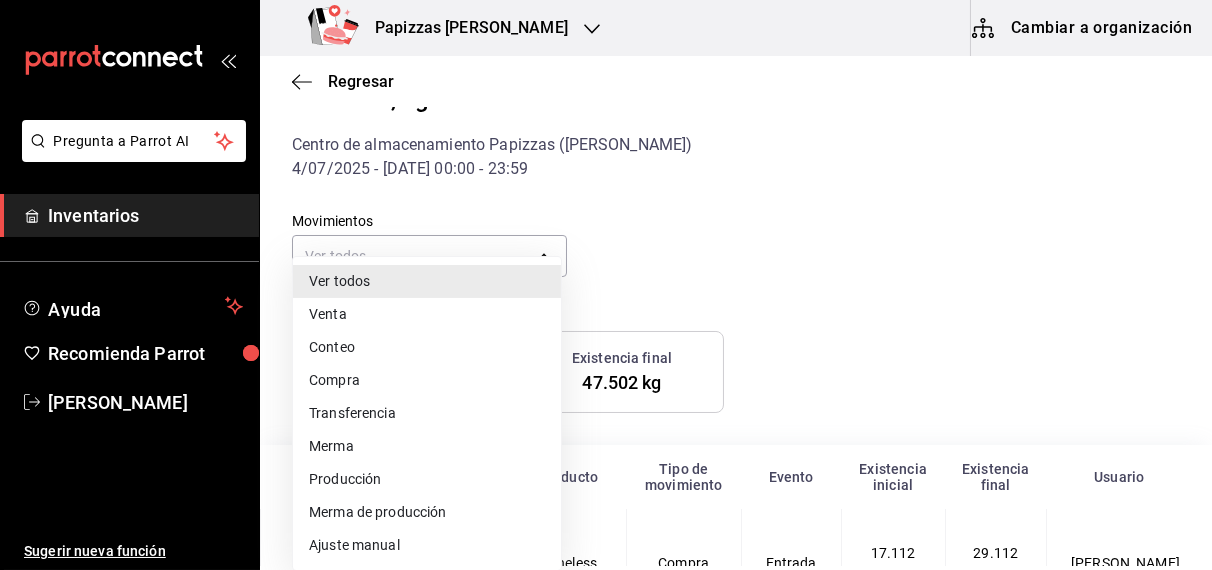 click on "Compra" at bounding box center (427, 380) 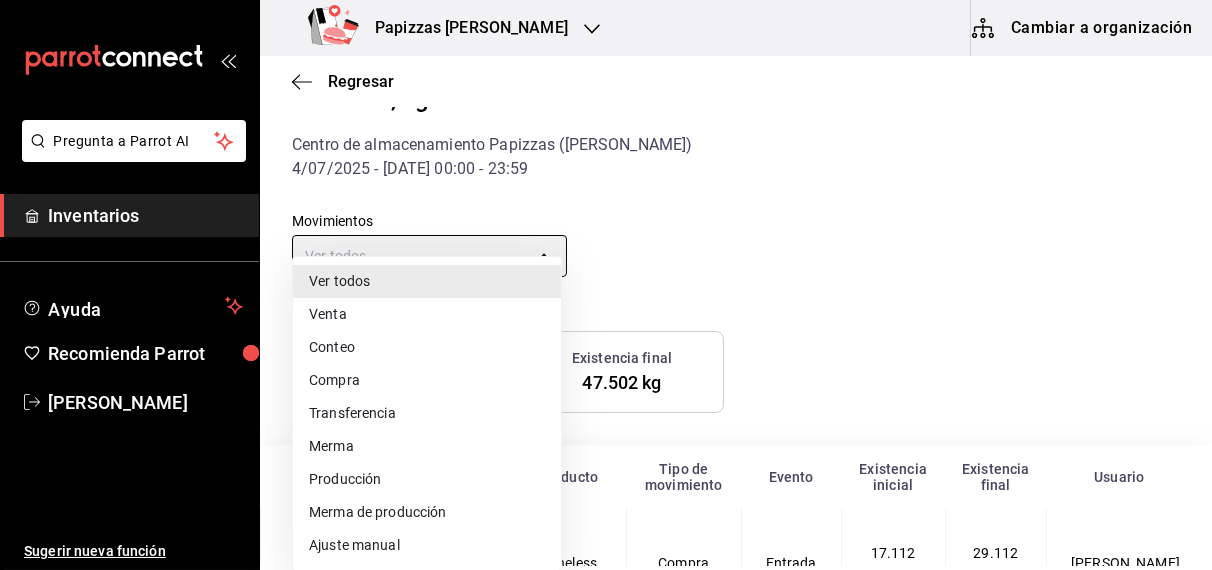 type on "PURCHASE" 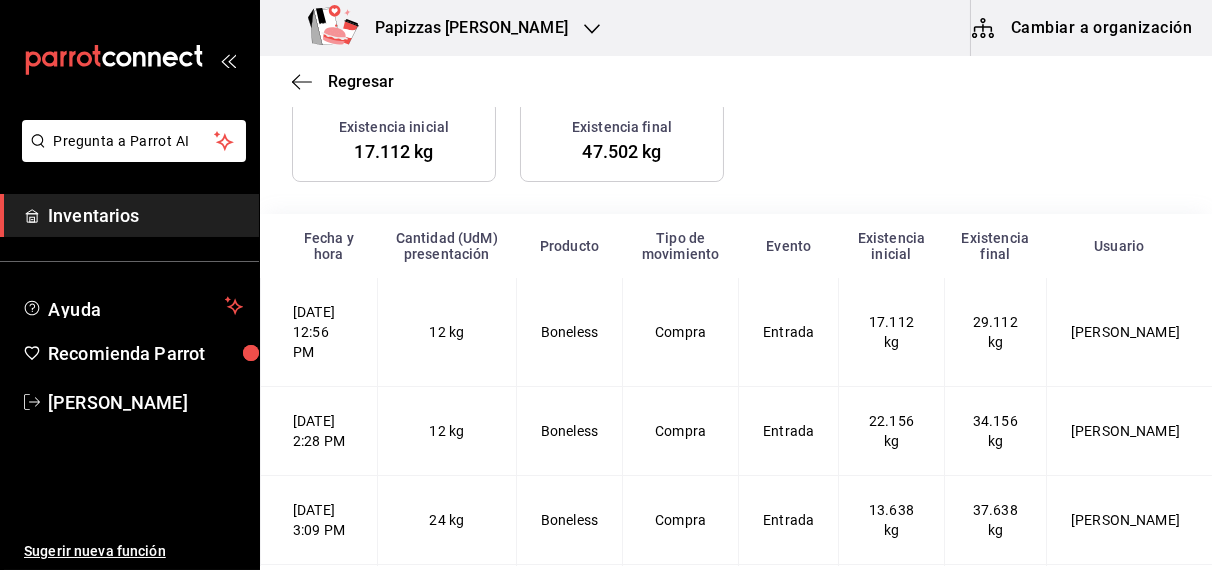 scroll, scrollTop: 284, scrollLeft: 0, axis: vertical 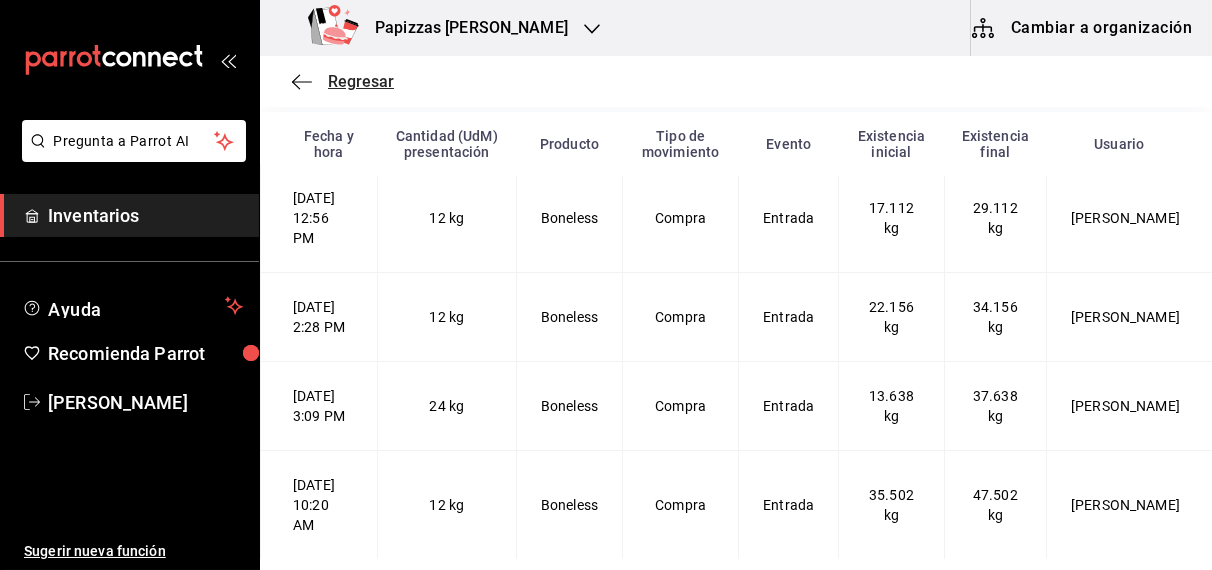 click on "Regresar" at bounding box center [361, 81] 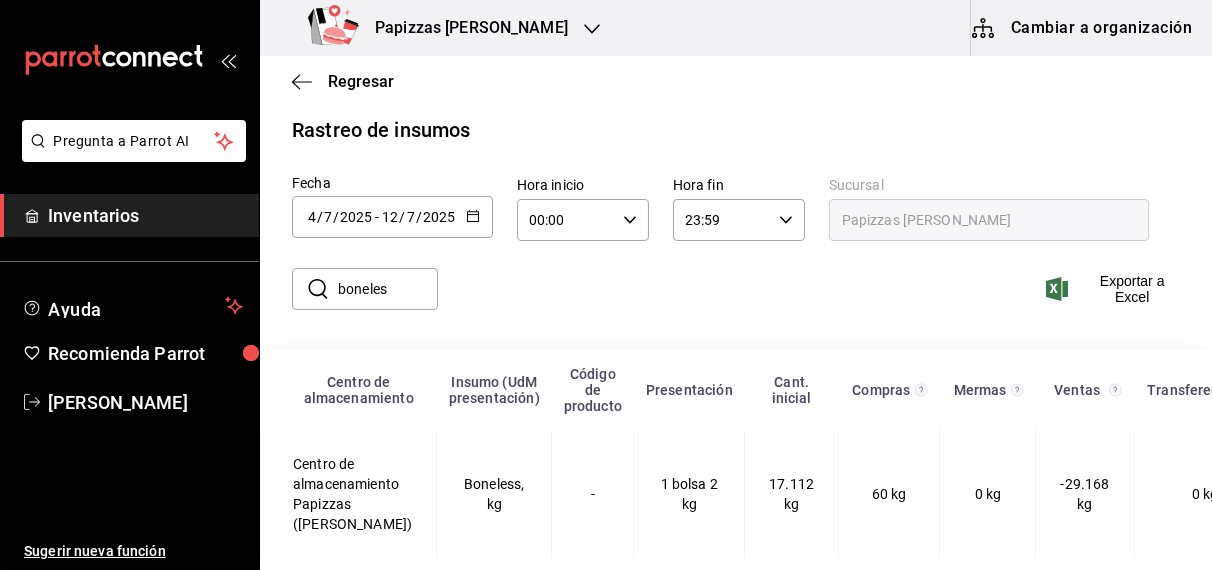 scroll, scrollTop: 42, scrollLeft: 0, axis: vertical 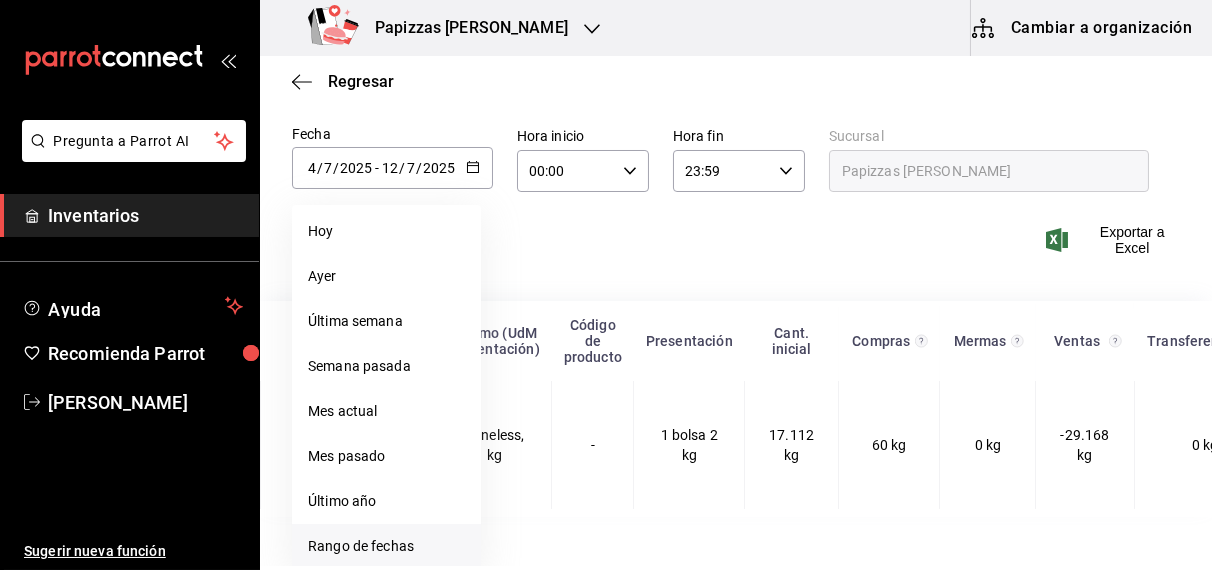 click on "Rango de fechas" at bounding box center (386, 546) 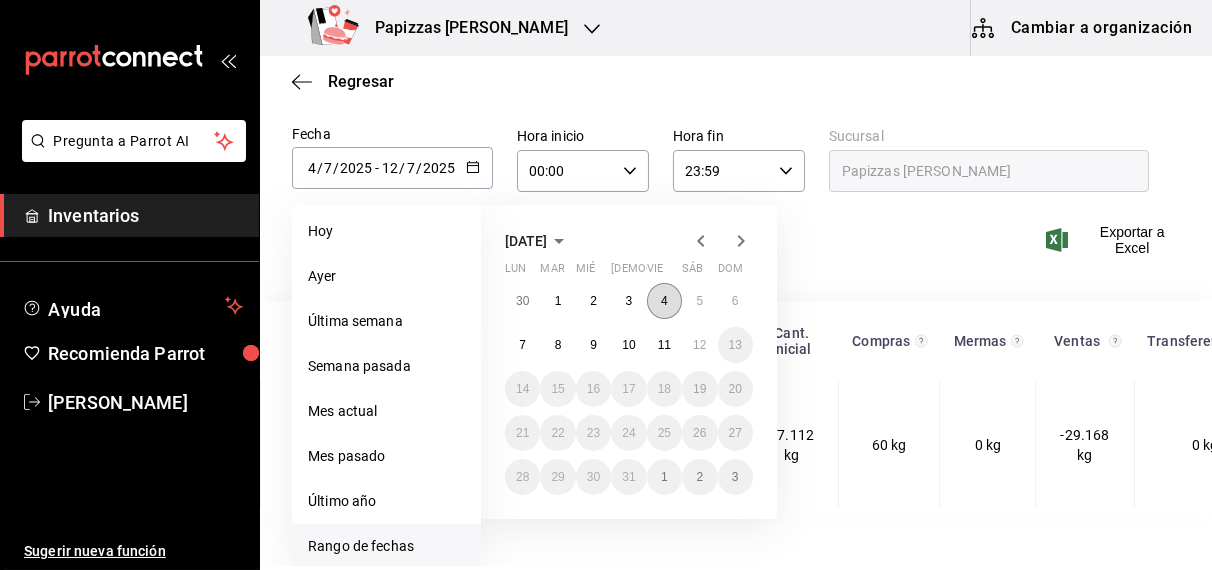 click on "4" at bounding box center [664, 301] 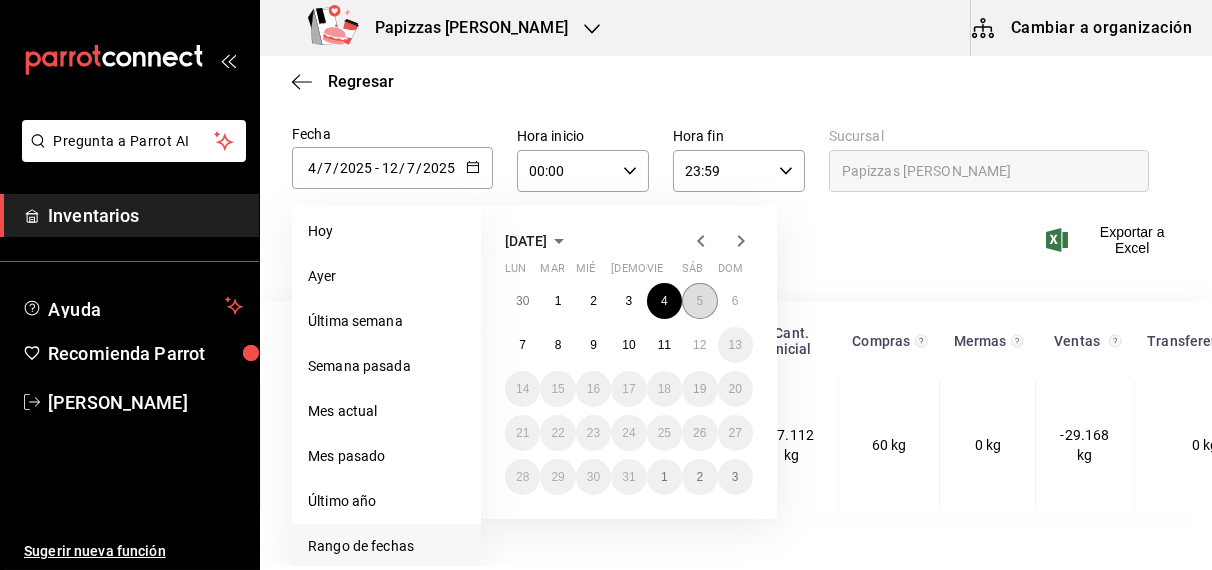 click on "5" at bounding box center [699, 301] 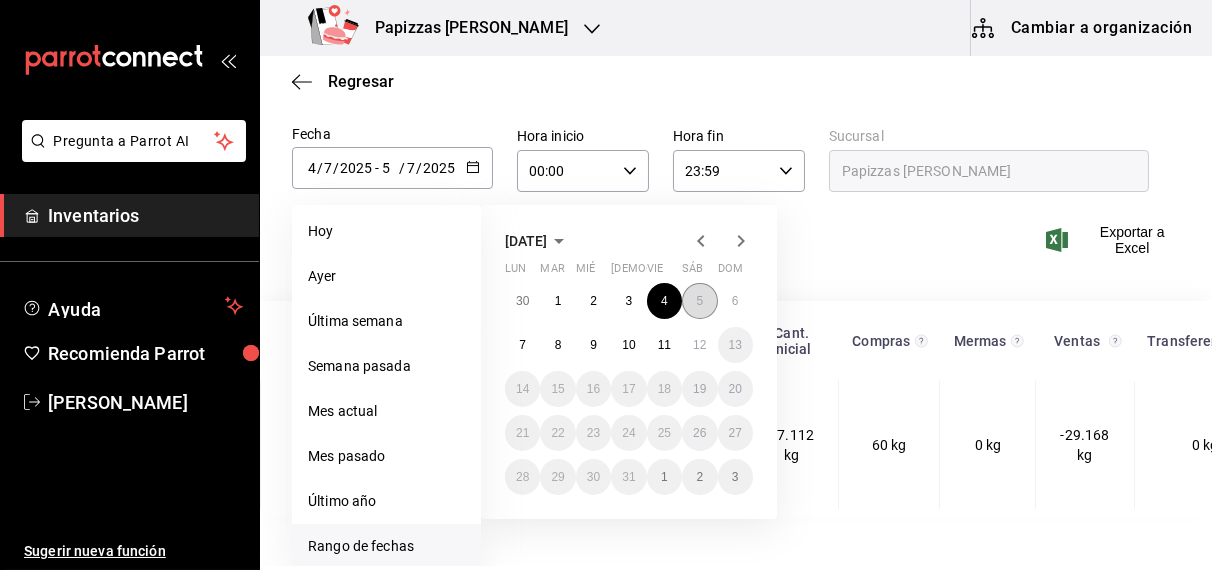 scroll, scrollTop: 42, scrollLeft: 0, axis: vertical 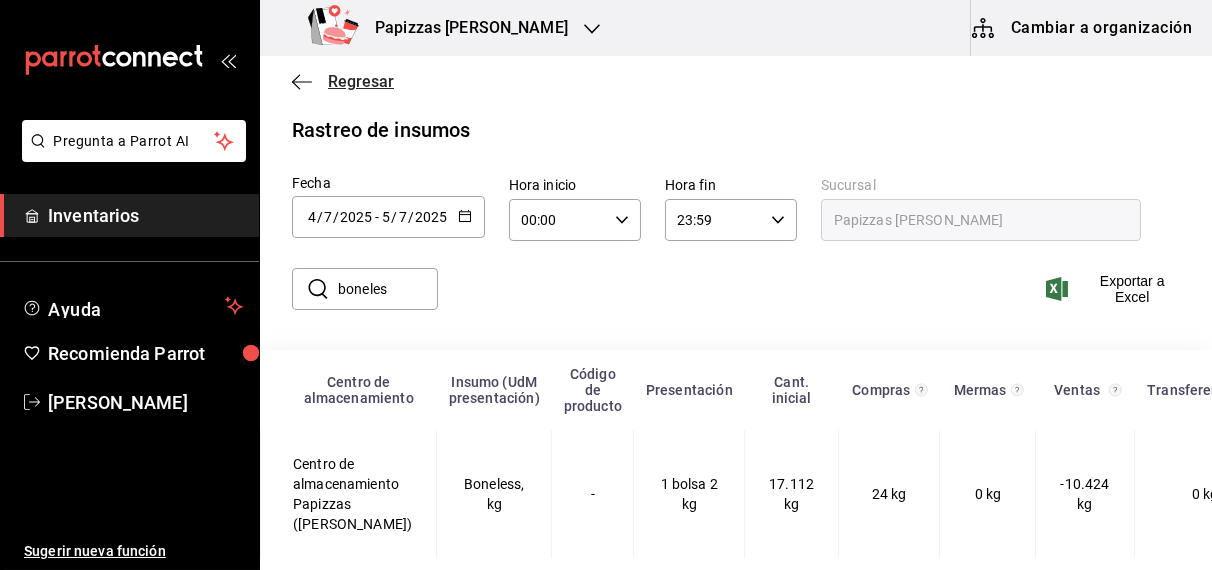 click on "Regresar" at bounding box center [361, 81] 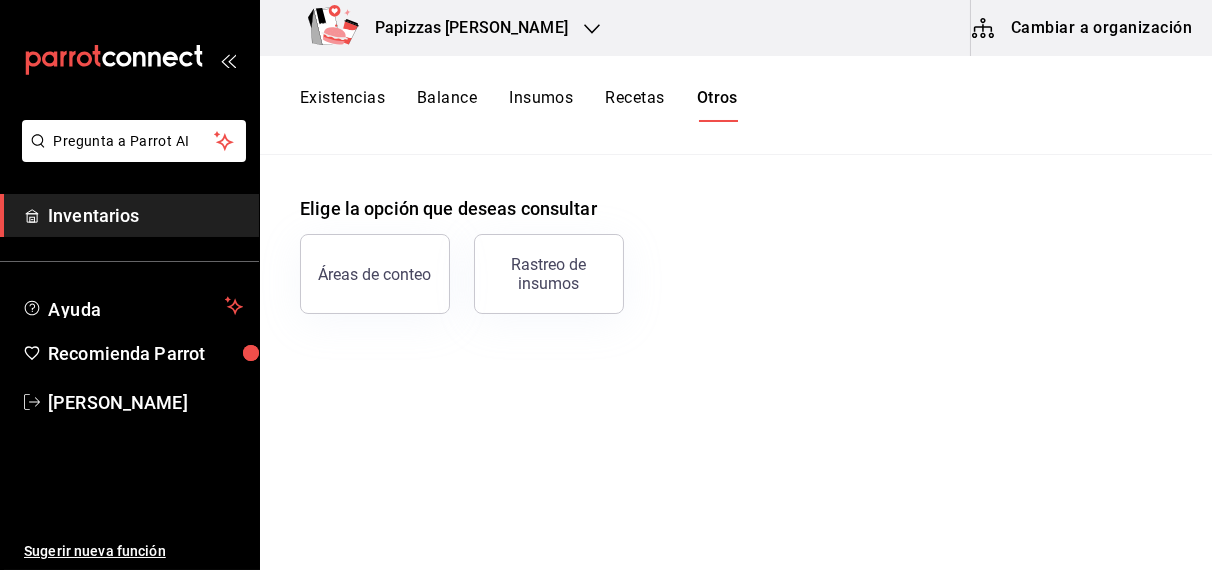 click on "Existencias" at bounding box center (342, 105) 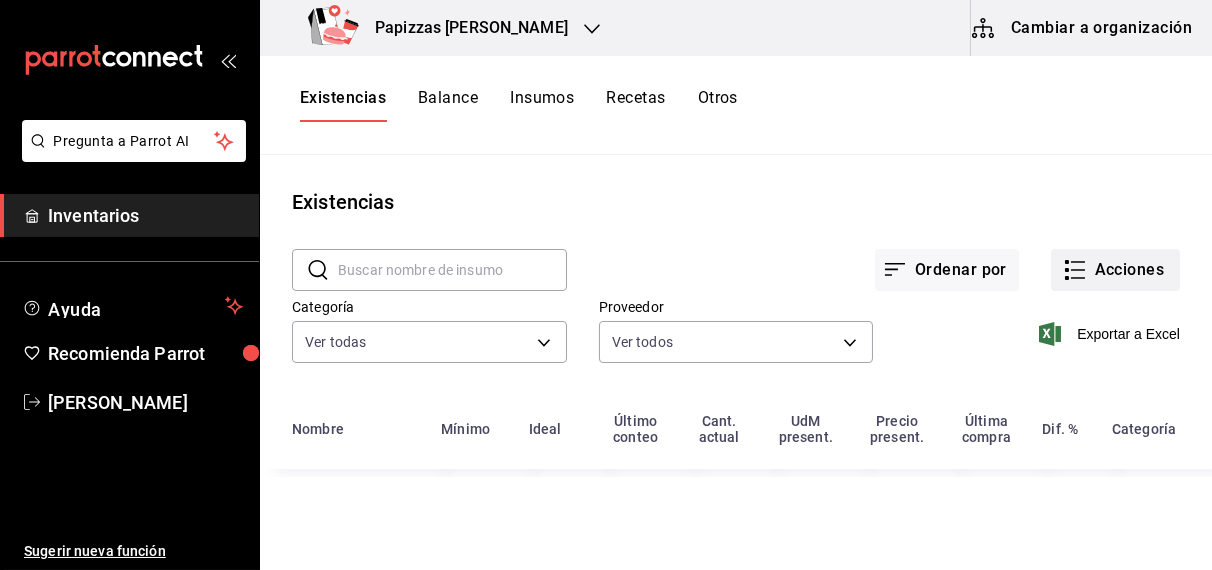 click on "Acciones" at bounding box center (1115, 270) 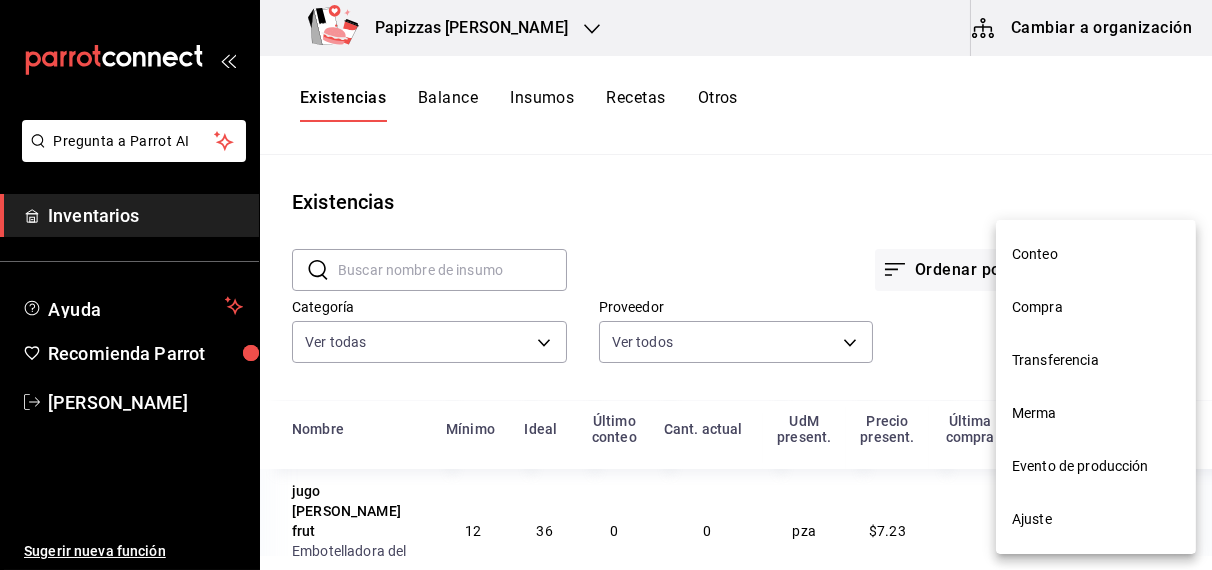 click on "Compra" at bounding box center (1096, 307) 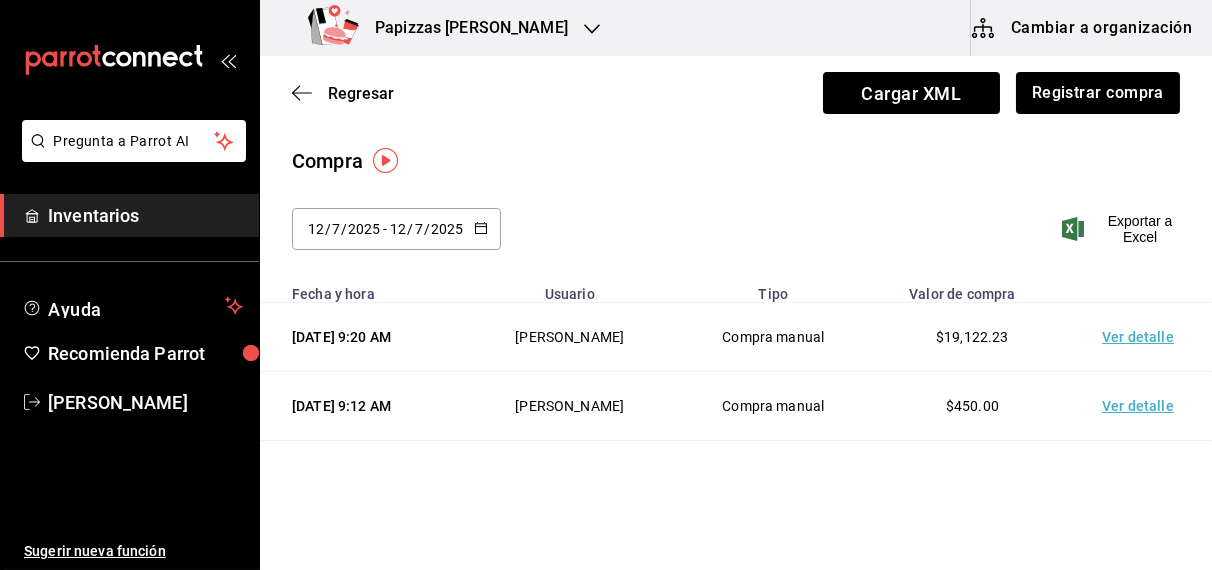 click 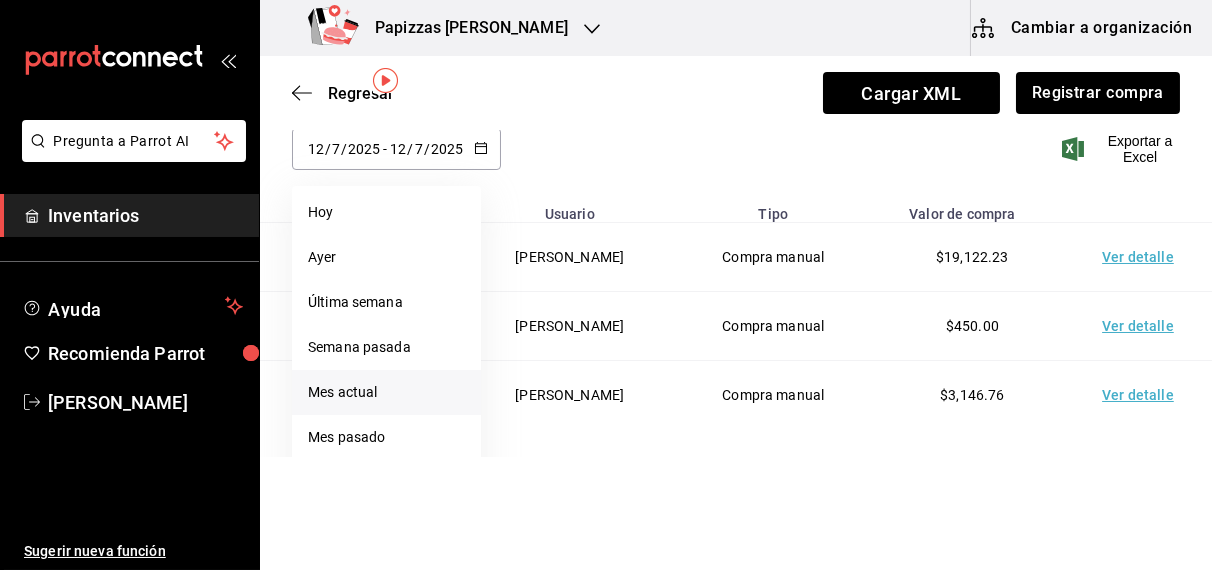 click on "Mes actual" at bounding box center [386, 392] 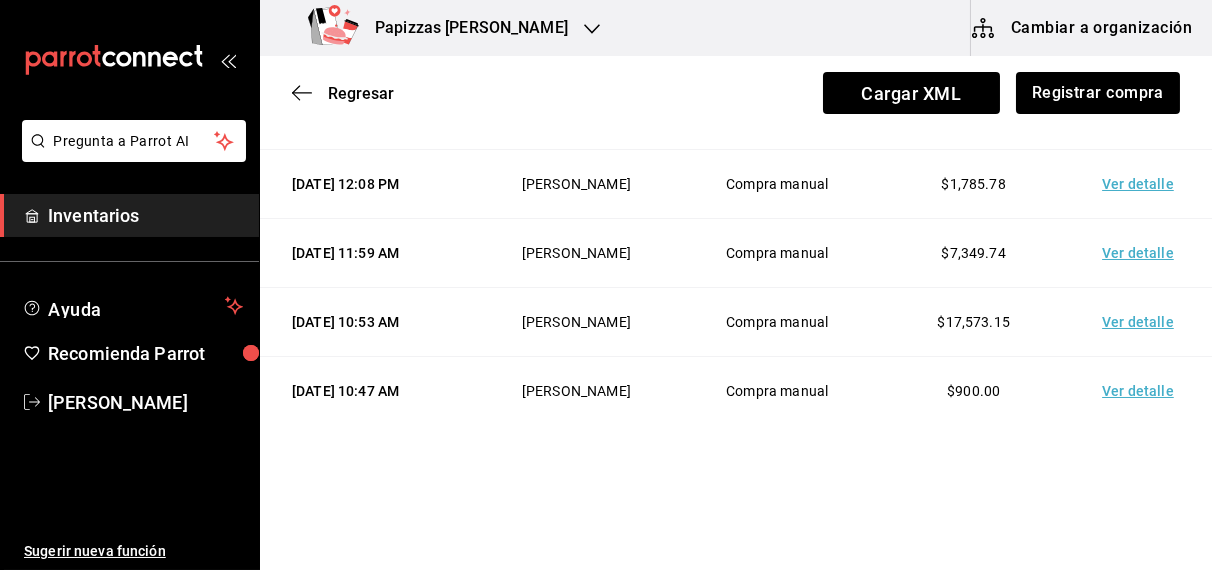 scroll, scrollTop: 1018, scrollLeft: 0, axis: vertical 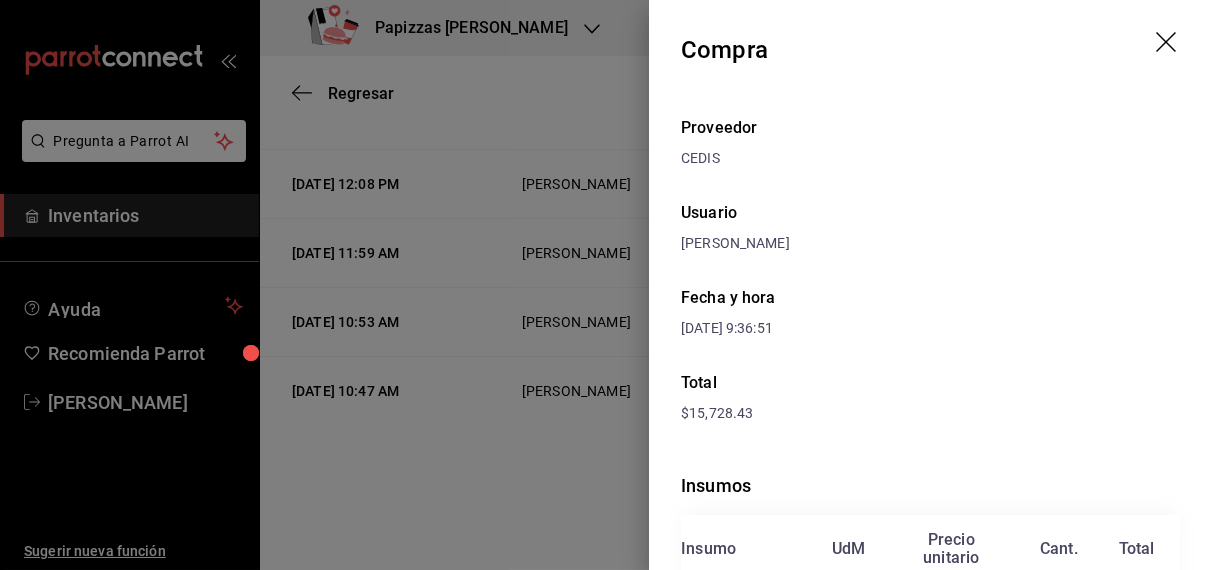 click 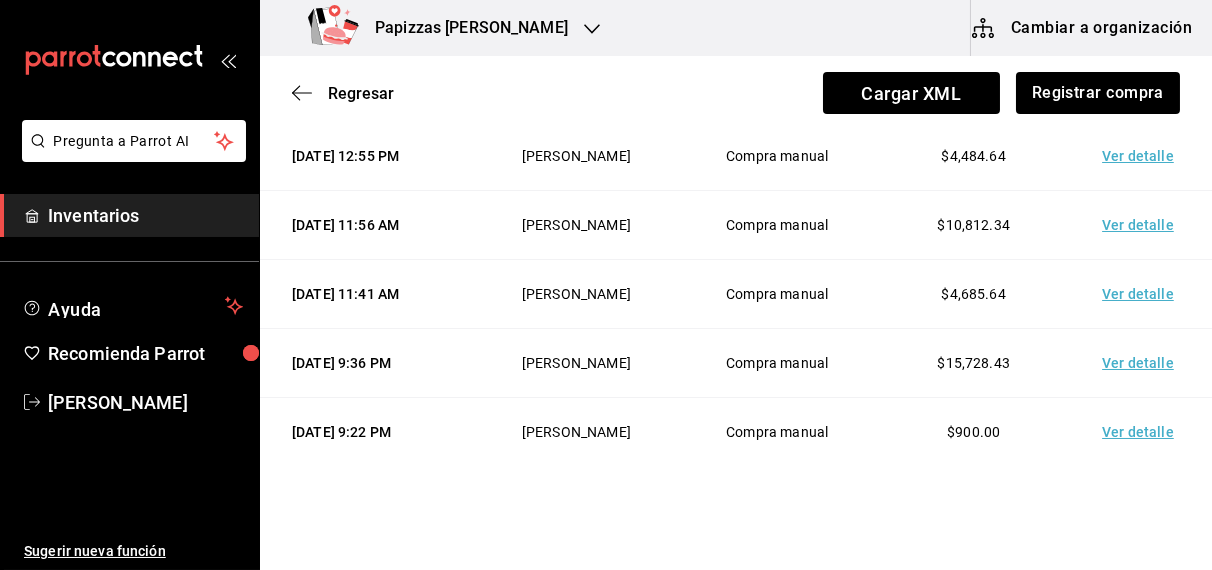 scroll, scrollTop: 663, scrollLeft: 0, axis: vertical 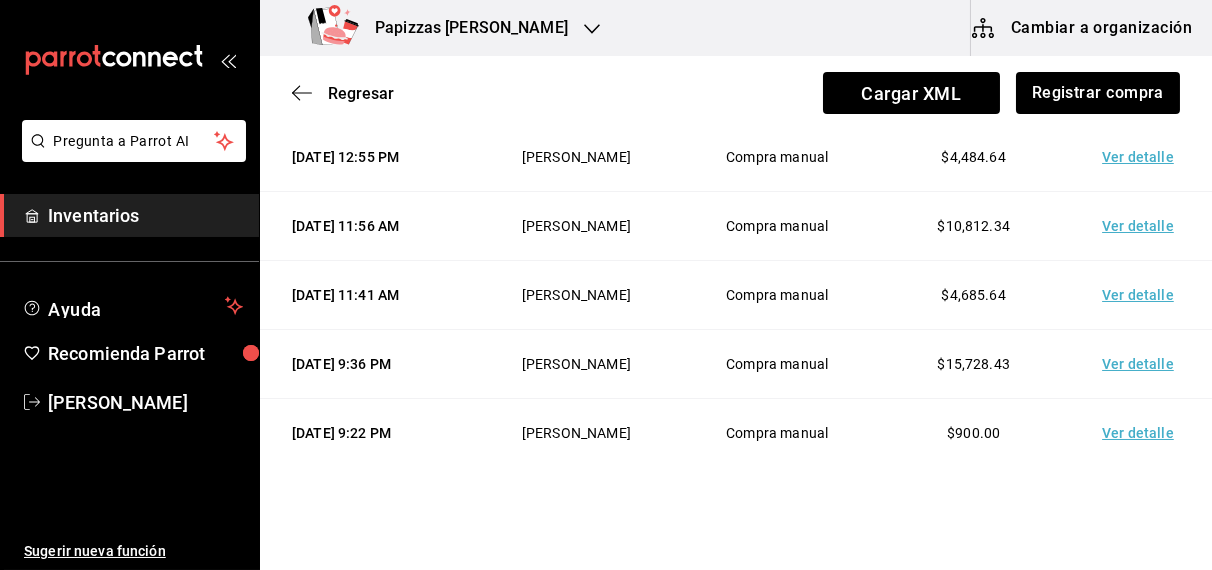 click on "Ver detalle" at bounding box center [1142, 226] 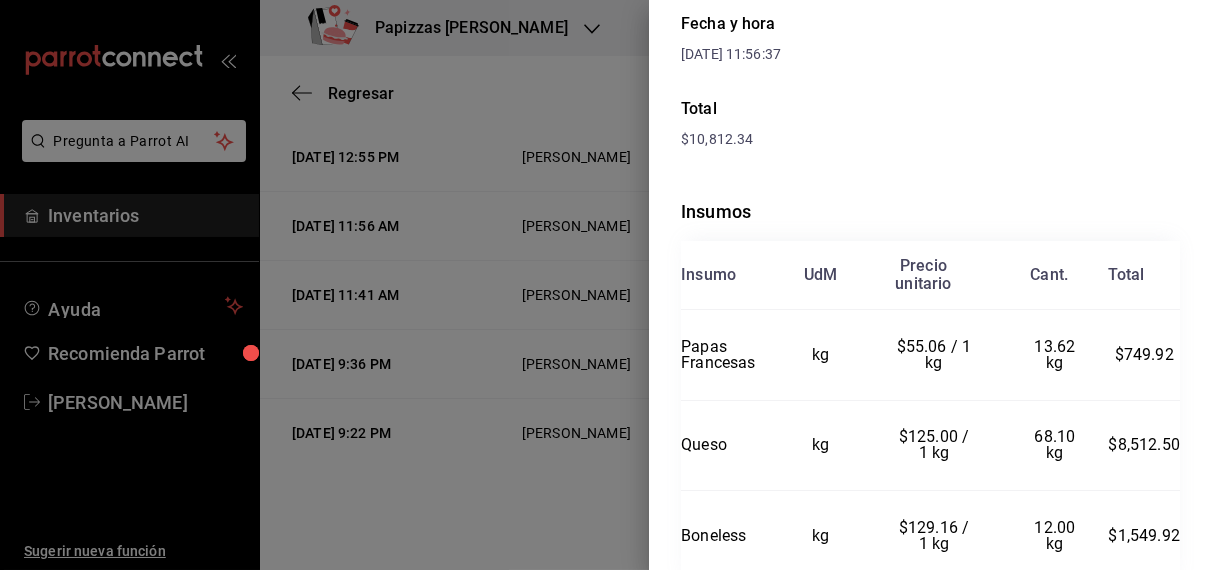 scroll, scrollTop: 355, scrollLeft: 0, axis: vertical 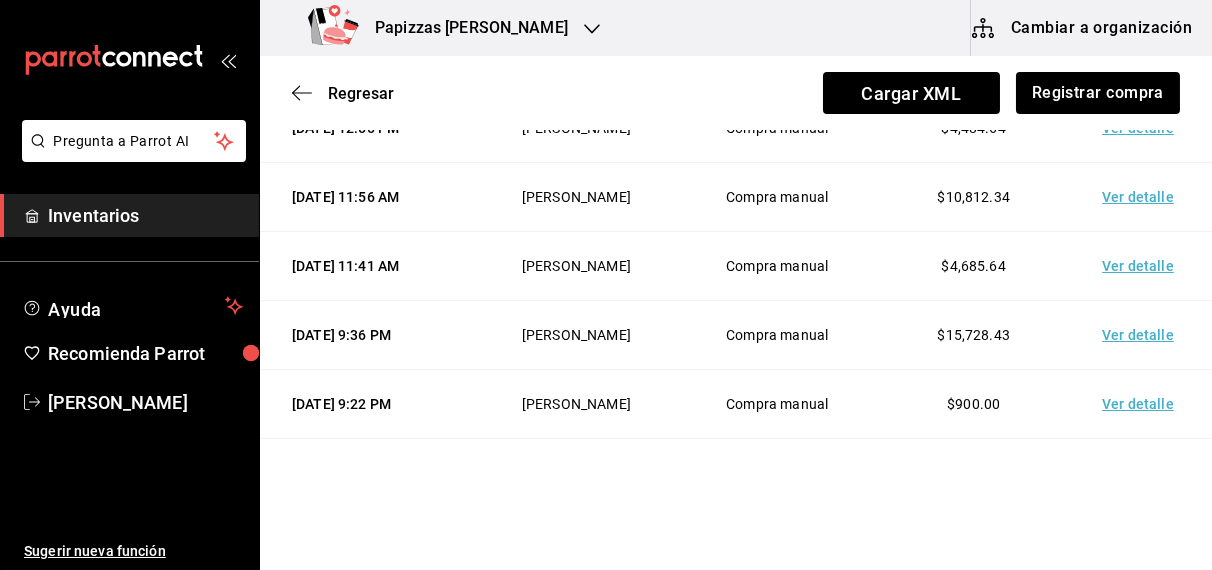 click on "Ver detalle" at bounding box center (1142, 197) 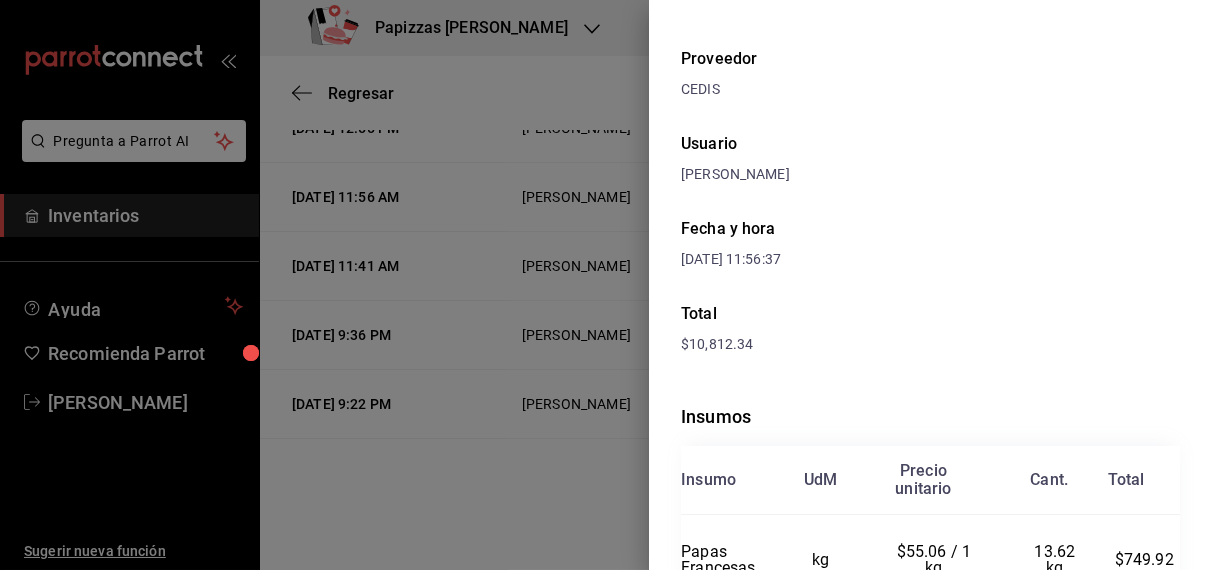 scroll, scrollTop: 0, scrollLeft: 0, axis: both 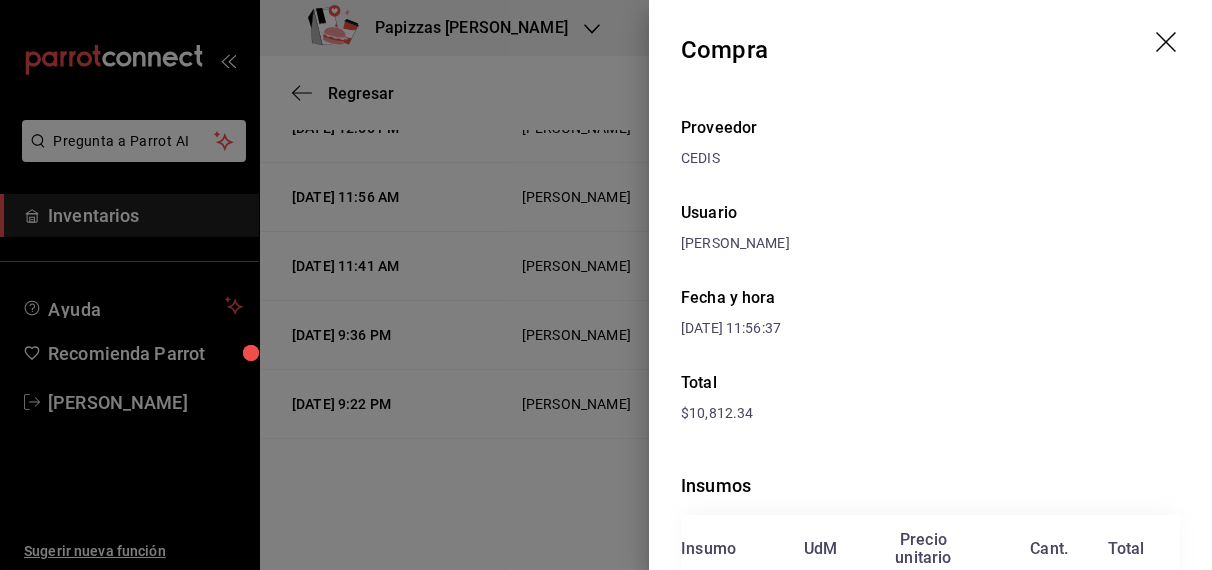 click 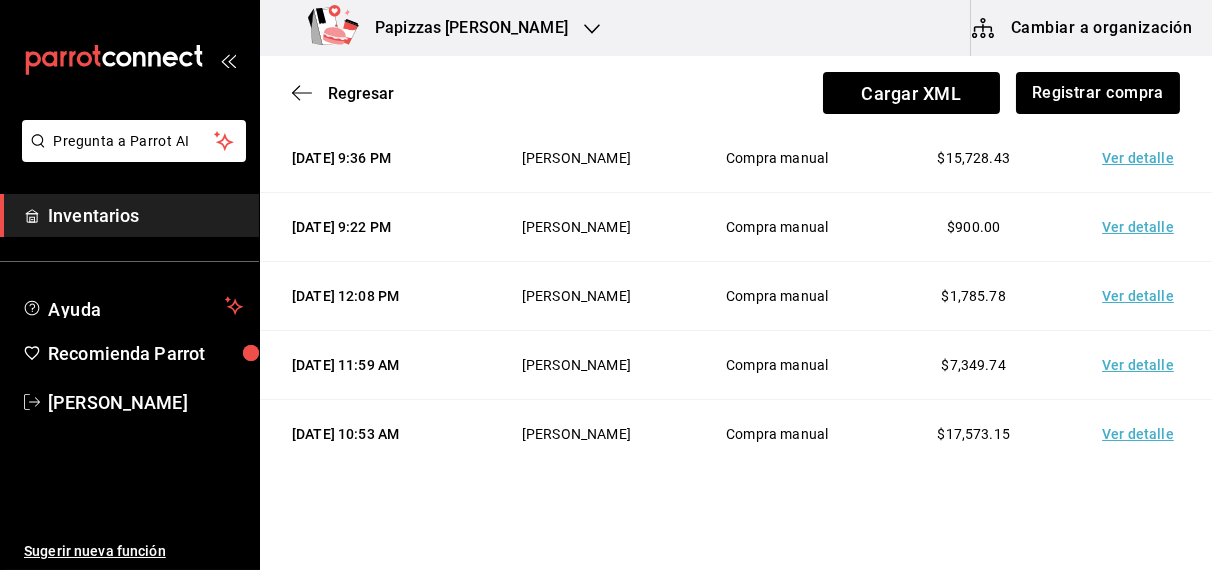 scroll, scrollTop: 881, scrollLeft: 0, axis: vertical 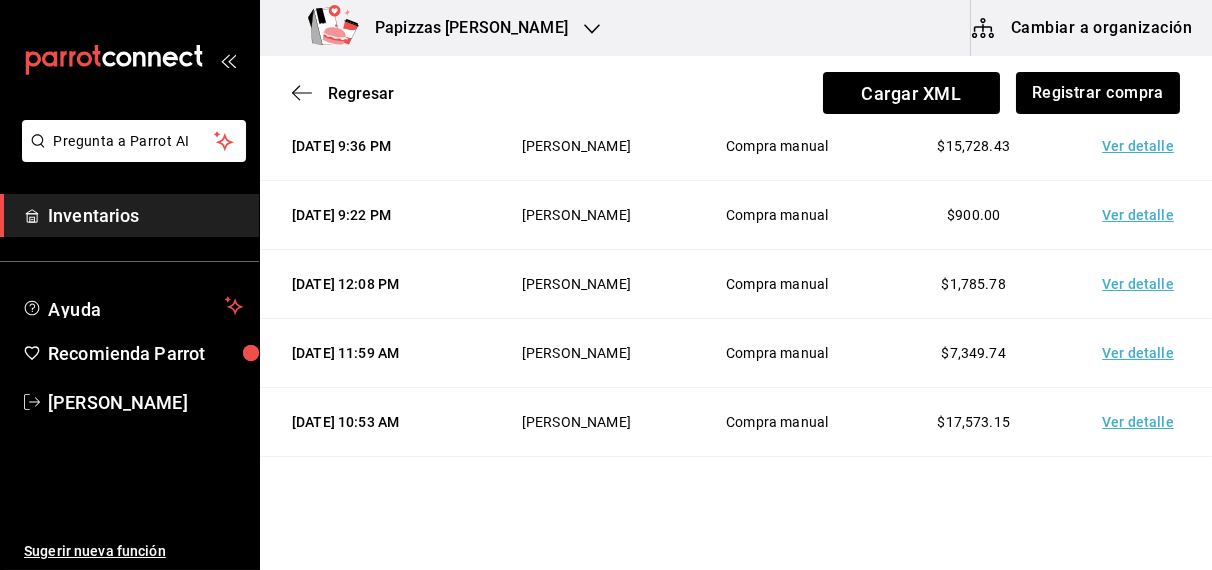 click on "Ver detalle" at bounding box center [1142, 146] 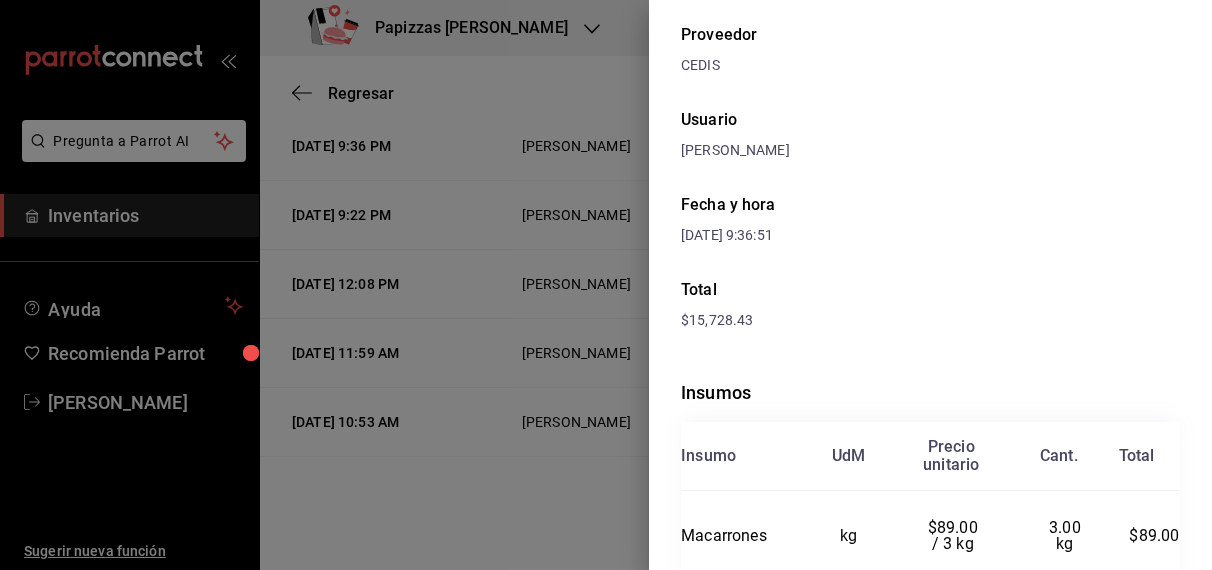 scroll, scrollTop: 0, scrollLeft: 0, axis: both 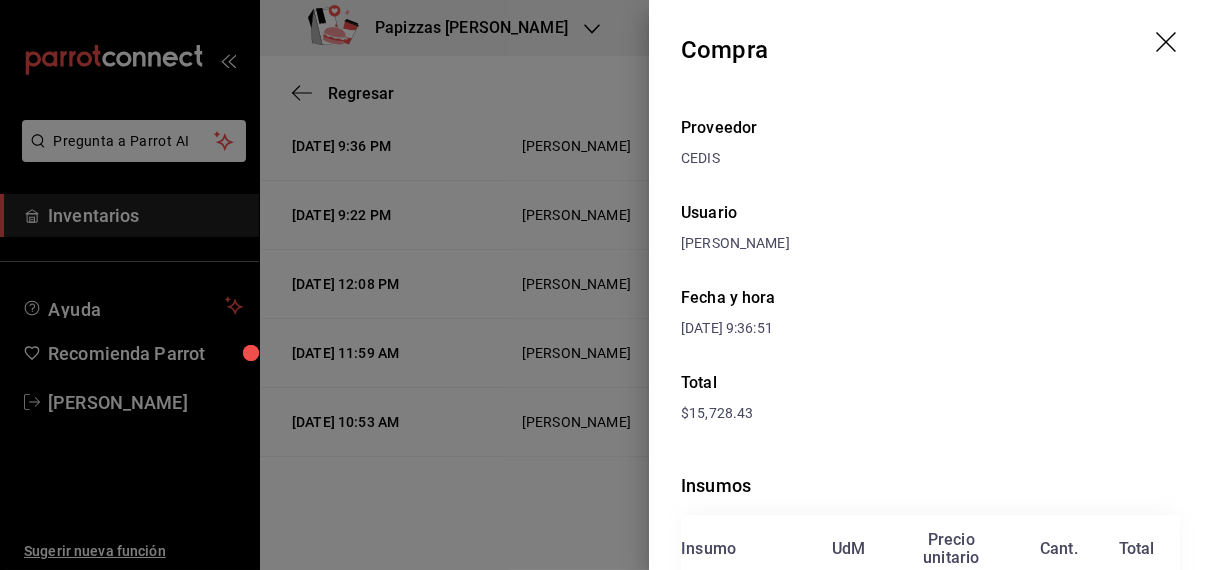 click 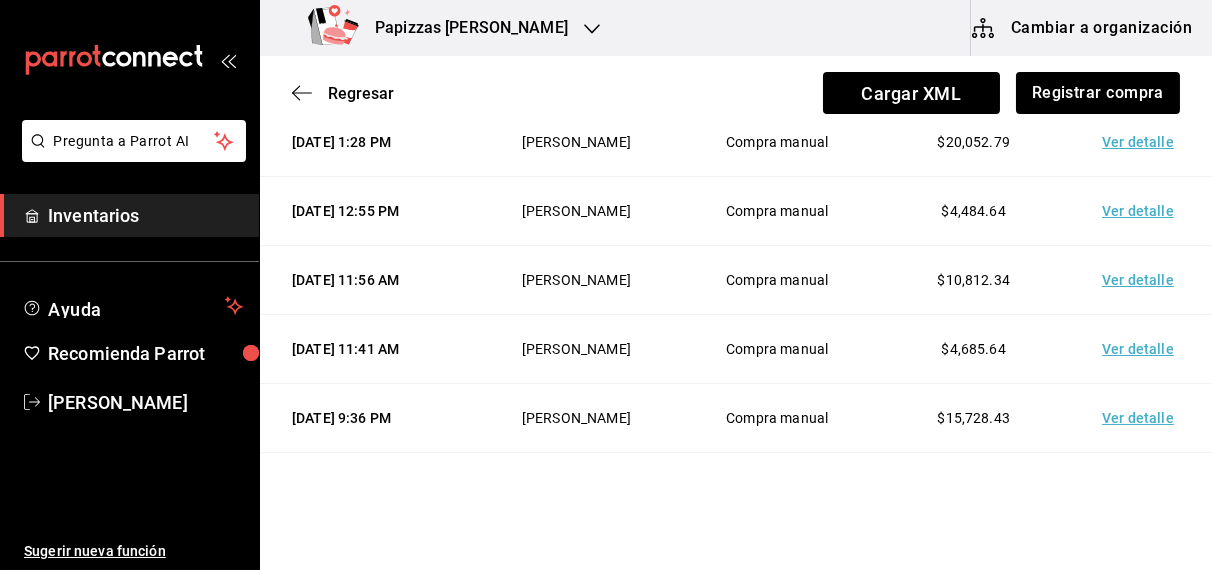 scroll, scrollTop: 605, scrollLeft: 0, axis: vertical 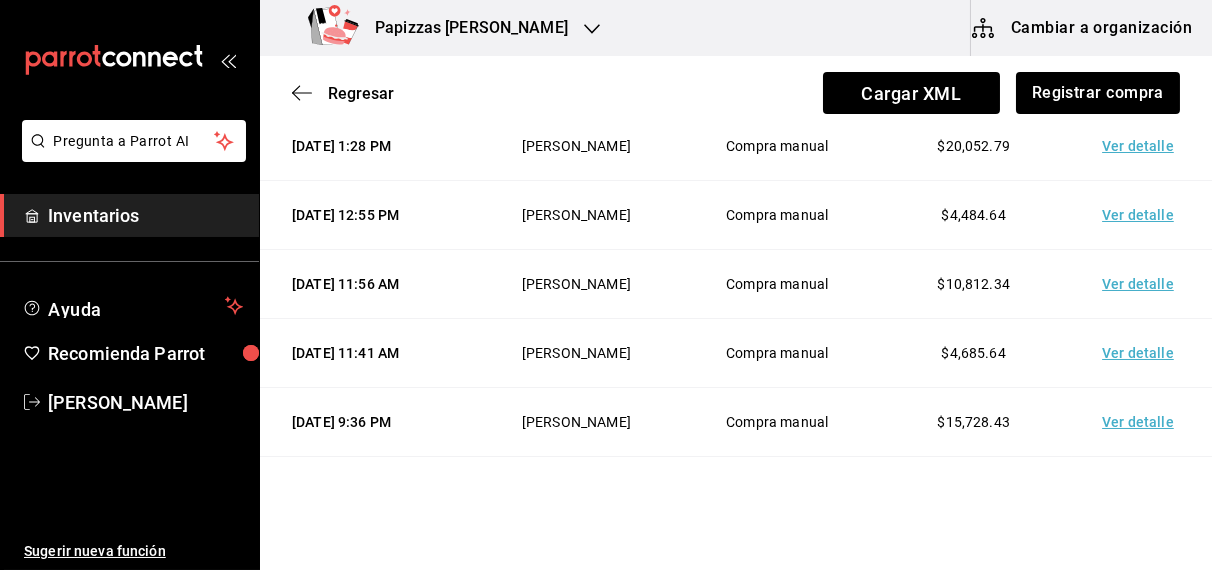 click on "Ver detalle" at bounding box center [1142, 215] 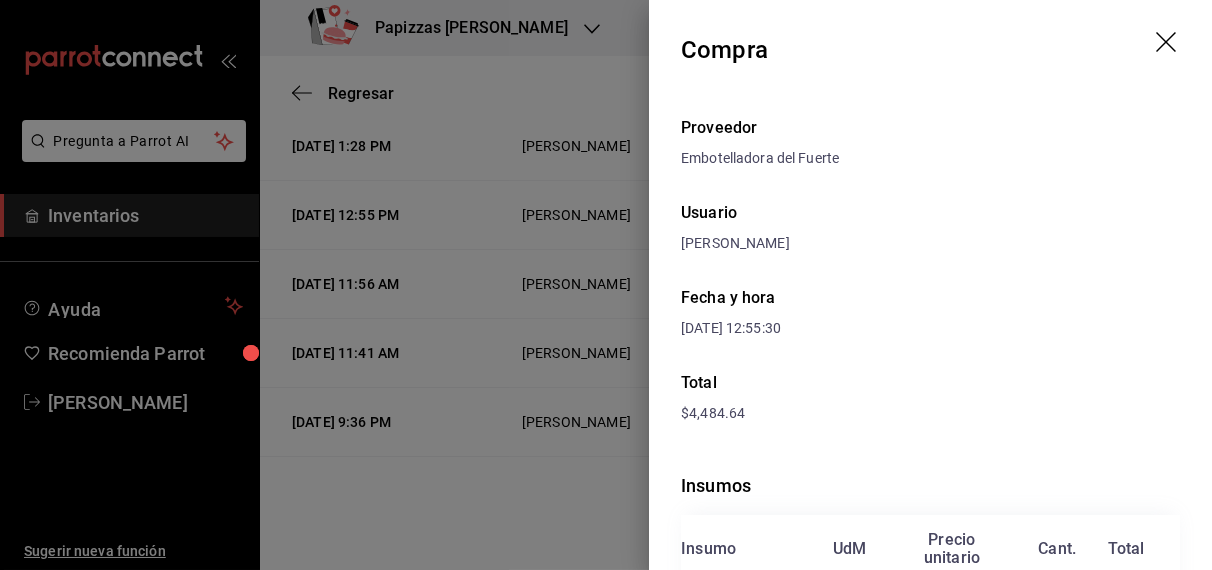 click 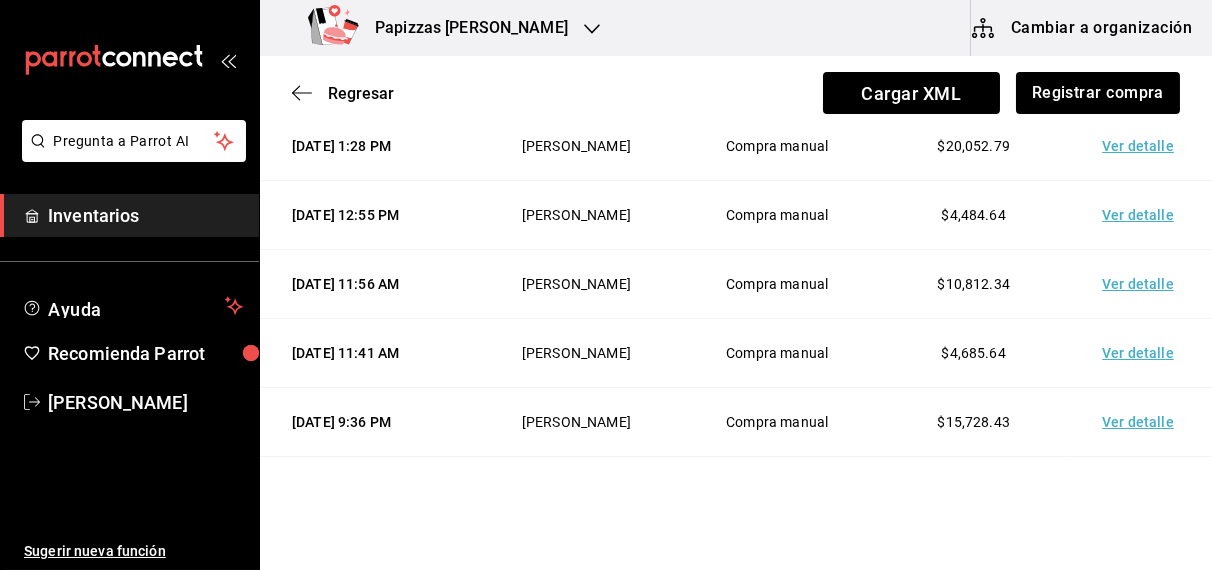click on "Ver detalle" at bounding box center (1142, 146) 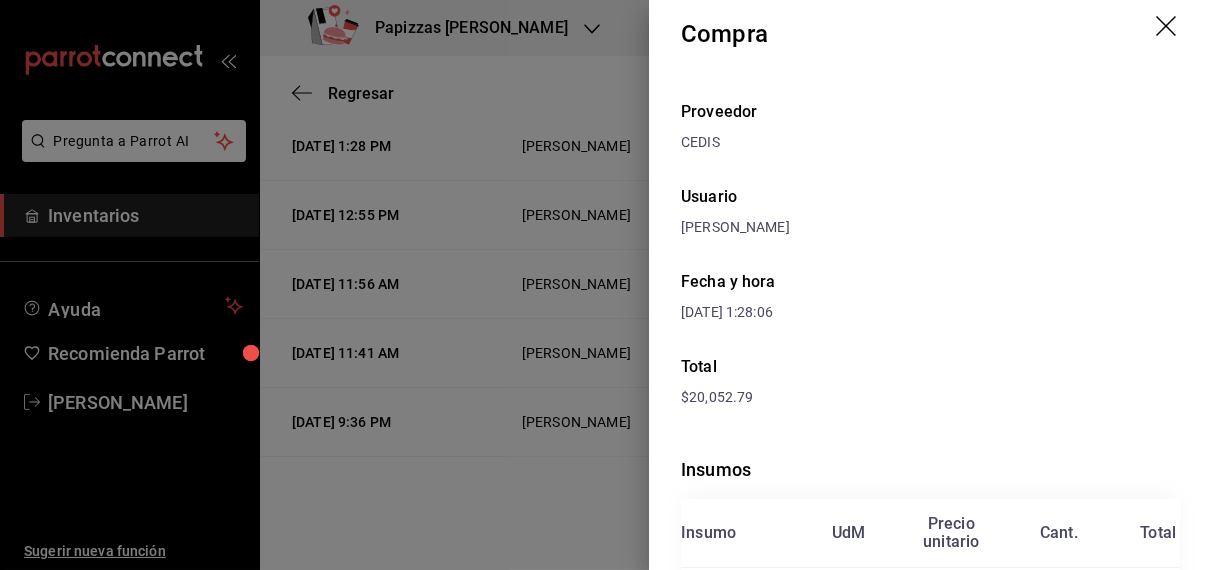 scroll, scrollTop: 0, scrollLeft: 0, axis: both 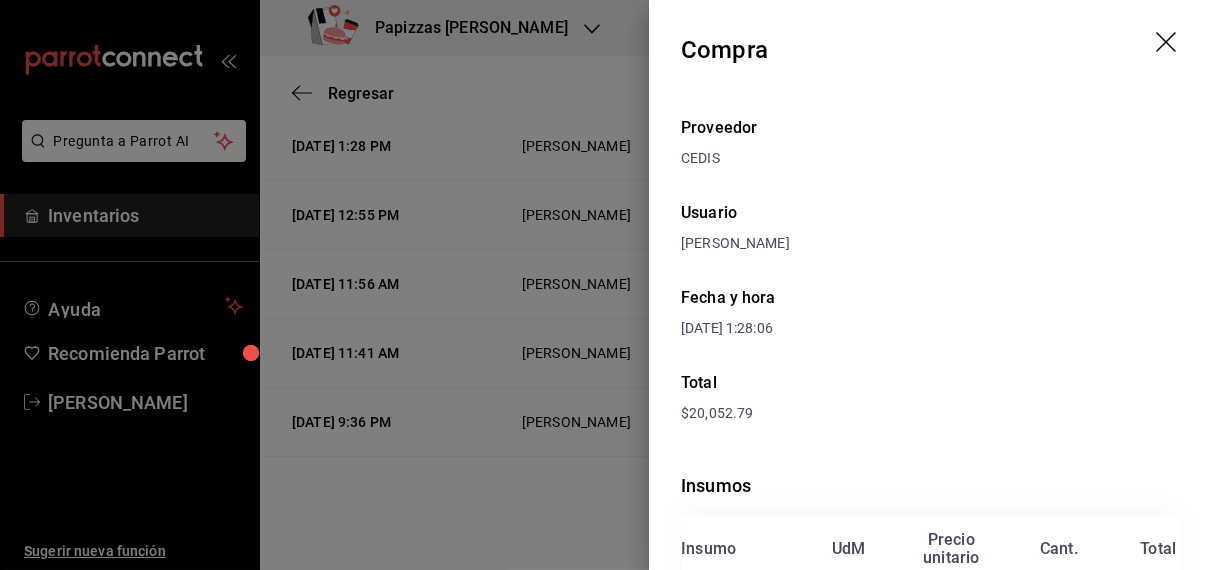 click 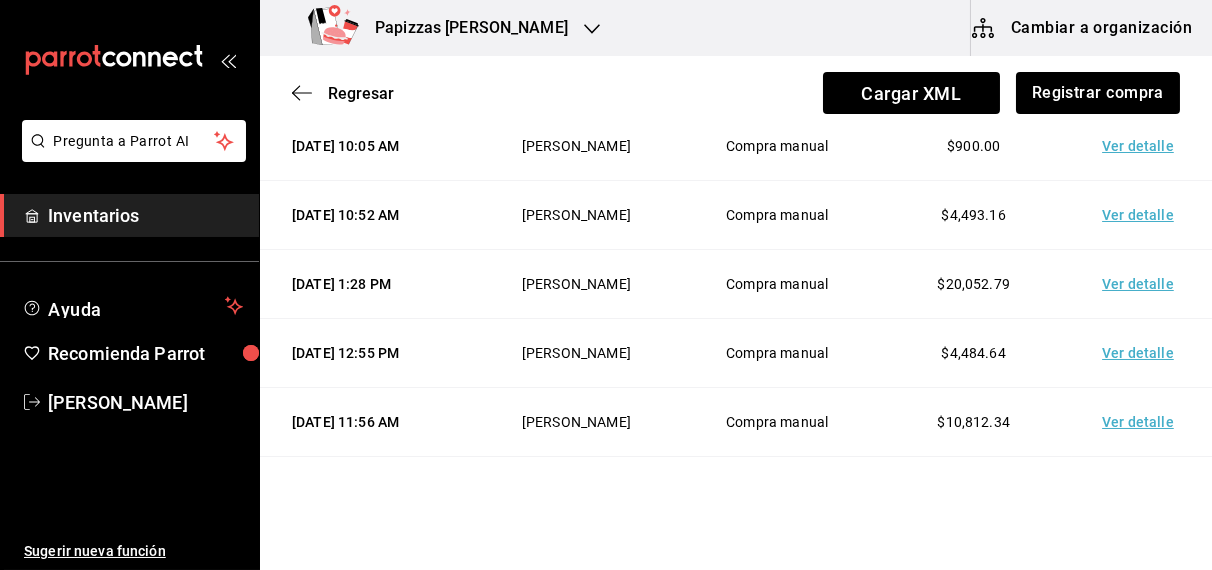 scroll, scrollTop: 461, scrollLeft: 0, axis: vertical 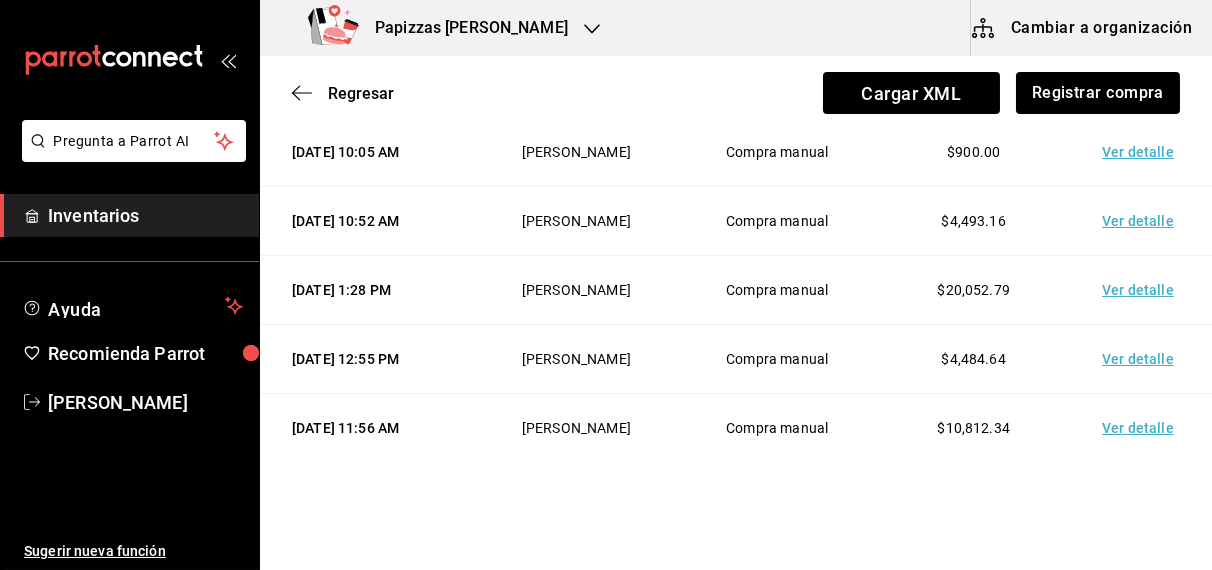 click on "Ver detalle" at bounding box center [1142, 221] 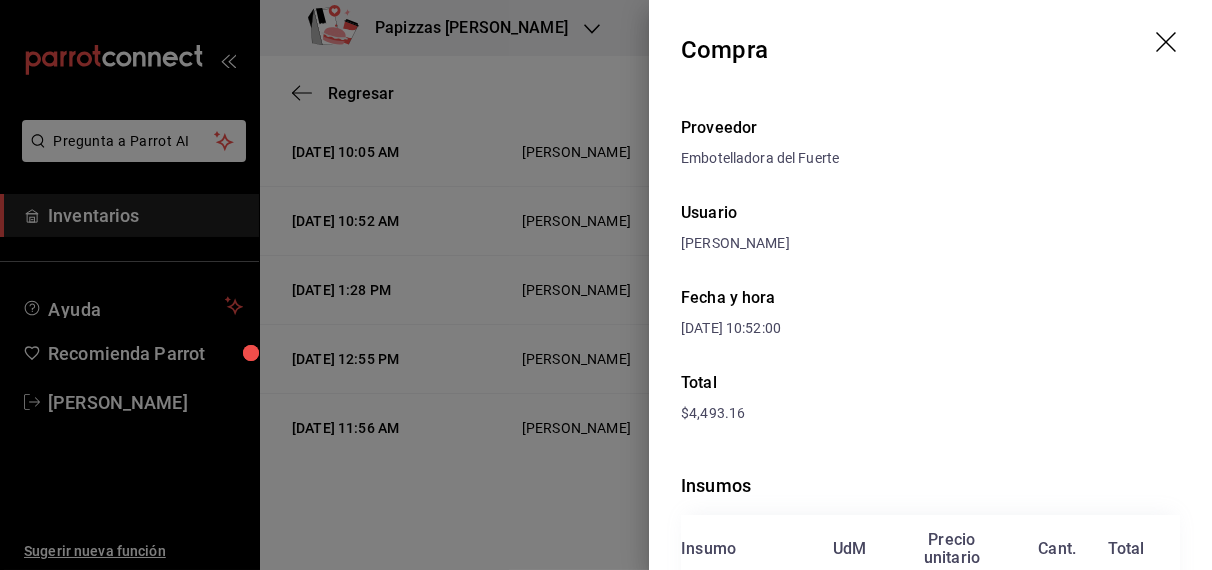 click 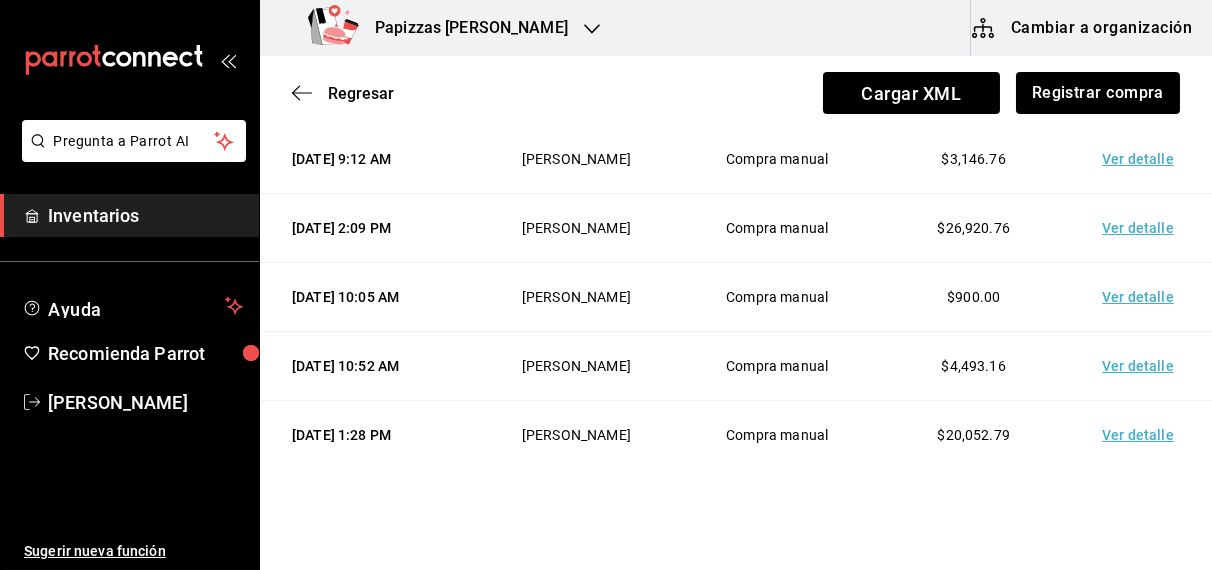 scroll, scrollTop: 312, scrollLeft: 0, axis: vertical 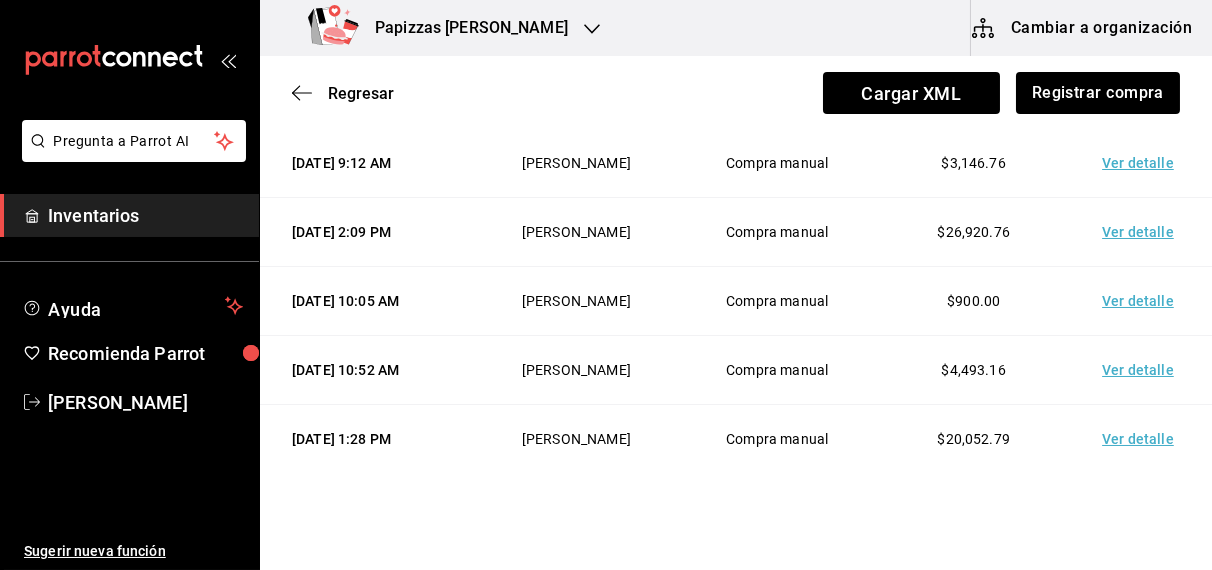 click on "Ver detalle" at bounding box center (1142, 232) 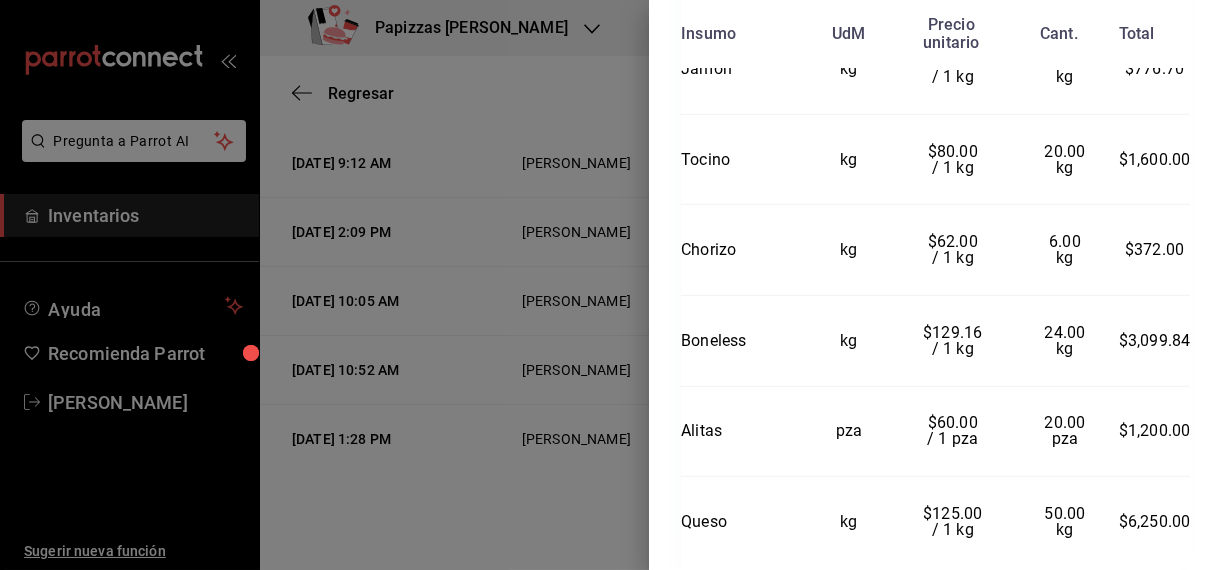 scroll, scrollTop: 2791, scrollLeft: 0, axis: vertical 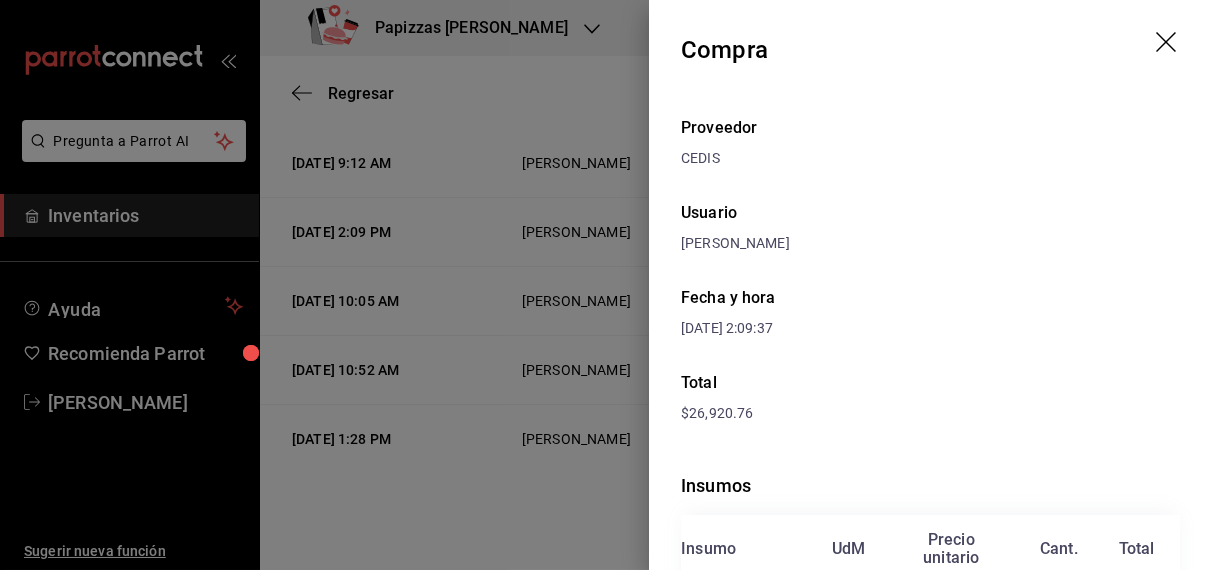 click 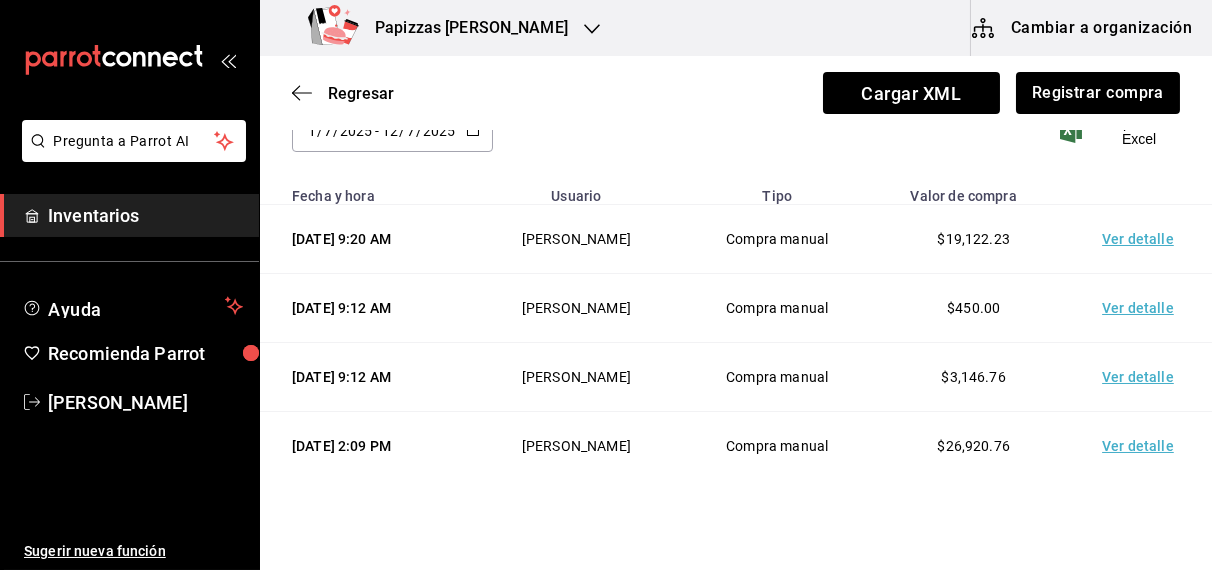 scroll, scrollTop: 84, scrollLeft: 0, axis: vertical 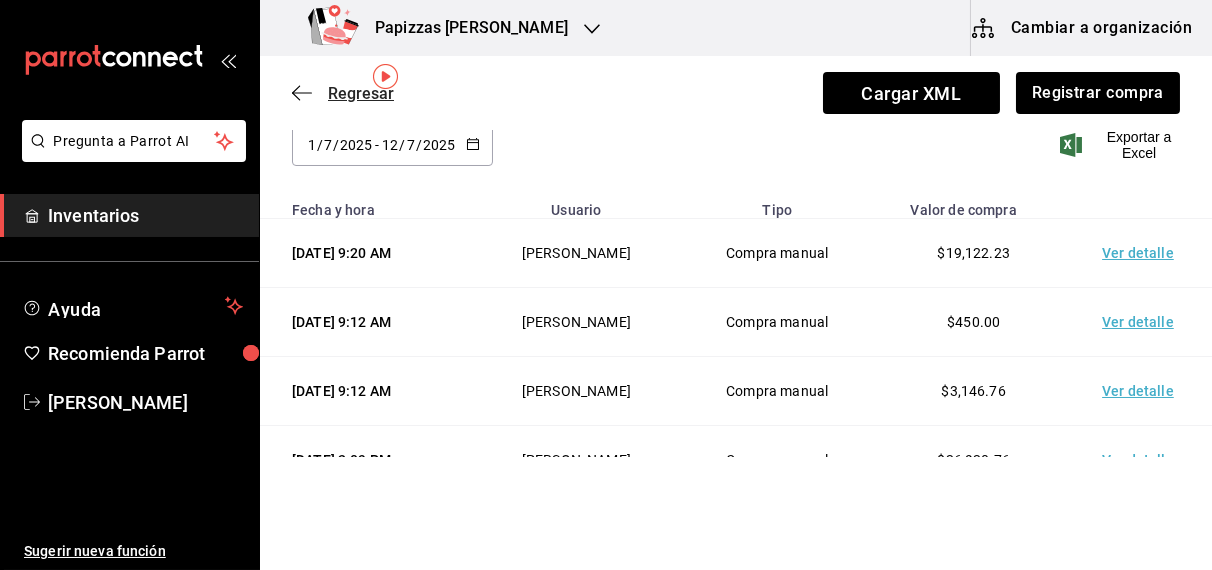click on "Regresar" at bounding box center [361, 93] 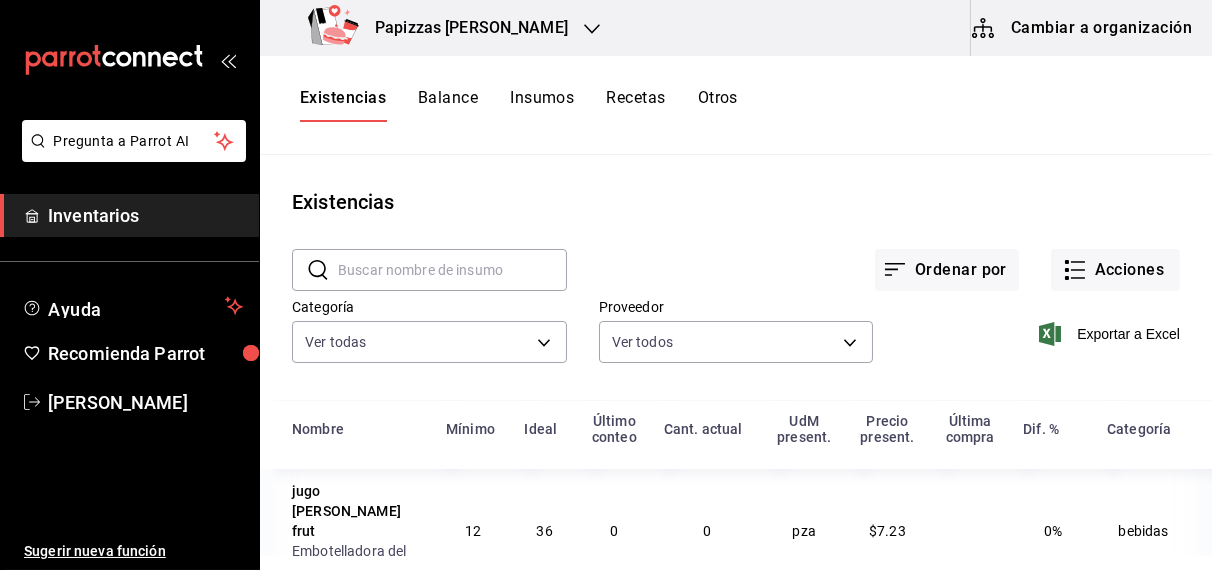 click on "Otros" at bounding box center [718, 105] 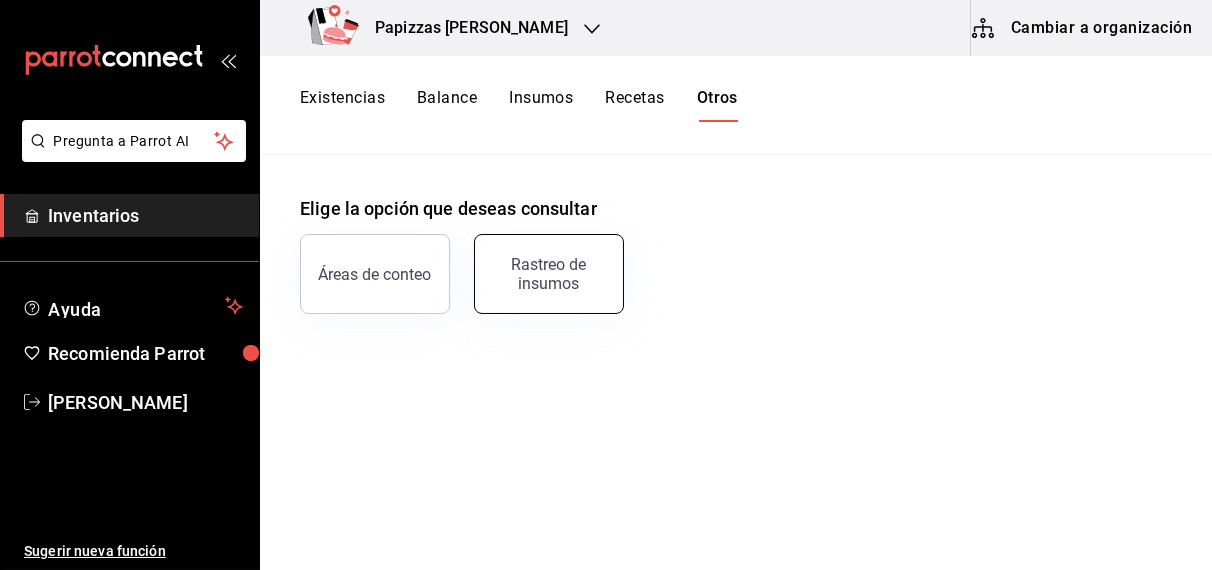 click on "Rastreo de insumos" at bounding box center [549, 274] 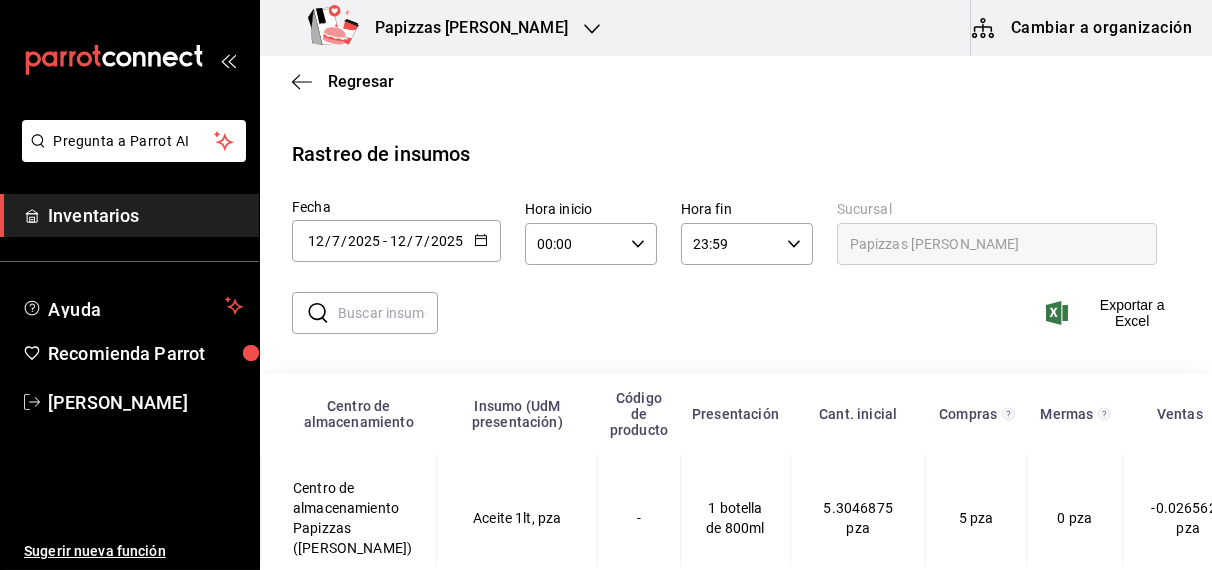 click 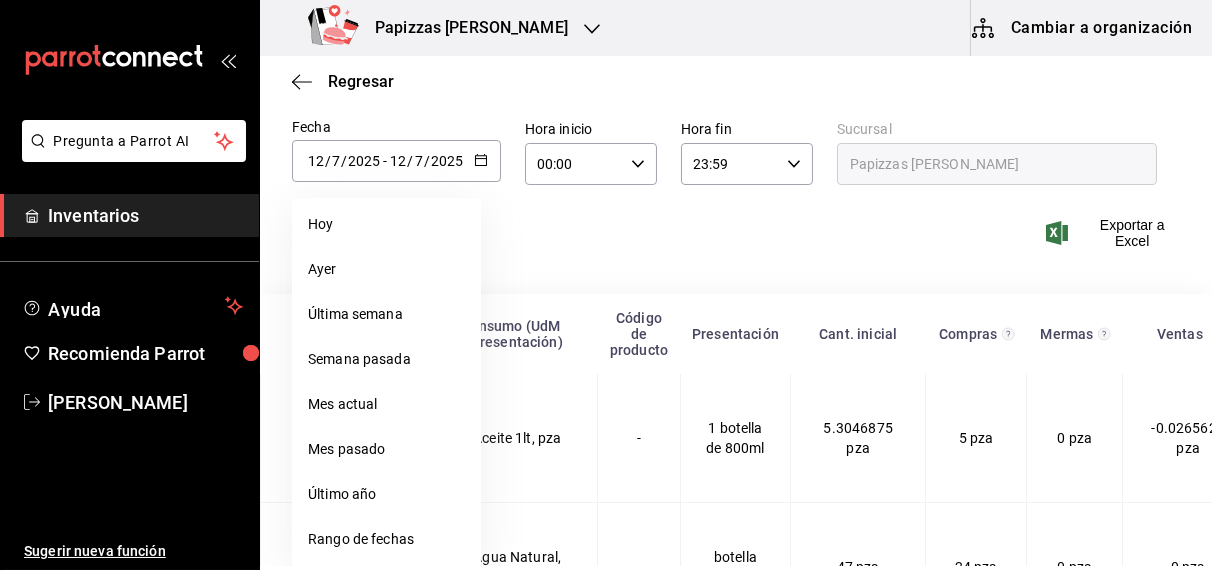scroll, scrollTop: 101, scrollLeft: 0, axis: vertical 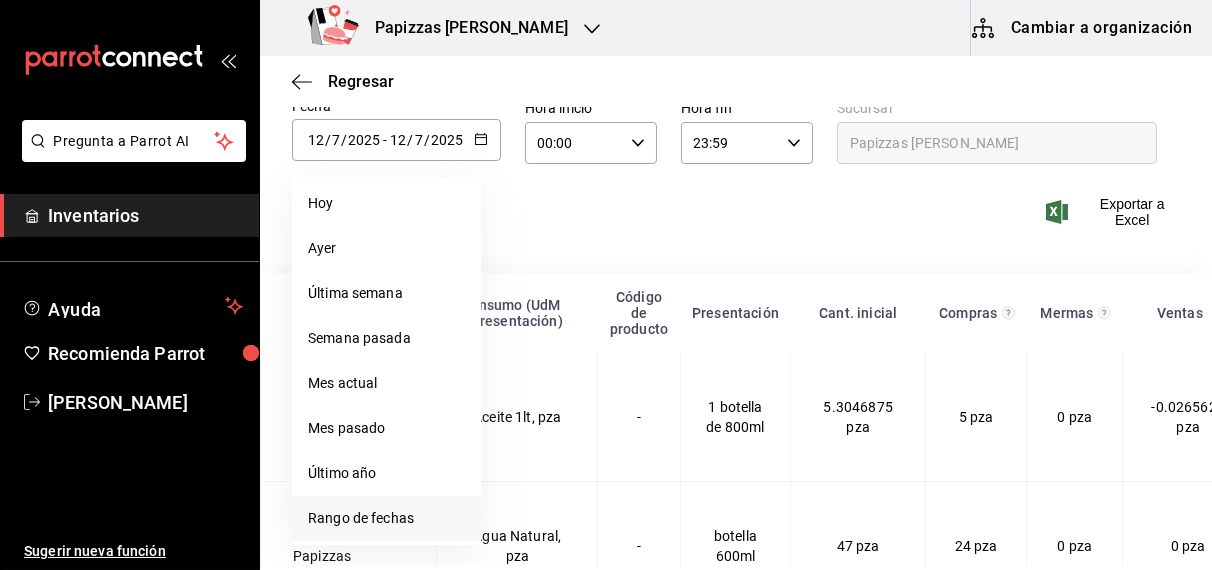 click on "Rango de fechas" at bounding box center (386, 518) 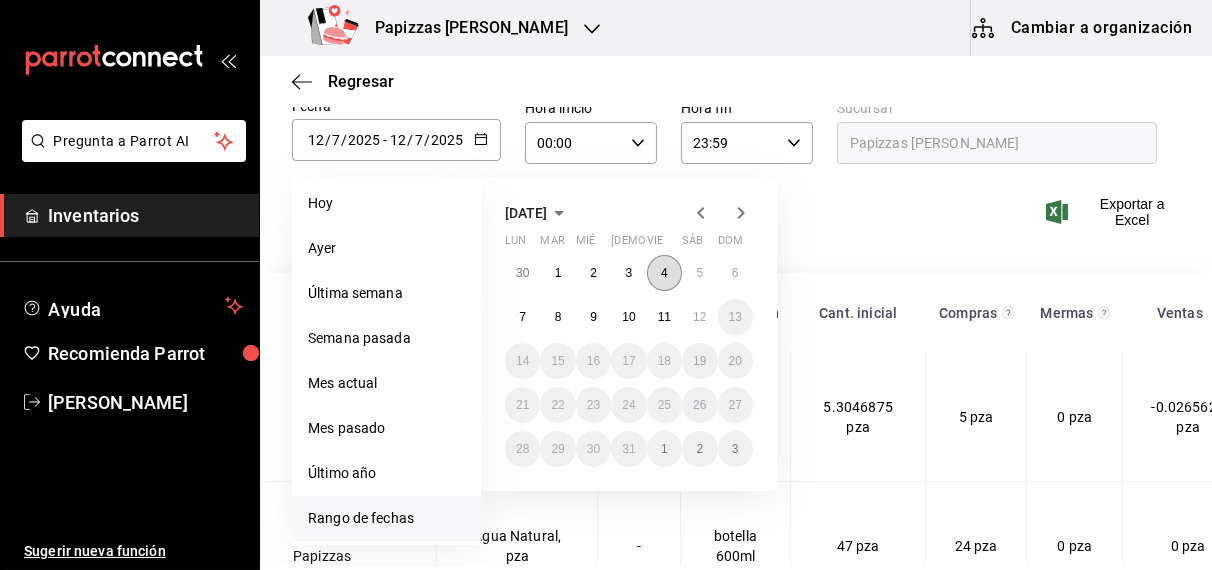 click on "4" at bounding box center (664, 273) 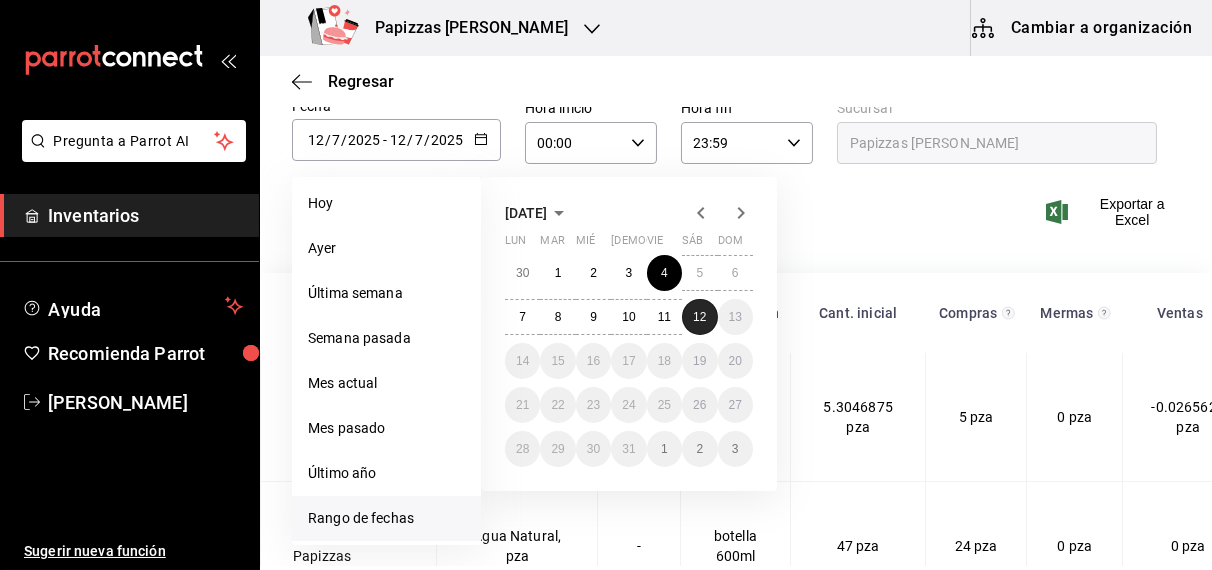 click on "12" at bounding box center (699, 317) 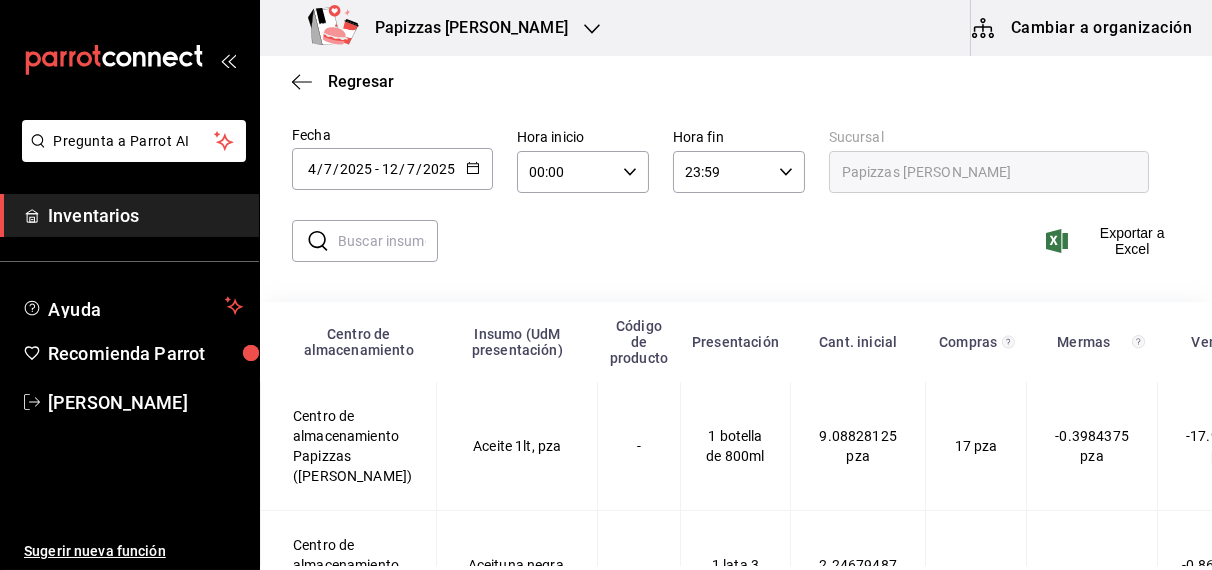 scroll, scrollTop: 101, scrollLeft: 0, axis: vertical 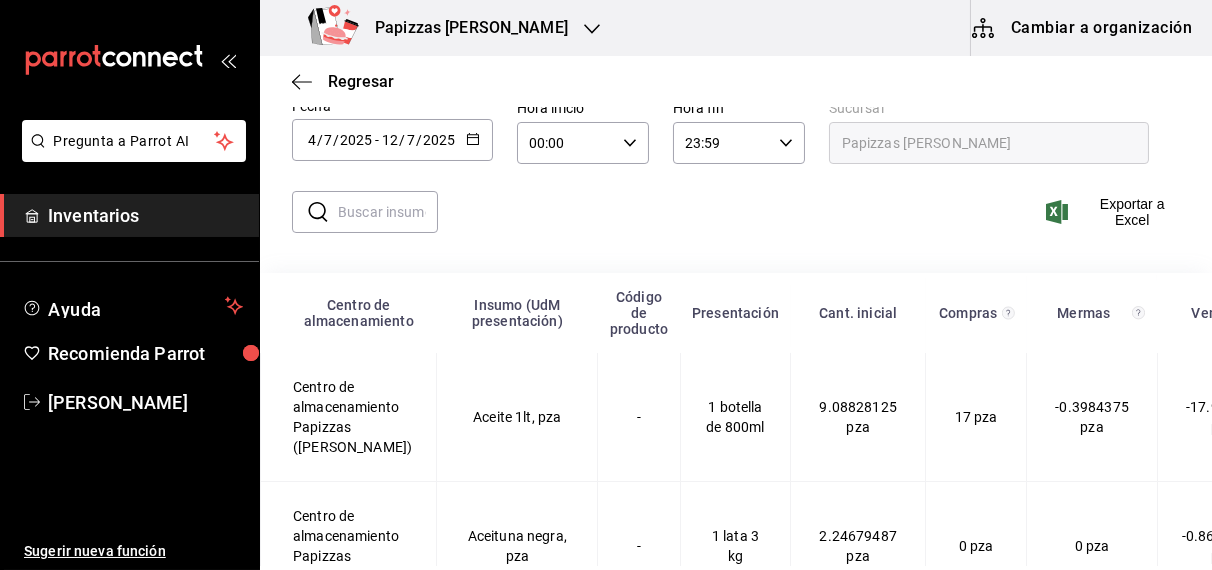 click at bounding box center (388, 212) 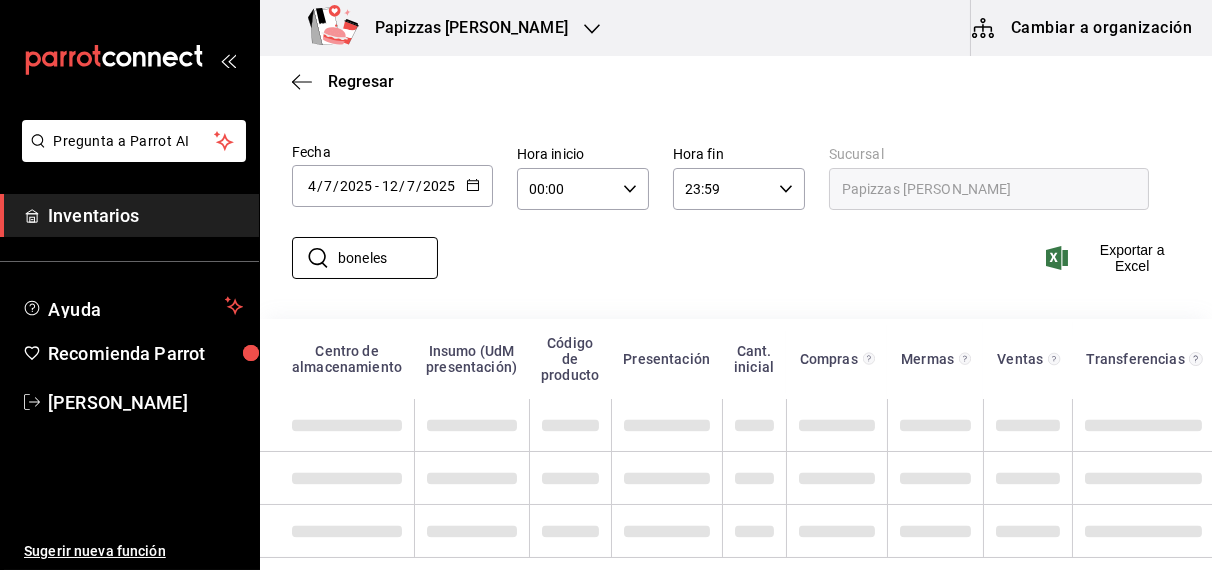 scroll, scrollTop: 42, scrollLeft: 0, axis: vertical 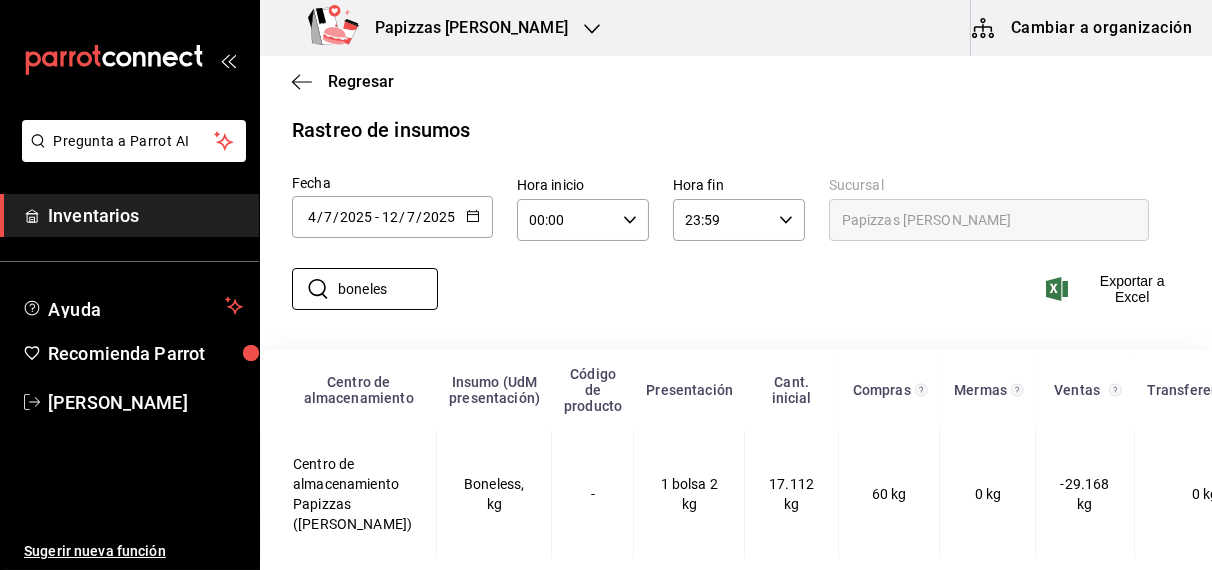 type on "BONELES" 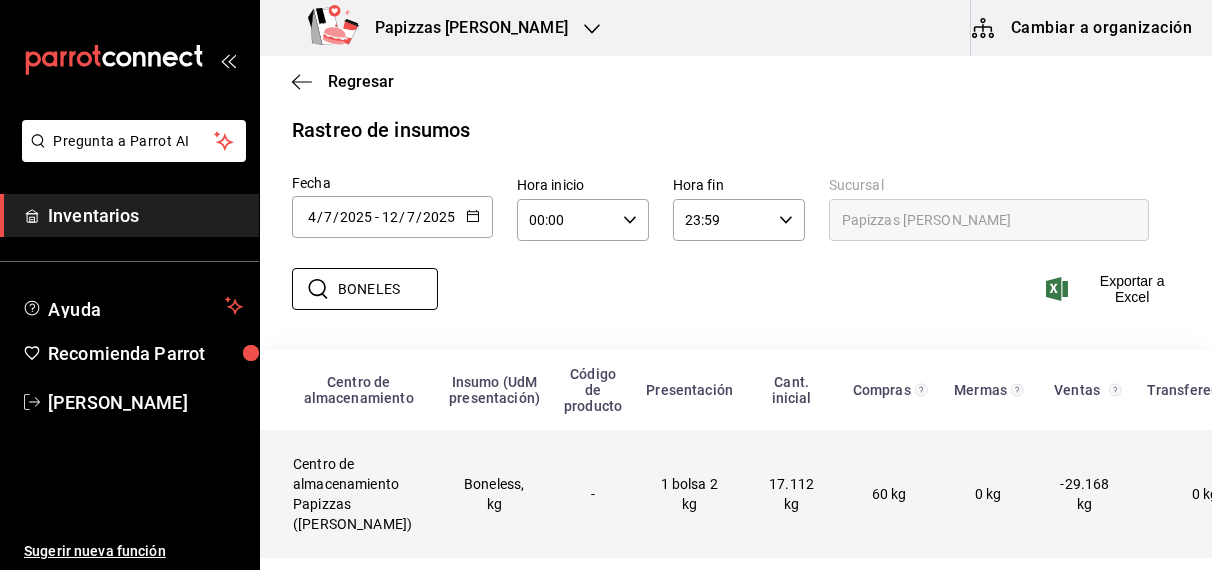 scroll, scrollTop: 42, scrollLeft: 0, axis: vertical 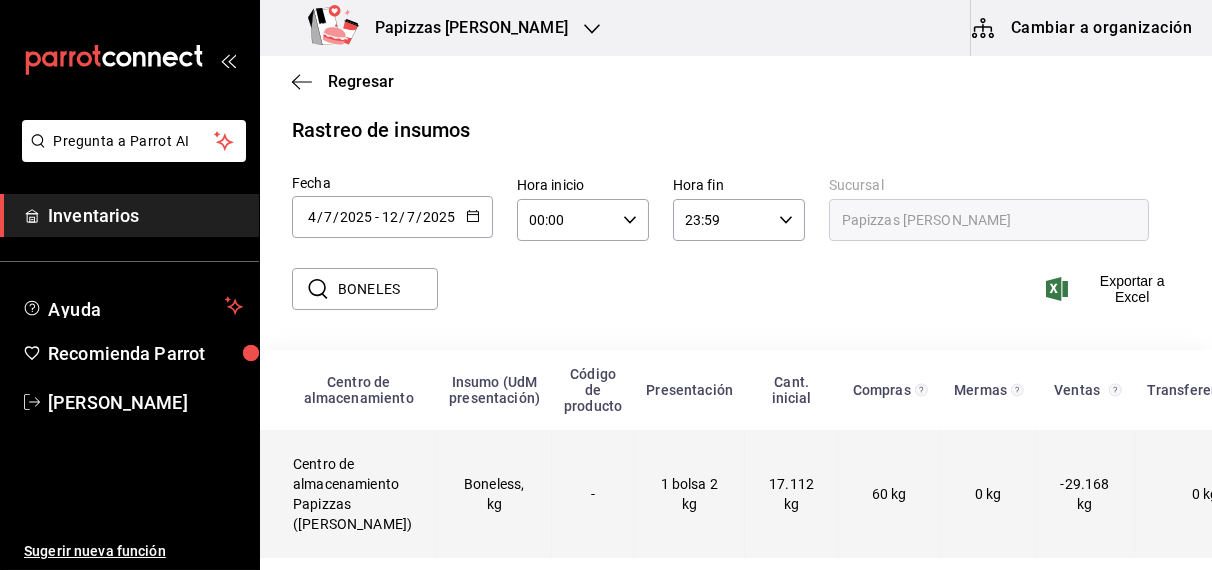 click on "Boneless, kg" at bounding box center (494, 494) 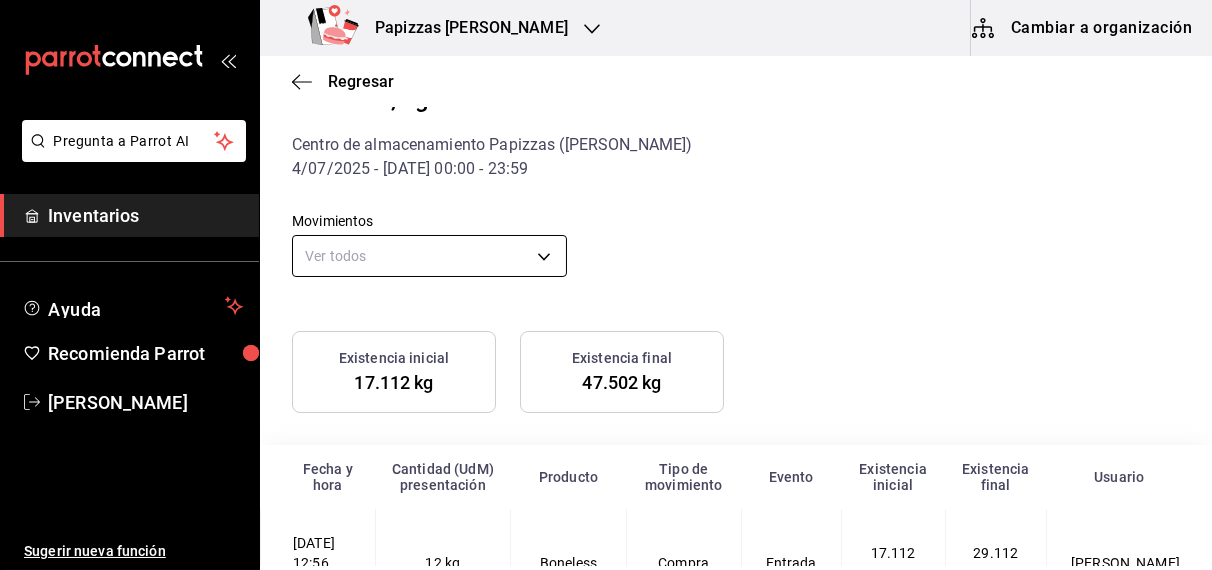 click on "Pregunta a Parrot AI Inventarios   Ayuda Recomienda Parrot   OBDULIA JANNETH CASTRO ESCALANTE   Sugerir nueva función   Papizzas Rosales Cambiar a organización Regresar Boneless, kg Centro de almacenamiento Papizzas (Rosales) 4/07/2025 - 12/07/2025 - 00:00 - 23:59 Movimientos Ver todos default Existencia inicial 17.112 kg Existencia final 47.502 kg Fecha y hora Cantidad (UdM) presentación Producto Tipo de movimiento Evento Existencia inicial Existencia final Usuario 4/07/2025 12:56 PM 12 kg Boneless Compra Entrada 17.112 kg 29.112 kg OBDULIA JANNETH CASTRO ESCALANTE 4/07/2025 1:09 PM -0.26 kg Pizza Boneless Venta 040725-P-0002 Salida 29.112 kg 28.852 kg ANA KAREN REYES LOPEZ 4/07/2025 1:09 PM -0.442 kg Boneless Ajuste manual Ajuste 28.852 kg 28.41 kg OBDULIA JANNETH CASTRO ESCALANTE 4/07/2025 1:38 PM -0.26 kg Pizza Boneless Venta 040725-P-0004 Salida 28.41 kg 28.15 kg ANA KAREN REYES LOPEZ 4/07/2025 2:48 PM -0.21 kg Boneless Venta 040725-P-0007 Salida 28.15 kg 27.94 kg Denisse Najera 4/07/2025 2:54 PM" at bounding box center [606, 283] 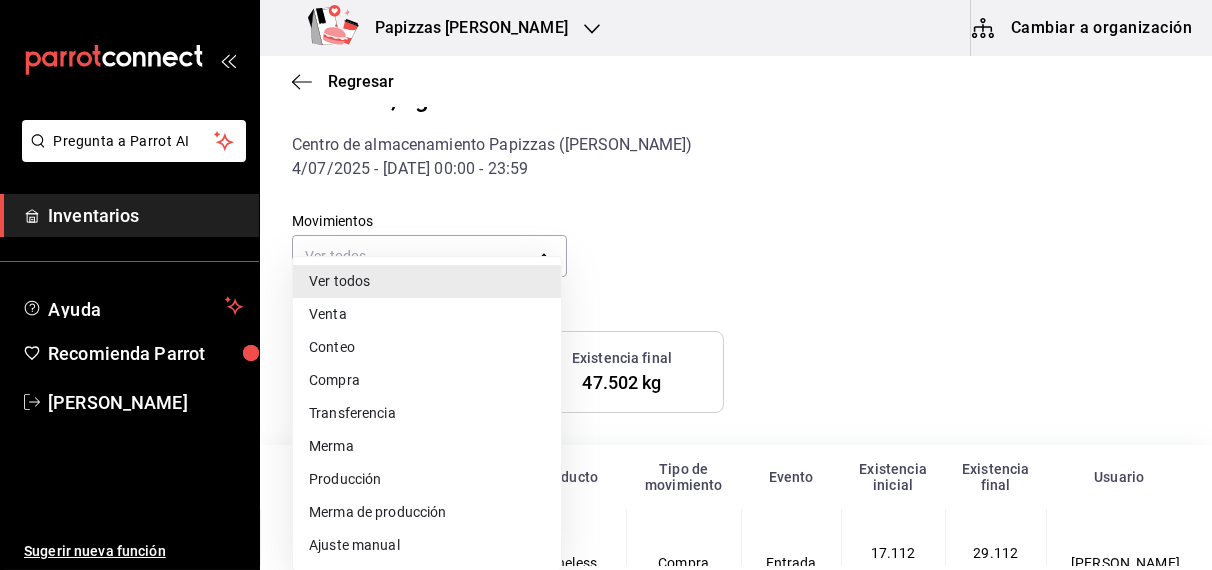 click on "Compra" at bounding box center [427, 380] 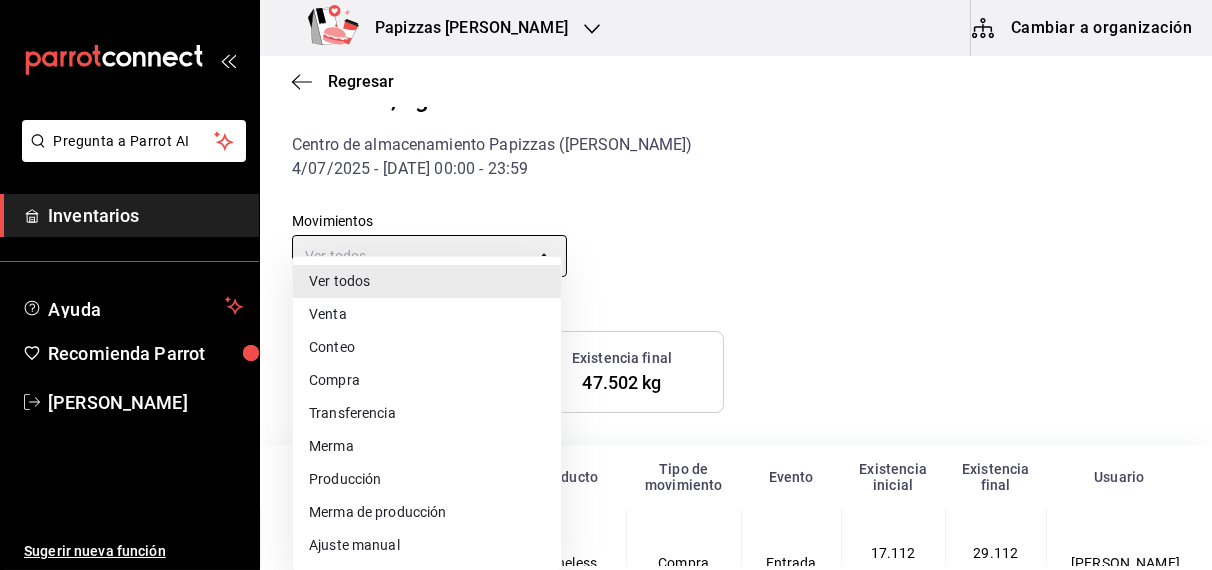 type on "PURCHASE" 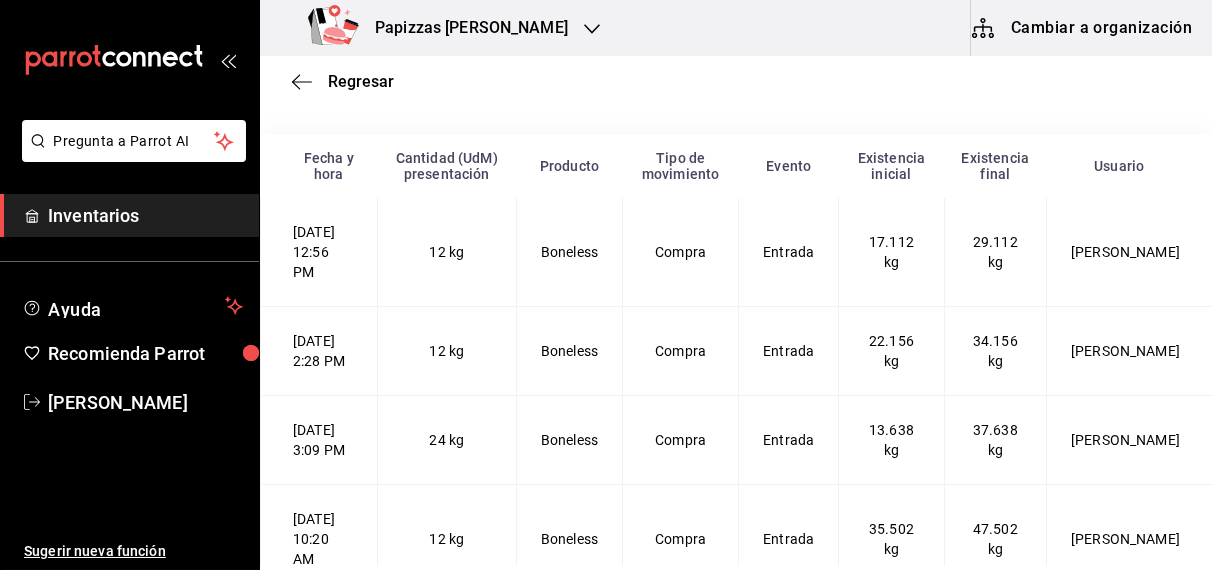 scroll, scrollTop: 365, scrollLeft: 0, axis: vertical 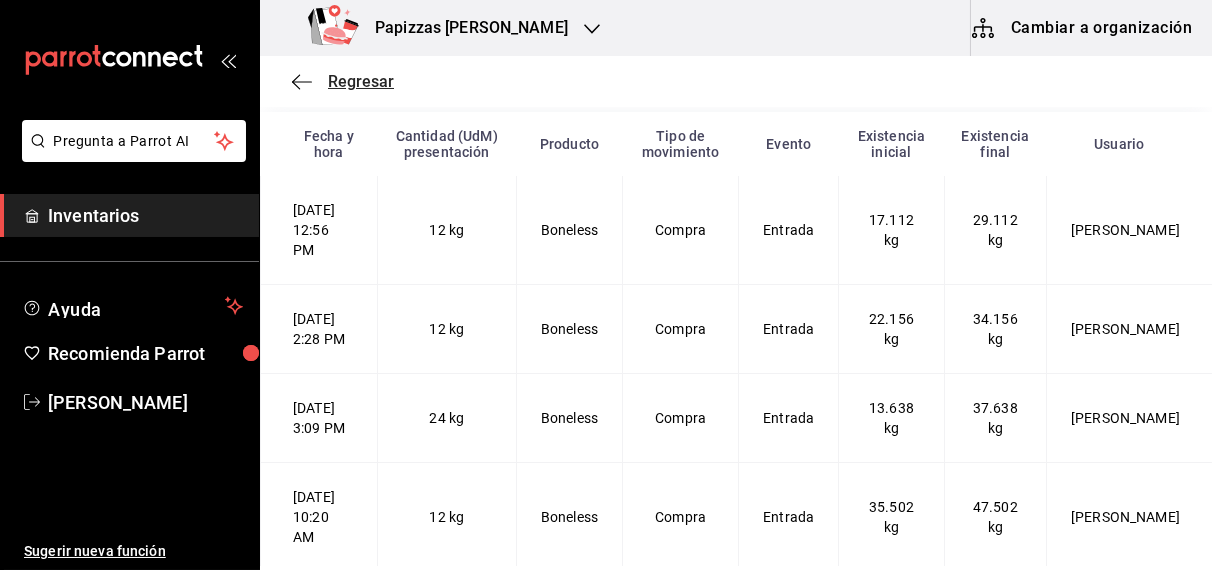 click on "Regresar" at bounding box center [361, 81] 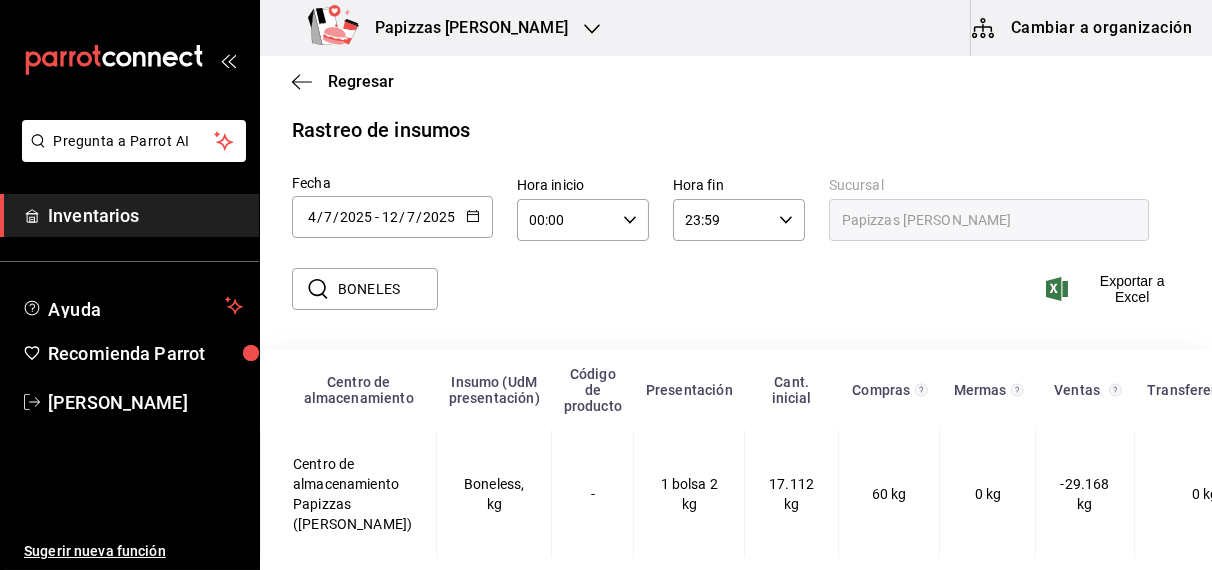 scroll, scrollTop: 42, scrollLeft: 0, axis: vertical 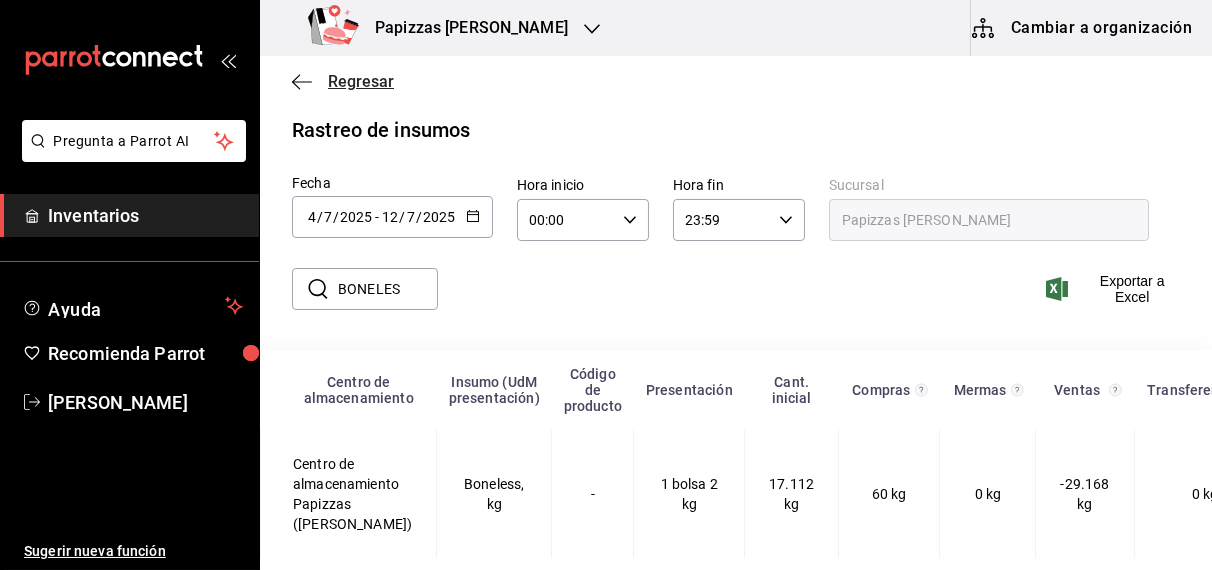 click on "Regresar" at bounding box center (361, 81) 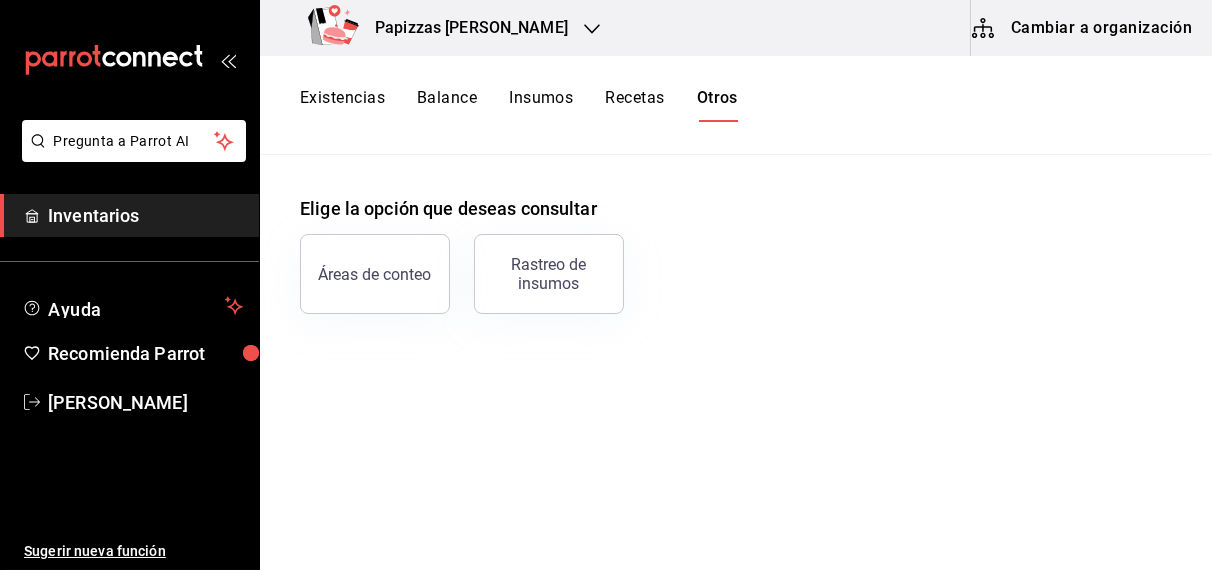 click on "Existencias" at bounding box center [342, 105] 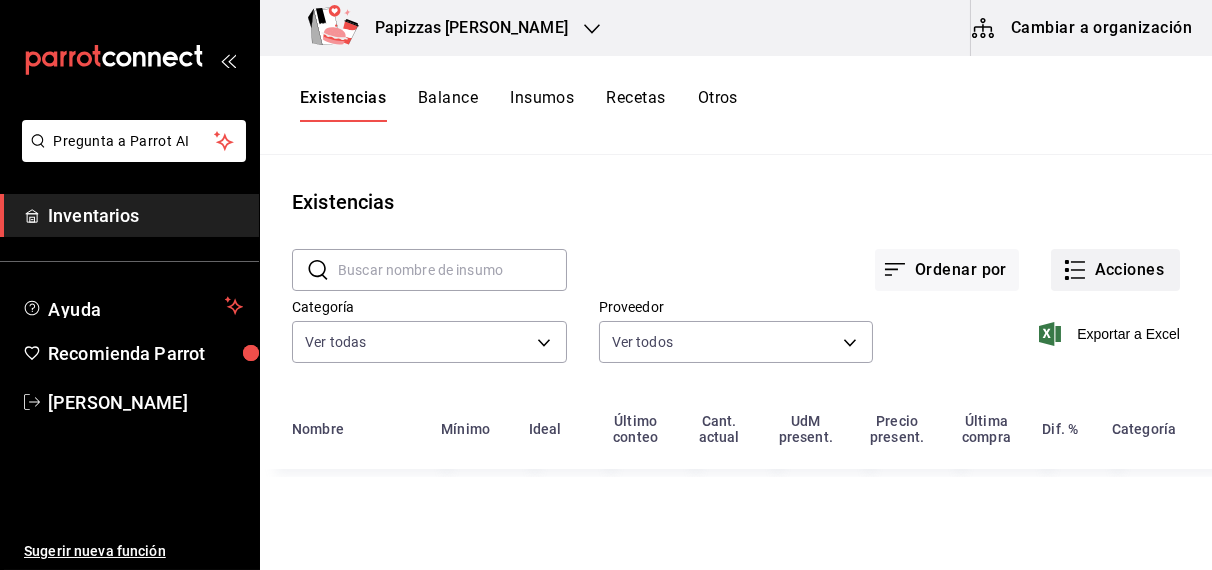 click on "Acciones" at bounding box center (1115, 270) 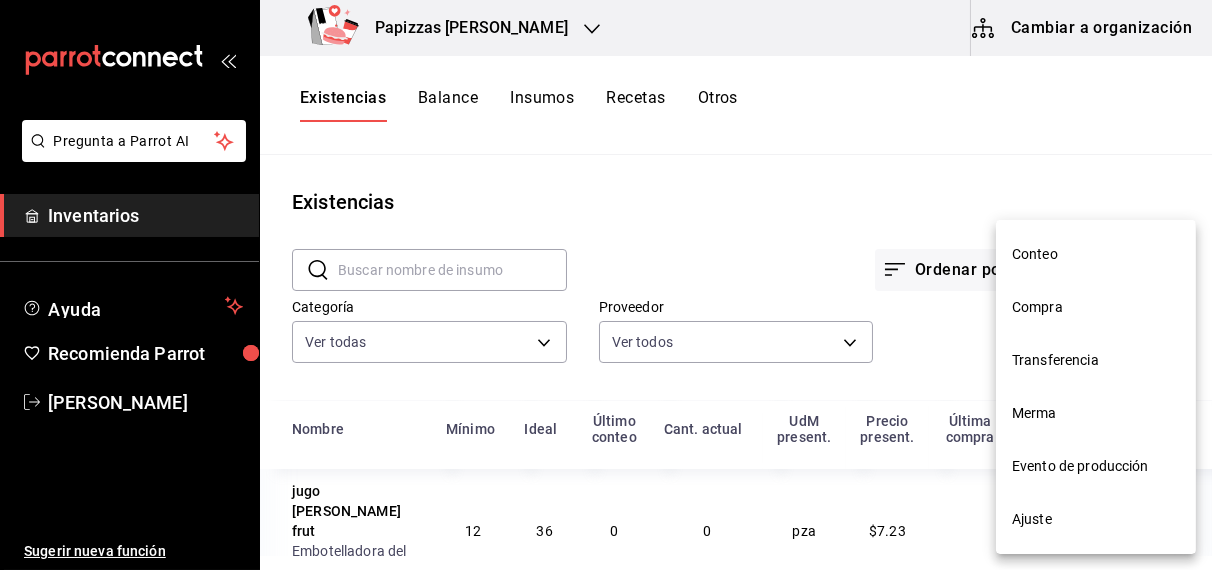 click on "Compra" at bounding box center [1096, 307] 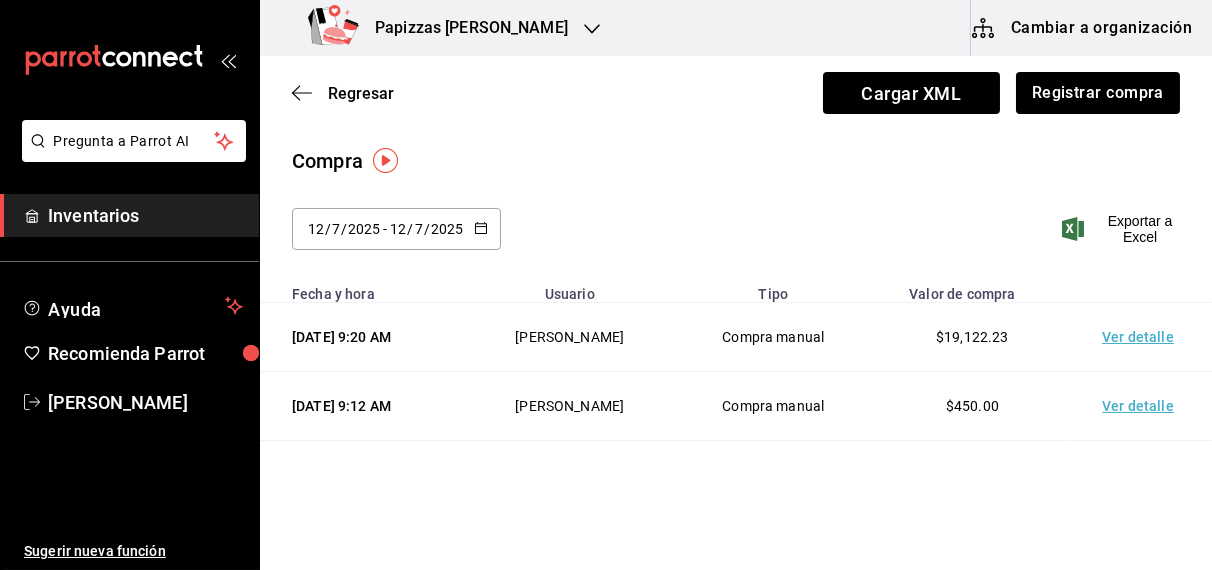 click 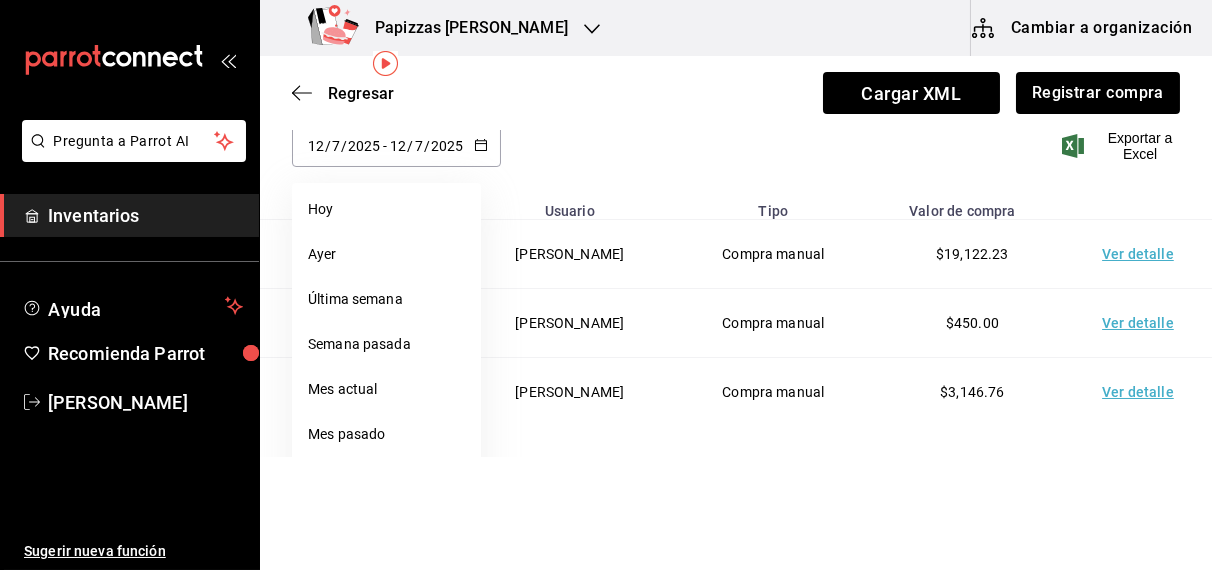 scroll, scrollTop: 97, scrollLeft: 0, axis: vertical 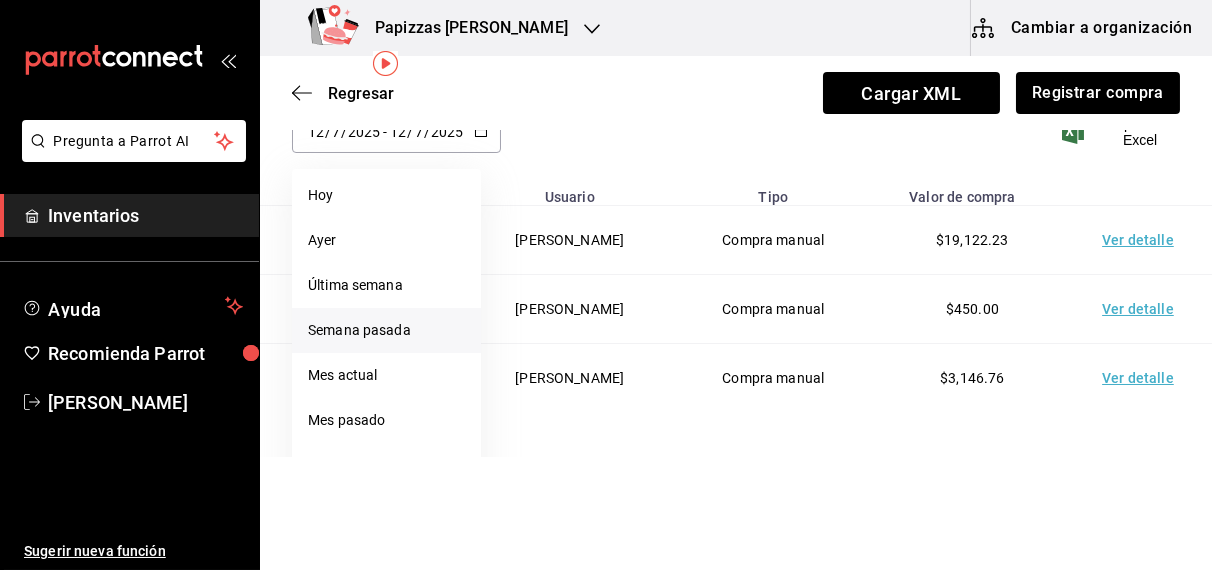 click on "Semana pasada" at bounding box center (386, 330) 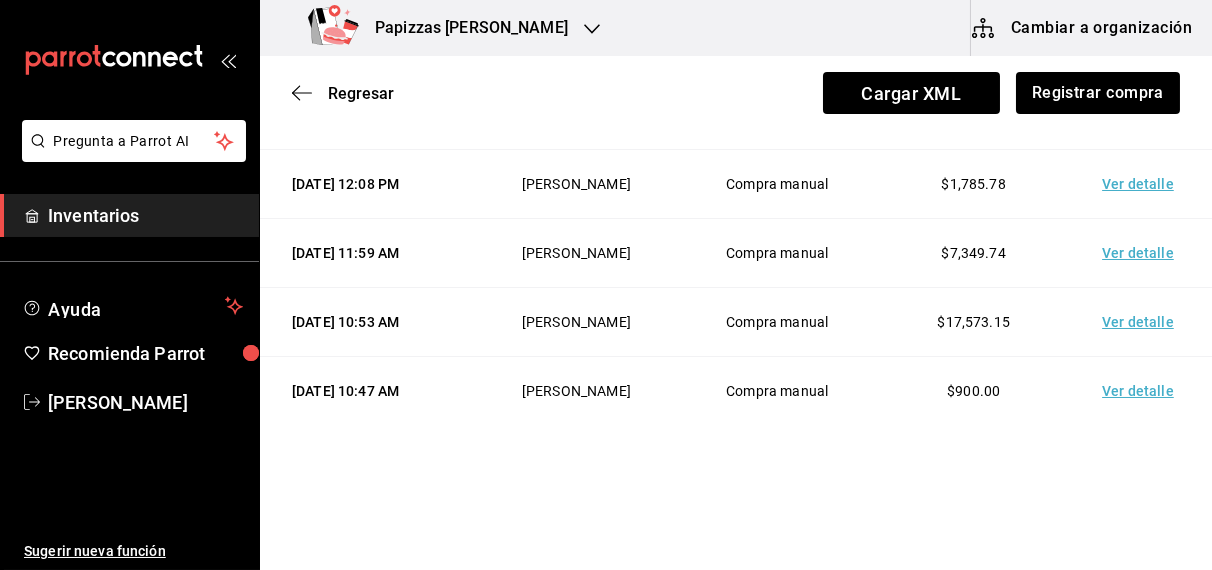 scroll, scrollTop: 770, scrollLeft: 0, axis: vertical 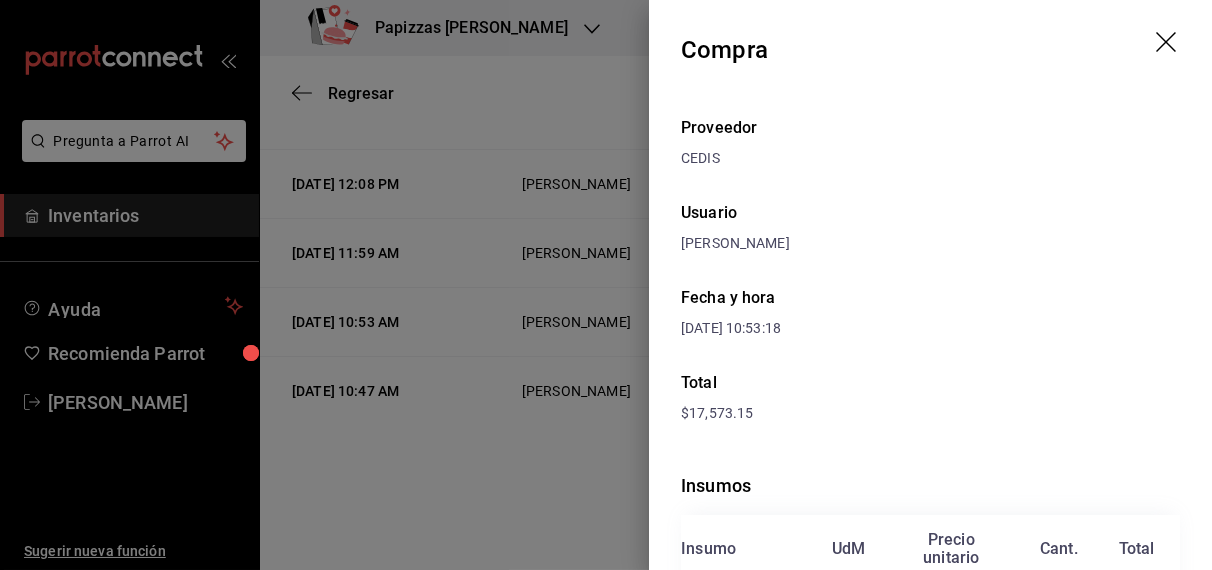 click 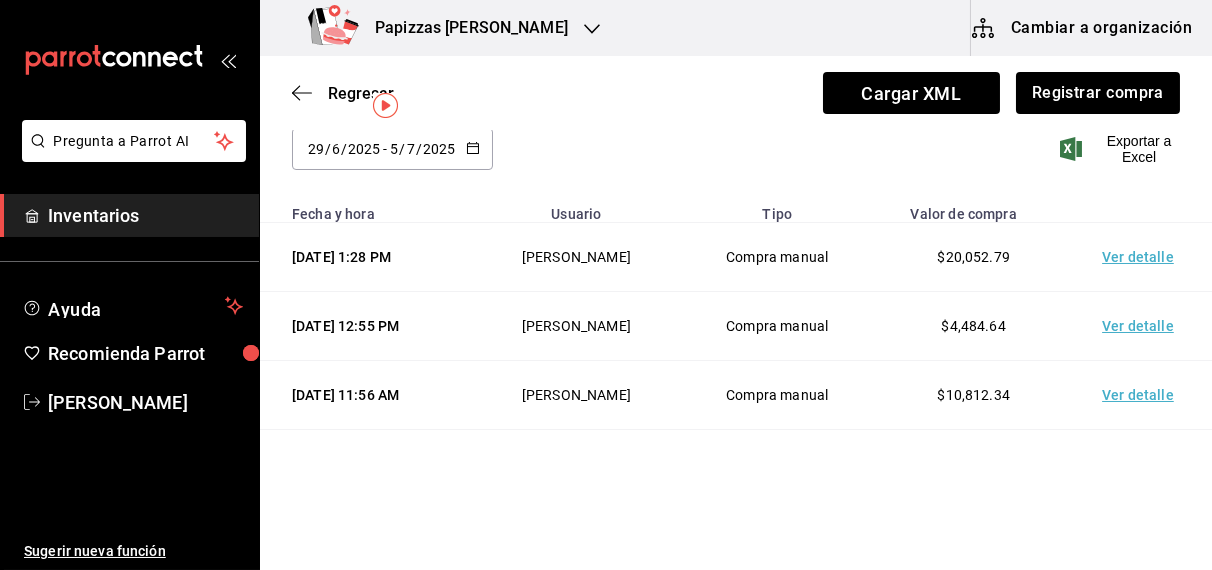 scroll, scrollTop: 87, scrollLeft: 0, axis: vertical 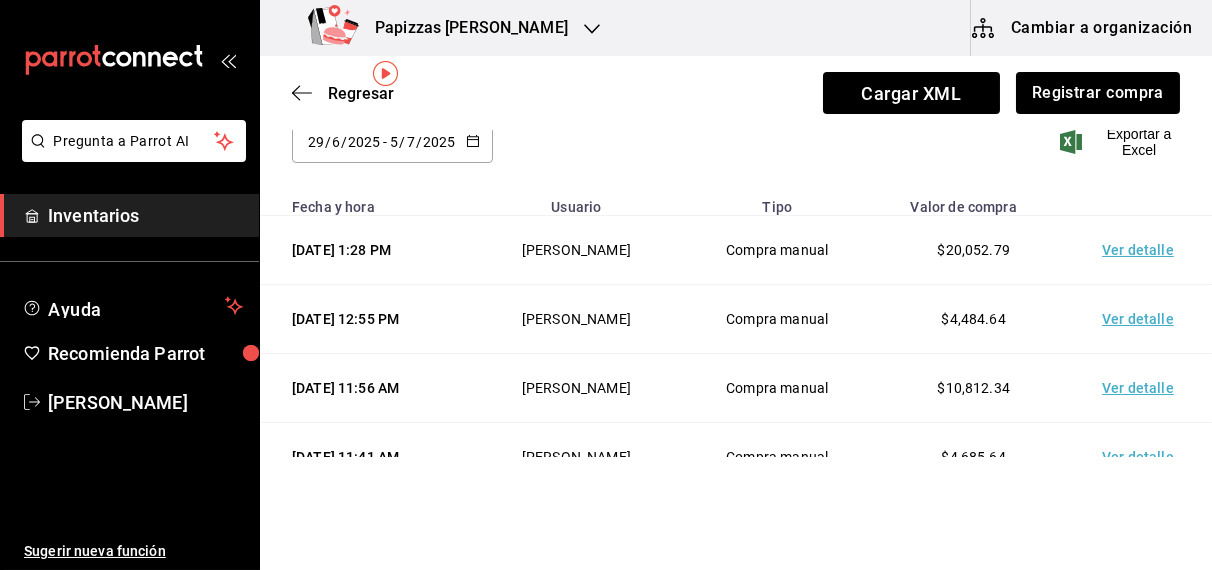 click on "Ver detalle" at bounding box center (1142, 250) 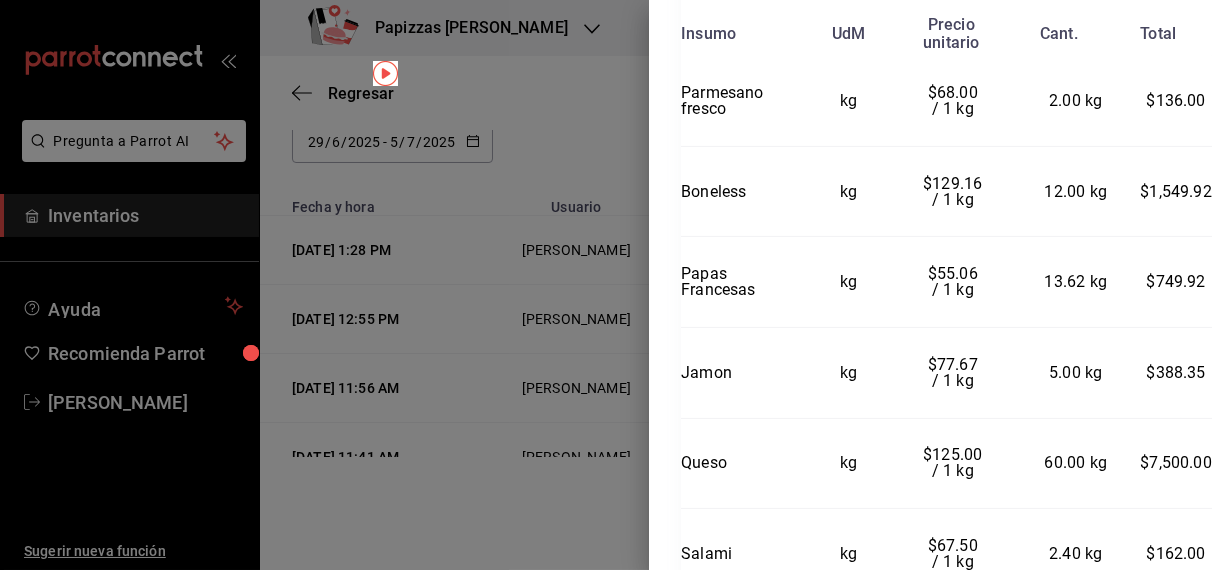 scroll, scrollTop: 1979, scrollLeft: 0, axis: vertical 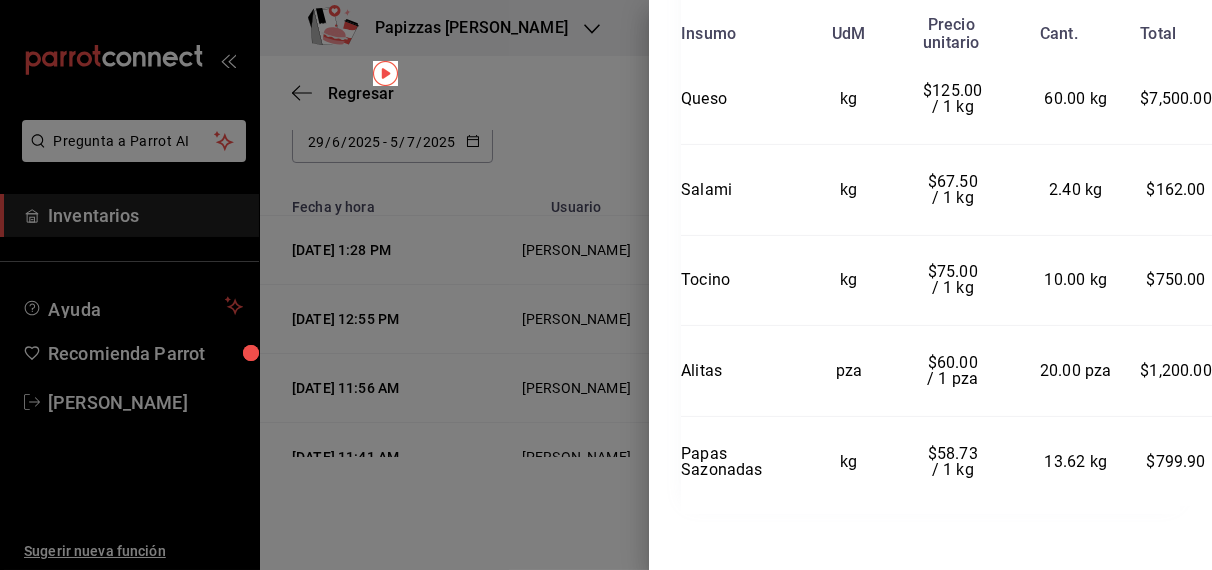drag, startPoint x: 1206, startPoint y: 520, endPoint x: 681, endPoint y: 122, distance: 658.8088 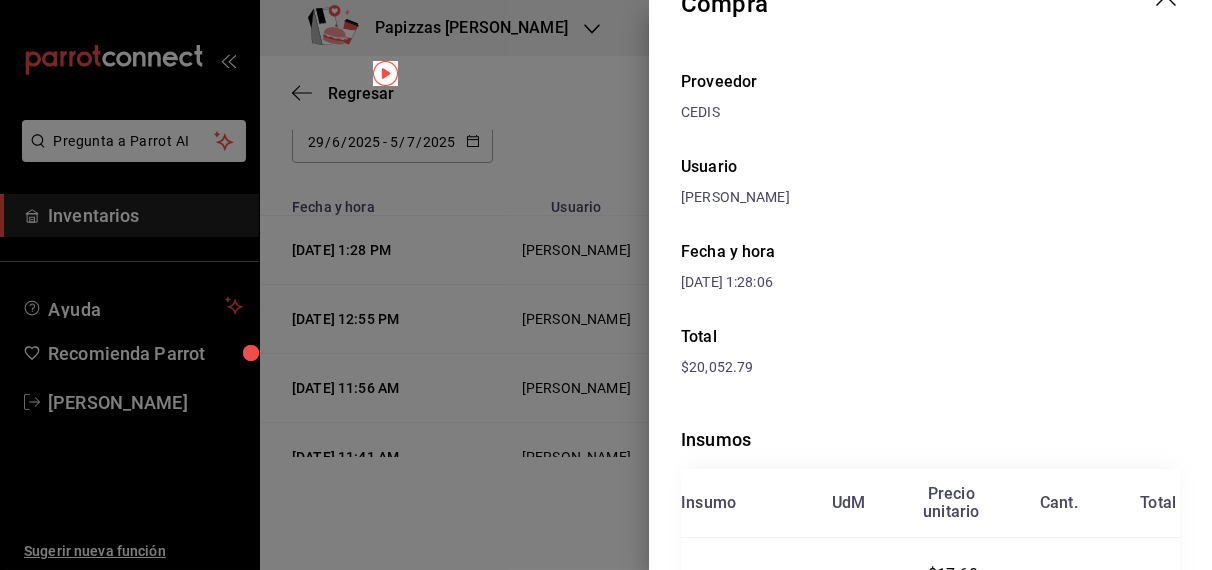 scroll, scrollTop: 0, scrollLeft: 0, axis: both 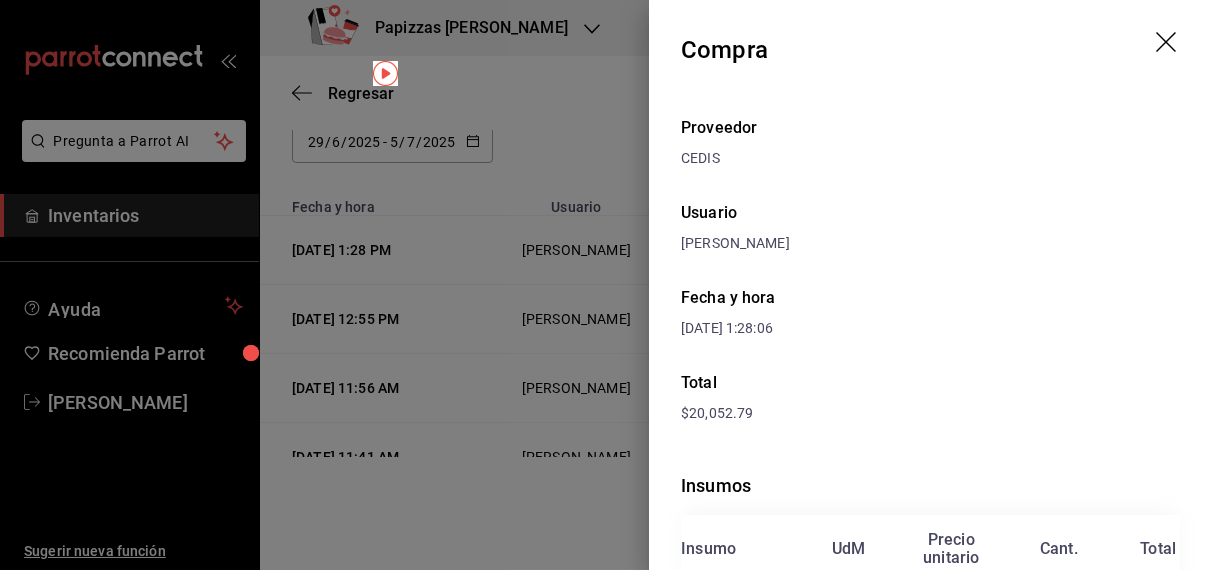 click 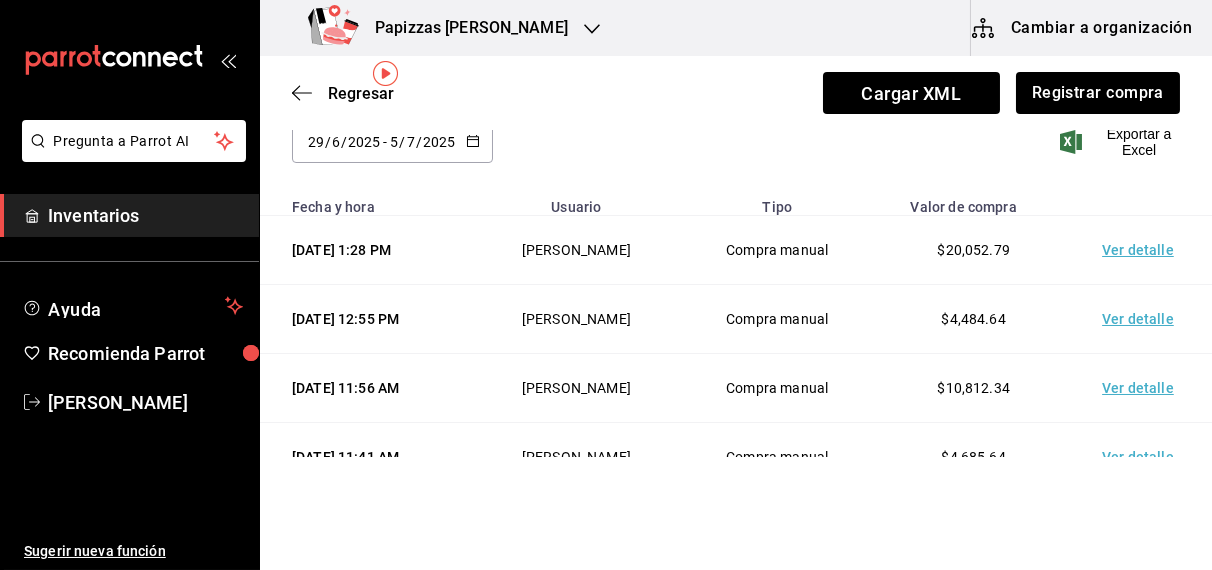 click on "Ver detalle" at bounding box center [1142, 319] 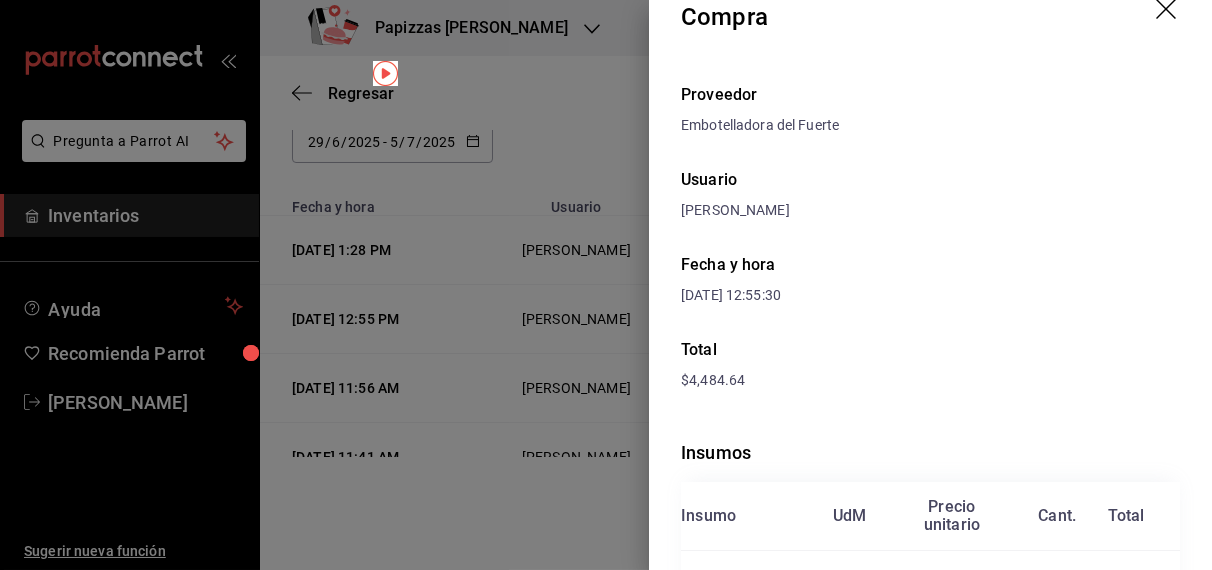 scroll, scrollTop: 0, scrollLeft: 0, axis: both 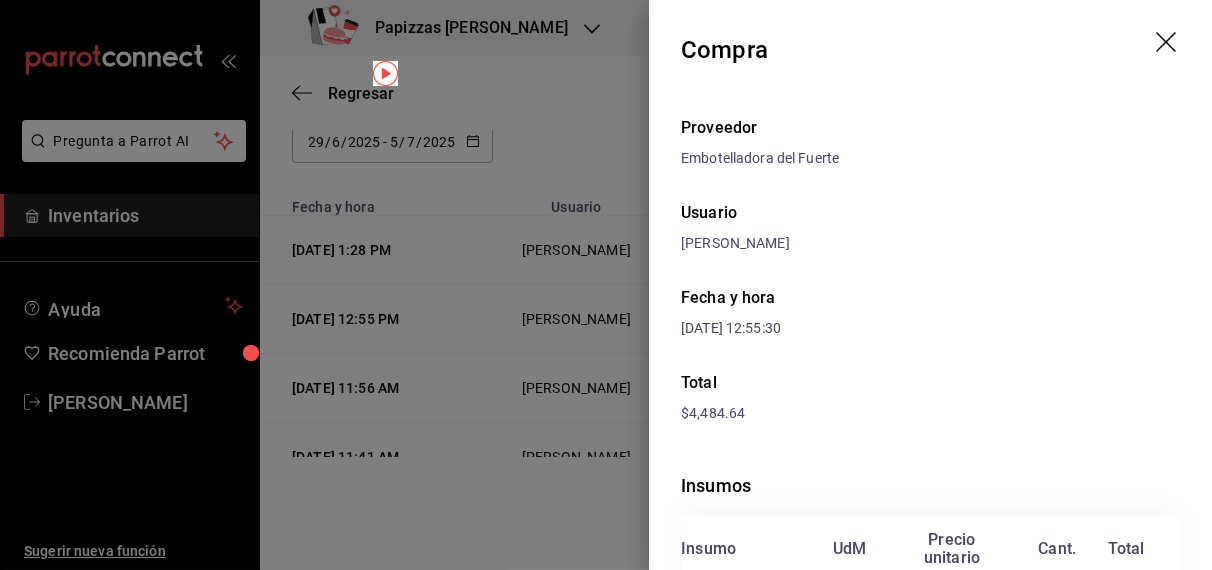 click 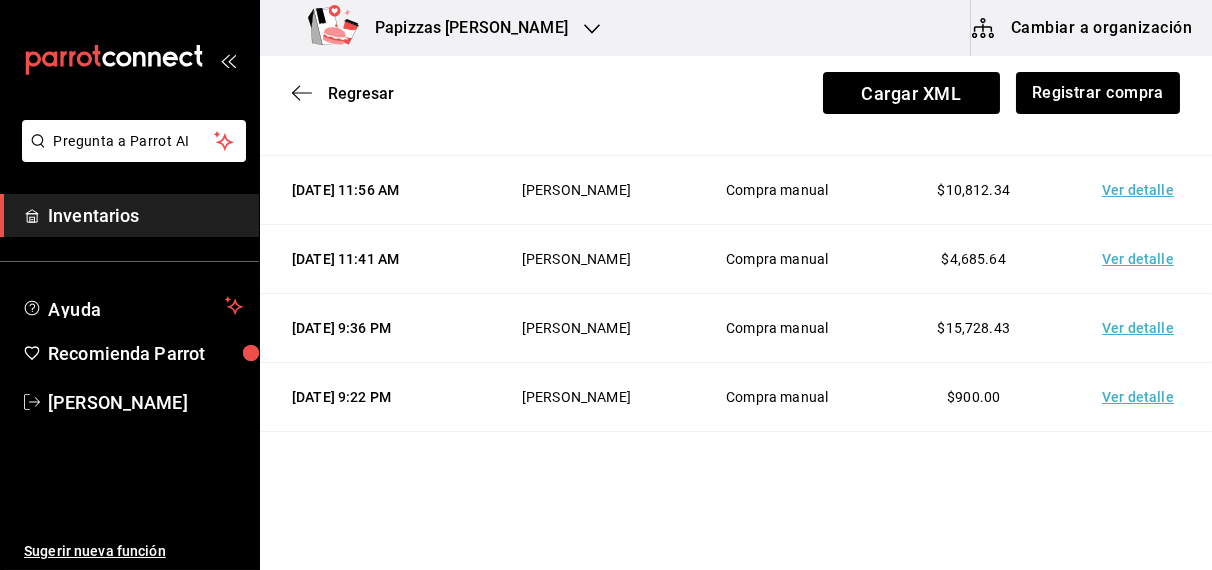 scroll, scrollTop: 286, scrollLeft: 0, axis: vertical 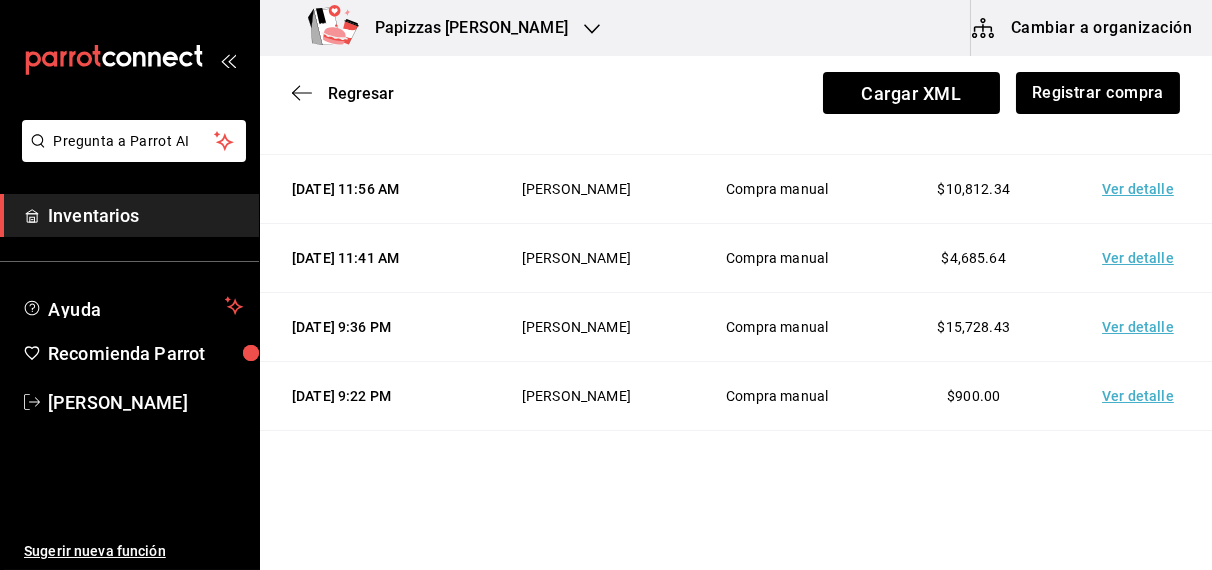 click on "Ver detalle" at bounding box center (1142, 189) 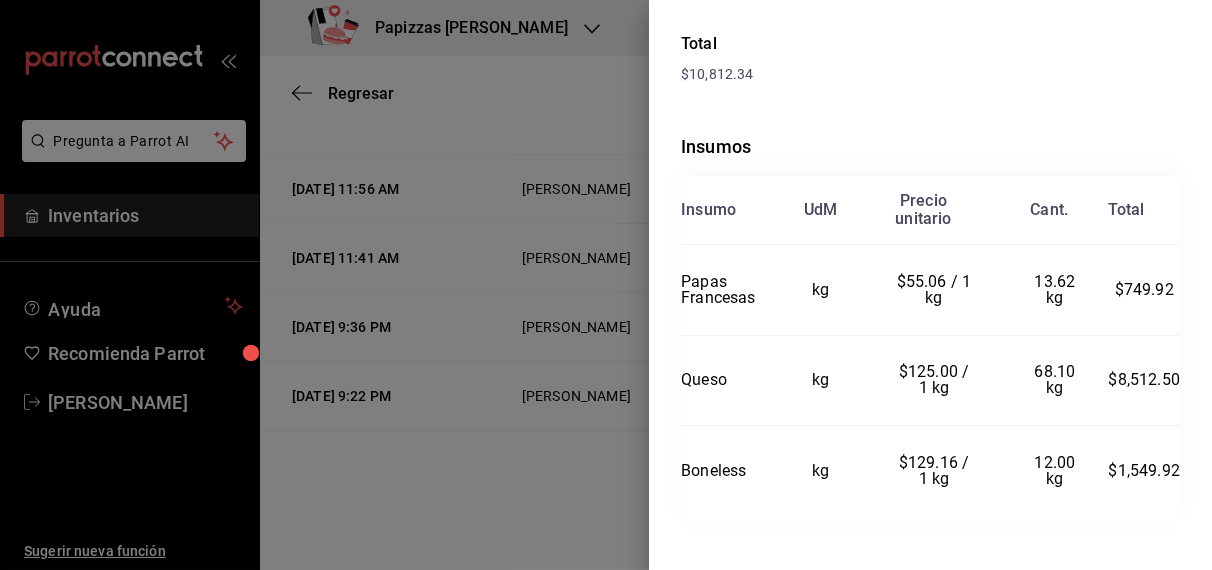 scroll, scrollTop: 355, scrollLeft: 0, axis: vertical 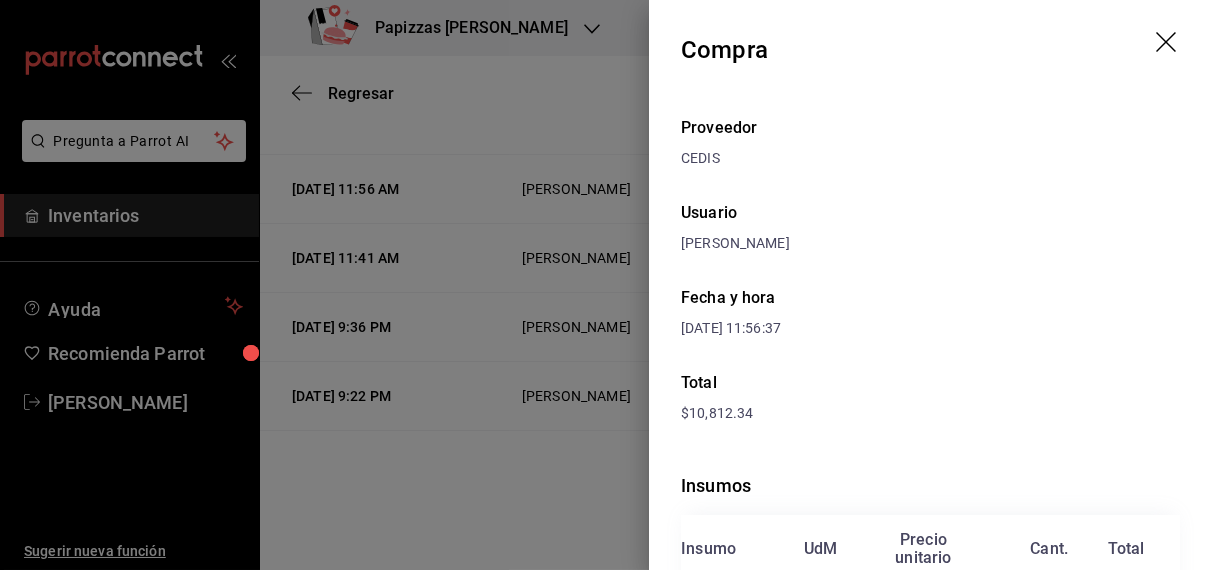 click 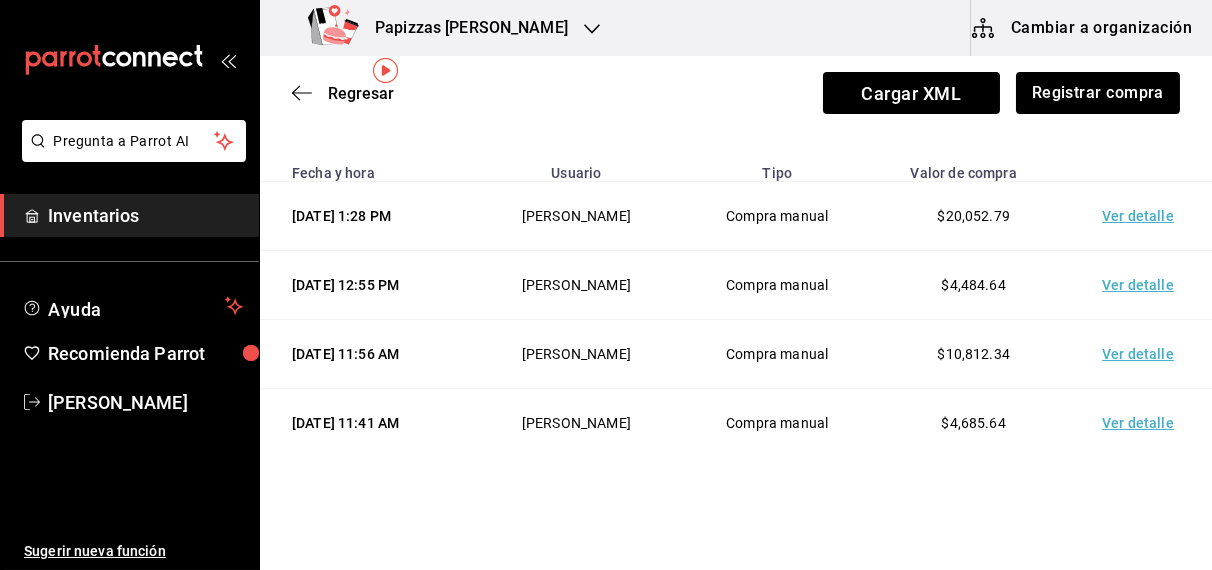 scroll, scrollTop: 0, scrollLeft: 0, axis: both 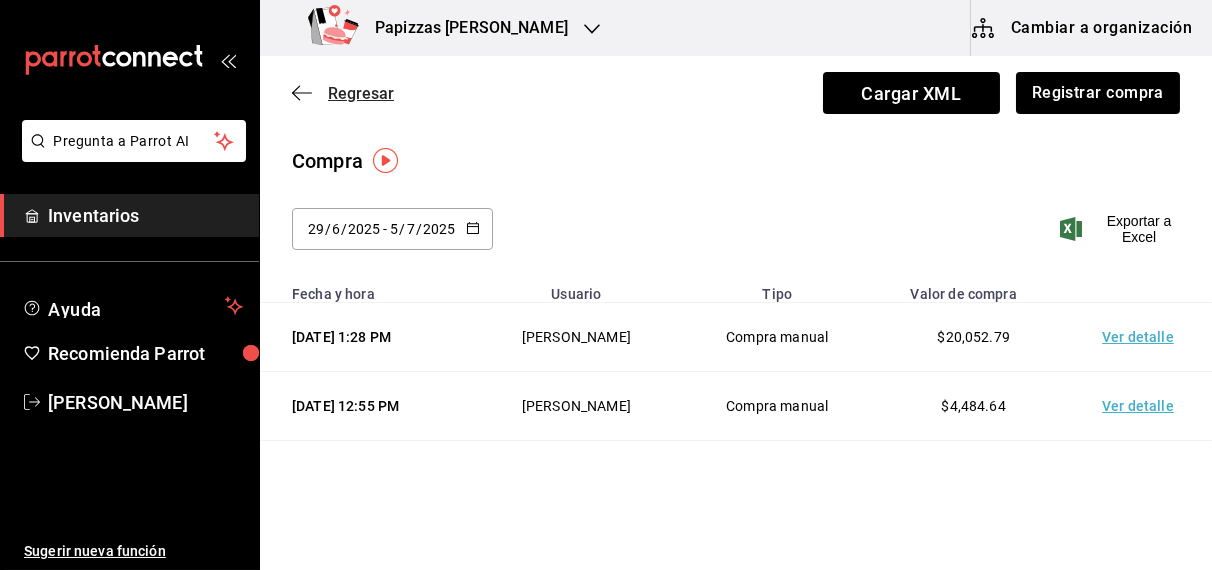 click on "Regresar" at bounding box center (361, 93) 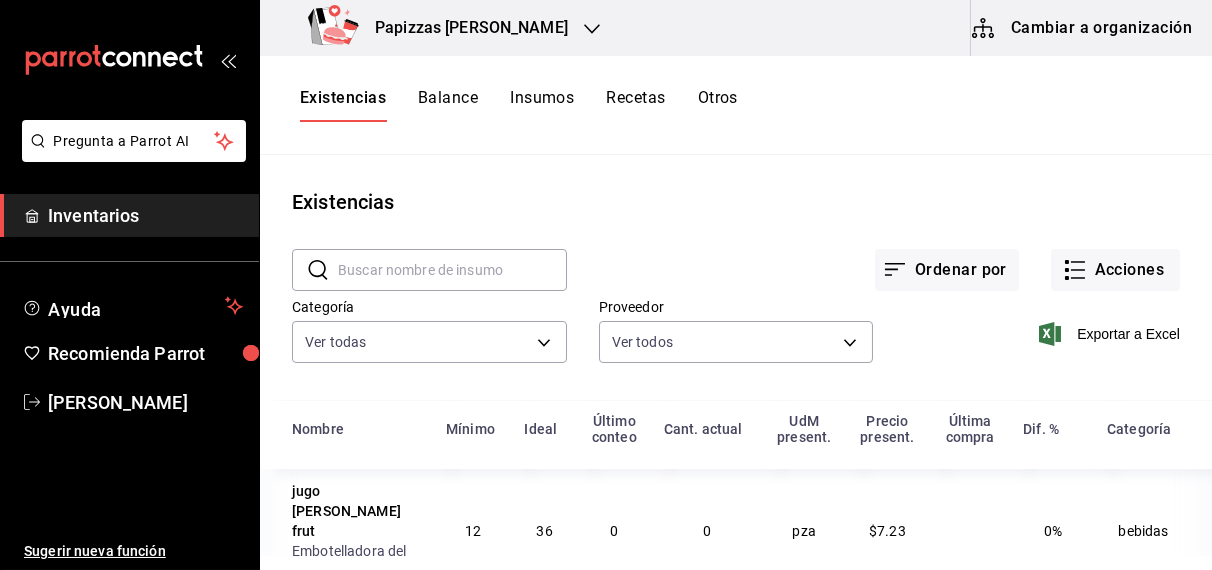 click on "Otros" at bounding box center [718, 105] 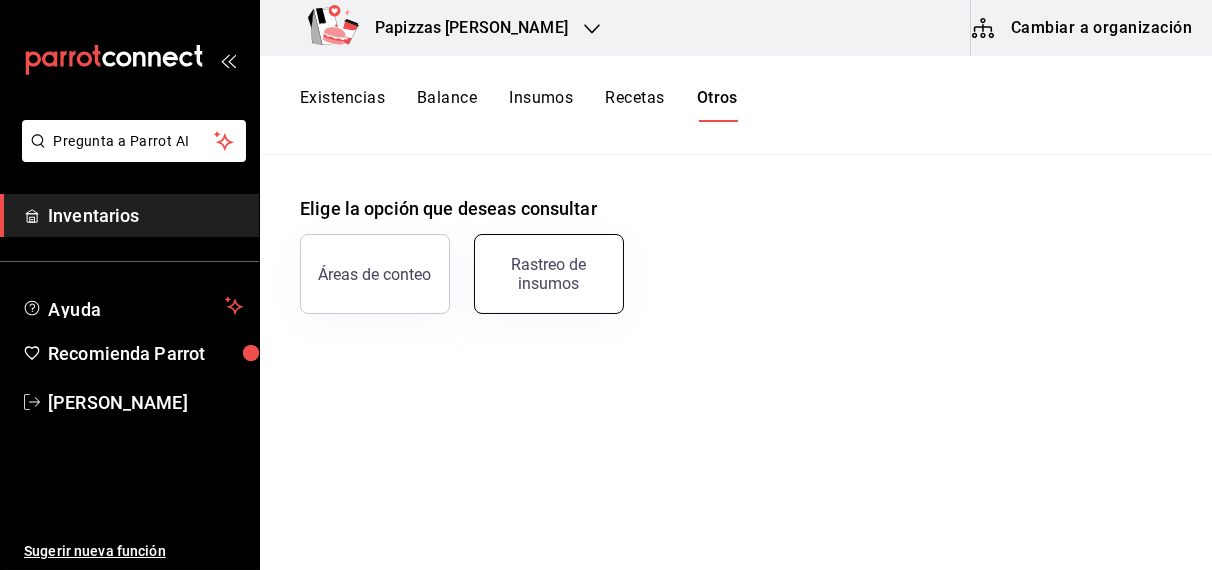 click on "Rastreo de insumos" at bounding box center [549, 274] 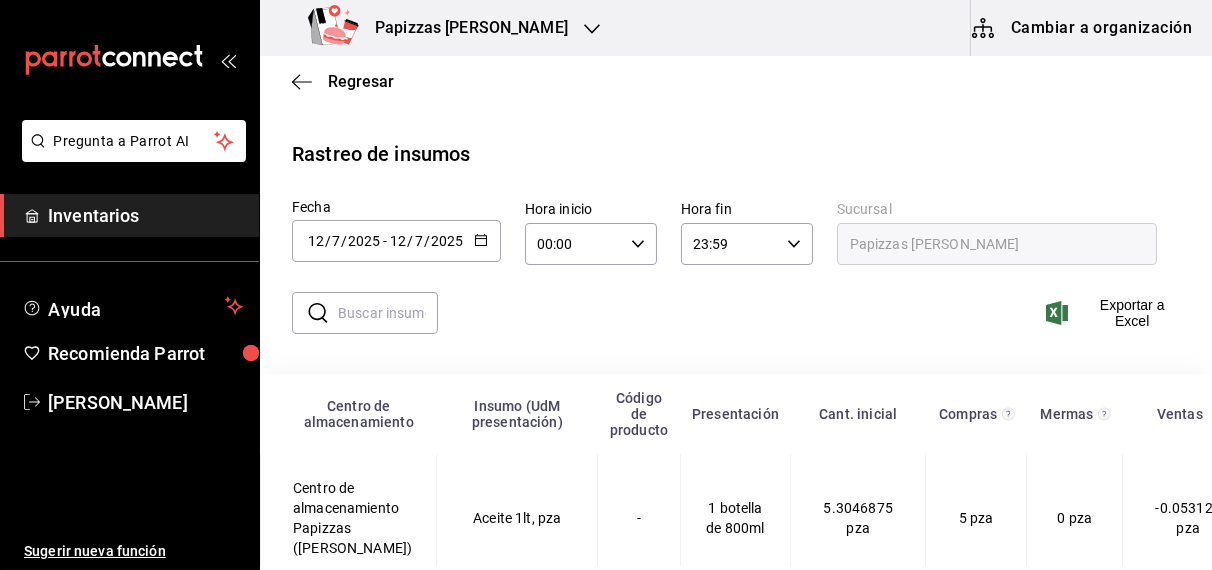 click 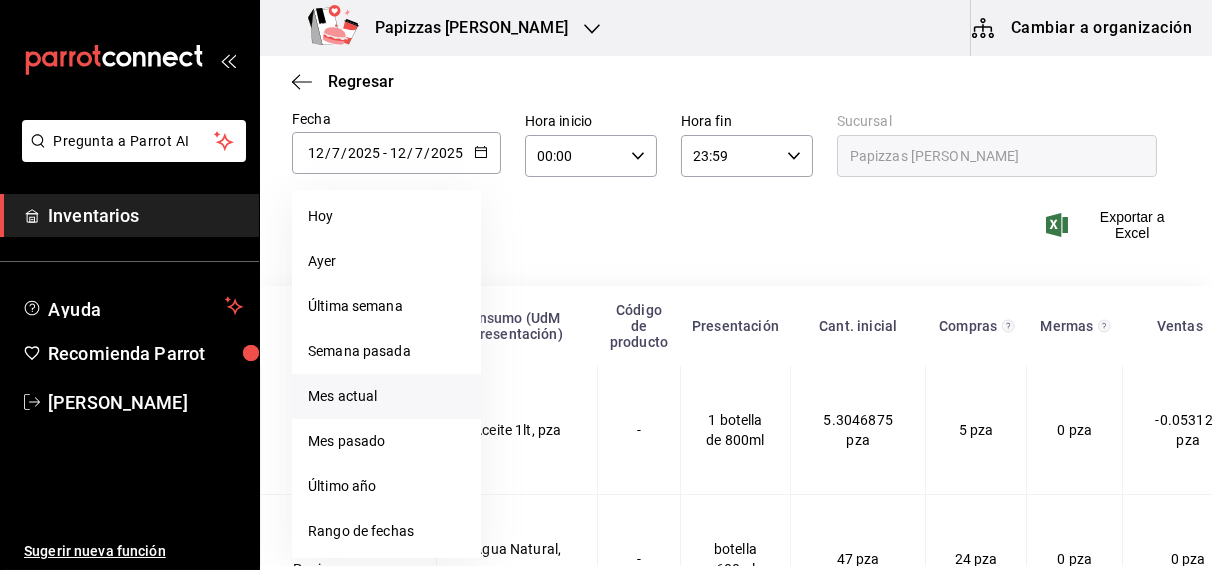 click on "Mes actual" at bounding box center [386, 396] 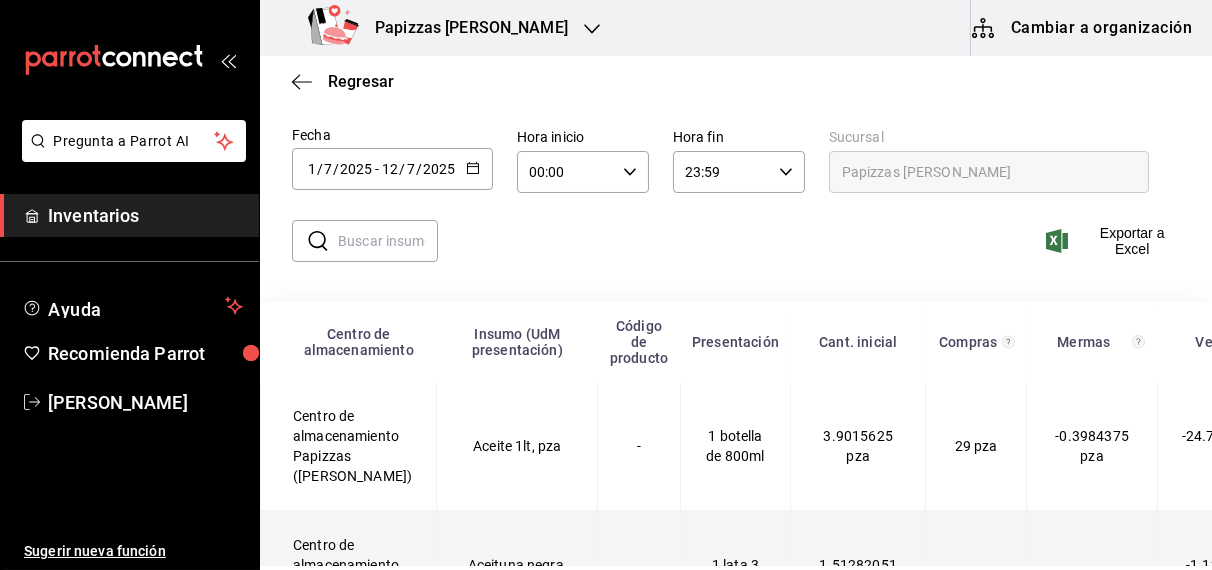 scroll, scrollTop: 88, scrollLeft: 0, axis: vertical 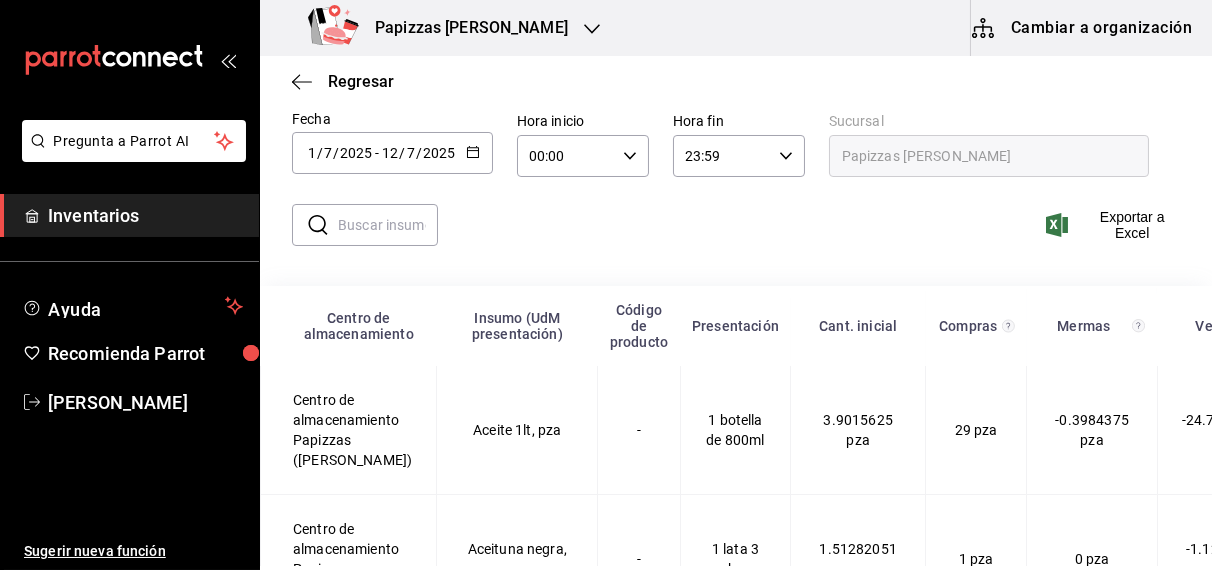 click at bounding box center (388, 225) 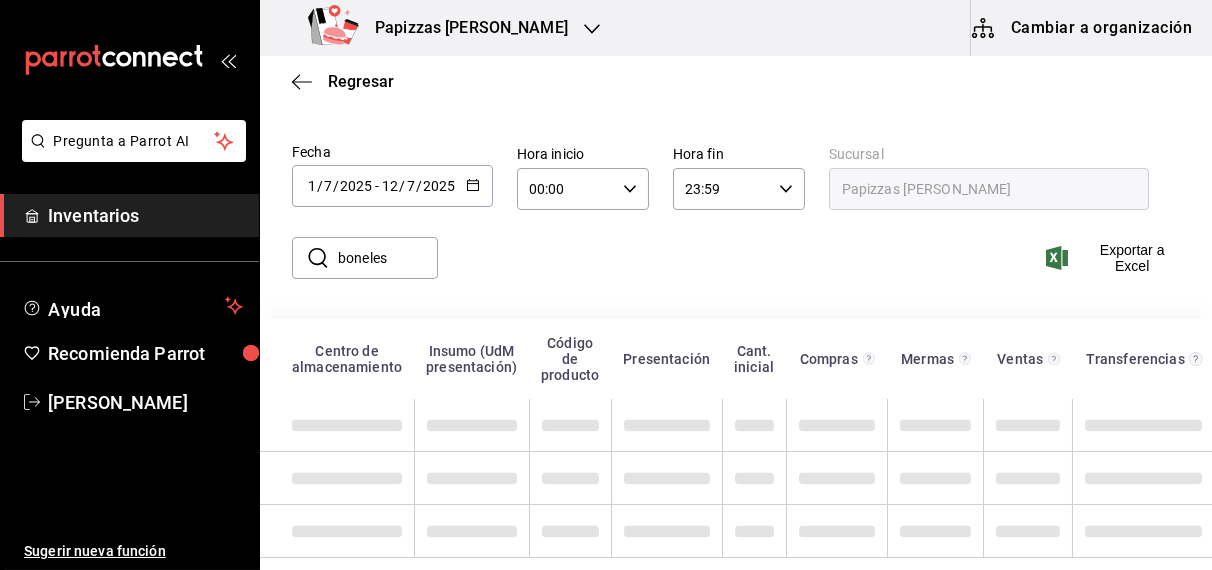 type on "boneles" 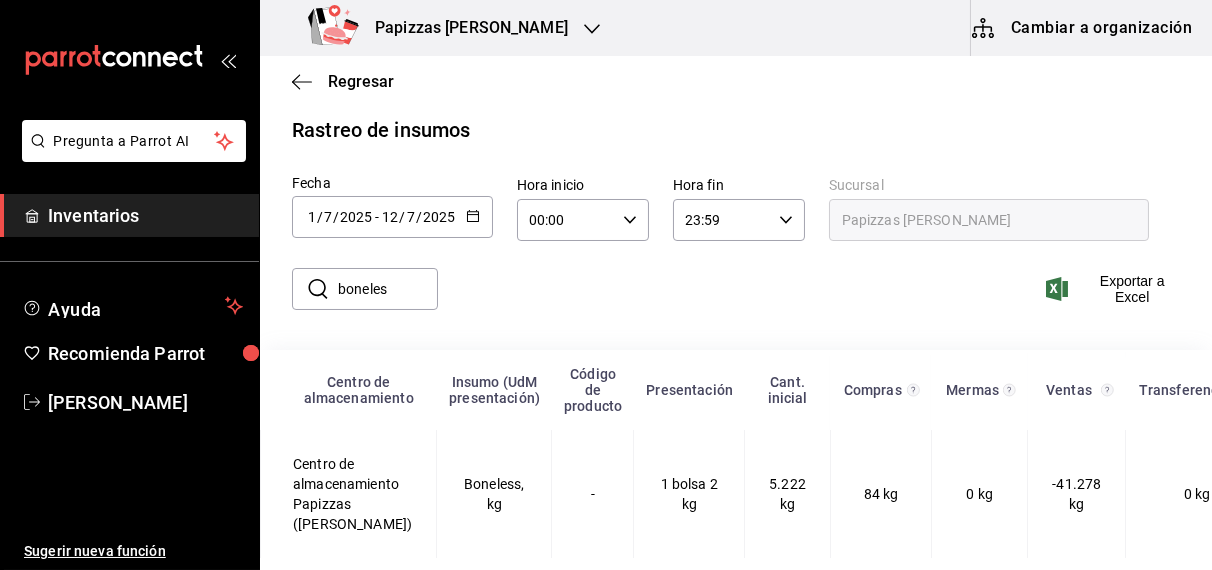 scroll, scrollTop: 42, scrollLeft: 0, axis: vertical 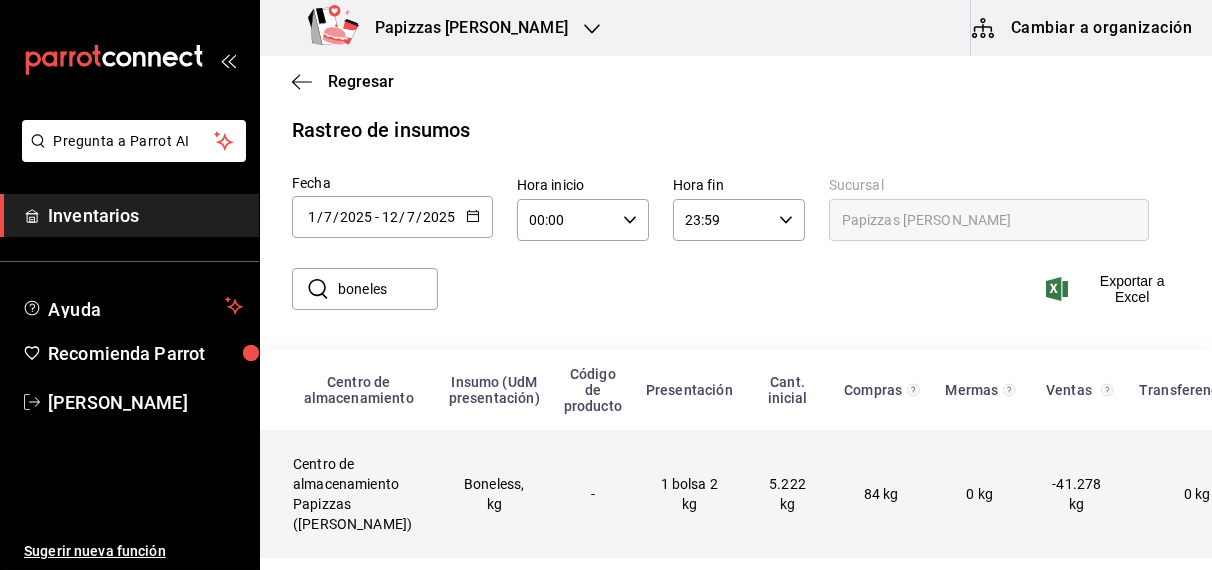 click on "Boneless, kg" at bounding box center (494, 494) 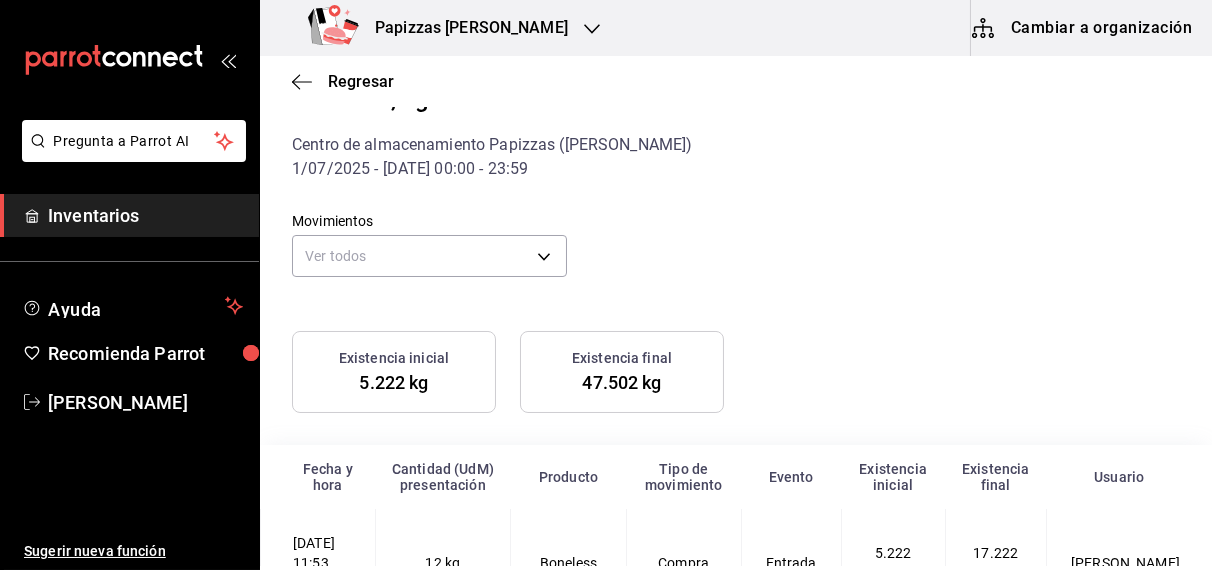scroll, scrollTop: 171, scrollLeft: 0, axis: vertical 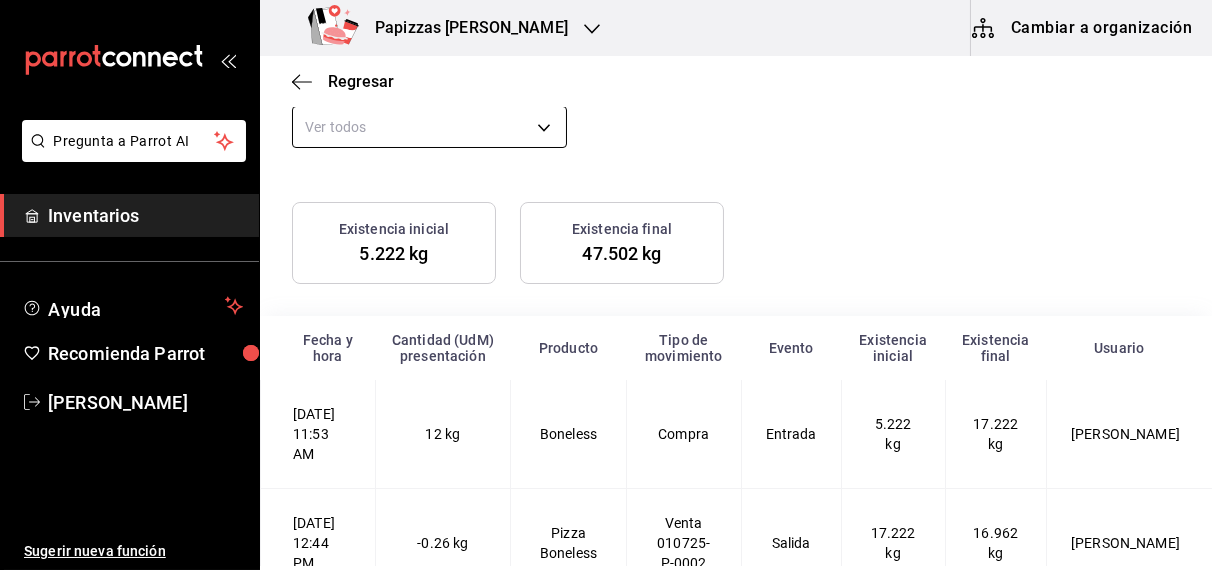click on "Pregunta a Parrot AI Inventarios   Ayuda Recomienda Parrot   OBDULIA JANNETH CASTRO ESCALANTE   Sugerir nueva función   Papizzas Rosales Cambiar a organización Regresar Boneless, kg Centro de almacenamiento Papizzas (Rosales) 1/07/2025 - 12/07/2025 - 00:00 - 23:59 Movimientos Ver todos default Existencia inicial 5.222 kg Existencia final 47.502 kg Fecha y hora Cantidad (UdM) presentación Producto Tipo de movimiento Evento Existencia inicial Existencia final Usuario 1/07/2025 11:53 AM 12 kg Boneless Compra Entrada 5.222 kg 17.222 kg OBDULIA JANNETH CASTRO ESCALANTE 1/07/2025 12:44 PM -0.26 kg Pizza Boneless Venta 010725-P-0002 Salida 17.222 kg 16.962 kg Denisse Najera 1/07/2025 12:59 PM 12 kg Boneless Compra Entrada 16.962 kg 28.962 kg OBDULIA JANNETH CASTRO ESCALANTE 1/07/2025 2:22 PM -0.21 kg Boneless Venta 010725-P-0008 Salida 28.962 kg 28.752 kg Hector Fong 1/07/2025 2:35 PM -0.208 kg Boneless Venta 010725-P-0009 Salida 28.752 kg 28.544 kg Denisse Najera 1/07/2025 3:14 PM -0.26 kg Pizza Boneless Venta" at bounding box center (606, 283) 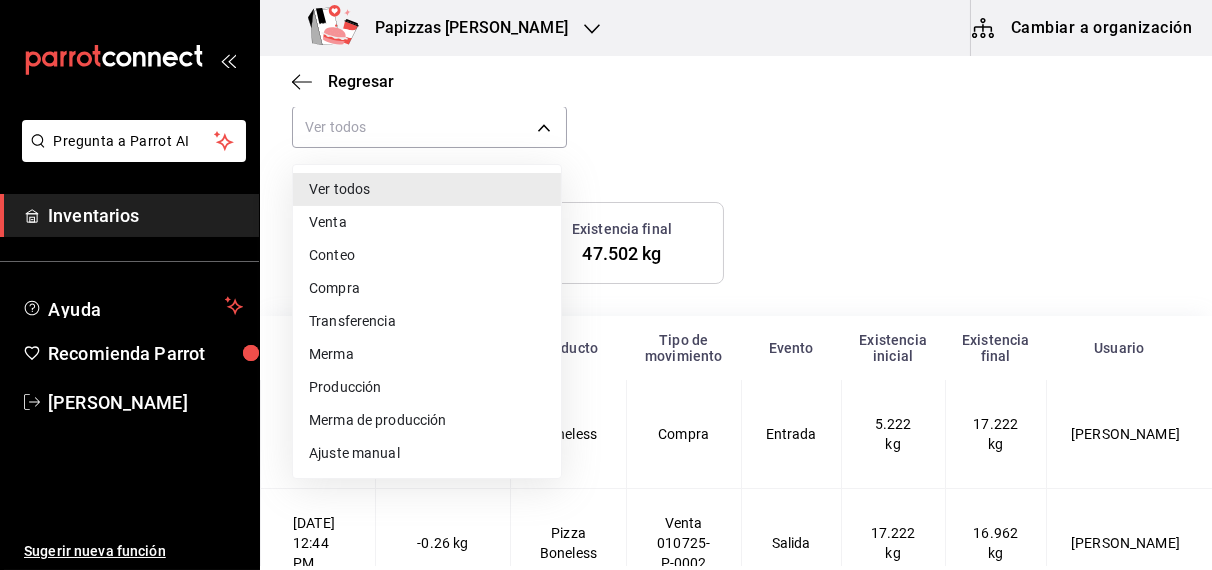 click on "Ajuste manual" at bounding box center [427, 453] 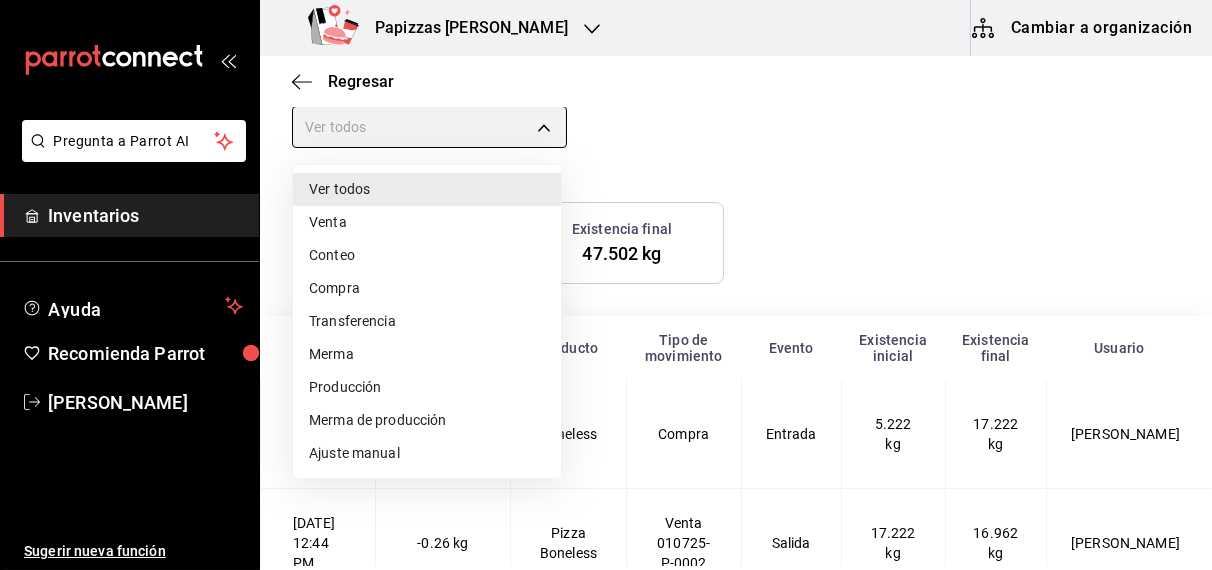 type on "MANUAL_ADJUSTMENT" 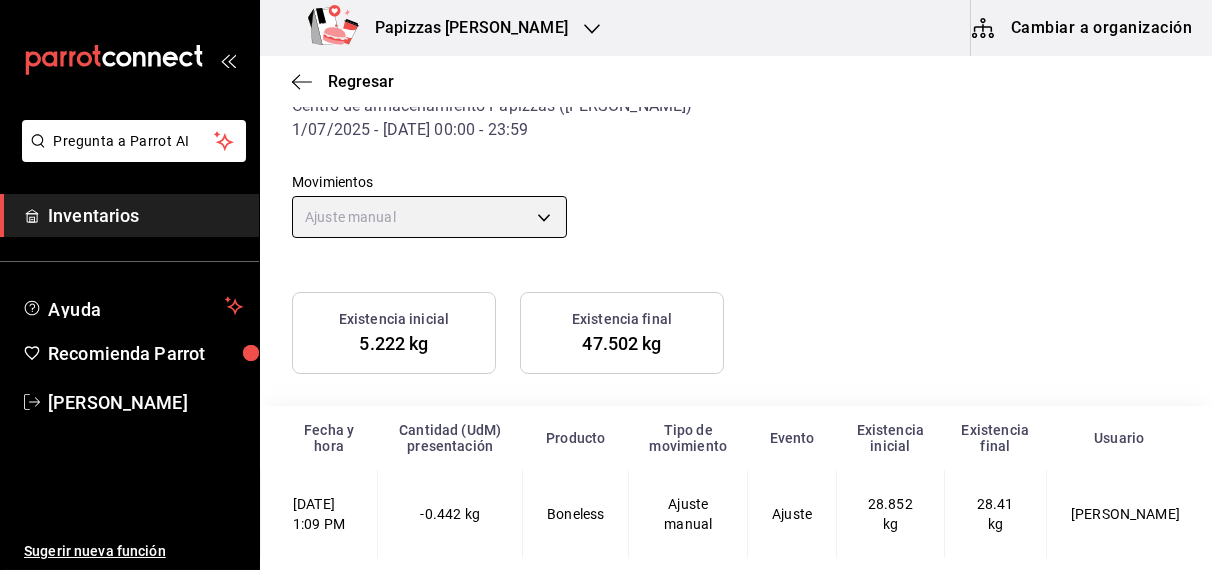scroll, scrollTop: 121, scrollLeft: 0, axis: vertical 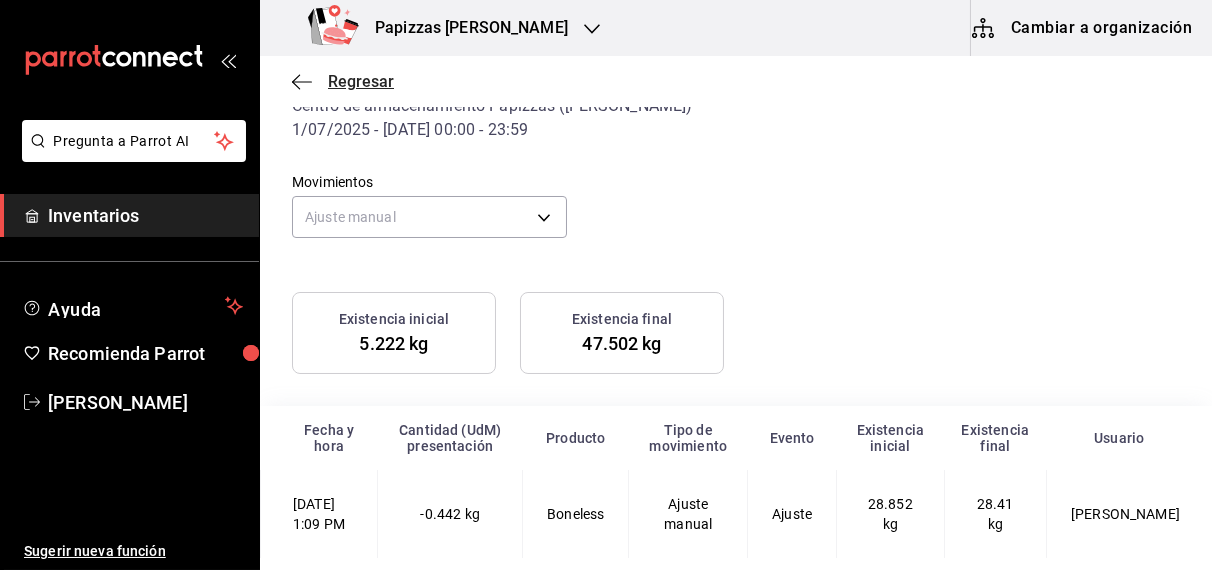 click on "Regresar" at bounding box center (361, 81) 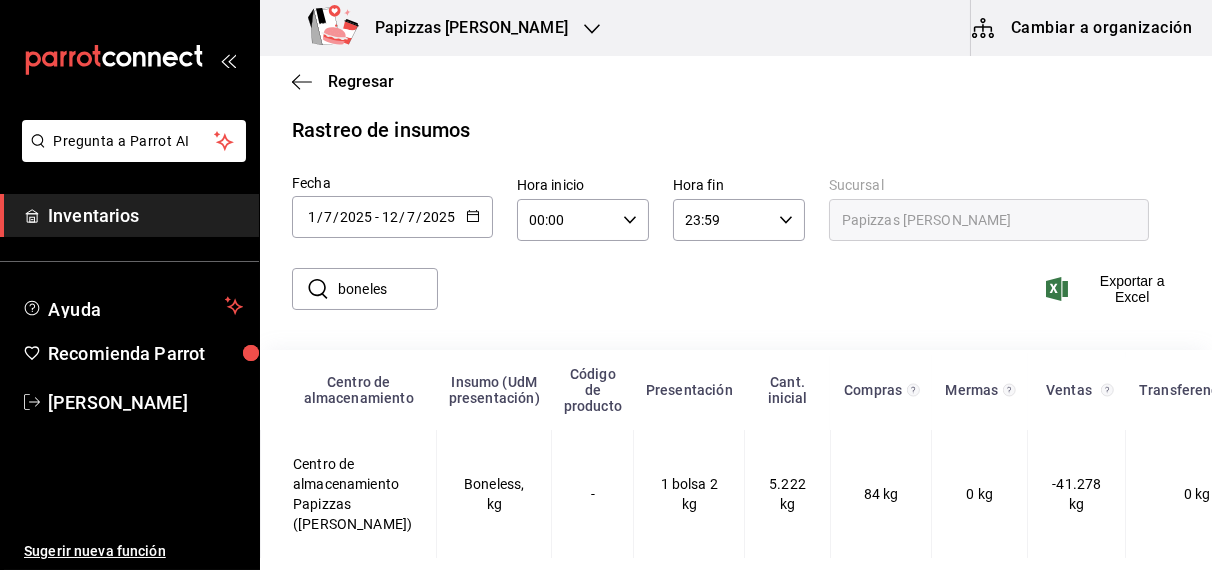 scroll, scrollTop: 42, scrollLeft: 0, axis: vertical 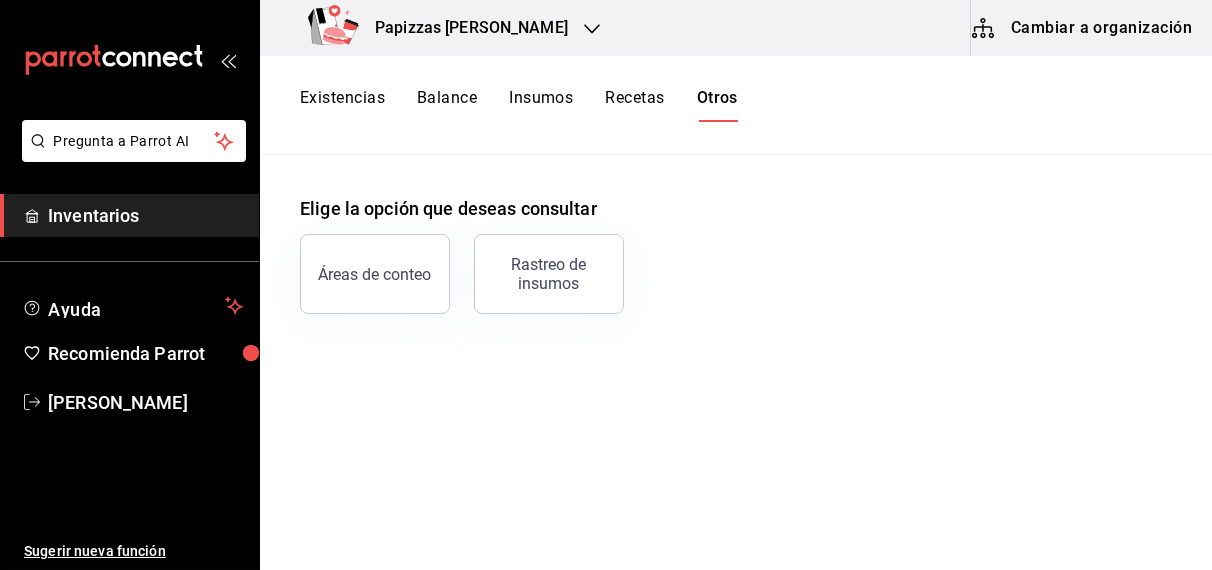click on "Existencias" at bounding box center (342, 105) 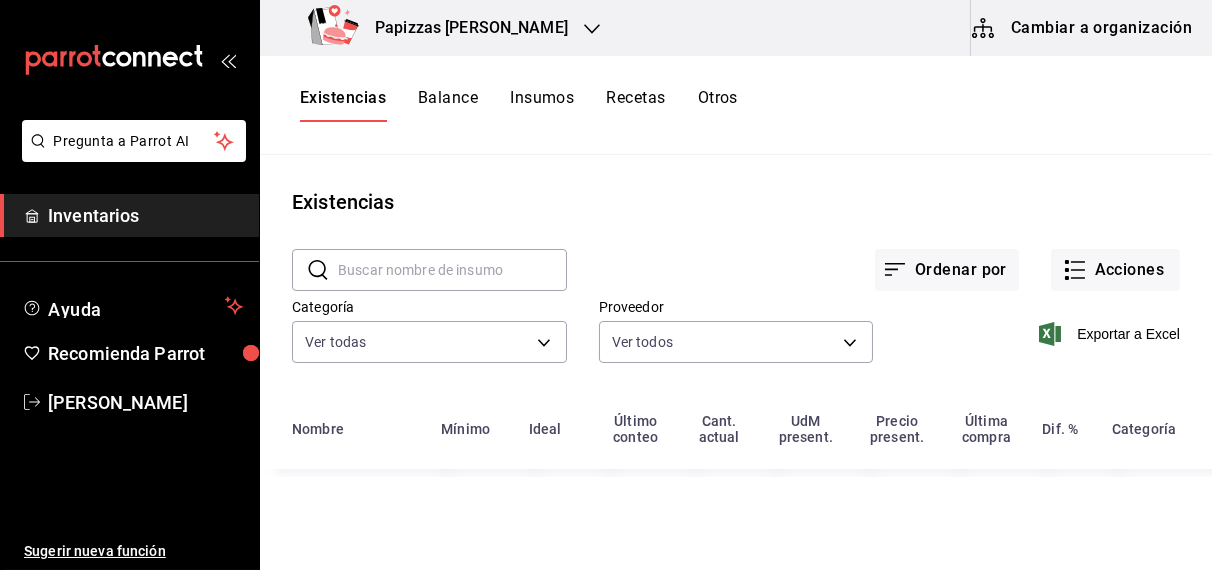 click at bounding box center [452, 270] 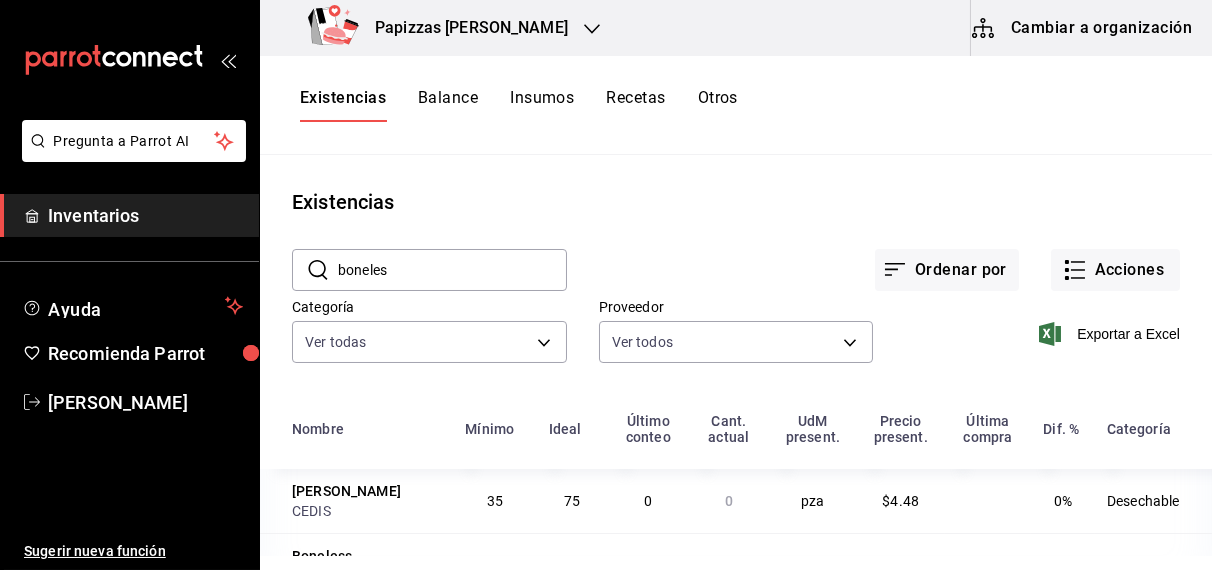 type on "boneles" 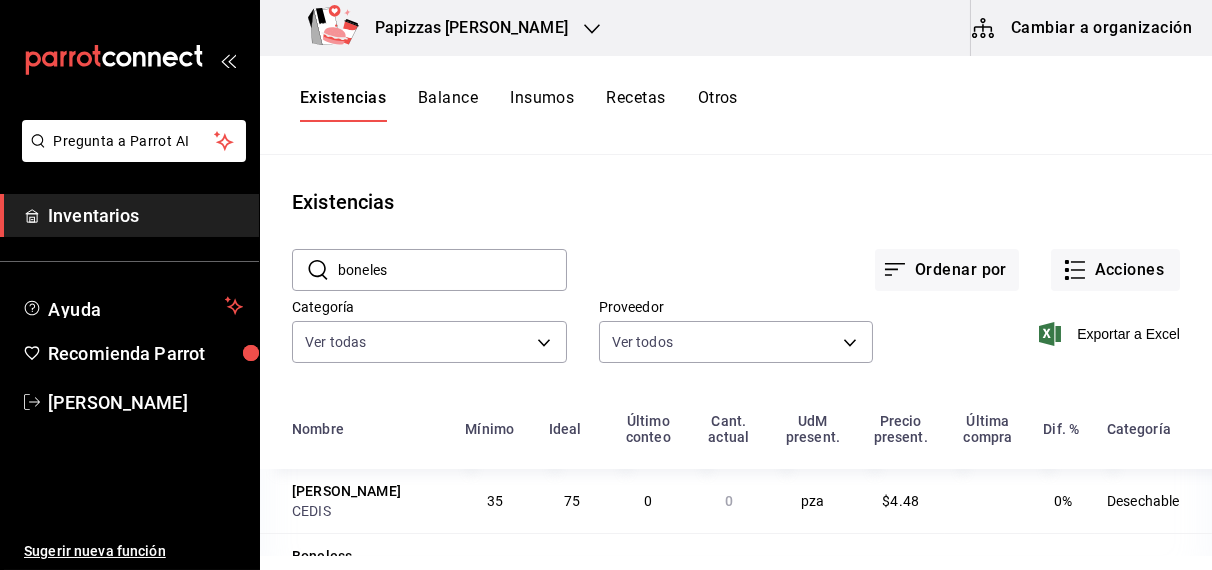 click on "Papizzas [PERSON_NAME]" at bounding box center [463, 28] 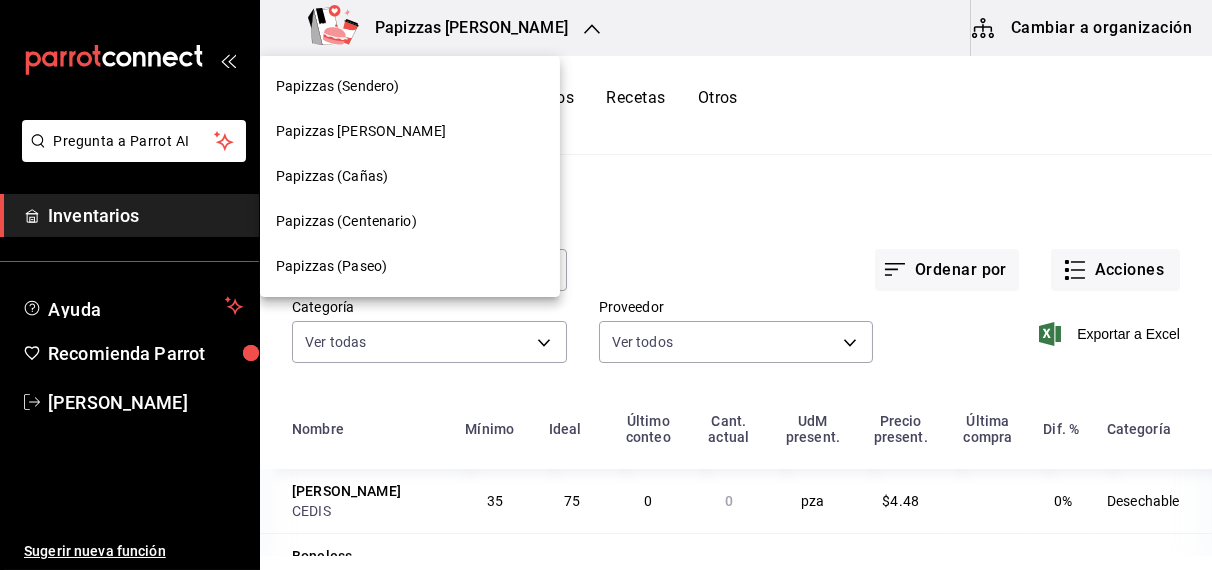 click at bounding box center (606, 285) 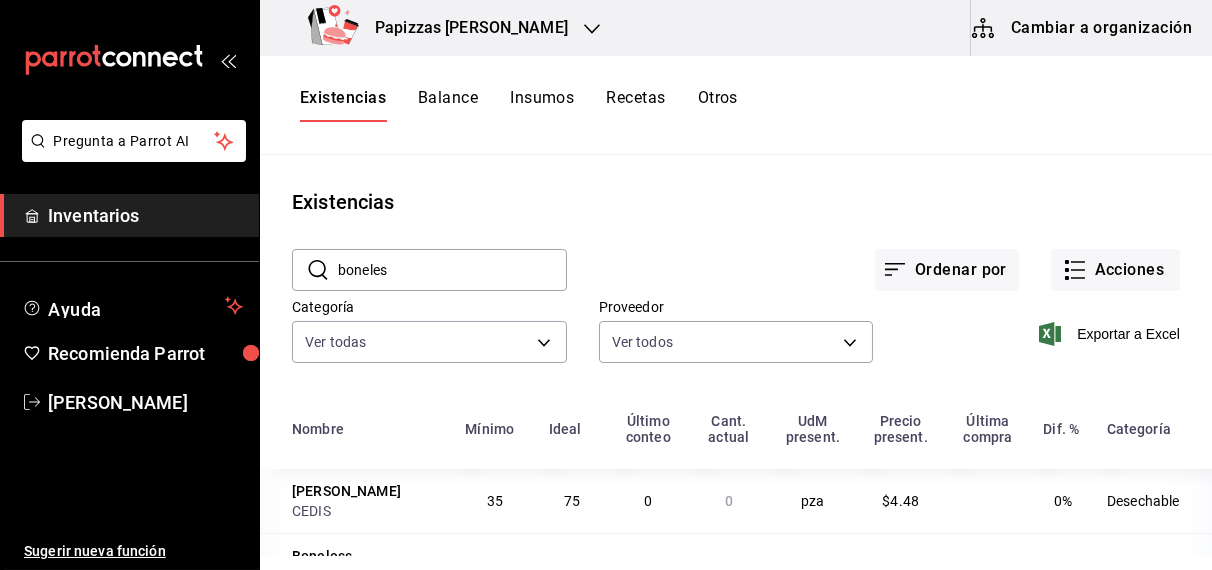 click on "Existencias" at bounding box center [343, 105] 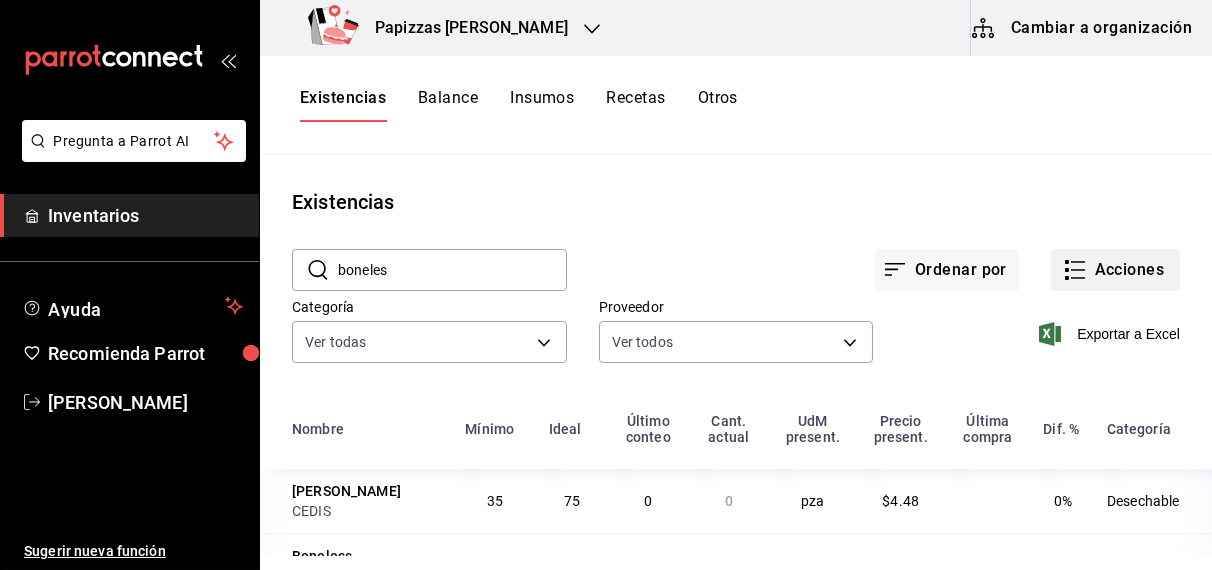 click on "Acciones" at bounding box center (1115, 270) 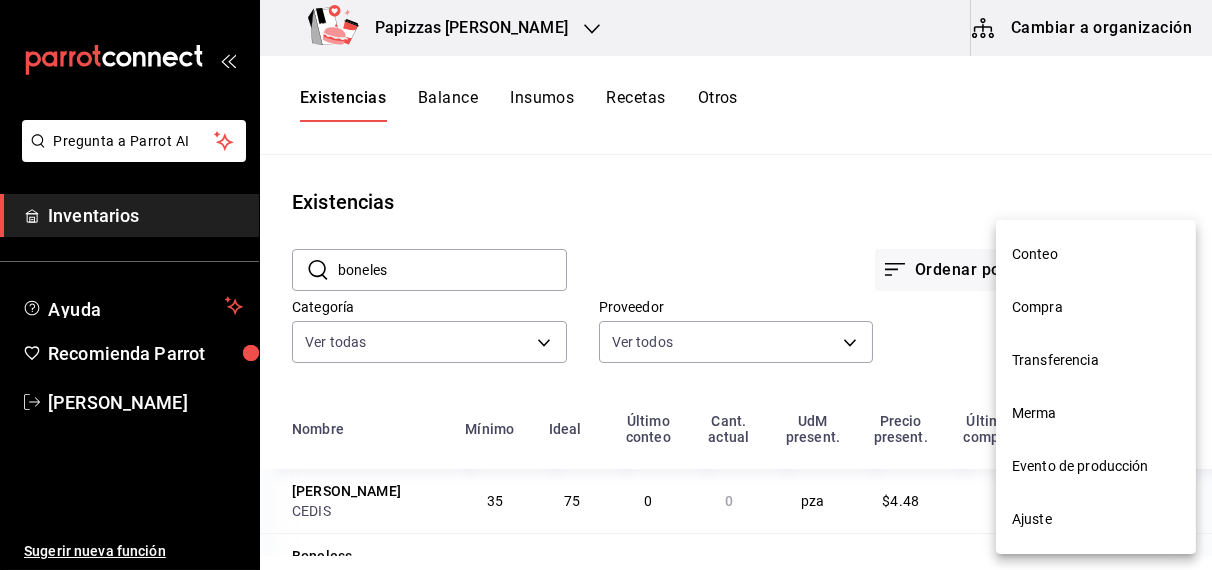click on "Compra" at bounding box center (1096, 307) 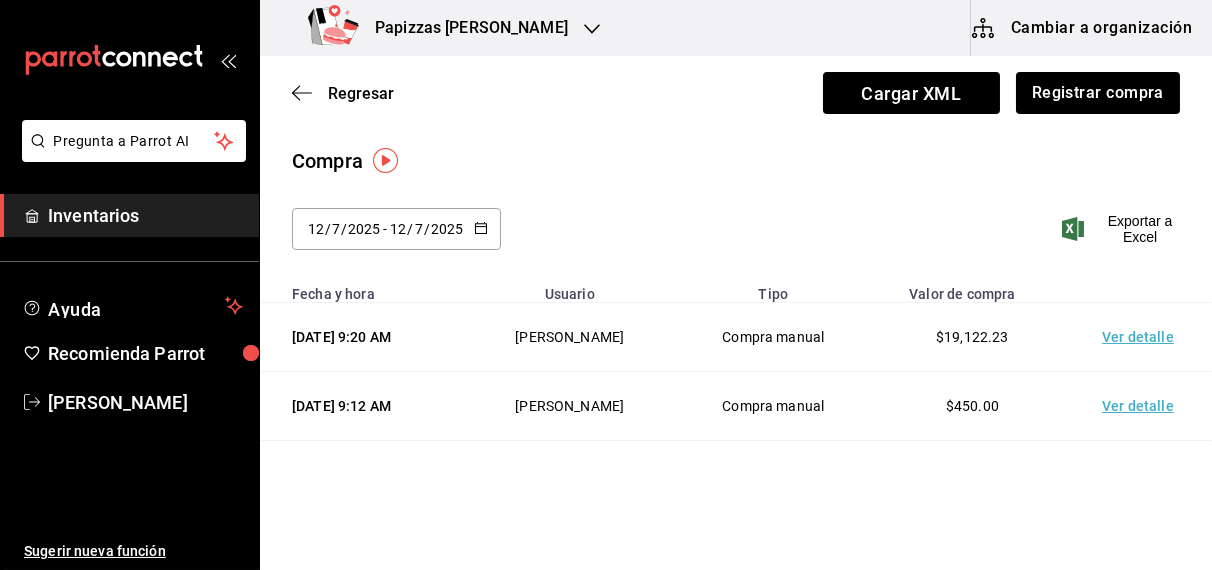 click 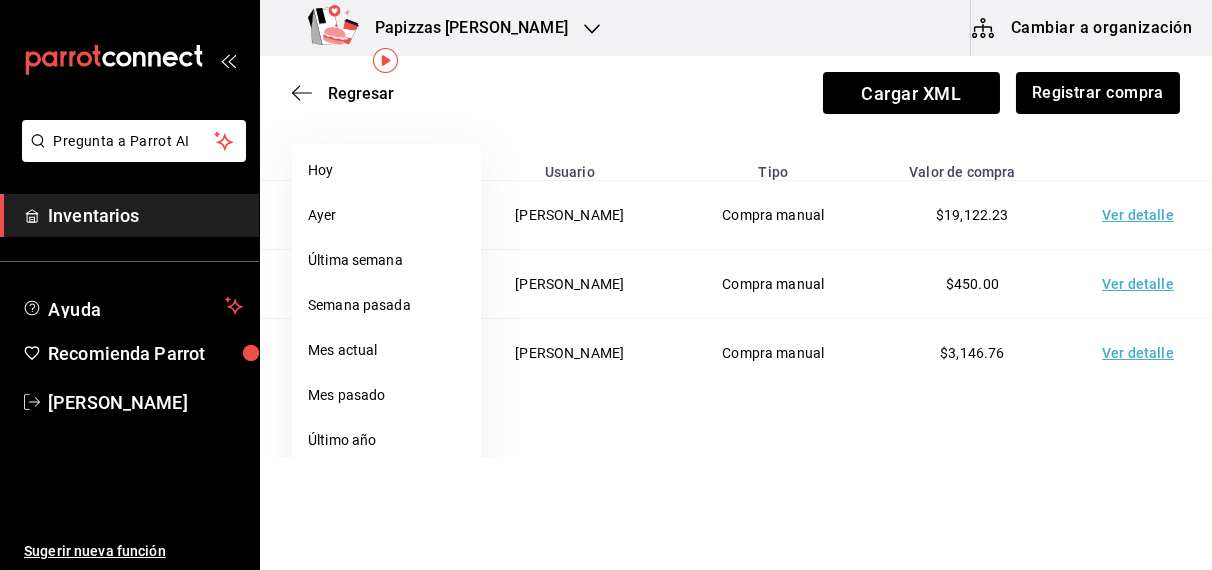 scroll, scrollTop: 176, scrollLeft: 0, axis: vertical 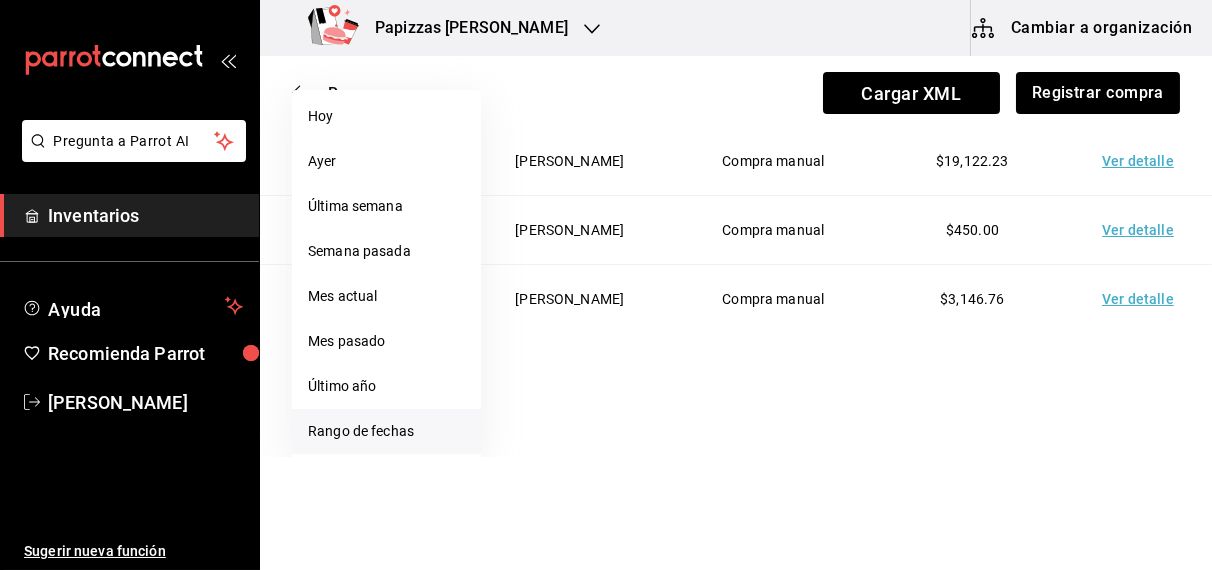 click on "Rango de fechas" at bounding box center [386, 431] 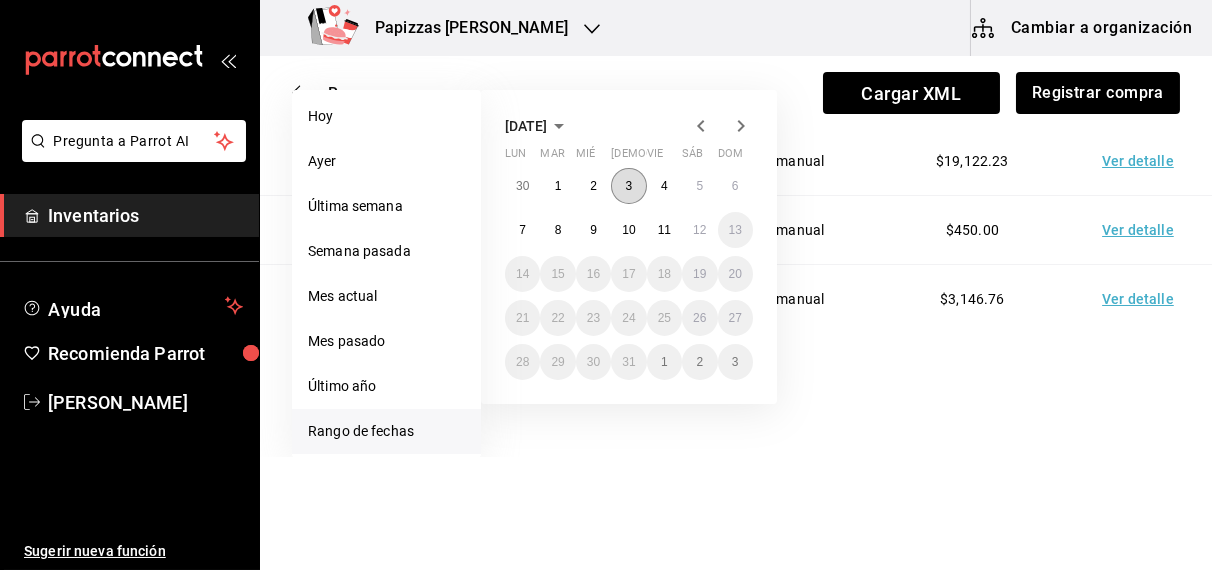 click on "3" at bounding box center (629, 186) 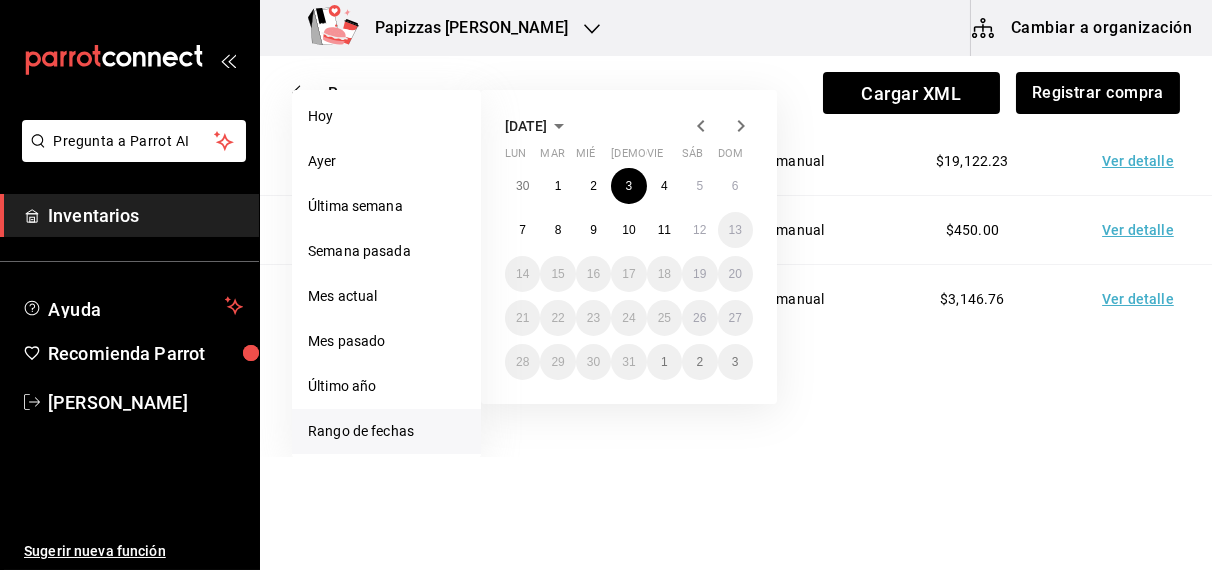 click on "julio de 2025 lun mar mié jue vie sáb dom 30 1 2 3 4 5 6 7 8 9 10 11 12 13 14 15 16 17 18 19 20 21 22 23 24 25 26 27 28 29 30 31 1 2 3" at bounding box center (656, 239) 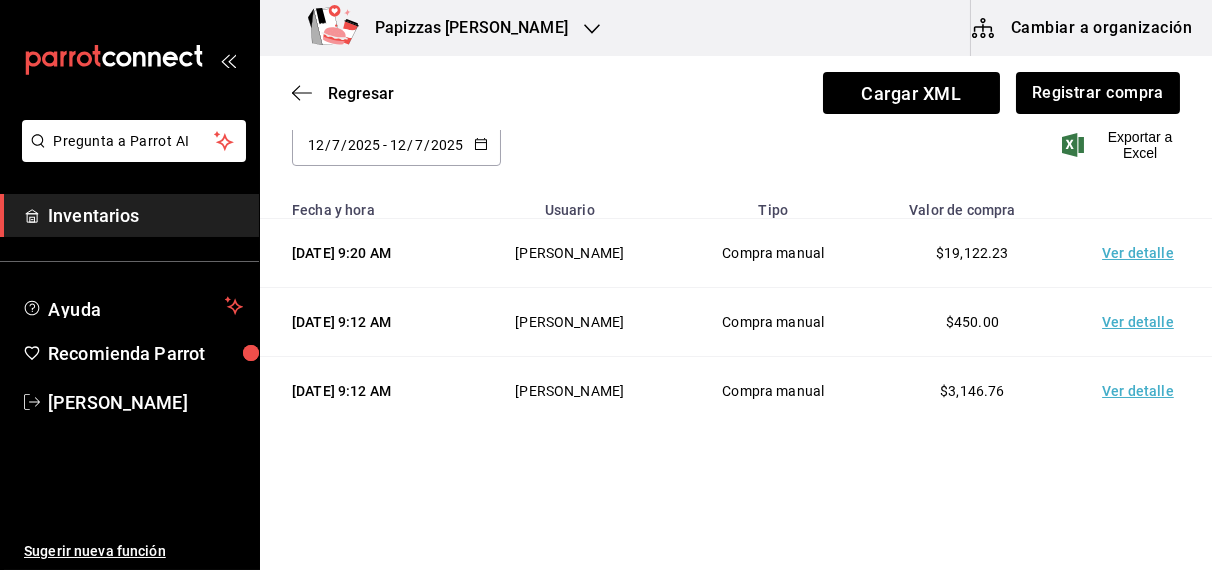 scroll, scrollTop: 0, scrollLeft: 0, axis: both 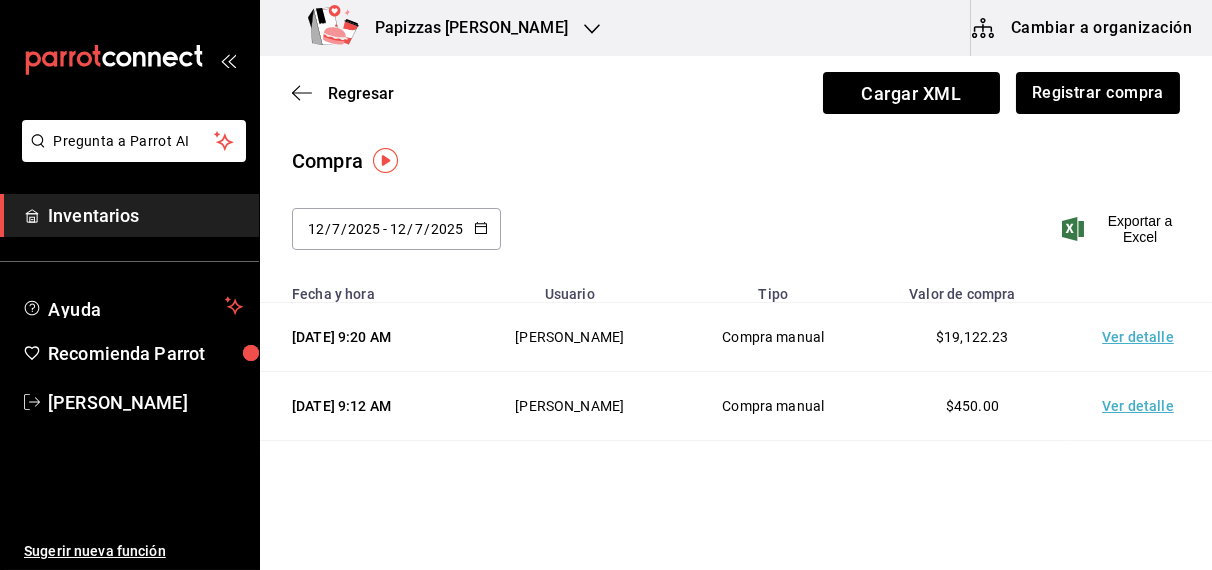click on "Regresar" at bounding box center (361, 93) 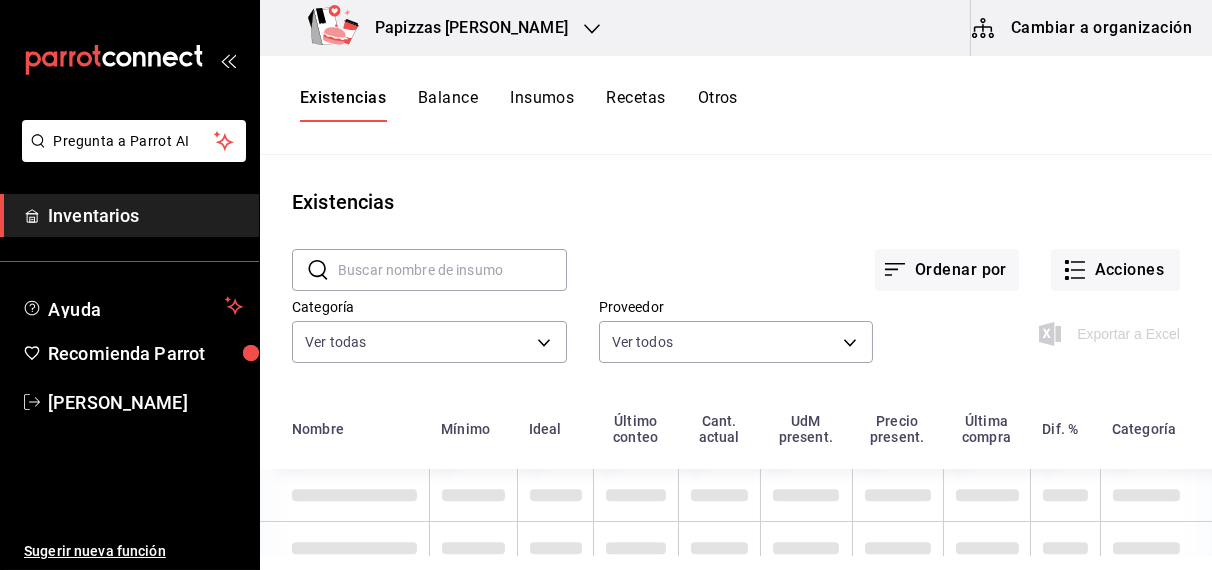 click on "Otros" at bounding box center [718, 105] 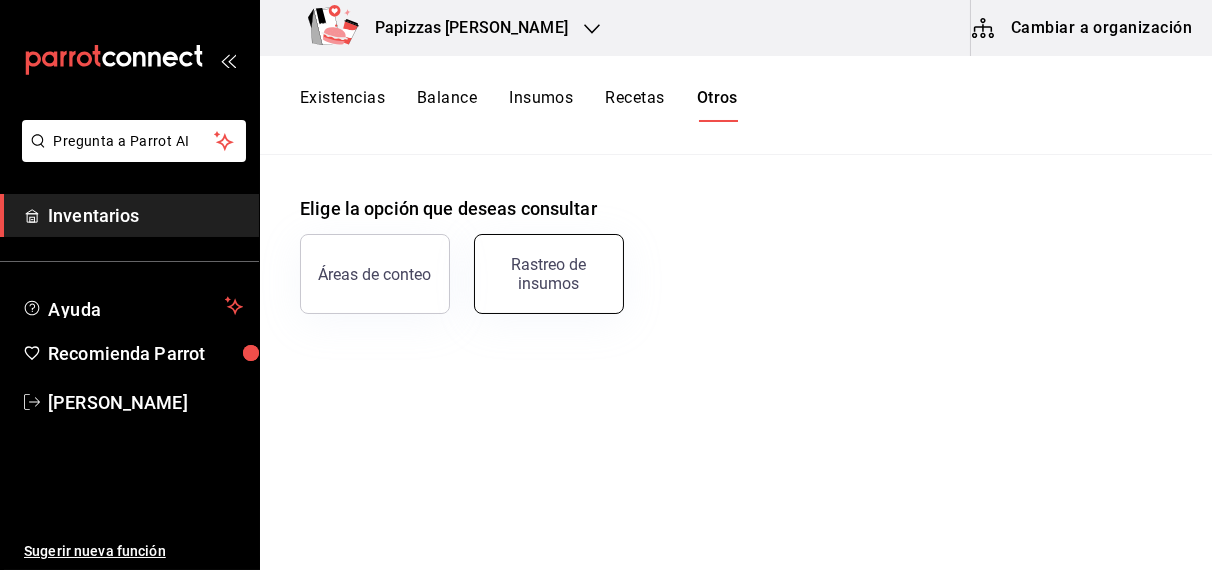 click on "Rastreo de insumos" at bounding box center (549, 274) 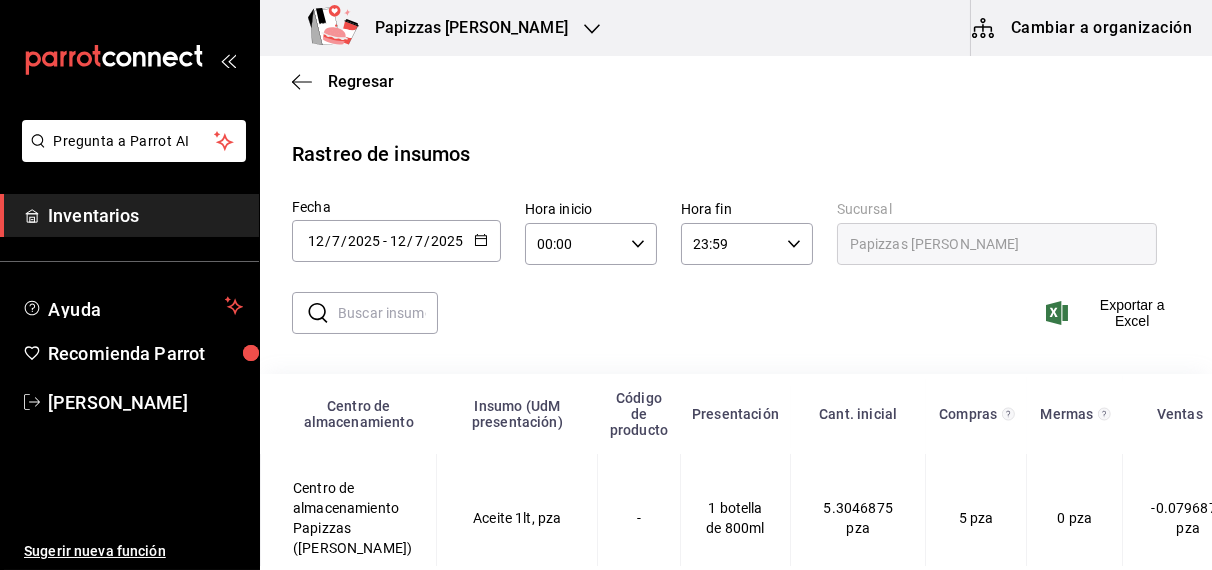 click on "2025-07-12 12 / 7 / 2025 - 2025-07-12 12 / 7 / 2025" at bounding box center [396, 241] 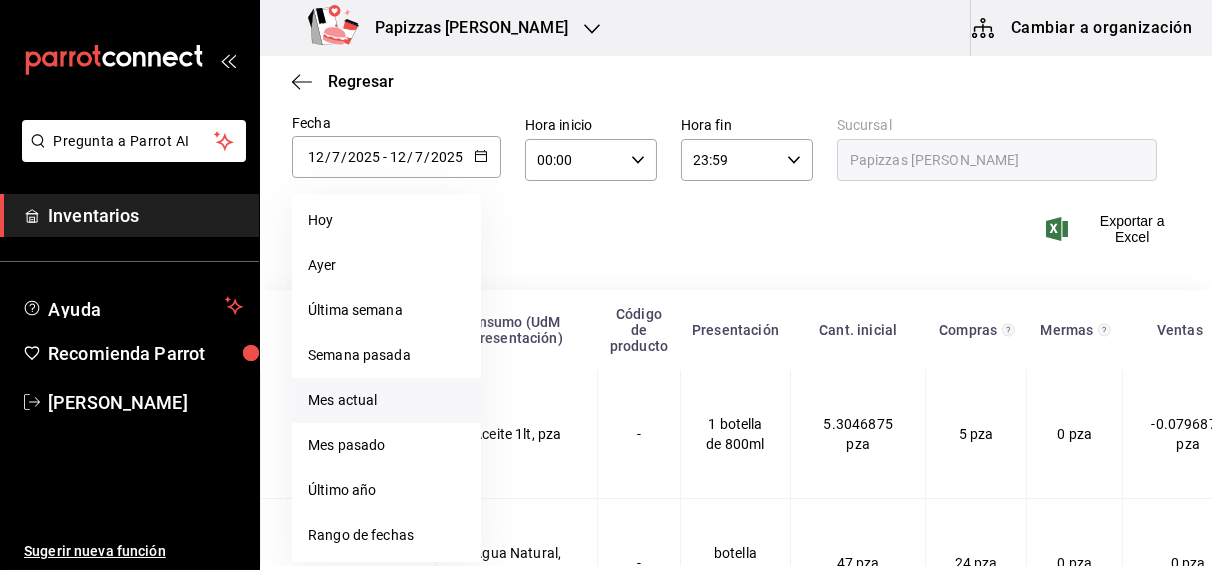 scroll, scrollTop: 95, scrollLeft: 0, axis: vertical 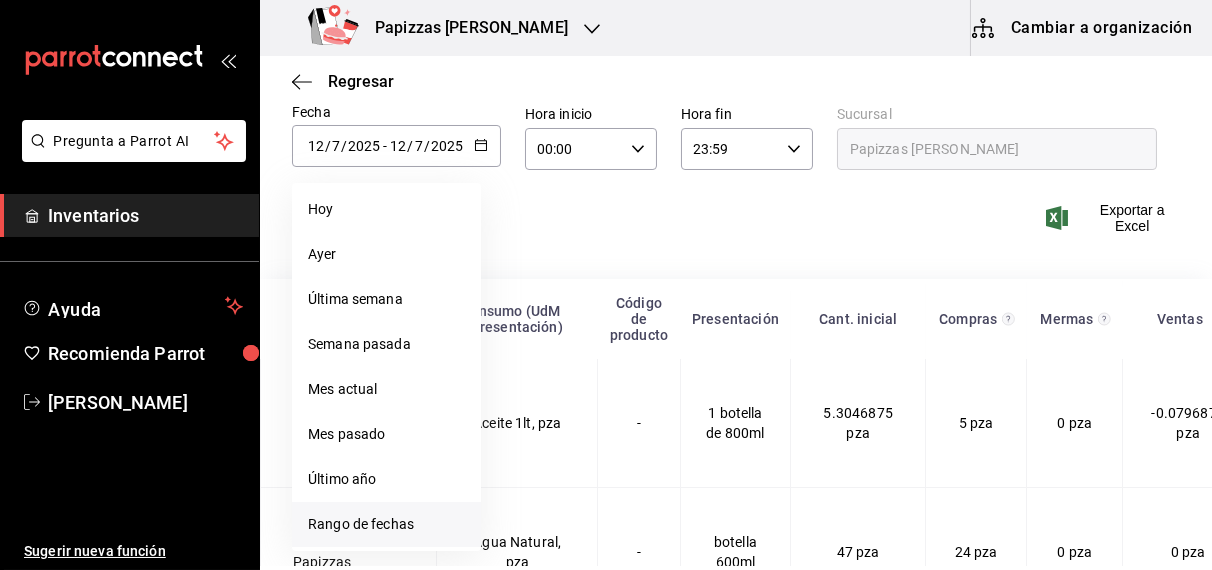 click on "Rango de fechas" at bounding box center (386, 524) 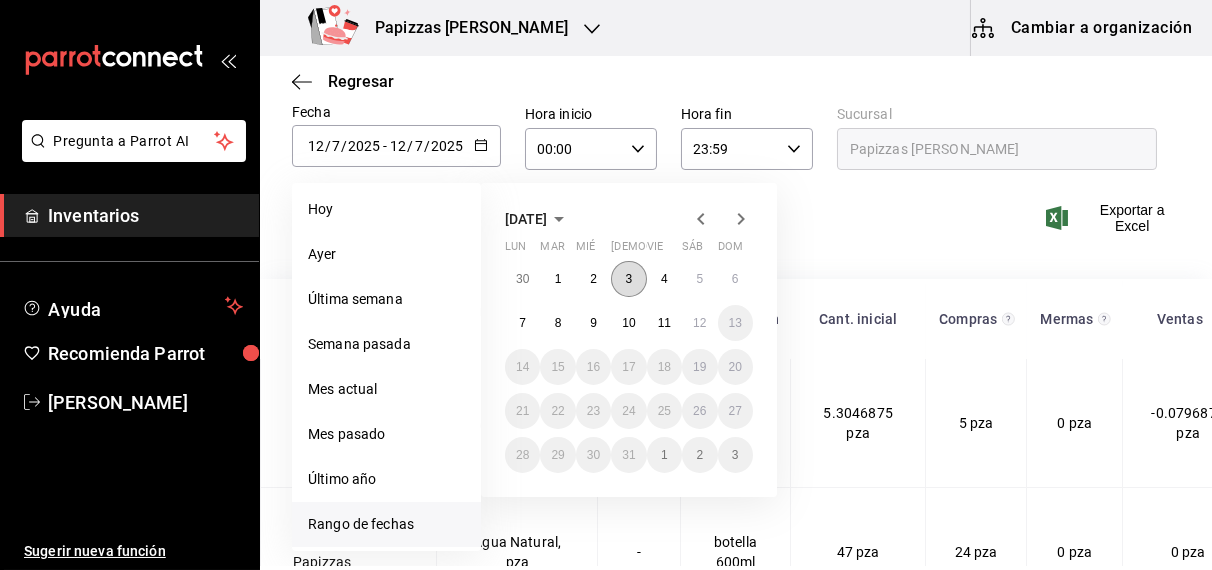click on "3" at bounding box center [628, 279] 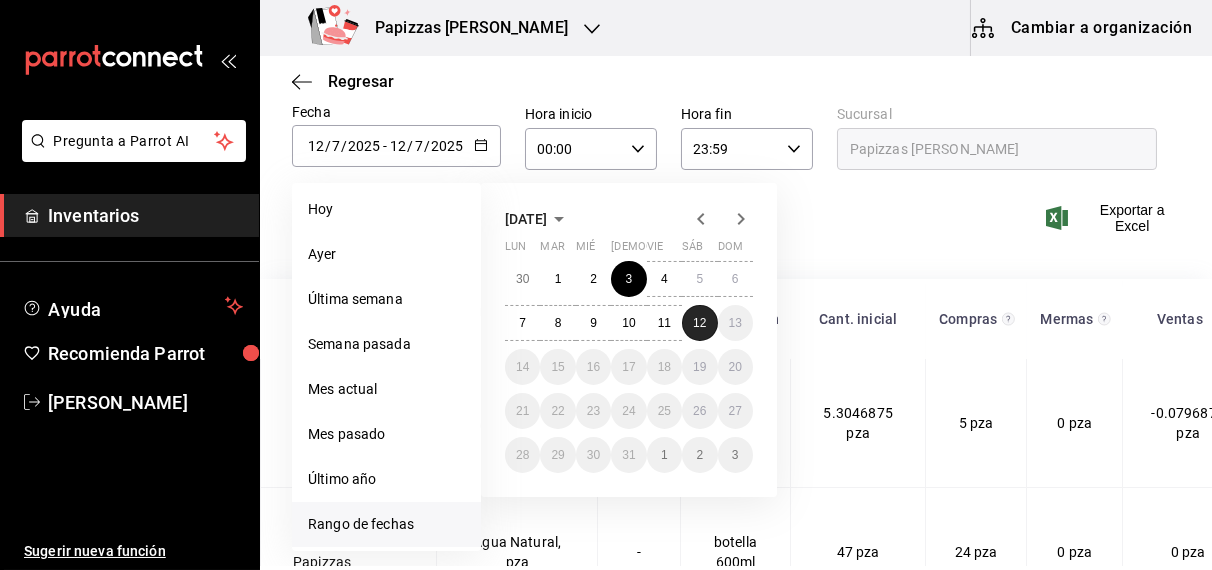 click on "12" at bounding box center (699, 323) 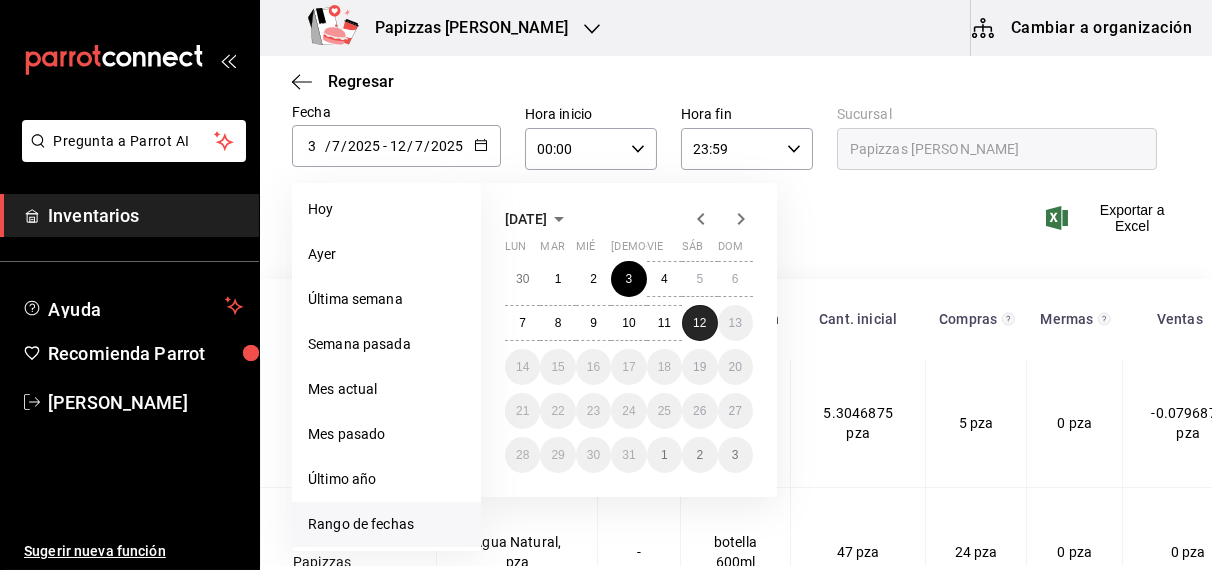 scroll, scrollTop: 72, scrollLeft: 0, axis: vertical 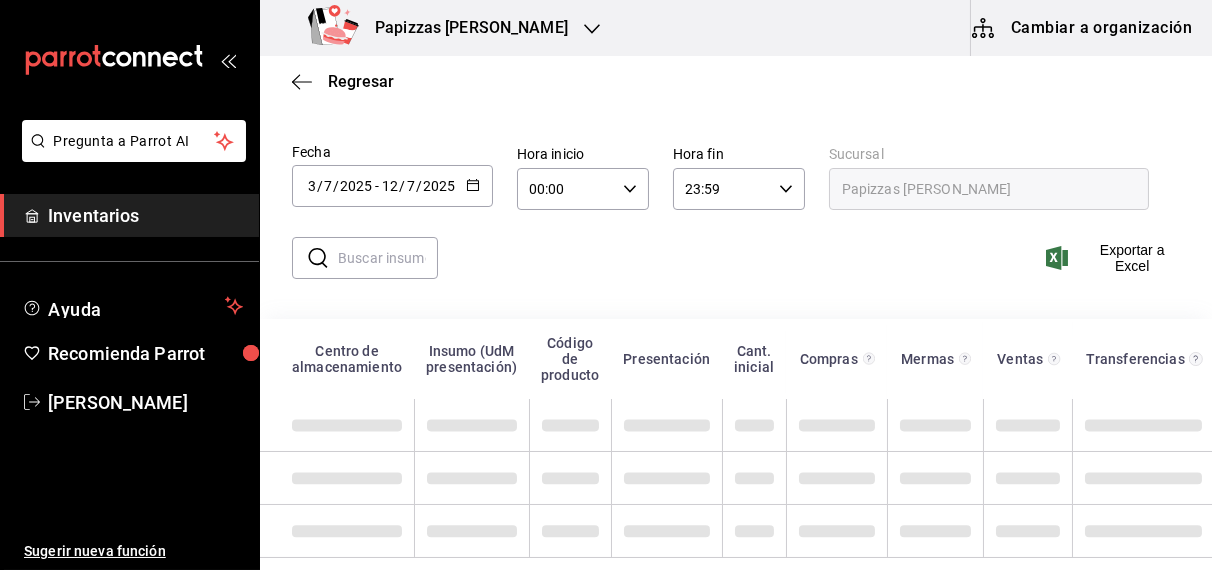 click at bounding box center [388, 258] 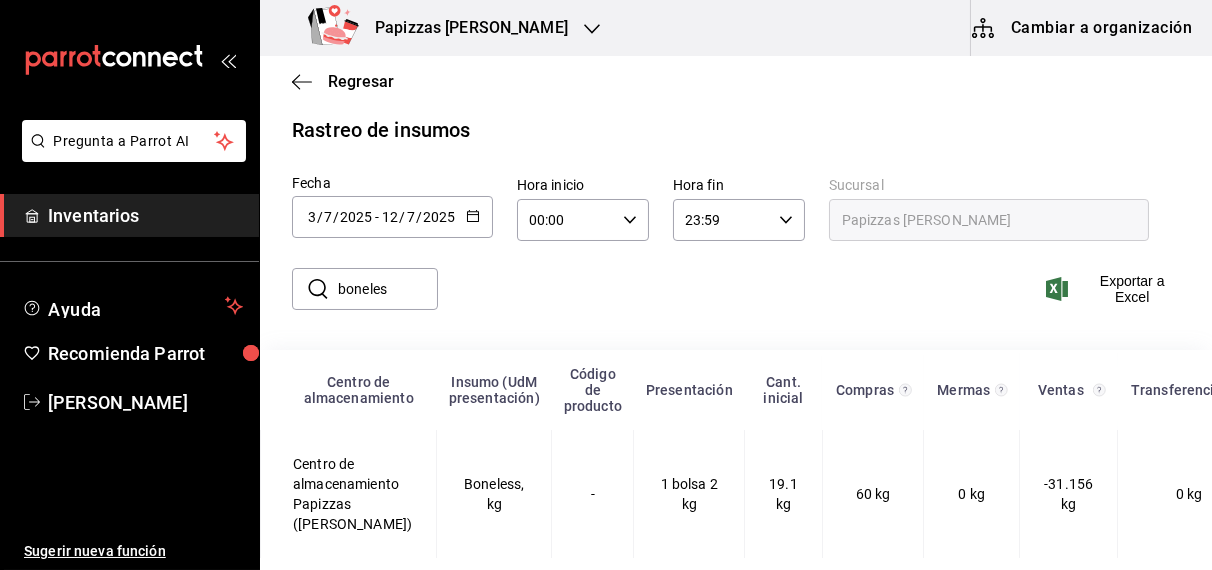 scroll, scrollTop: 42, scrollLeft: 0, axis: vertical 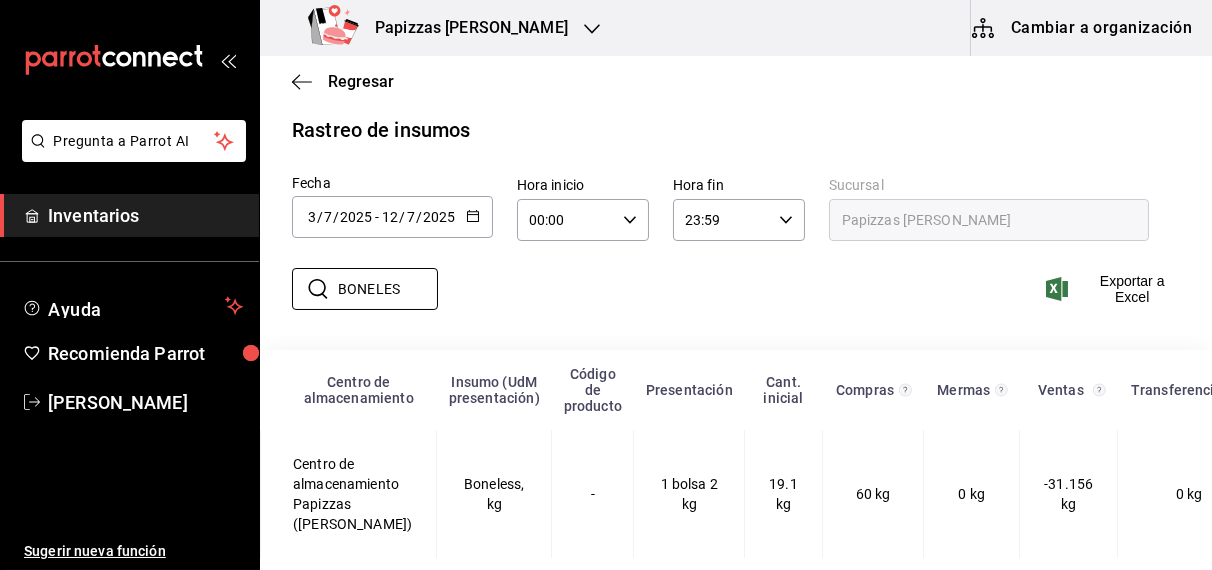 click 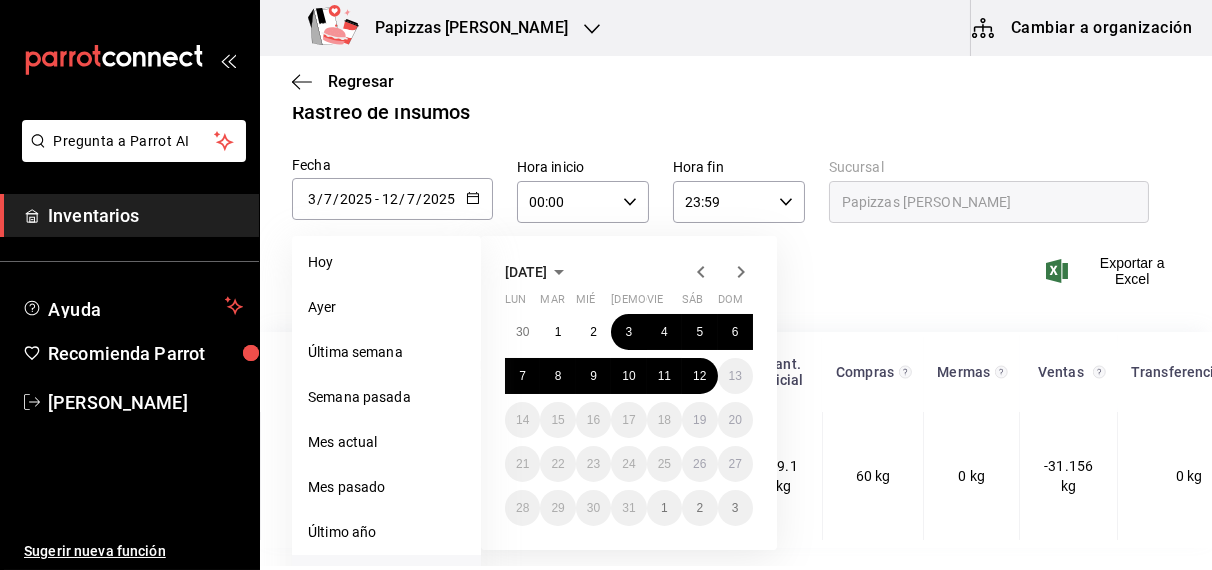 click 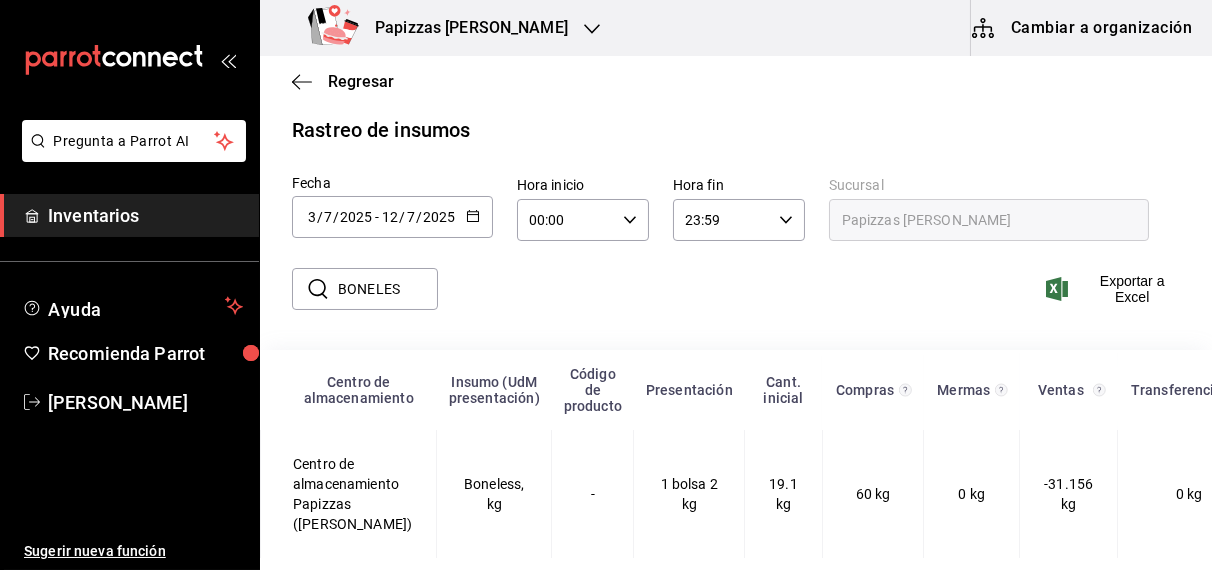 click on "BONELES" at bounding box center [388, 289] 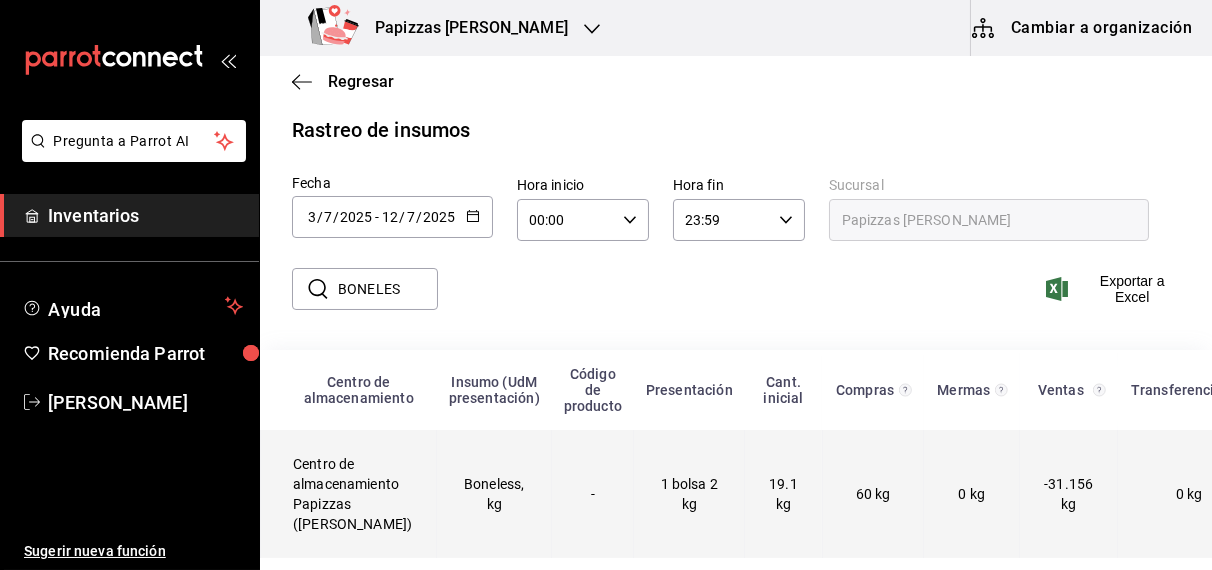 click on "19.1 kg" at bounding box center [784, 494] 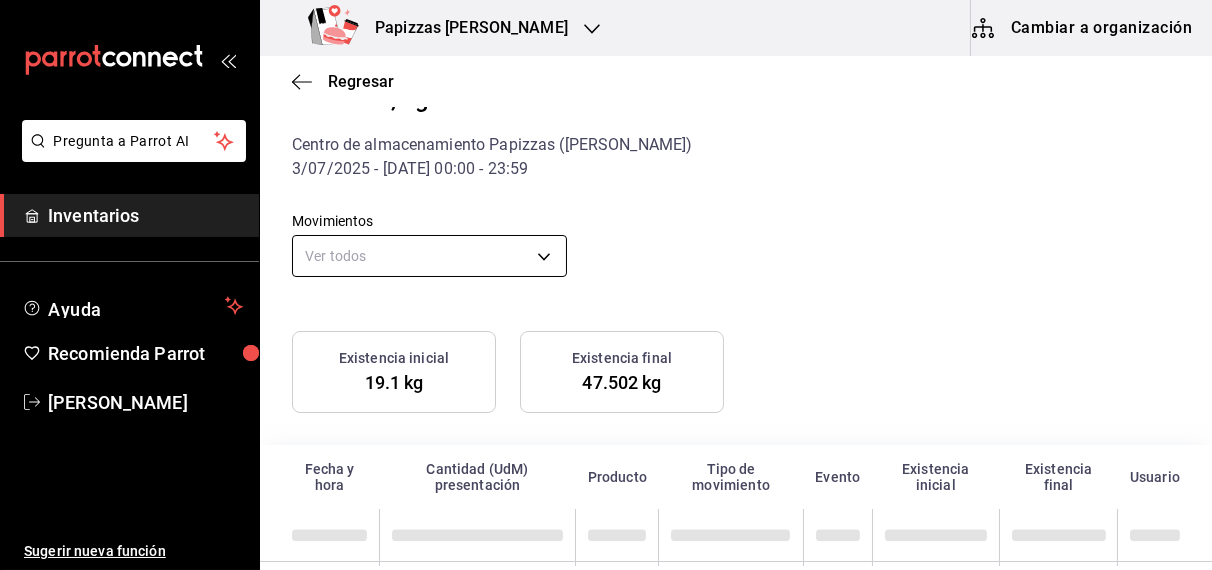 click on "Pregunta a Parrot AI Inventarios   Ayuda Recomienda Parrot   OBDULIA JANNETH CASTRO ESCALANTE   Sugerir nueva función   Papizzas Rosales Cambiar a organización Regresar Boneless, kg Centro de almacenamiento Papizzas (Rosales) 3/07/2025 - 12/07/2025 - 00:00 - 23:59 Movimientos Ver todos default Existencia inicial 19.1 kg Existencia final 47.502 kg Fecha y hora Cantidad (UdM) presentación Producto Tipo de movimiento Evento Existencia inicial Existencia final Usuario Pregunta a Parrot AI Inventarios   Ayuda Recomienda Parrot   OBDULIA JANNETH CASTRO ESCALANTE   Sugerir nueva función   GANA 1 MES GRATIS EN TU SUSCRIPCIÓN AQUÍ ¿Recuerdas cómo empezó tu restaurante?
Hoy puedes ayudar a un colega a tener el mismo cambio que tú viviste.
Recomienda Parrot directamente desde tu Portal Administrador.
Es fácil y rápido.
🎁 Por cada restaurante que se una, ganas 1 mes gratis. Ver video tutorial Ir a video Eliminar Visitar centro de ayuda (81) 2046 6363 soporte@parrotsoftware.io Visitar centro de ayuda" at bounding box center (606, 283) 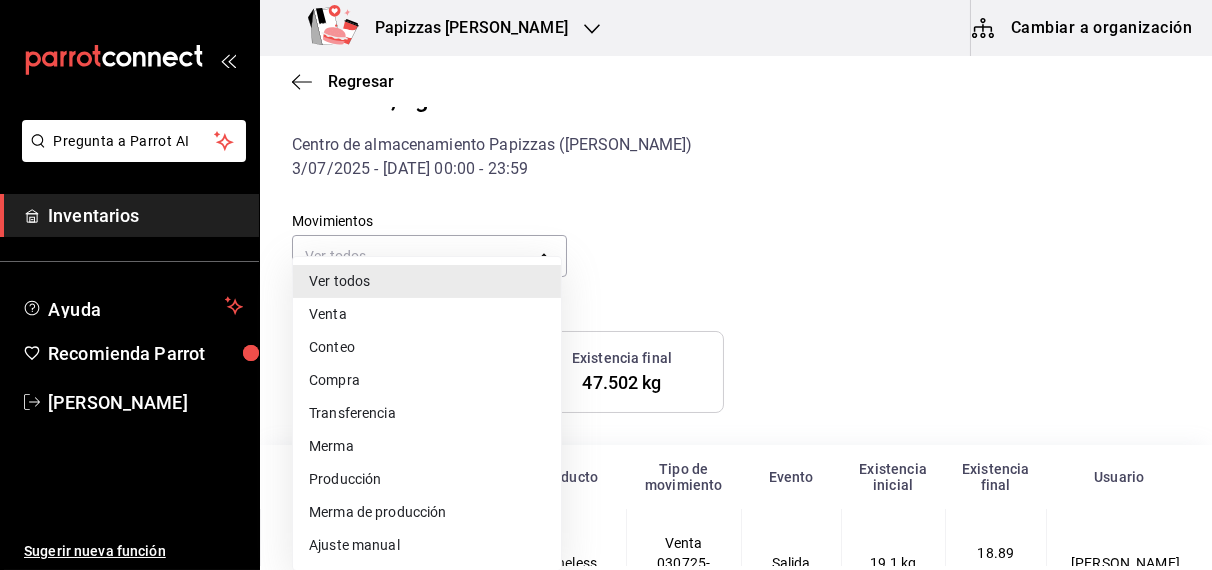 click on "Ajuste manual" at bounding box center (427, 545) 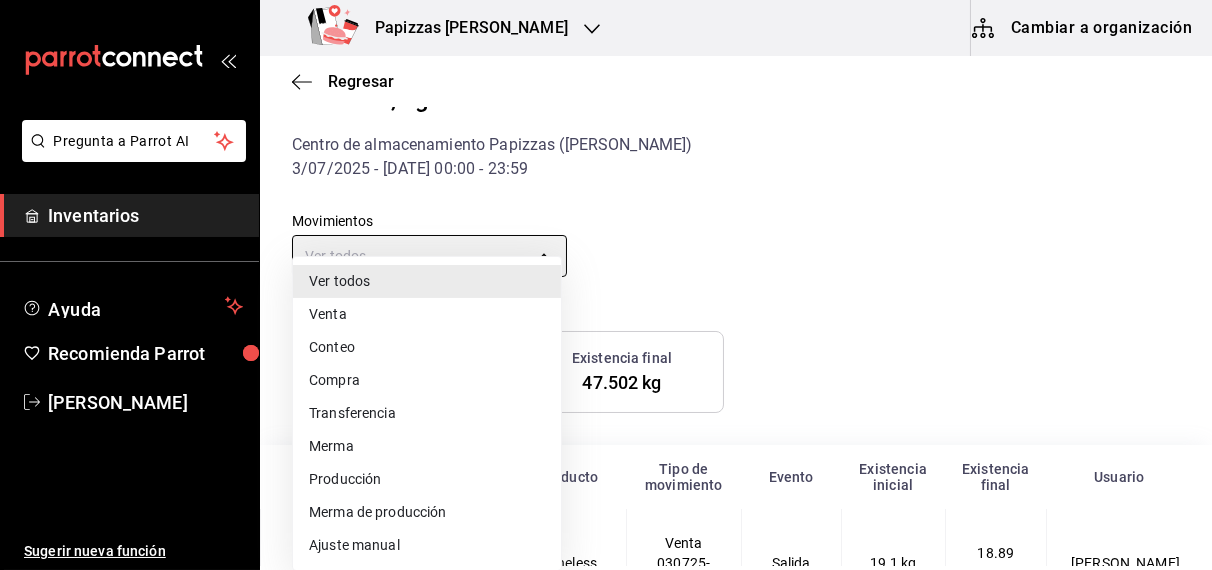 type on "MANUAL_ADJUSTMENT" 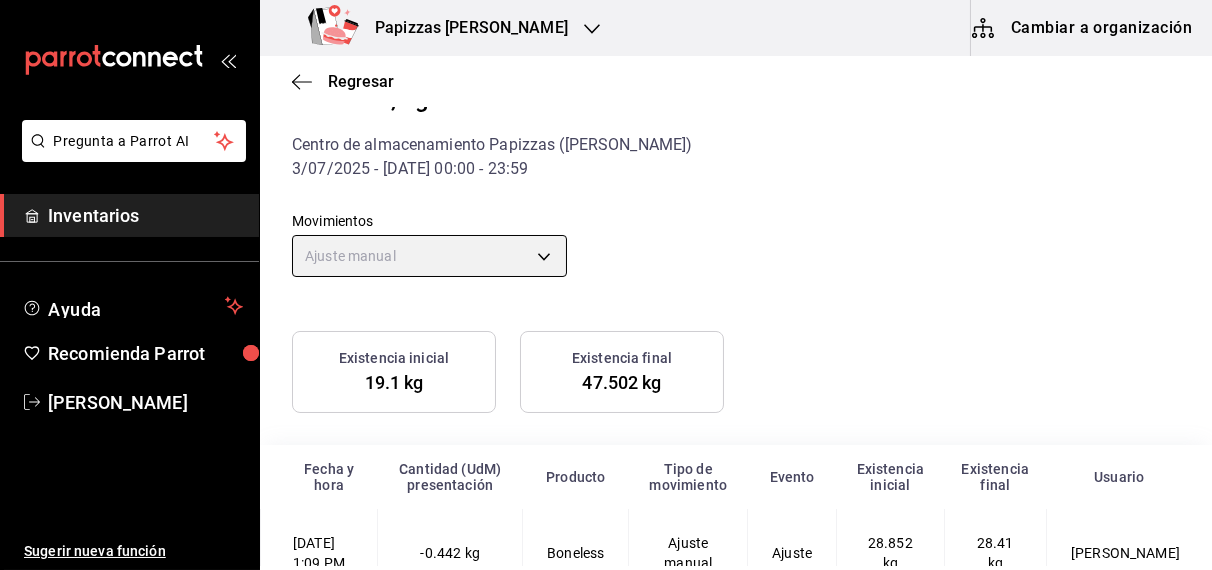 scroll, scrollTop: 121, scrollLeft: 0, axis: vertical 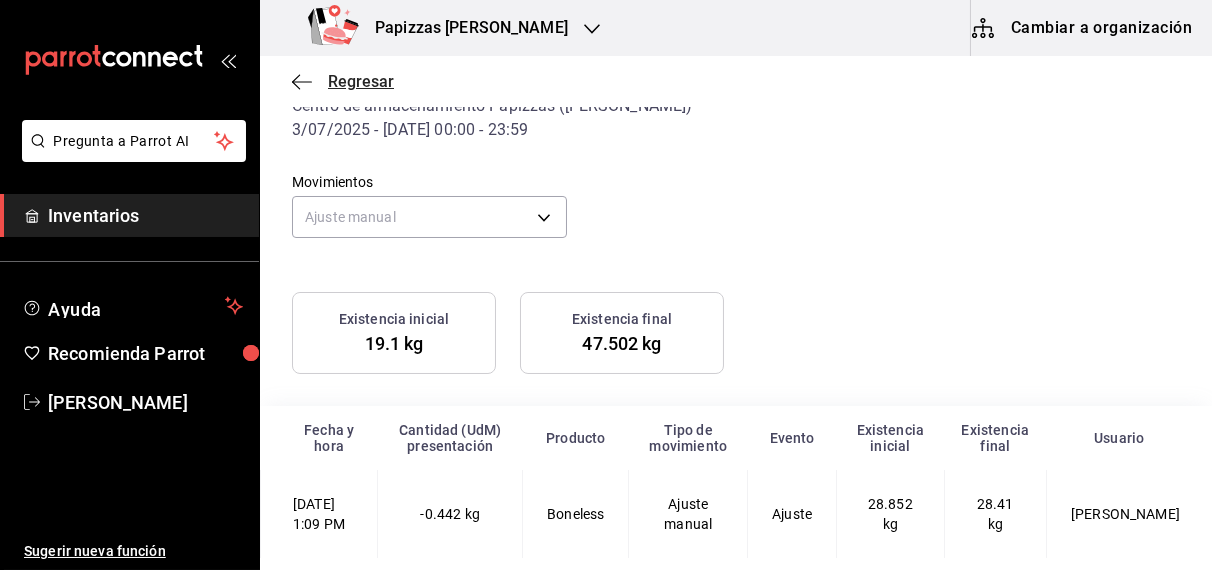 click on "Regresar" at bounding box center (361, 81) 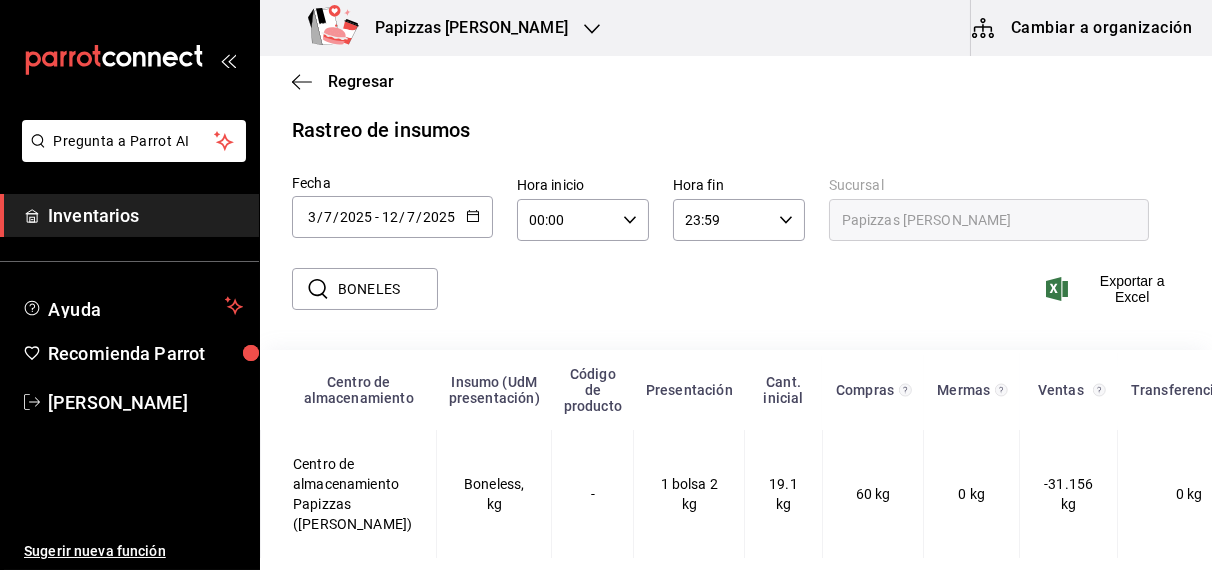 scroll, scrollTop: 42, scrollLeft: 0, axis: vertical 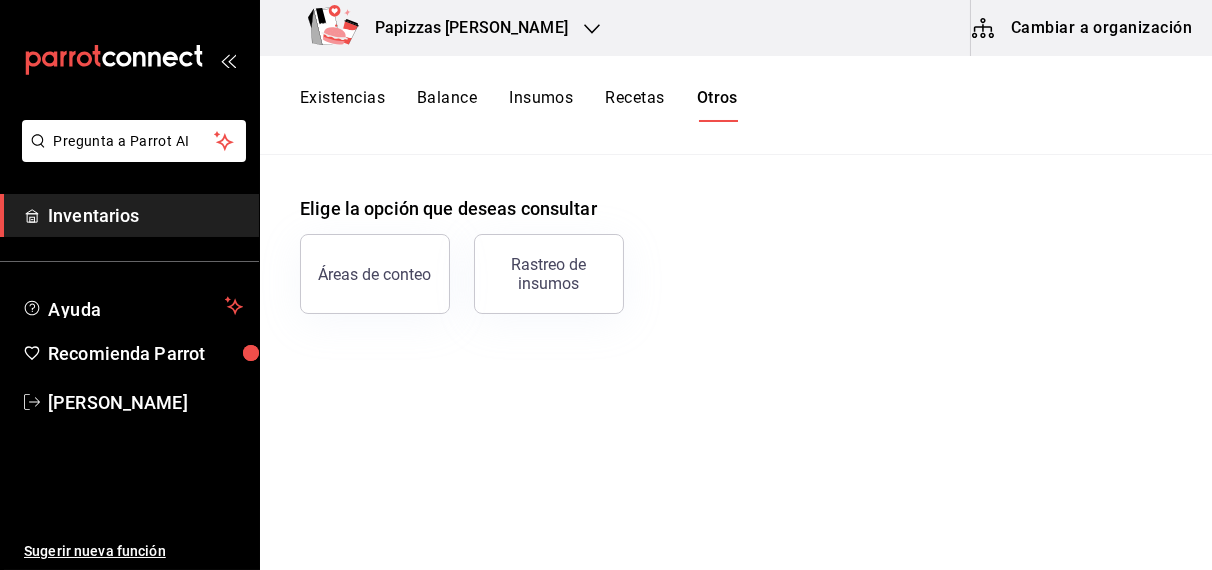 click on "Existencias" at bounding box center (342, 105) 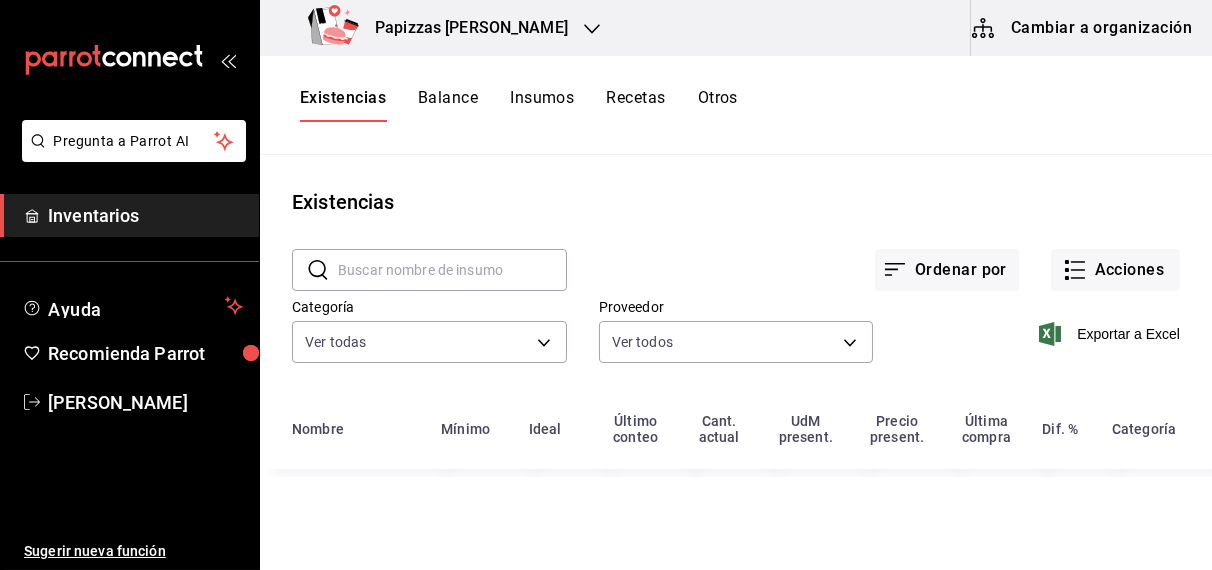 click at bounding box center [452, 270] 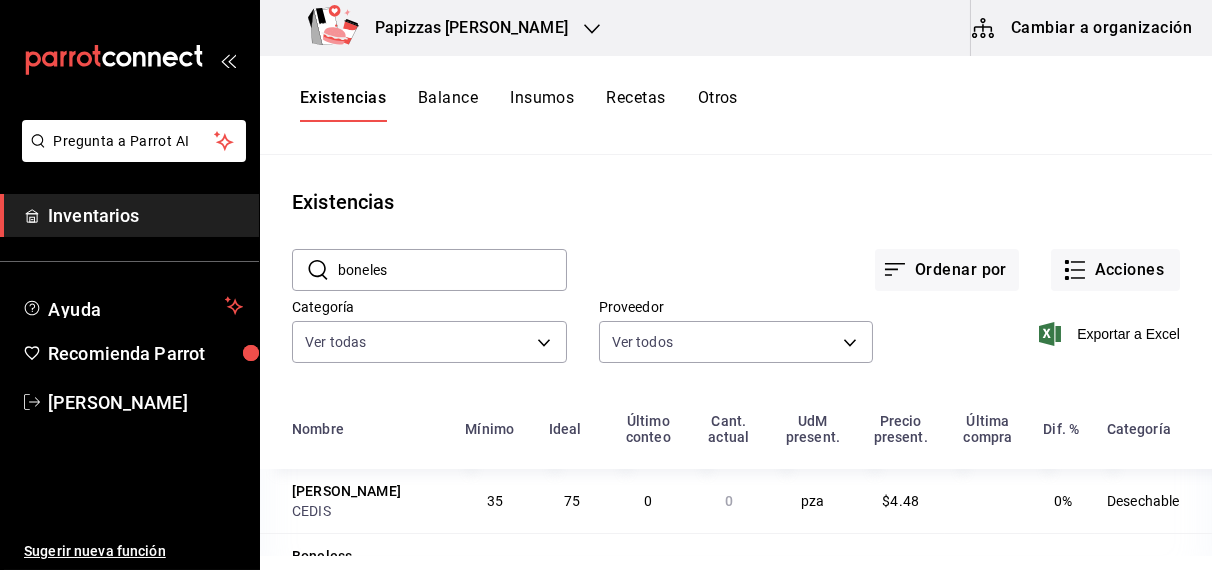 scroll, scrollTop: 51, scrollLeft: 0, axis: vertical 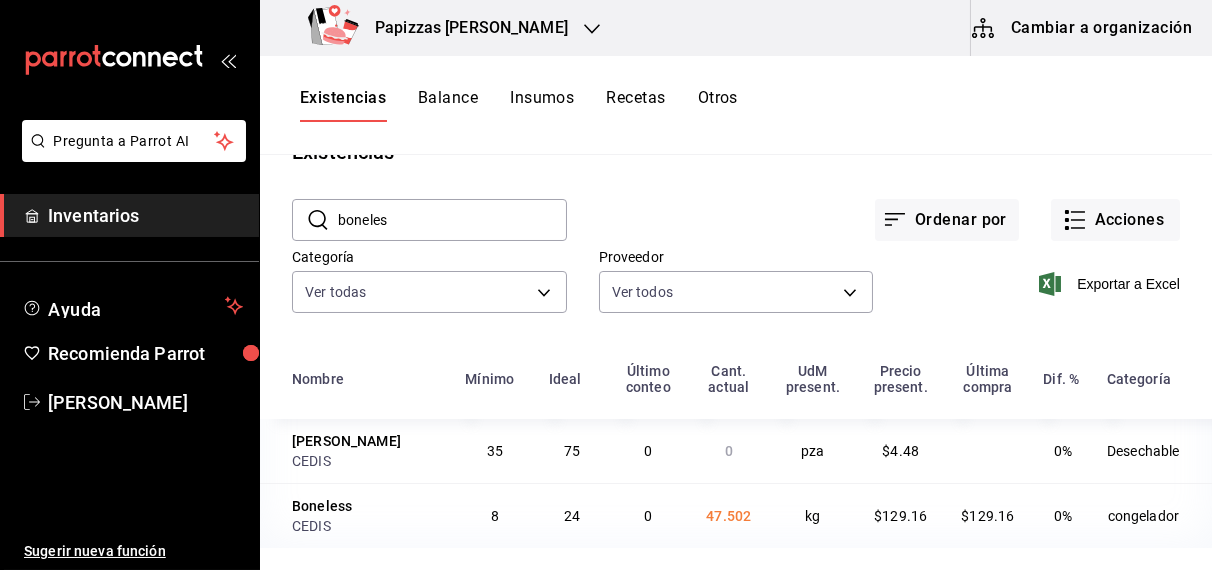 type on "boneles" 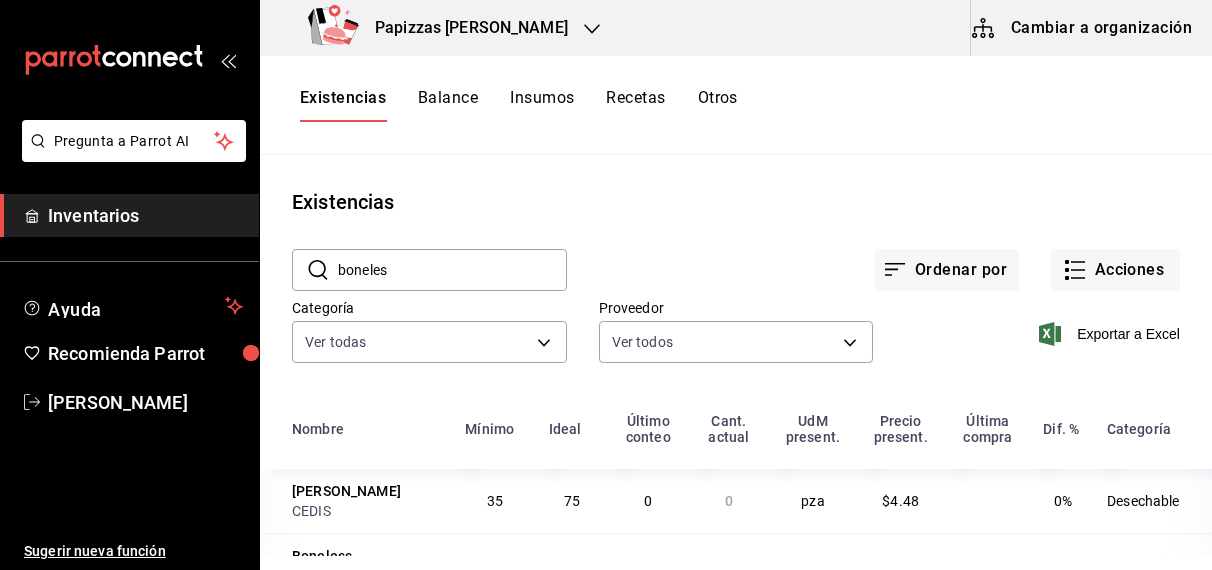 scroll, scrollTop: 0, scrollLeft: 0, axis: both 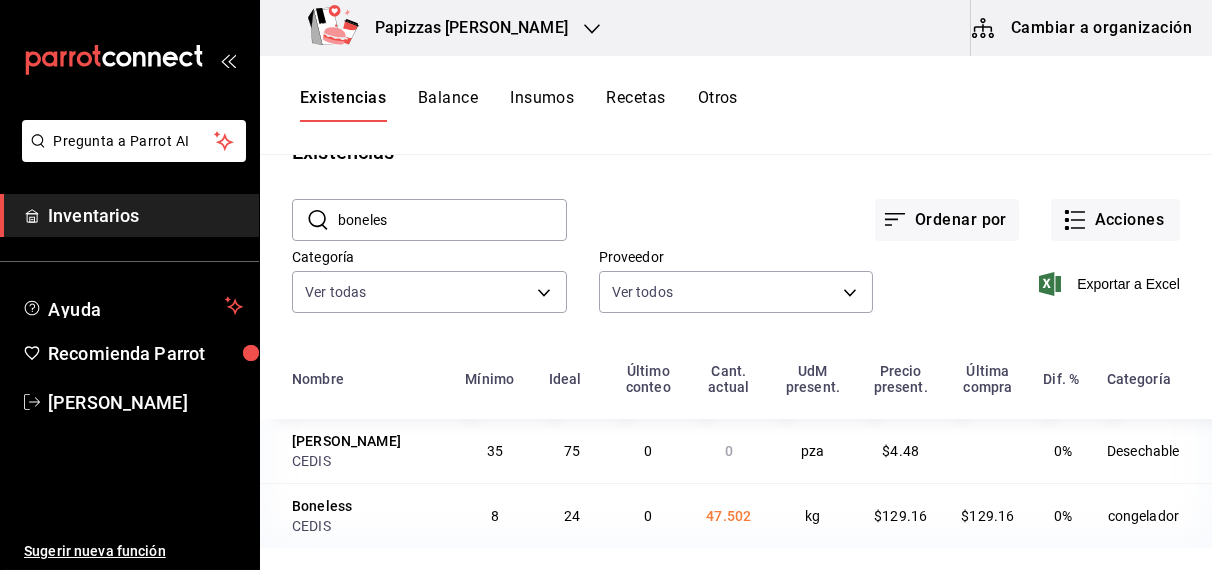click on "boneles" at bounding box center (452, 220) 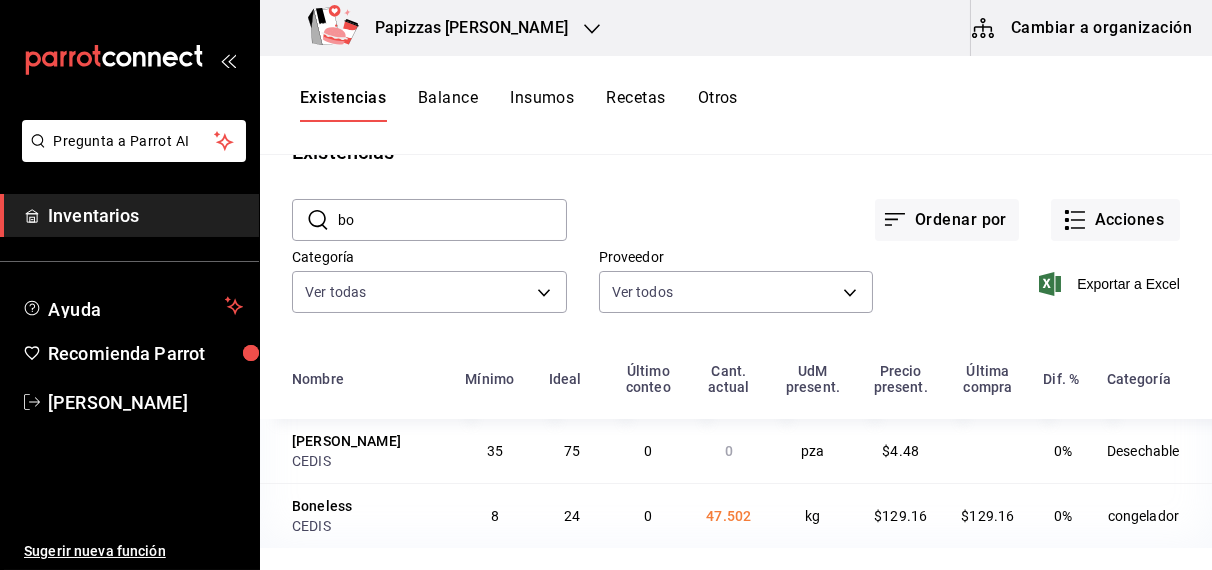 type on "b" 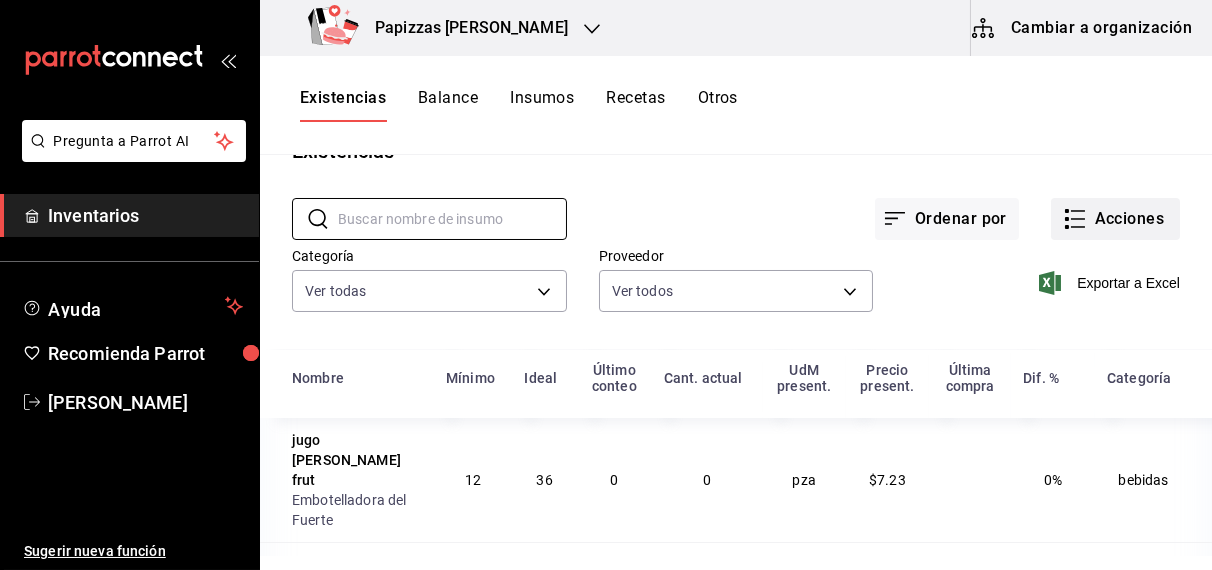 type 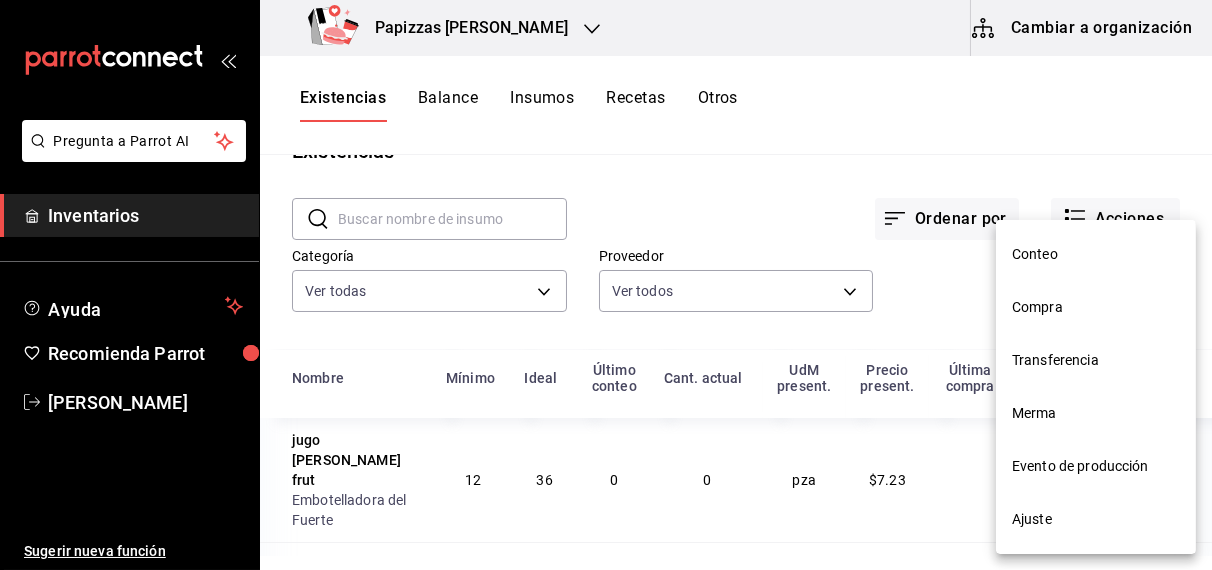 click on "Ajuste" at bounding box center [1096, 519] 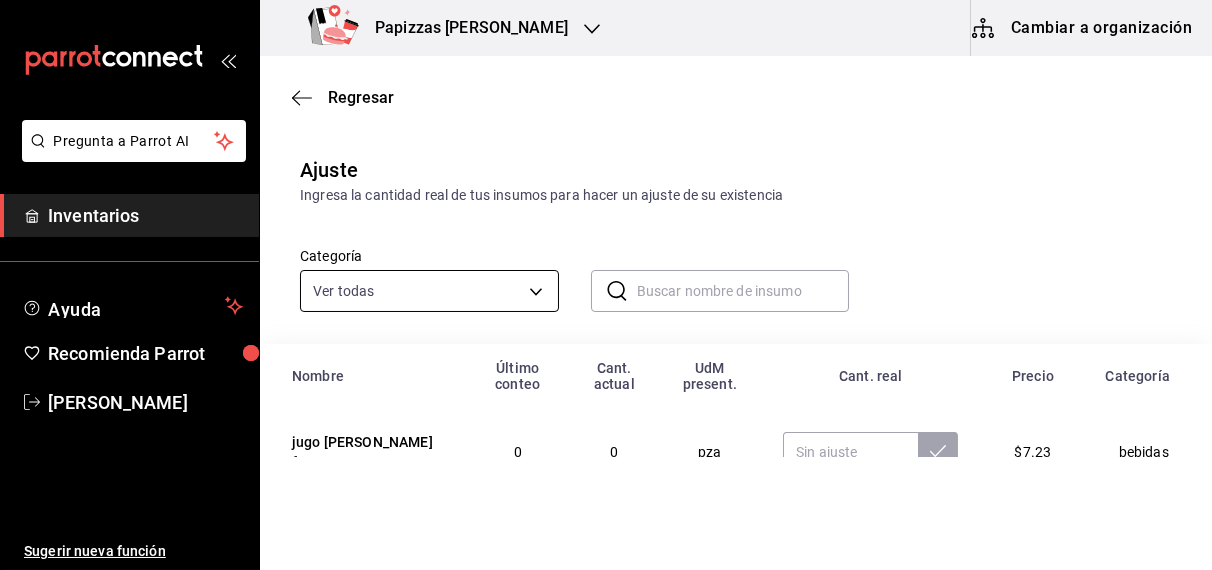 click on "Pregunta a Parrot AI Inventarios   Ayuda Recomienda Parrot   [PERSON_NAME]   Sugerir nueva función   Papizzas [PERSON_NAME] Cambiar a organización Regresar Ajuste Ingresa la cantidad real de tus insumos para hacer un ajuste de su existencia Categoría Ver todas fd04a9cd-a7e0-4706-9ed7-cb901d985c72,959cd0bc-59ff-44a1-961f-f7eedc3cbf2c,4435d9ae-ca47-45b4-9c76-d2c3c7091de6,073cfe97-4e04-4a7d-8549-78f7b06ae19e,28578cae-27ba-4d86-9c93-9621740cdfb2,dcfe6881-9643-4594-b402-72b66dda1fc3 ​ ​ Nombre Último conteo Cant. actual [GEOGRAPHIC_DATA] present. Cant. real Precio Categoría jugo [PERSON_NAME] frut 0 0 pza $7.23 bebidas Plato mac n chesse 0 0 pza $6.25 Desechable Macarrones 1.62 4.86 kg $89.00 estante Chorizo argentino 0 2.75 pza $148.00 ref Parmesano fresco 0 5.5 kg $65.60 ref Heineken 0 45 pza $18.33 bebidas [PERSON_NAME] High Ultra 0 13 pza $18.54 bebidas Indio 0 23 pza $12.08 bebidas Amstel Ultra 0 32 pza $15.66 bebidas XX Lager 0 0 pza $15.26 bebidas Pregunta a Parrot AI Inventarios   Ayuda Recomienda Parrot" at bounding box center [606, 228] 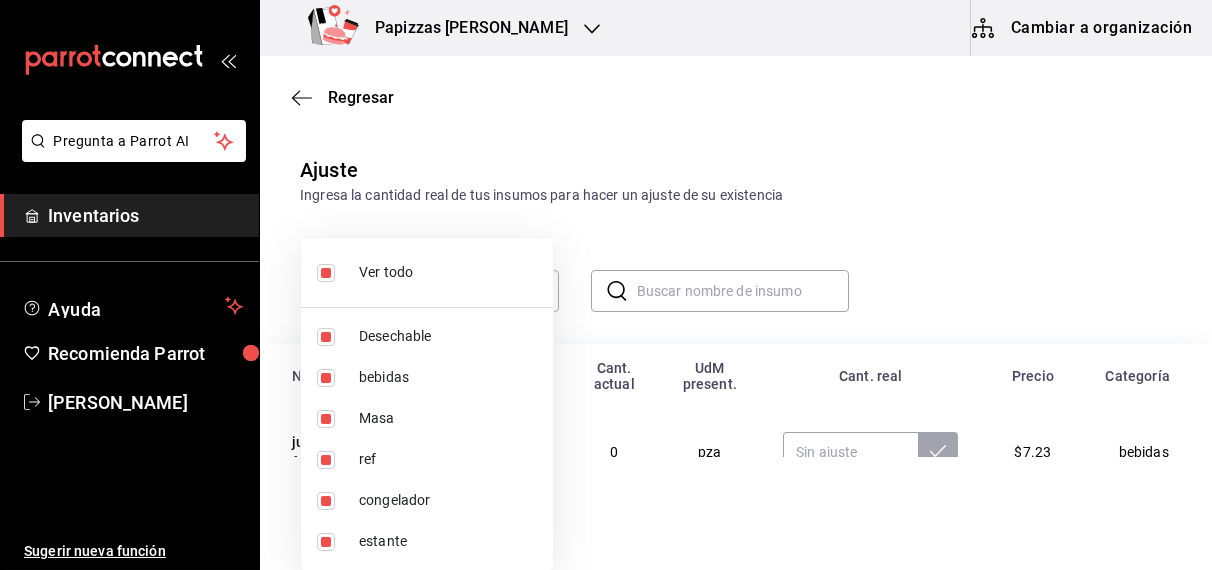 click at bounding box center [606, 285] 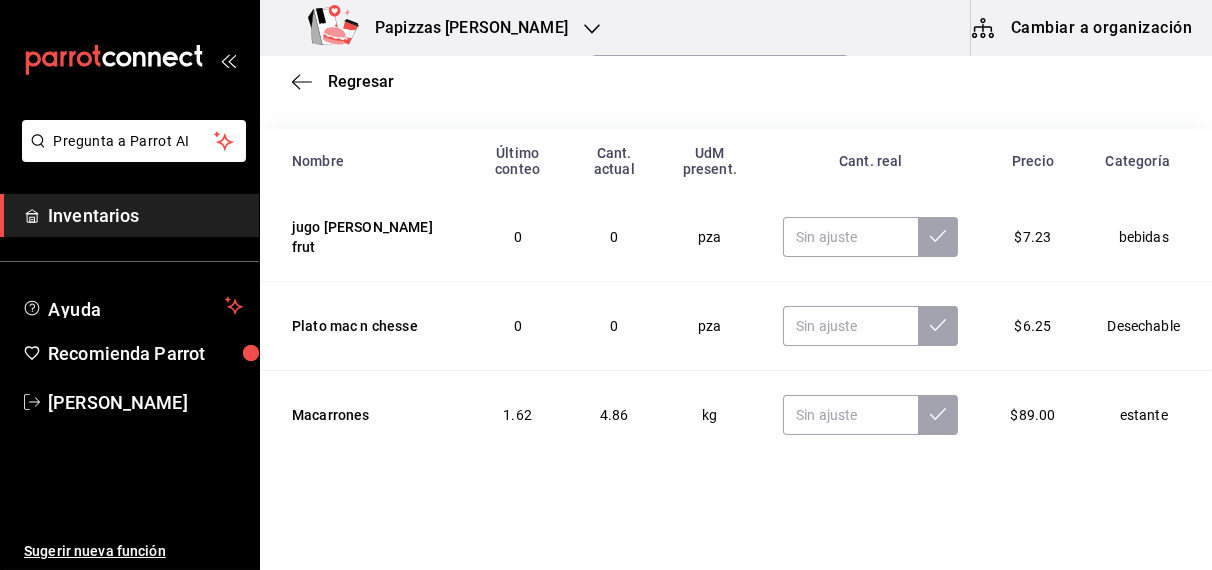 scroll, scrollTop: 226, scrollLeft: 0, axis: vertical 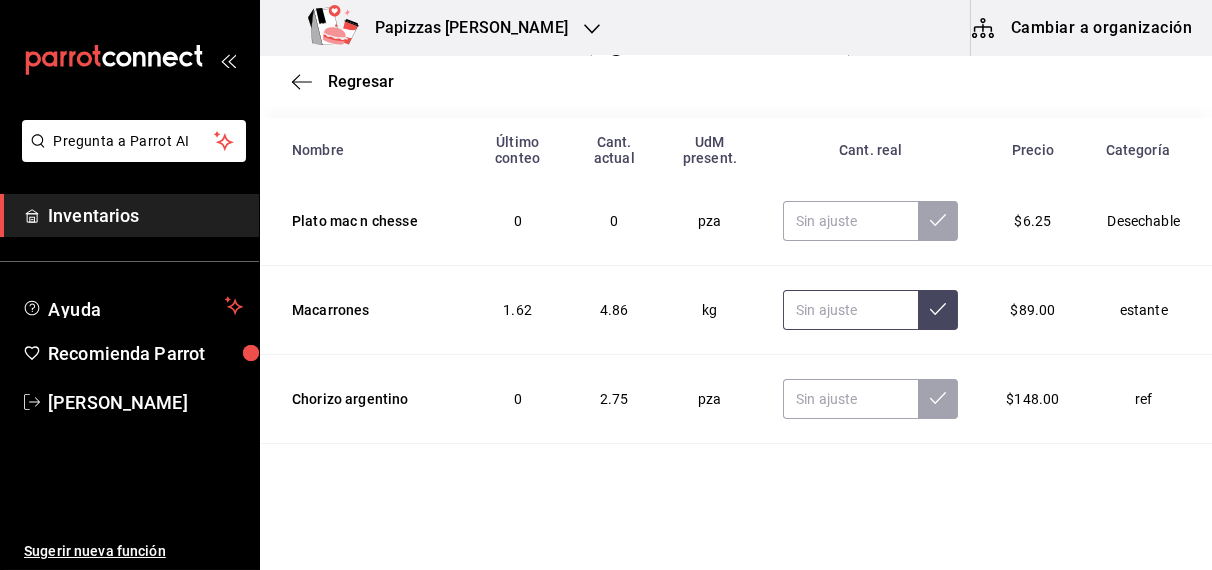 click at bounding box center [850, 310] 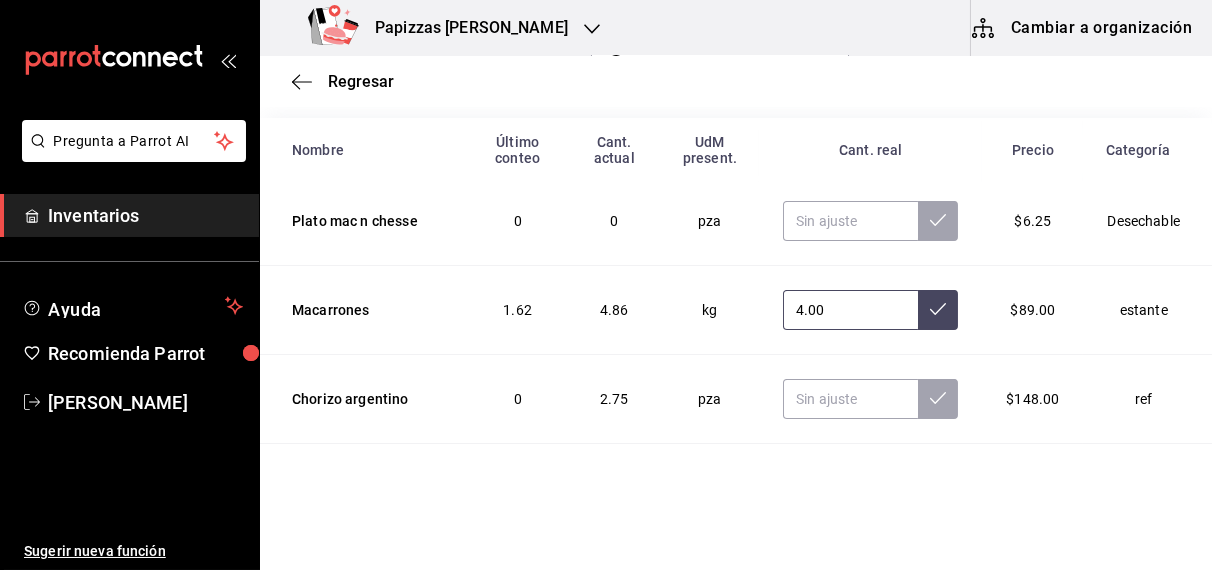 type on "4.00" 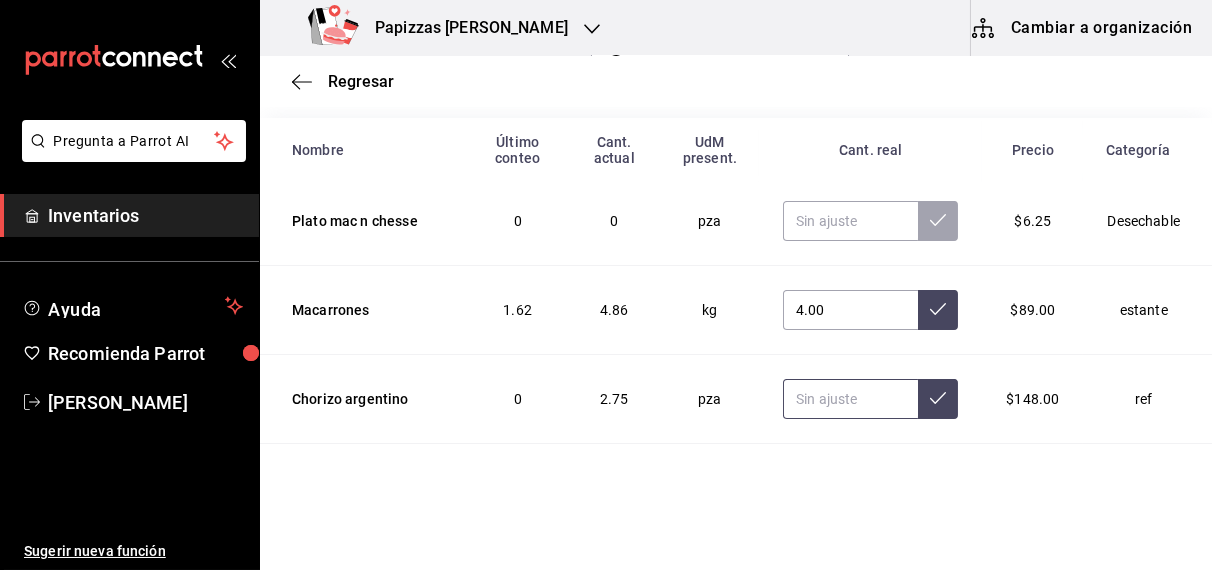 click at bounding box center (850, 399) 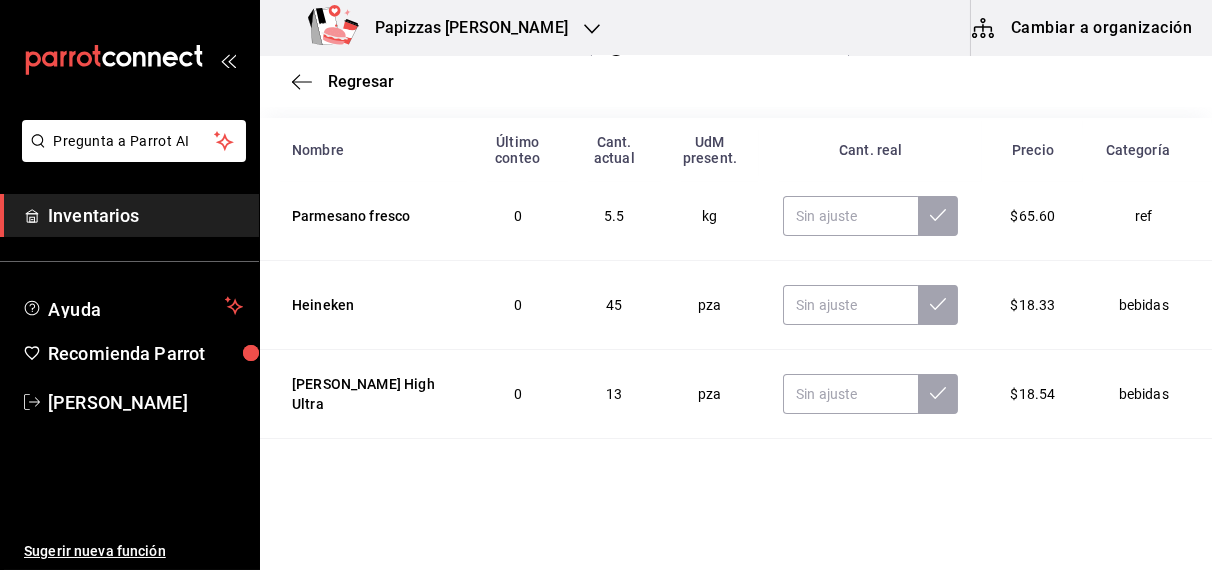 scroll, scrollTop: 370, scrollLeft: 0, axis: vertical 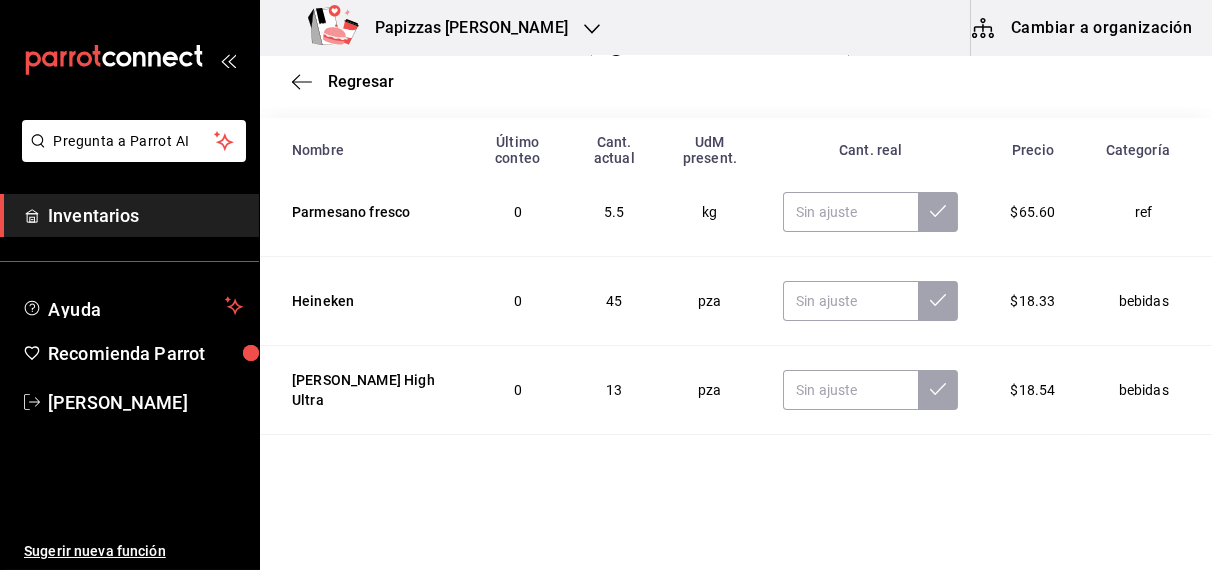 type on "4.00" 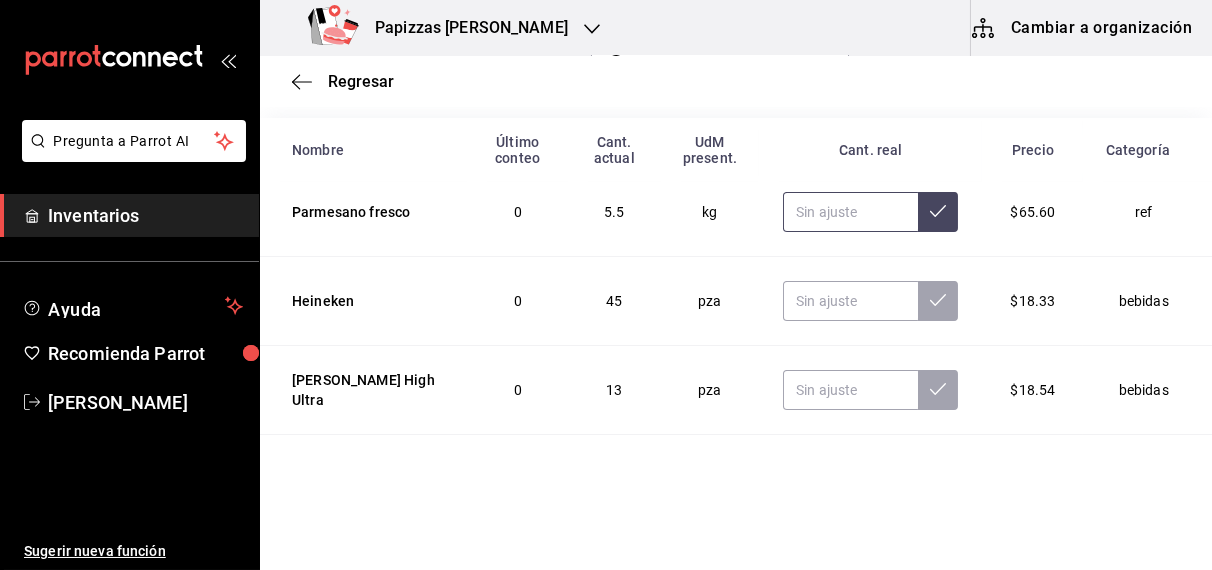 click at bounding box center (850, 212) 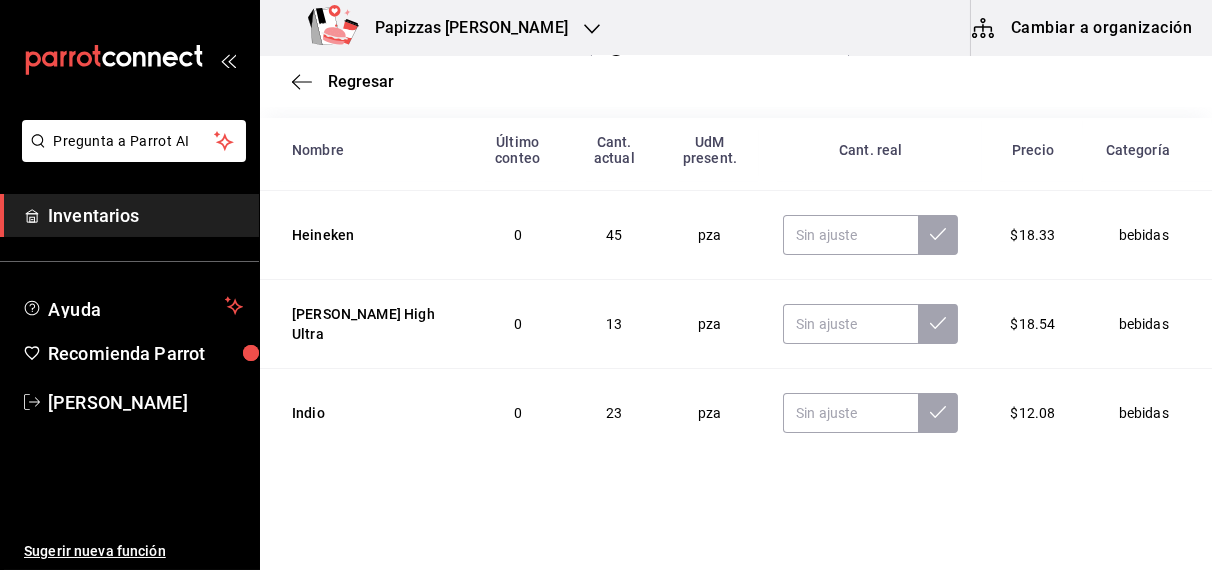 scroll, scrollTop: 448, scrollLeft: 0, axis: vertical 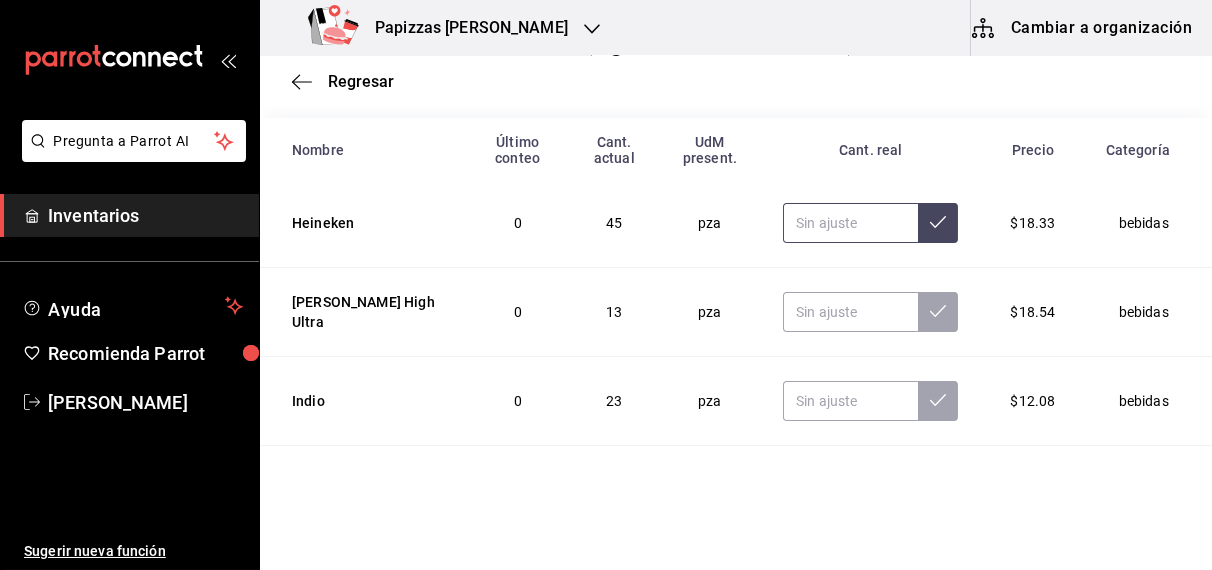 type on "5.50" 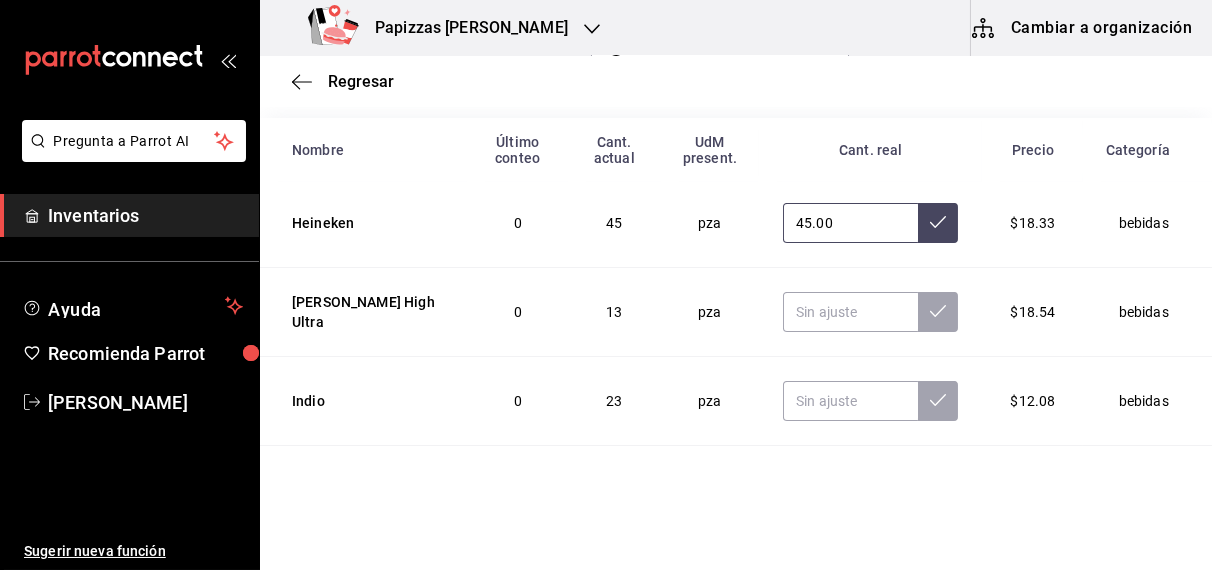 type on "45.00" 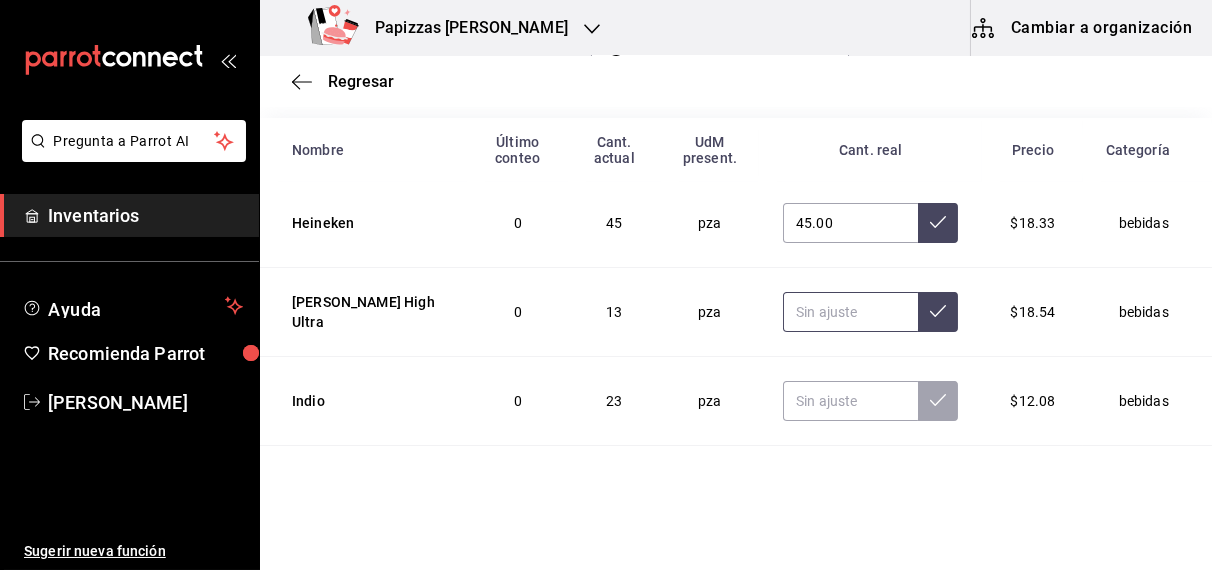 click at bounding box center (850, 312) 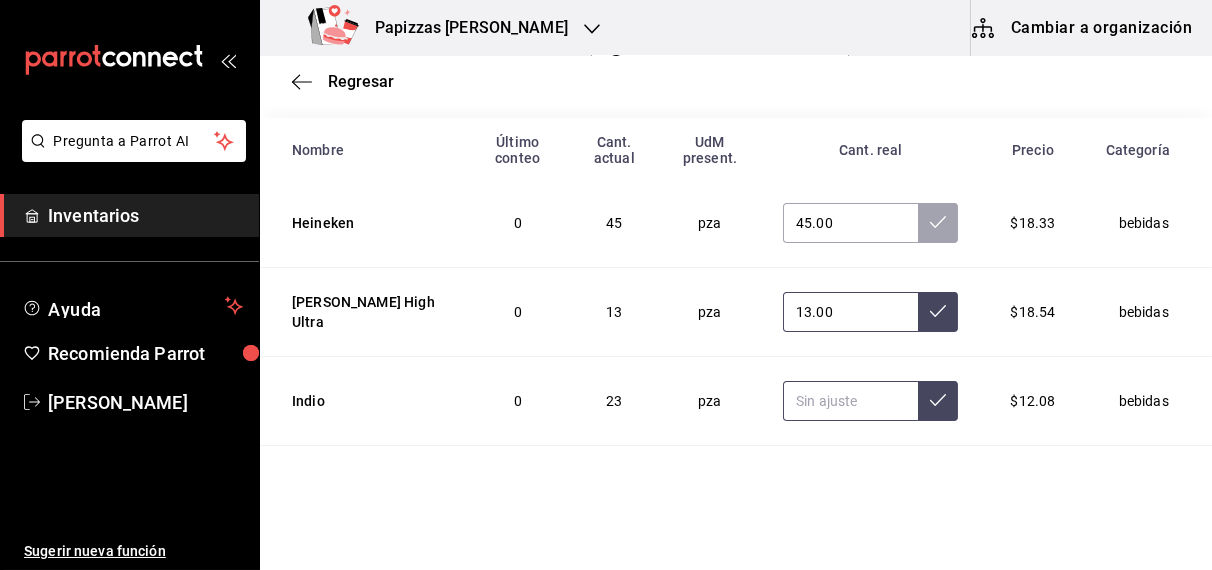type on "13.00" 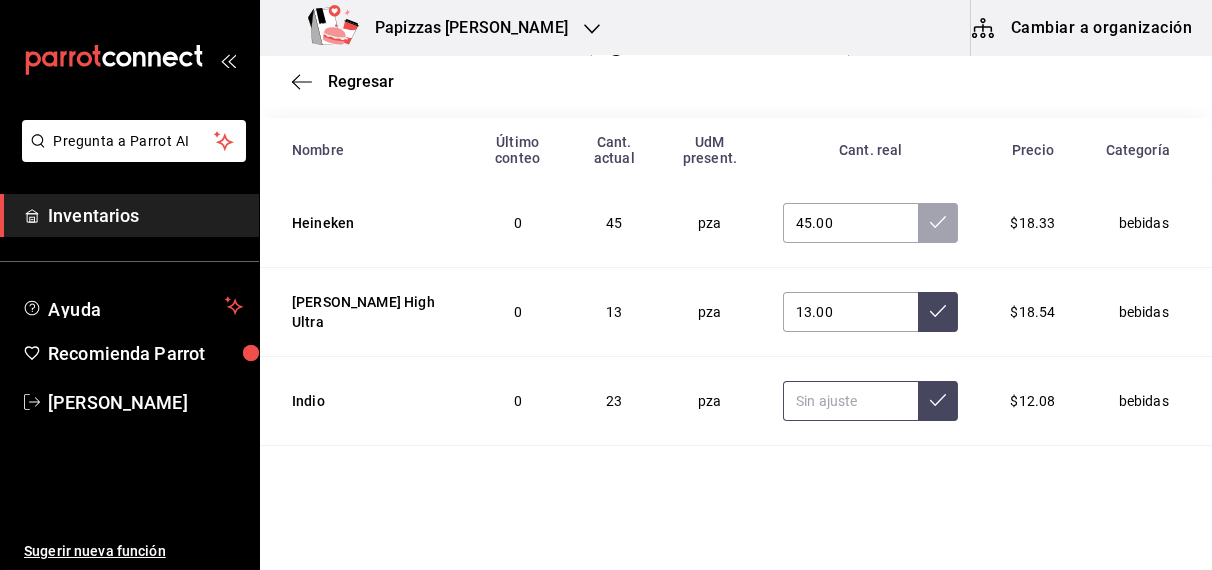 click at bounding box center [850, 401] 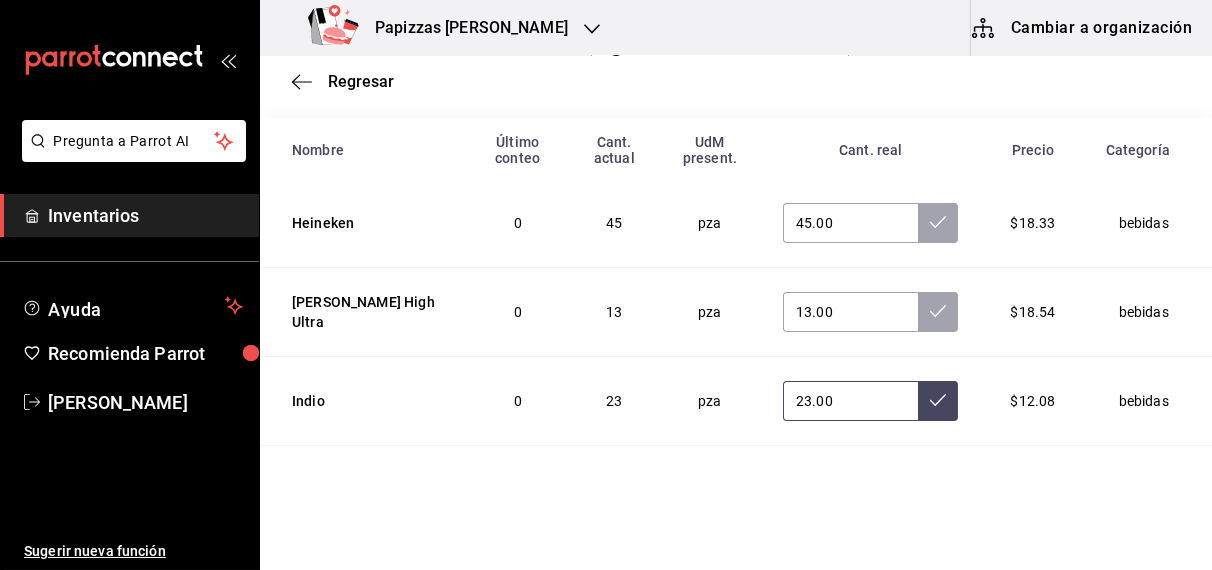 scroll, scrollTop: 515, scrollLeft: 0, axis: vertical 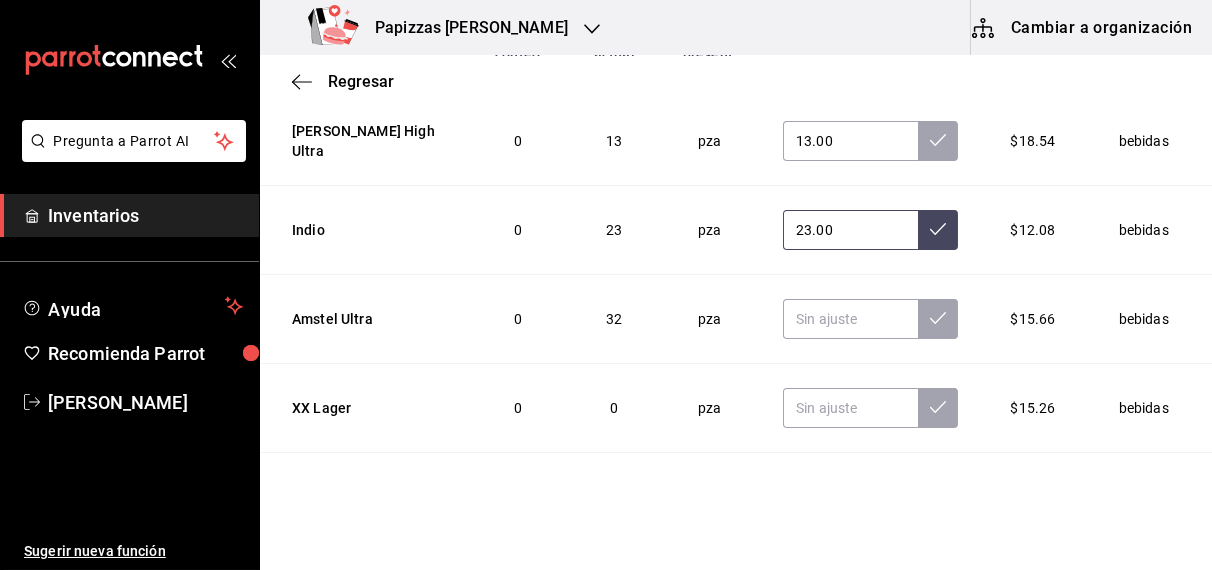 type on "23.00" 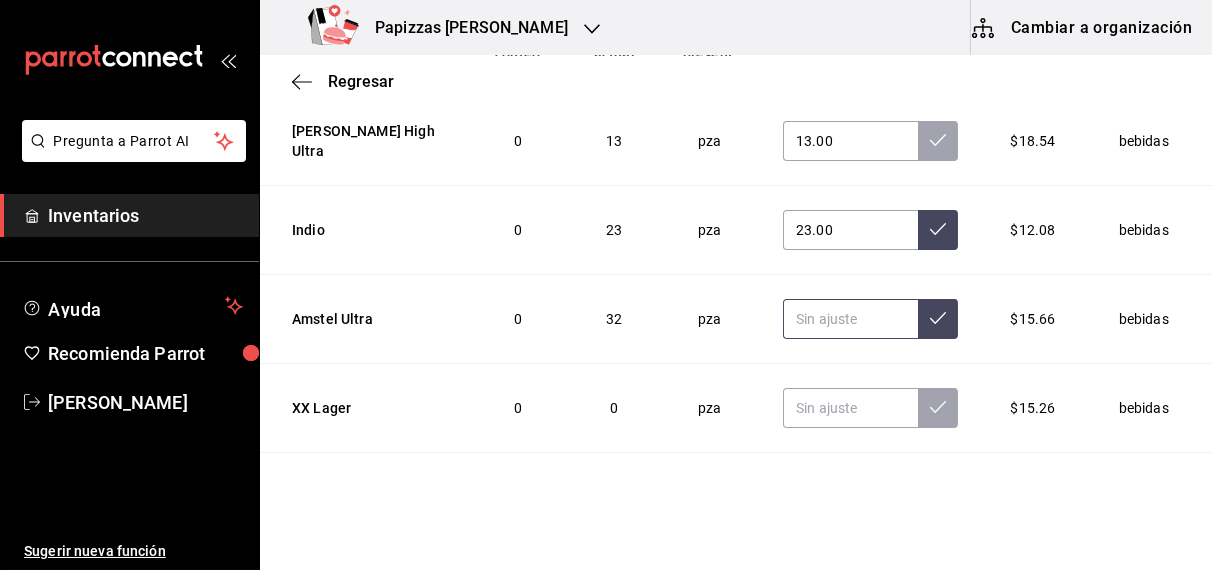 click at bounding box center (850, 319) 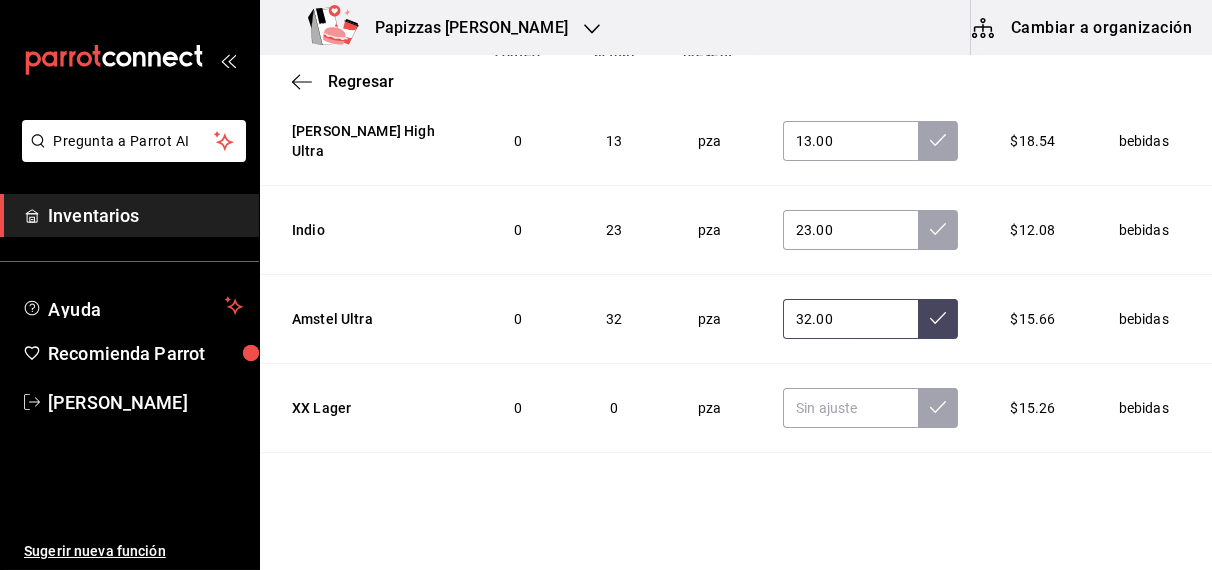 type on "32.00" 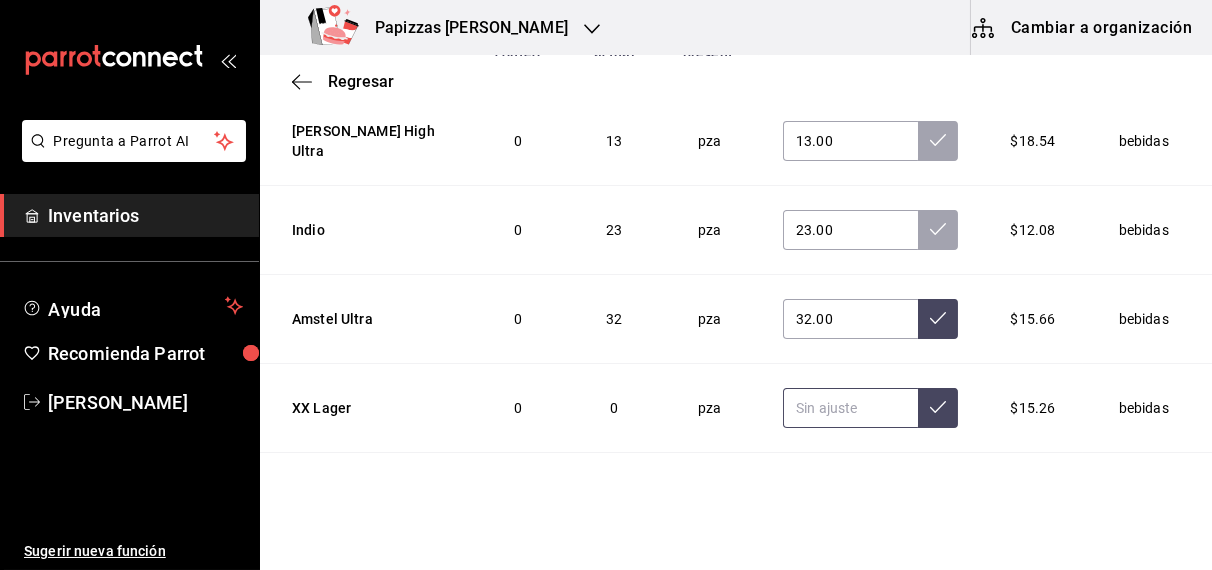click at bounding box center (850, 408) 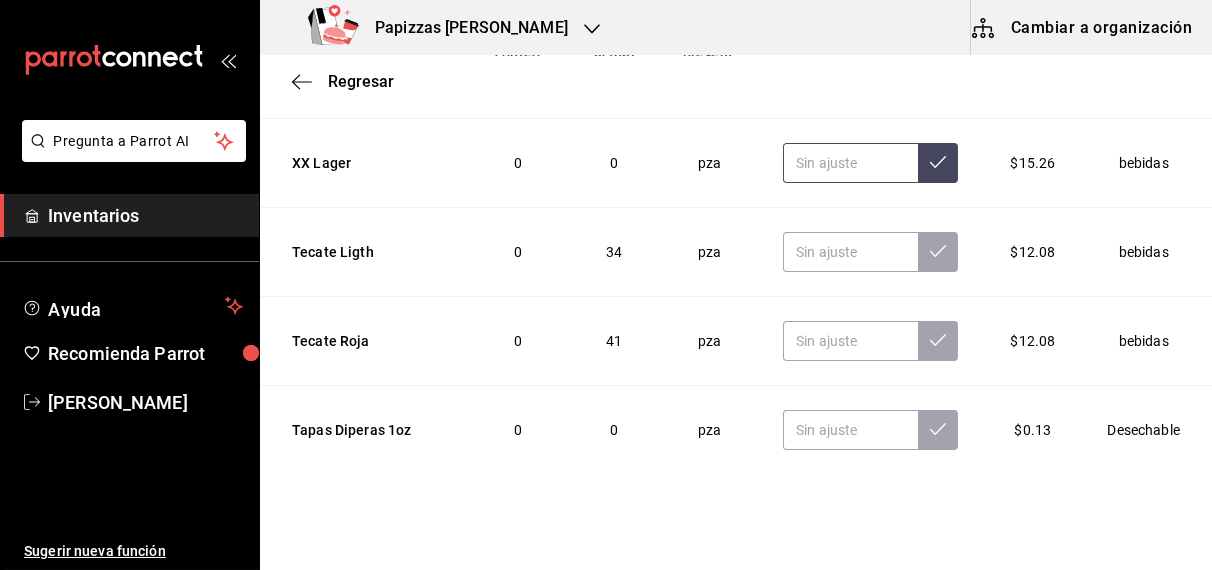scroll, scrollTop: 761, scrollLeft: 0, axis: vertical 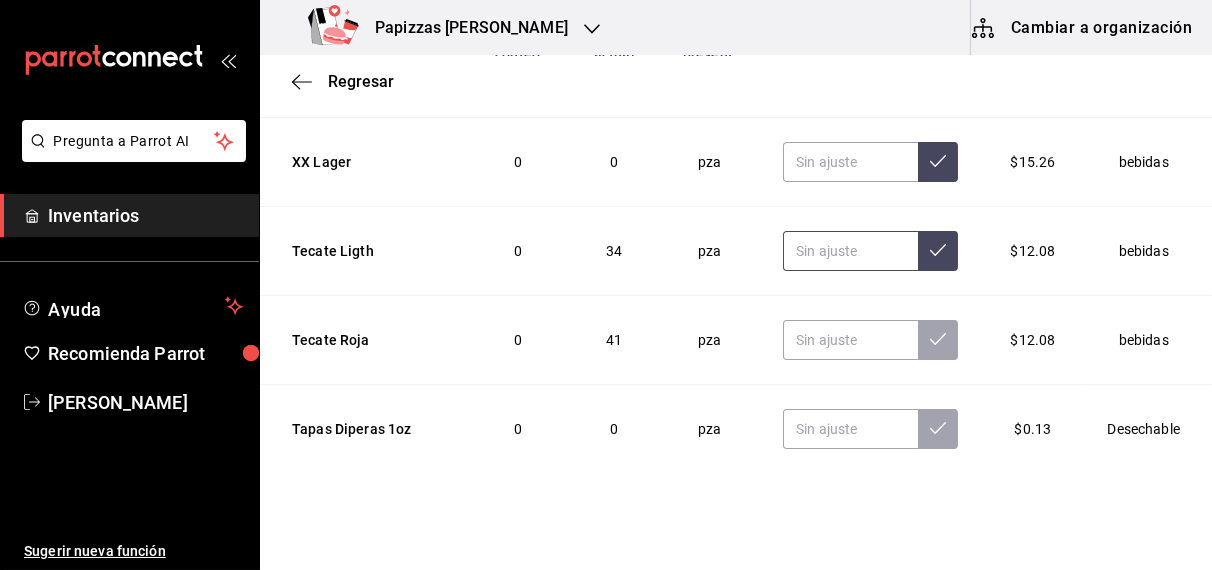 click at bounding box center [850, 251] 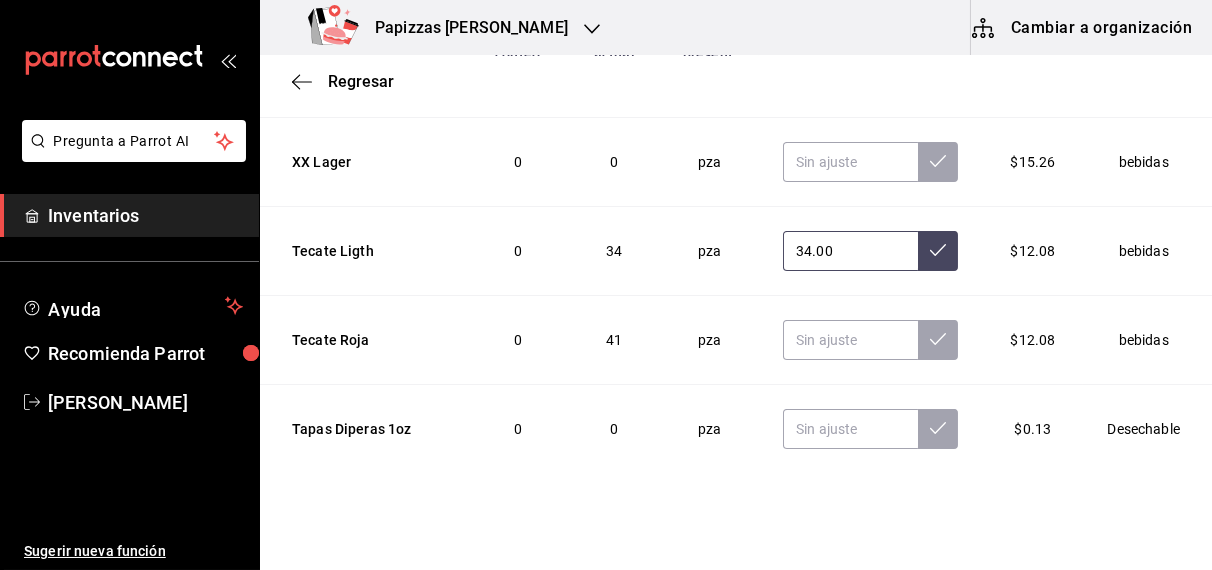 type on "34.00" 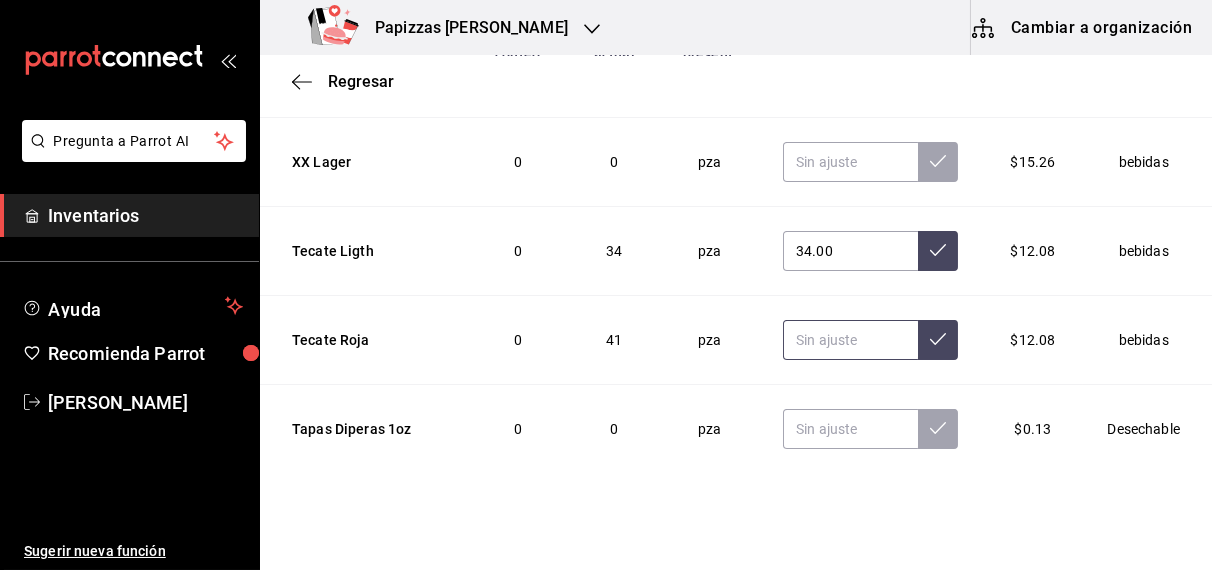 click at bounding box center (850, 340) 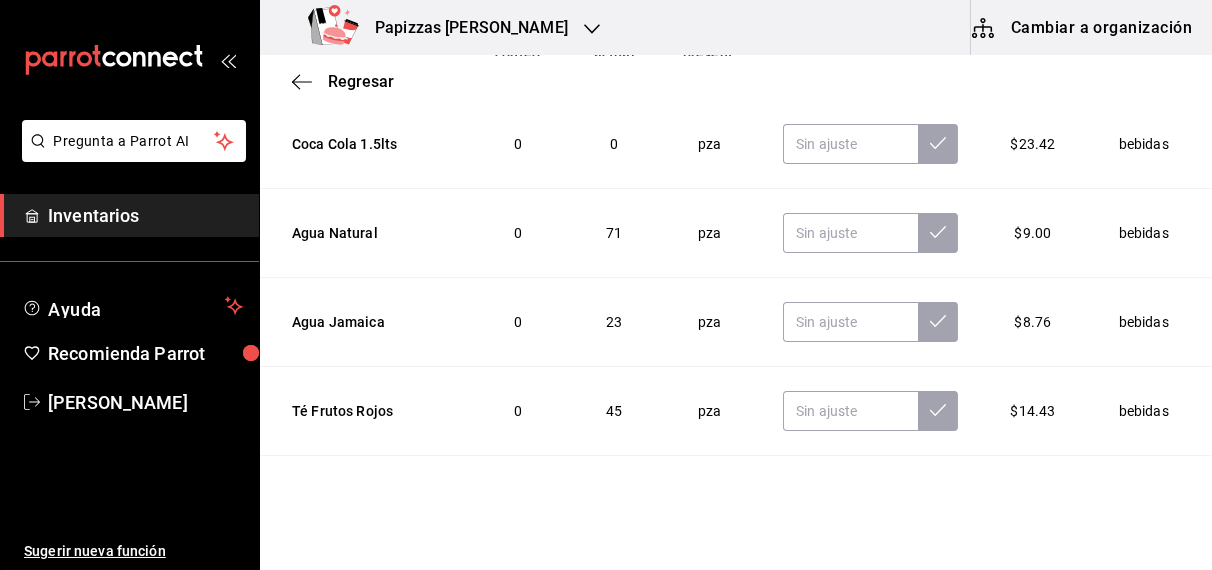scroll, scrollTop: 2381, scrollLeft: 0, axis: vertical 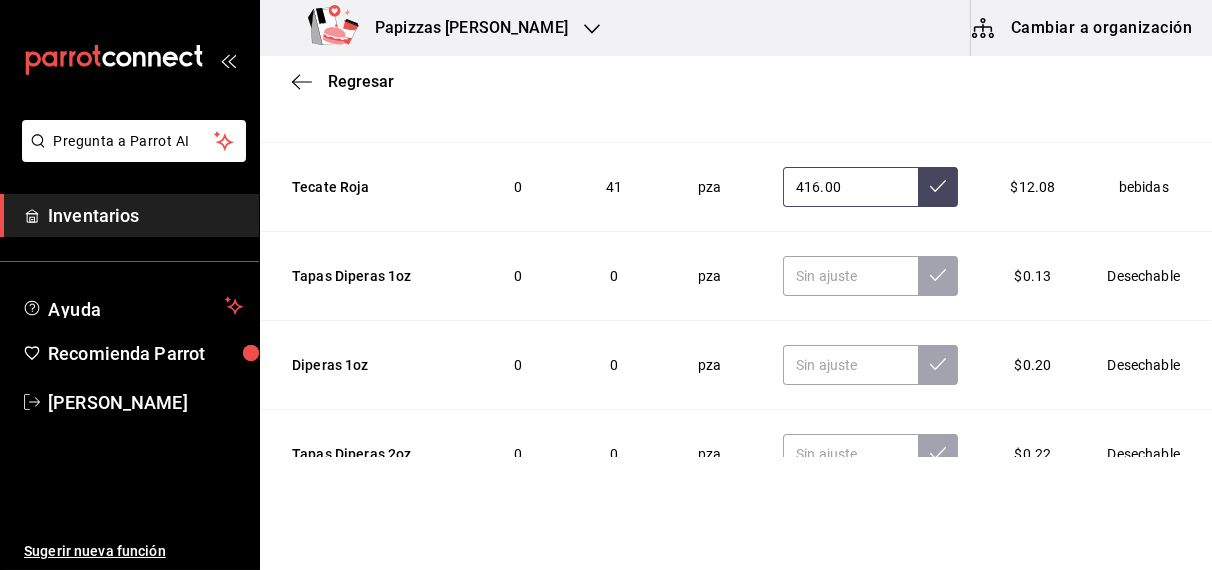 type on "41.00" 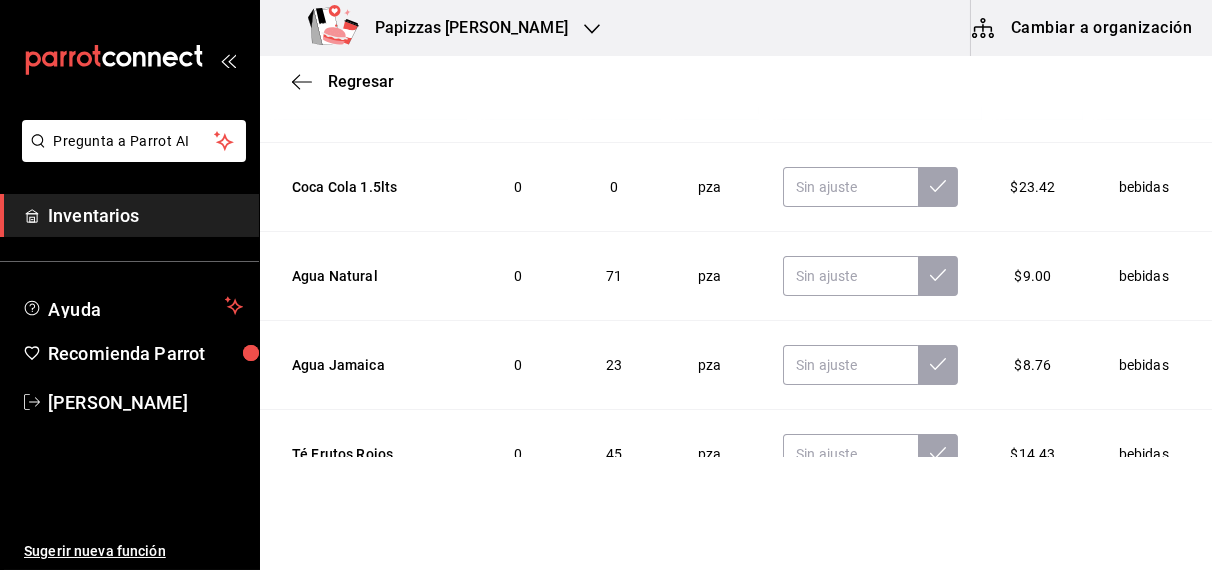 scroll, scrollTop: 2303, scrollLeft: 0, axis: vertical 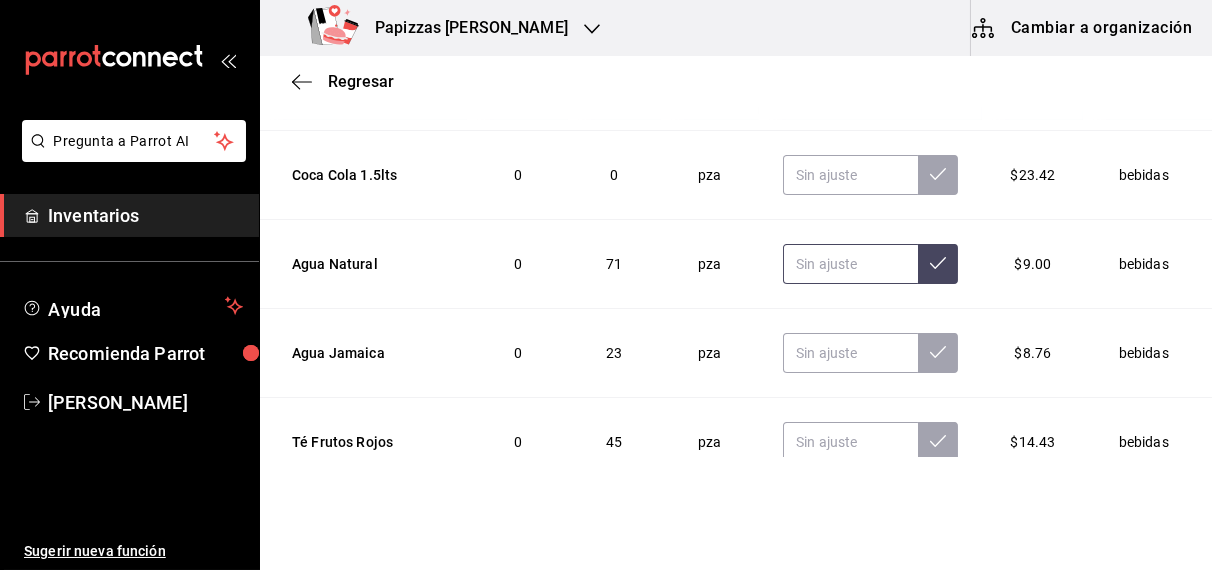 click at bounding box center [850, 264] 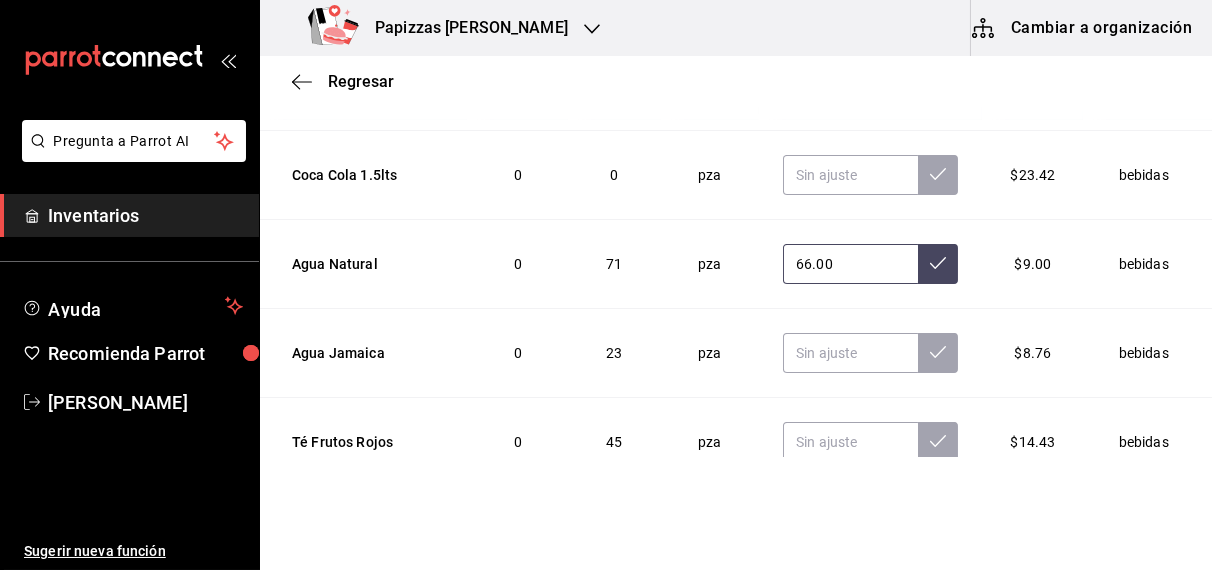 type on "66.00" 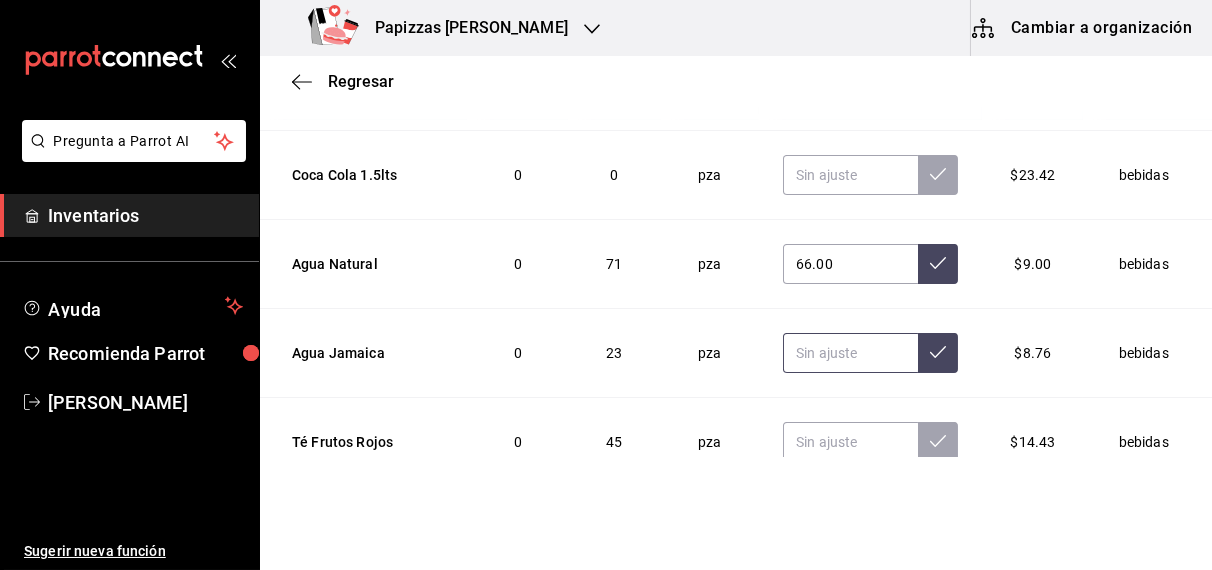 click at bounding box center (850, 353) 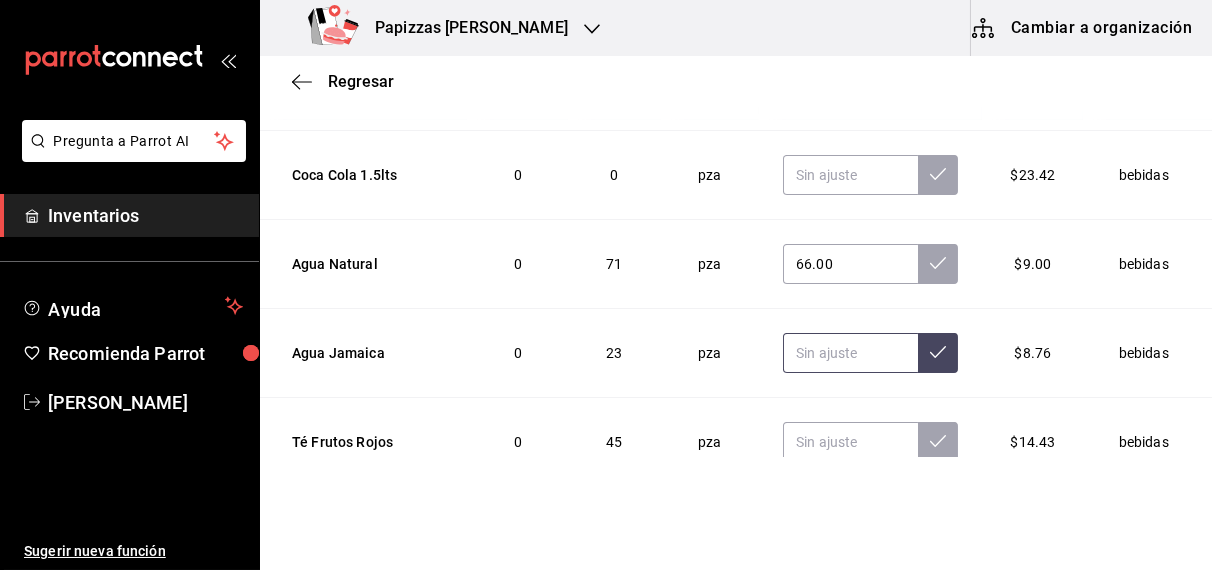 click at bounding box center (850, 353) 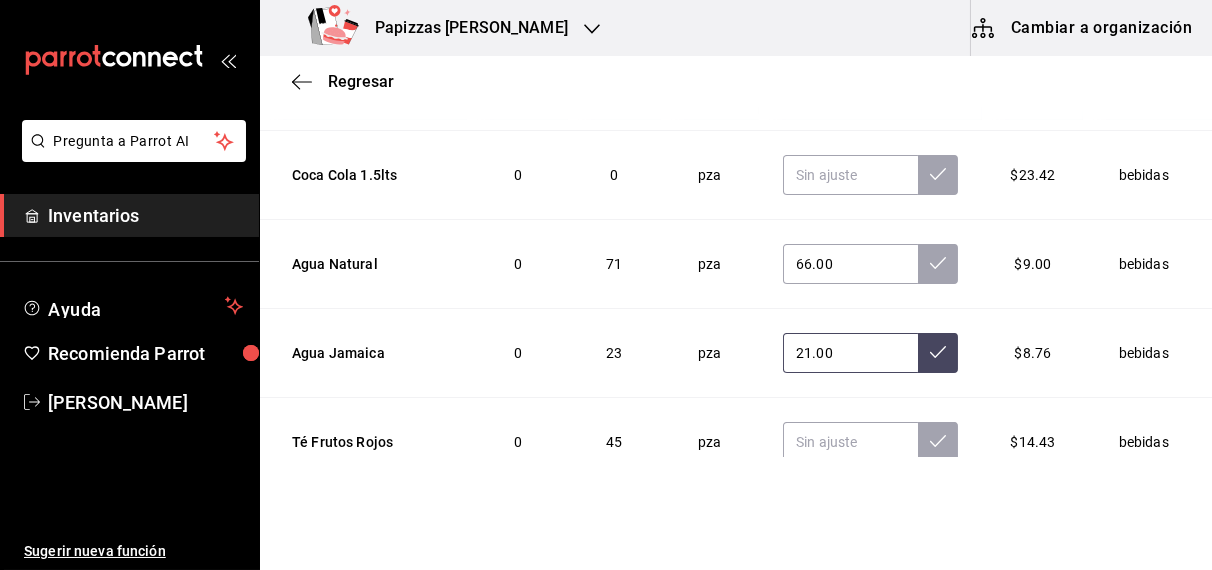 type on "21.00" 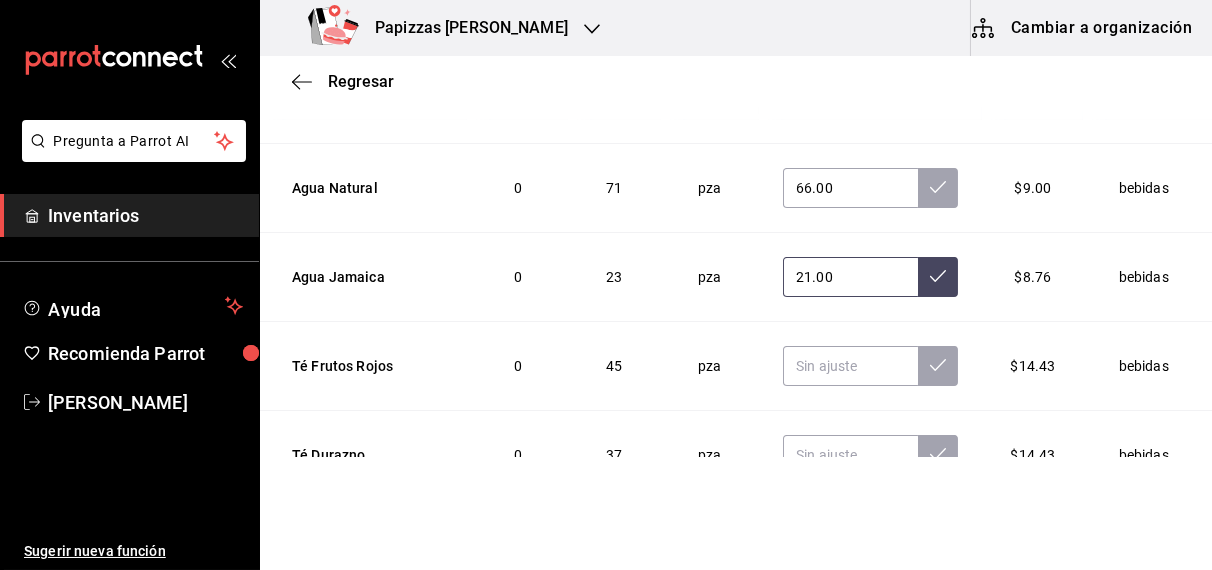 scroll, scrollTop: 2500, scrollLeft: 0, axis: vertical 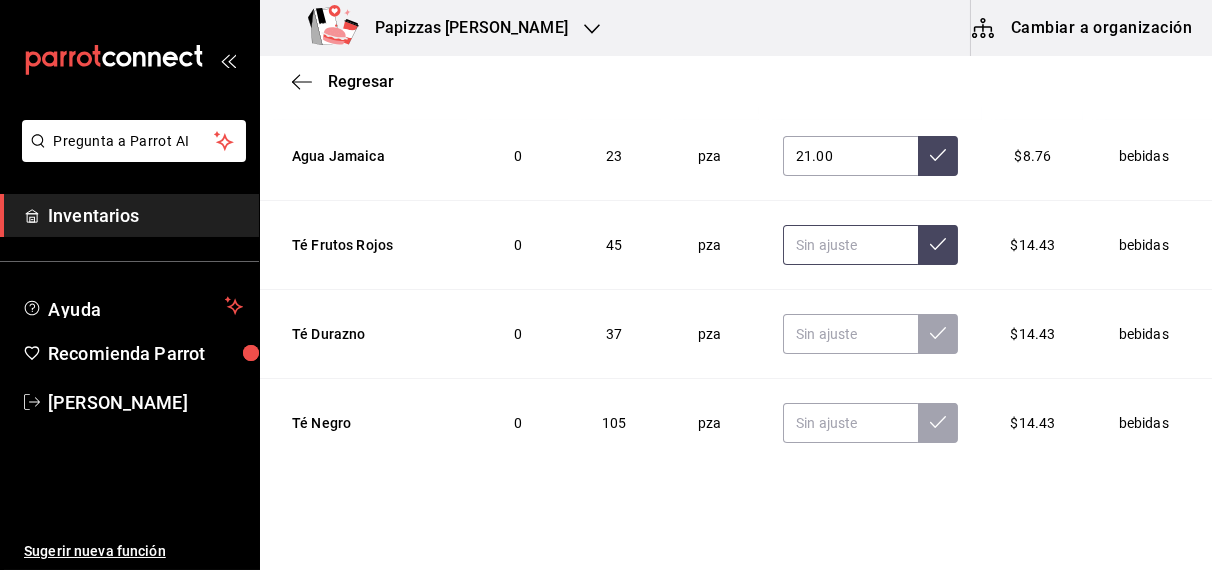click at bounding box center (850, 245) 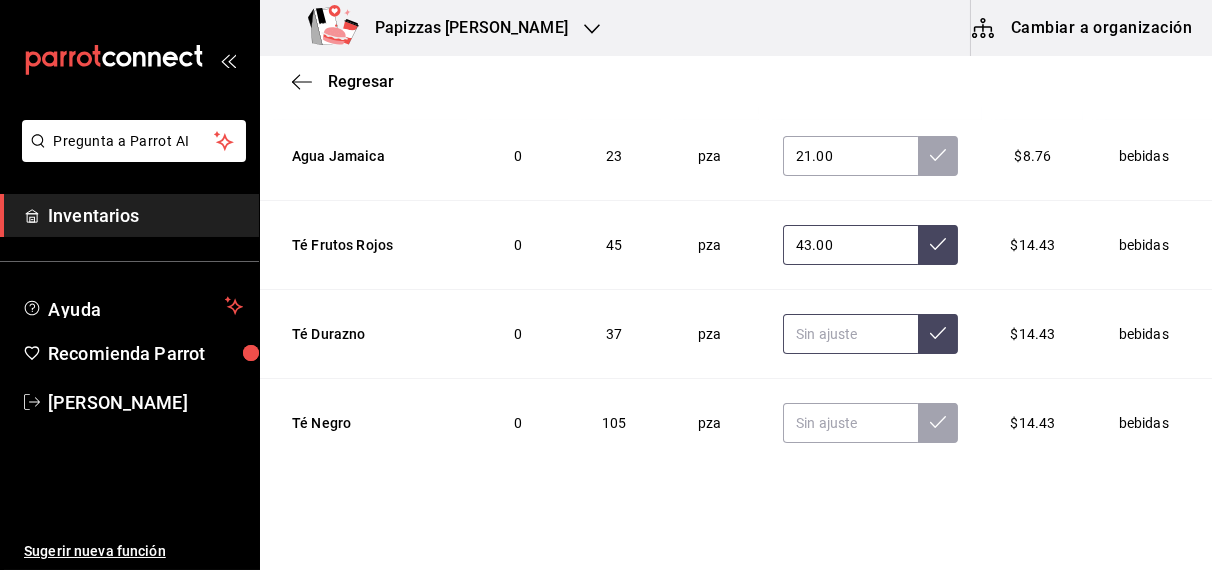 type on "43.00" 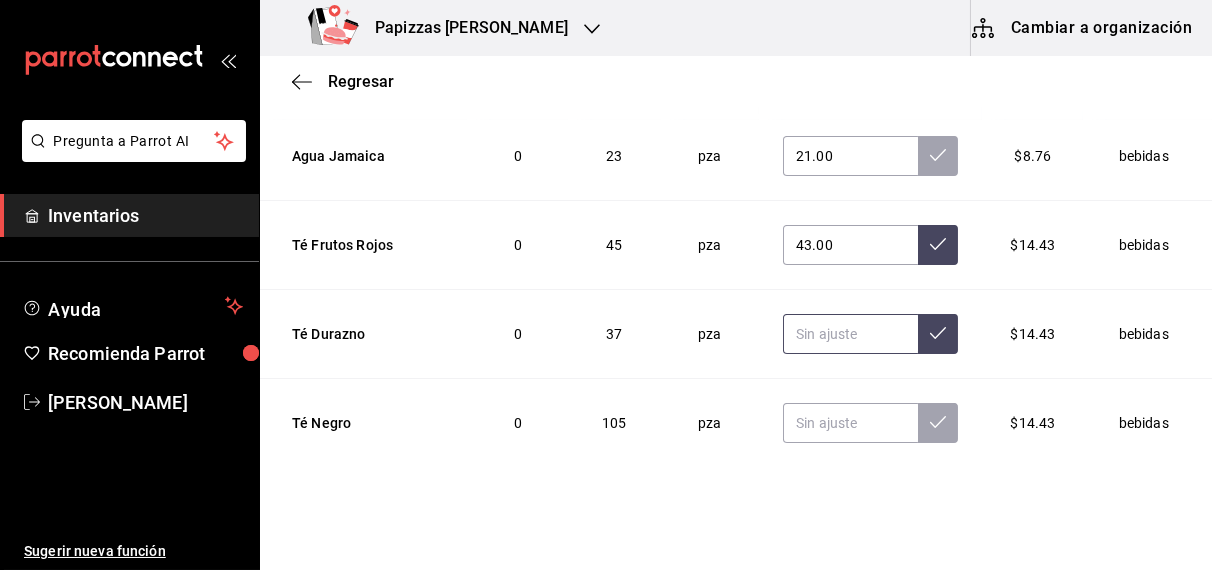 click at bounding box center (850, 334) 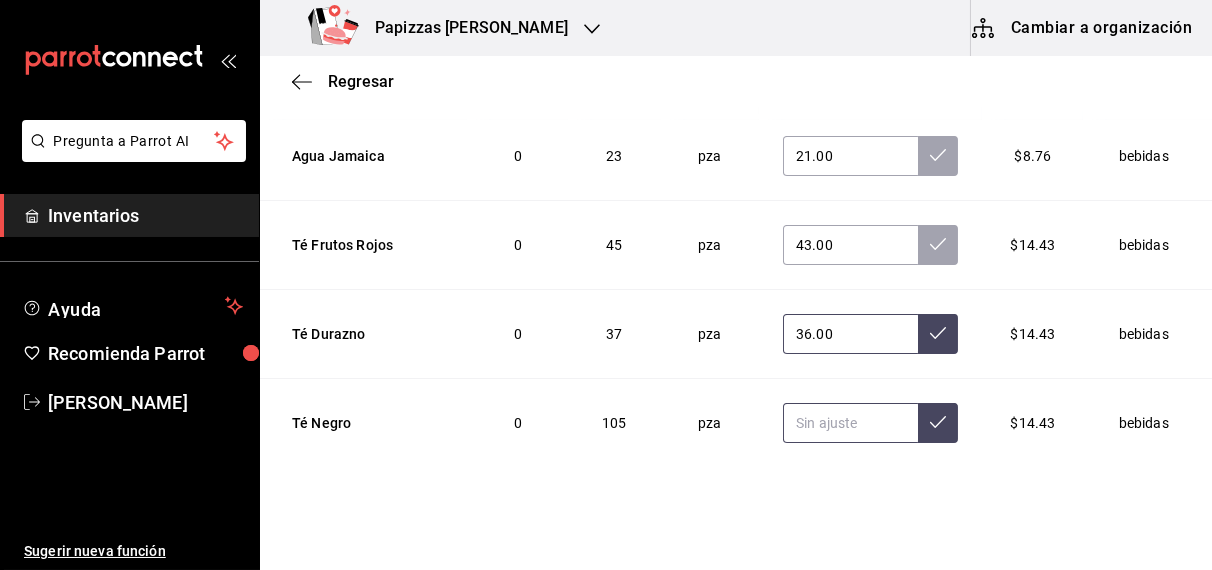 type on "36.00" 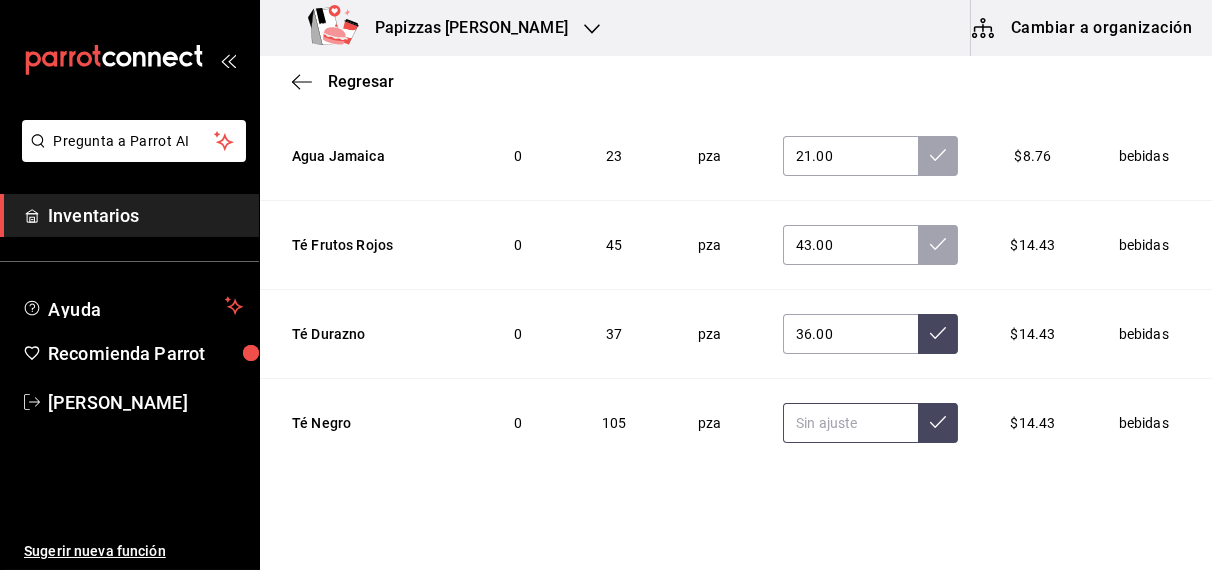 click at bounding box center (850, 423) 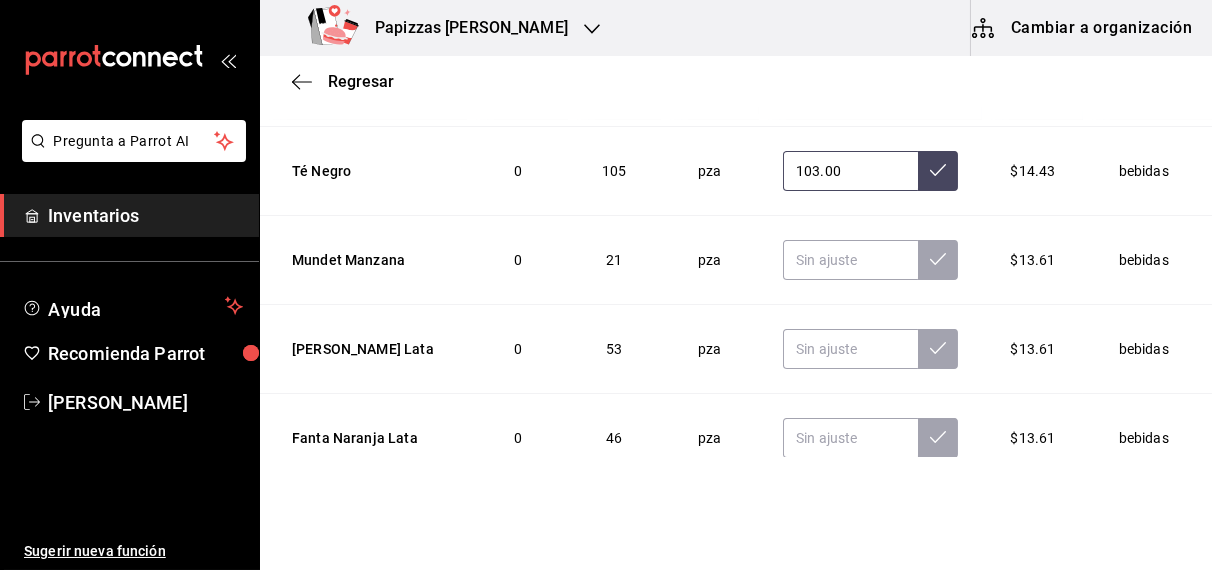 scroll, scrollTop: 2773, scrollLeft: 0, axis: vertical 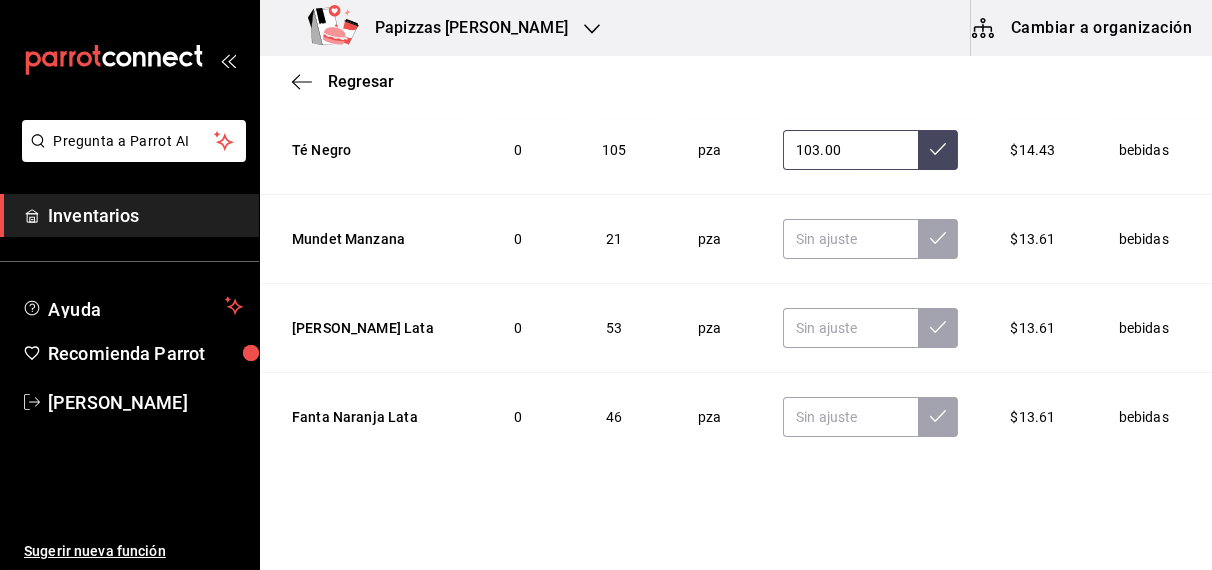 type on "103.00" 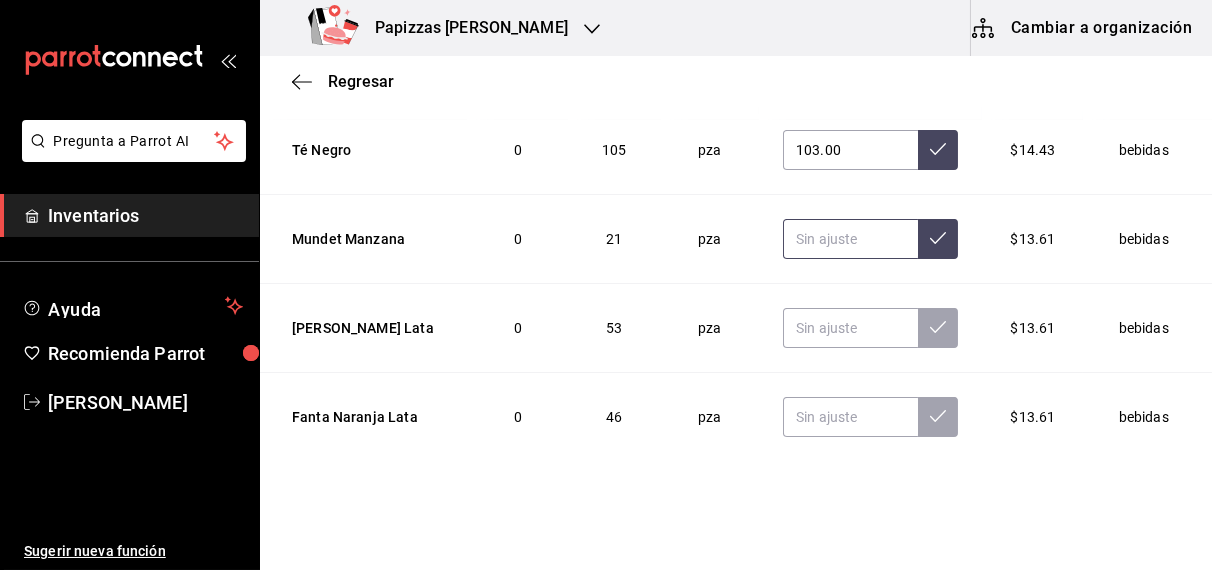 click at bounding box center [850, 239] 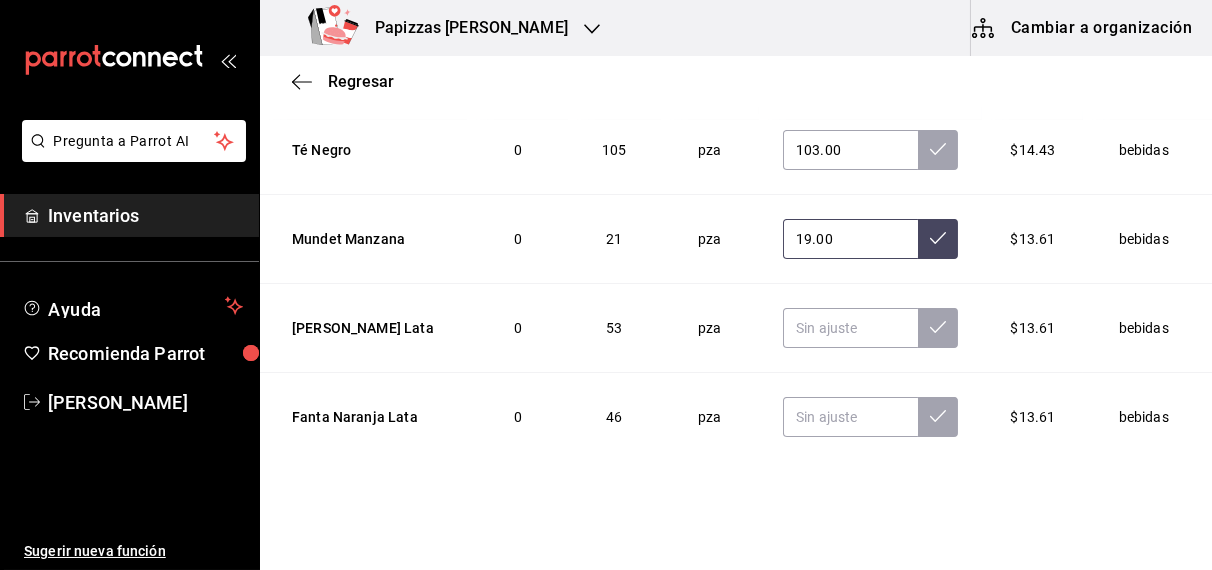 type on "19.00" 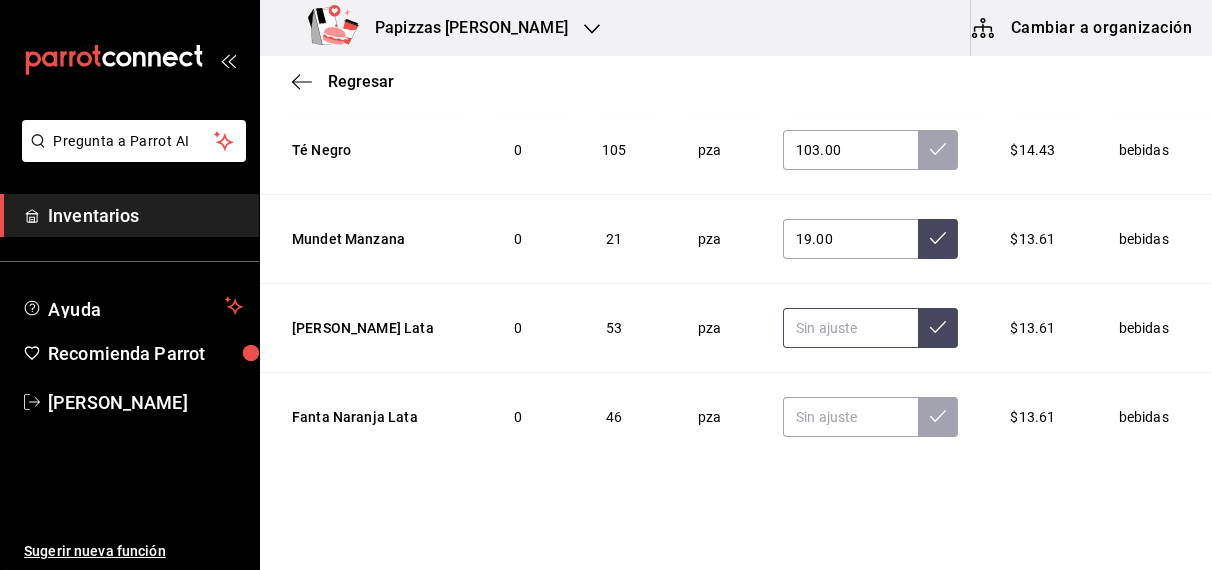 click at bounding box center [850, 328] 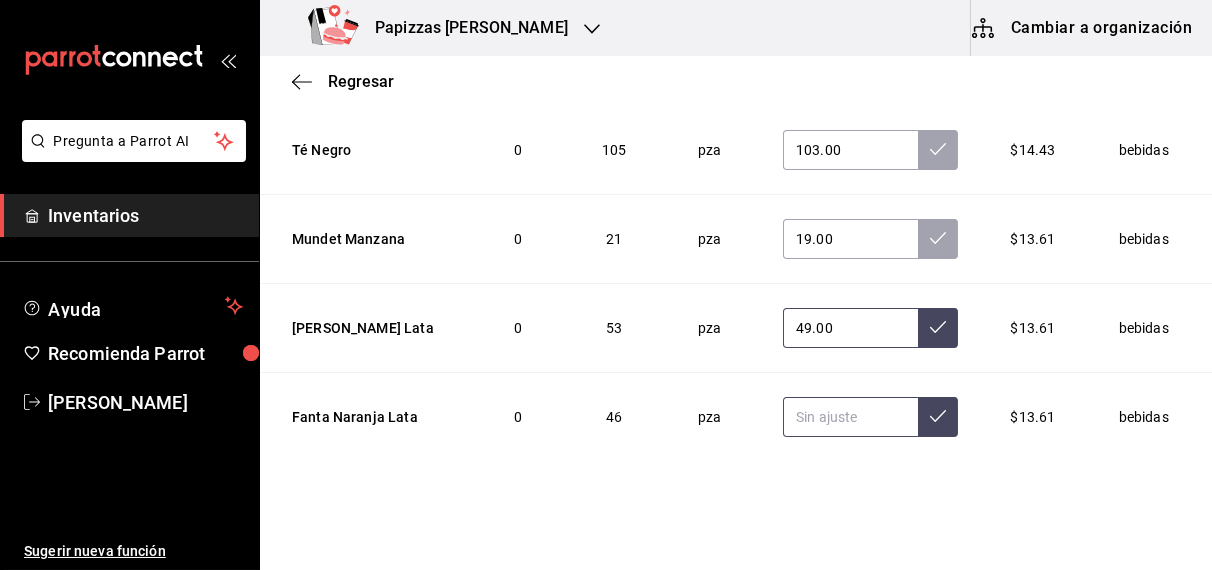 type on "49.00" 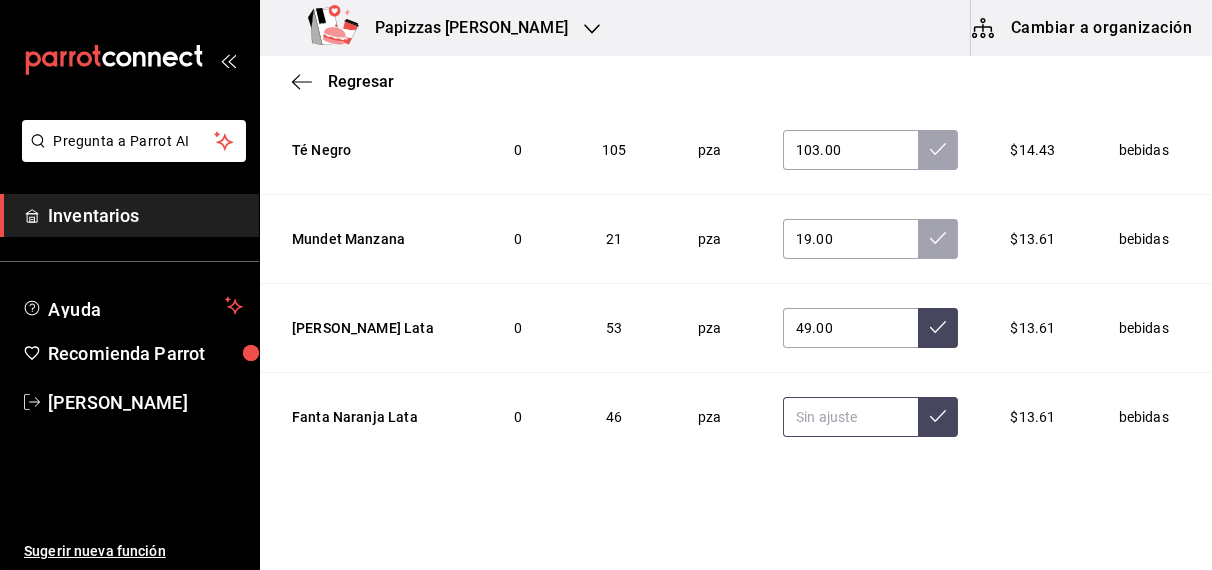 click at bounding box center (850, 417) 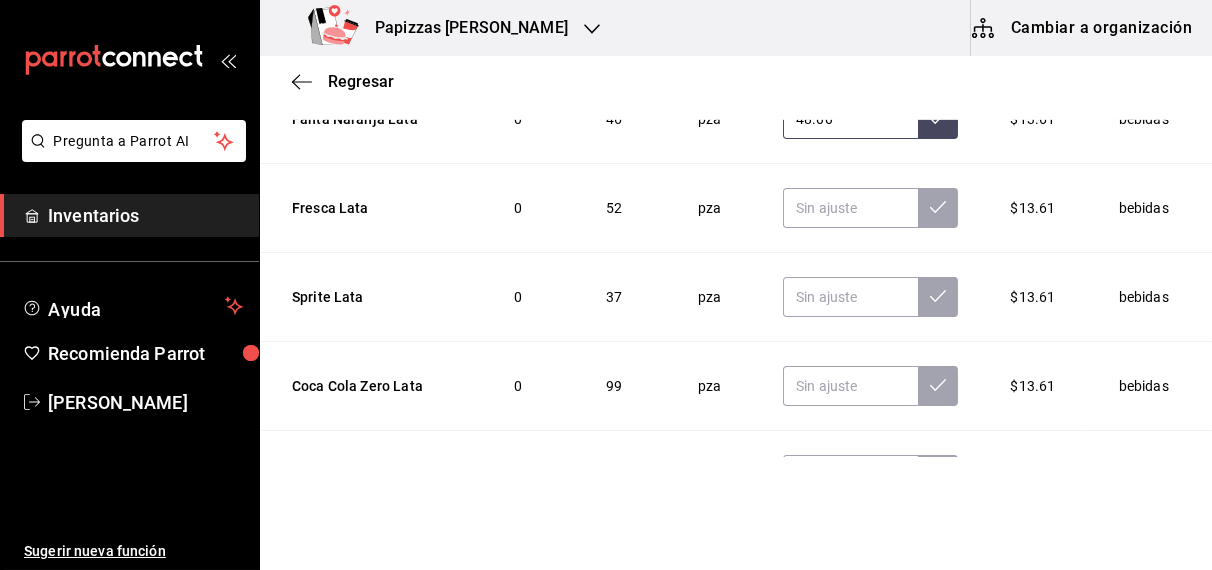 scroll, scrollTop: 3077, scrollLeft: 0, axis: vertical 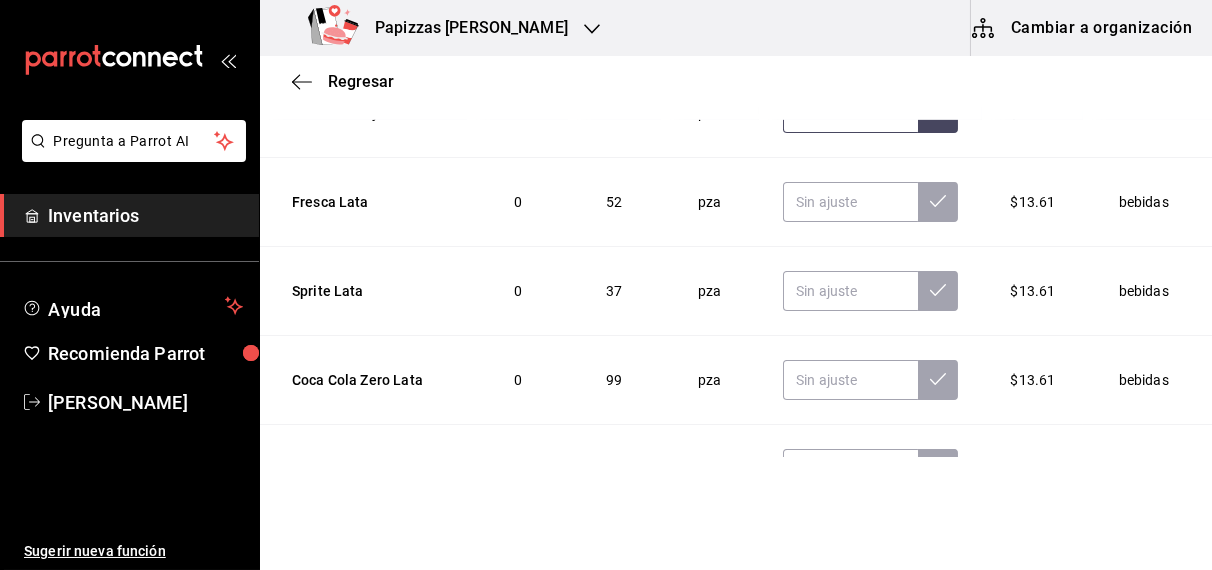 type on "48.00" 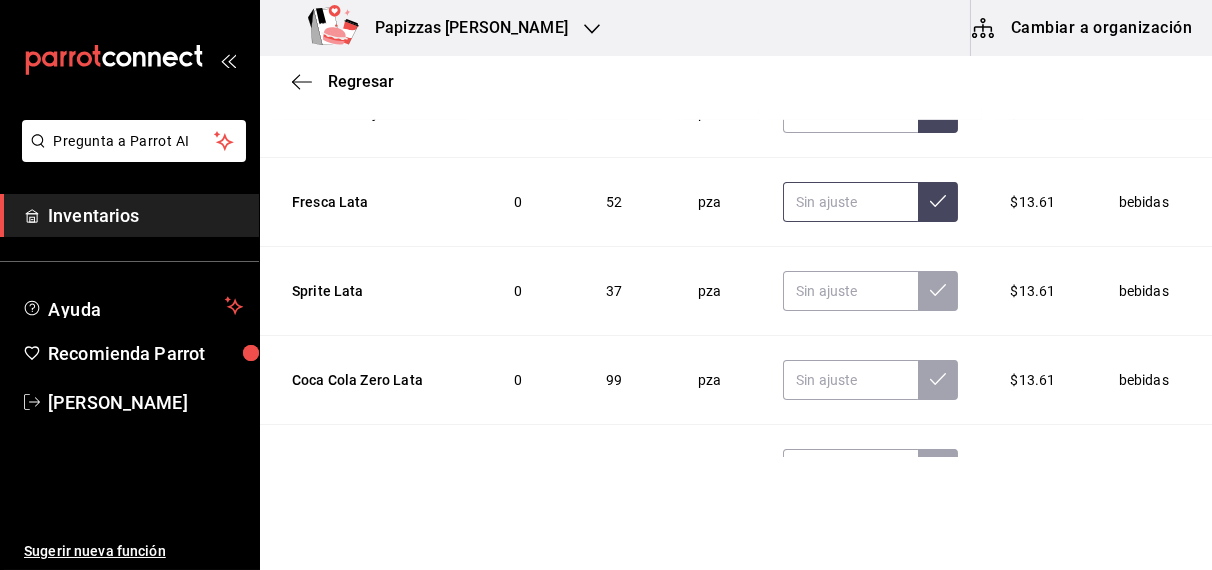 click at bounding box center [850, 202] 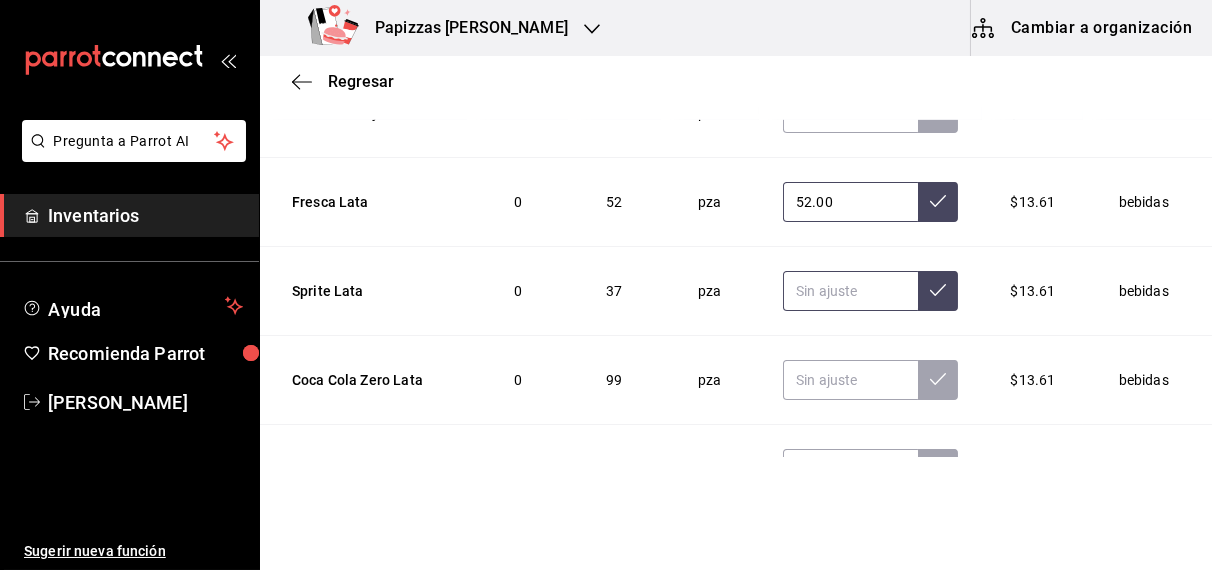 type on "52.00" 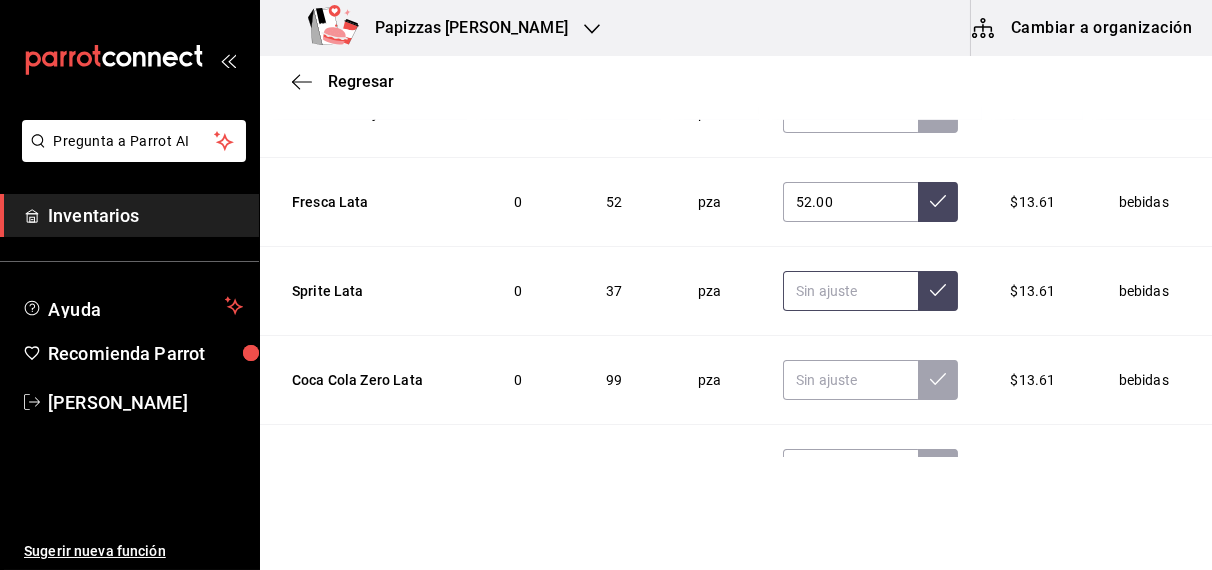 click at bounding box center [850, 291] 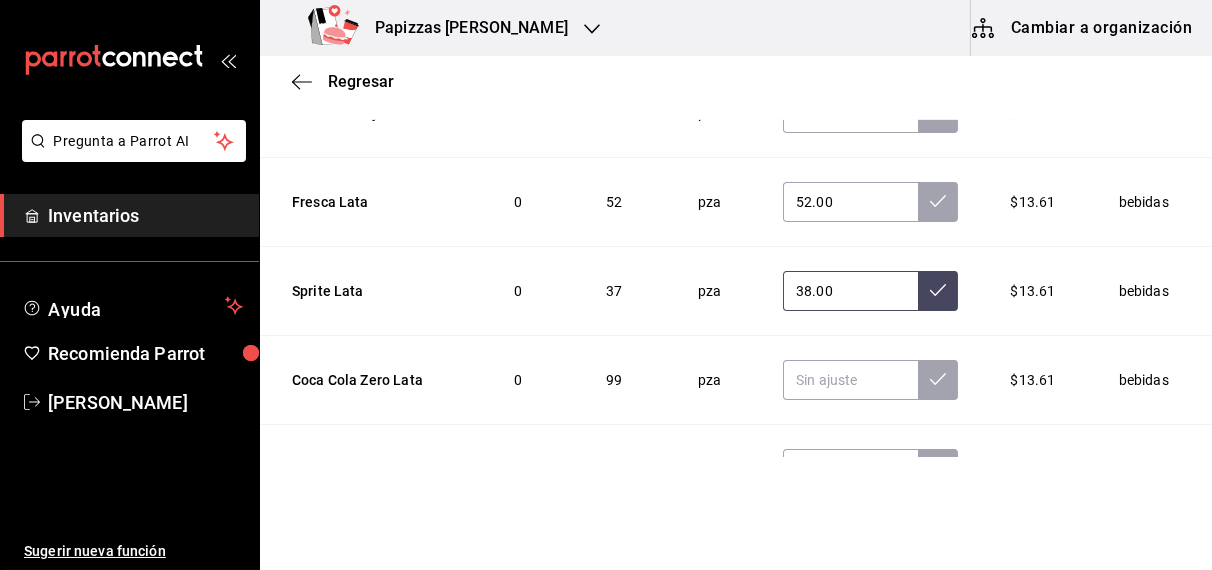 type on "38.00" 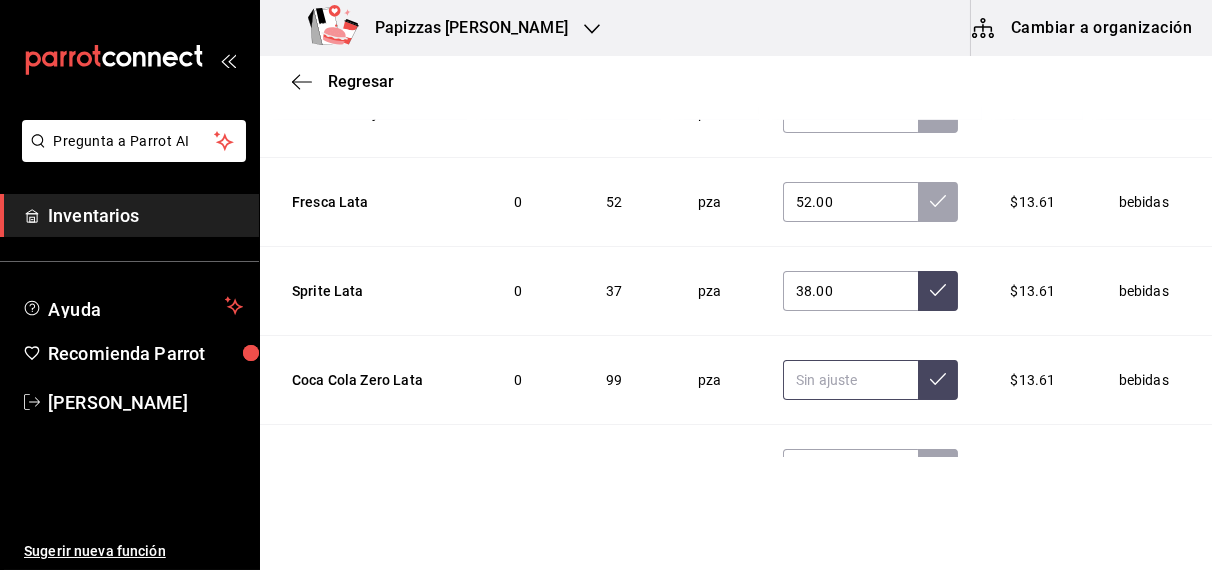 click at bounding box center [850, 380] 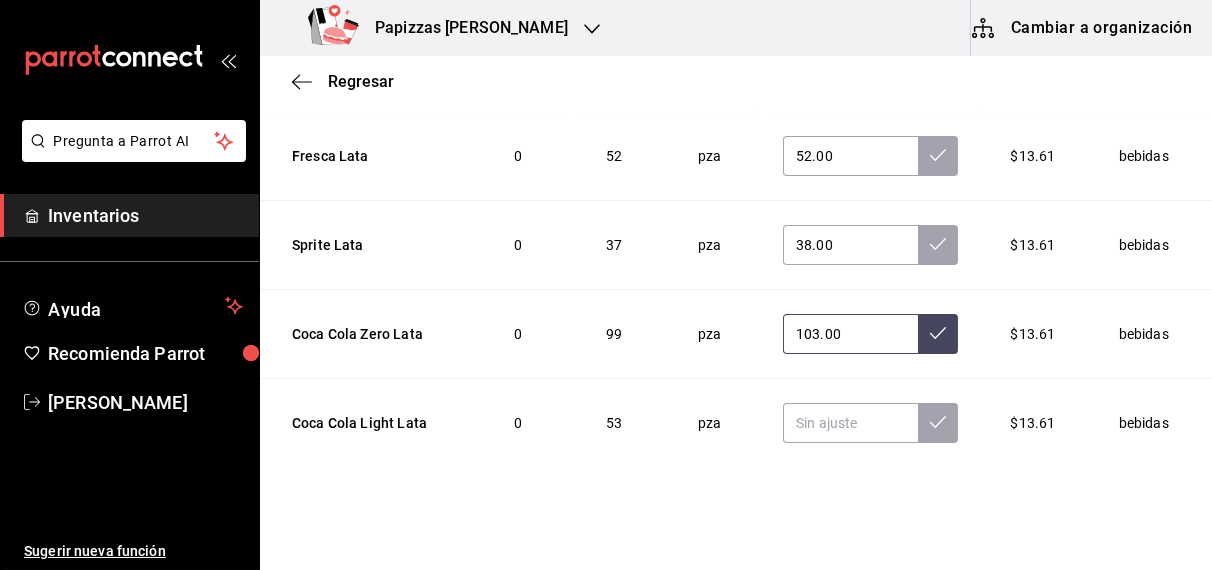 scroll, scrollTop: 3174, scrollLeft: 0, axis: vertical 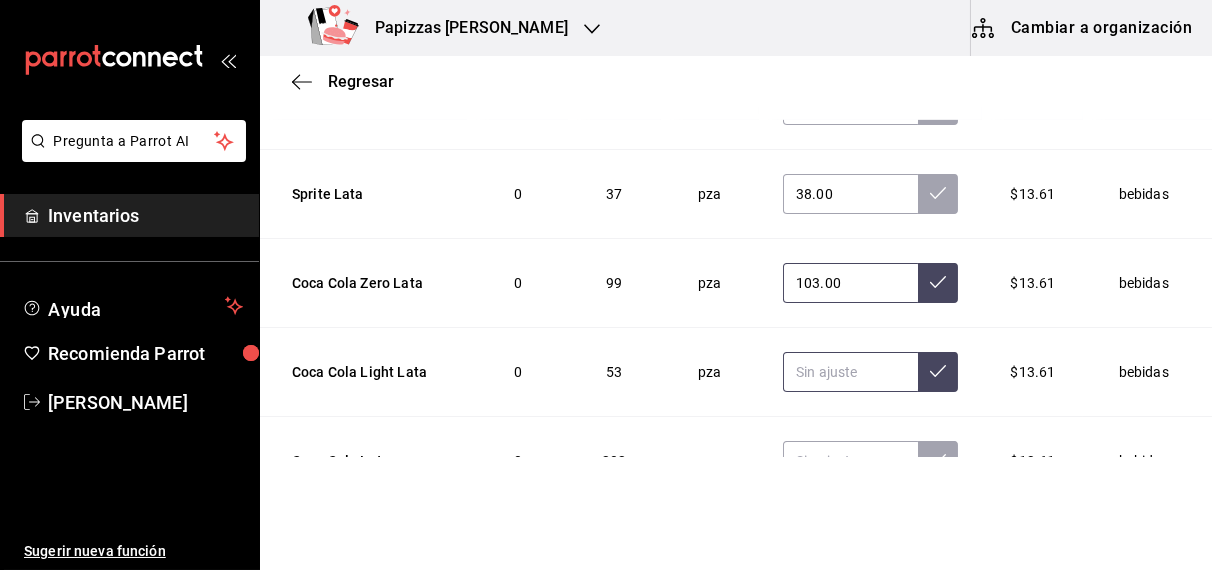 type on "103.00" 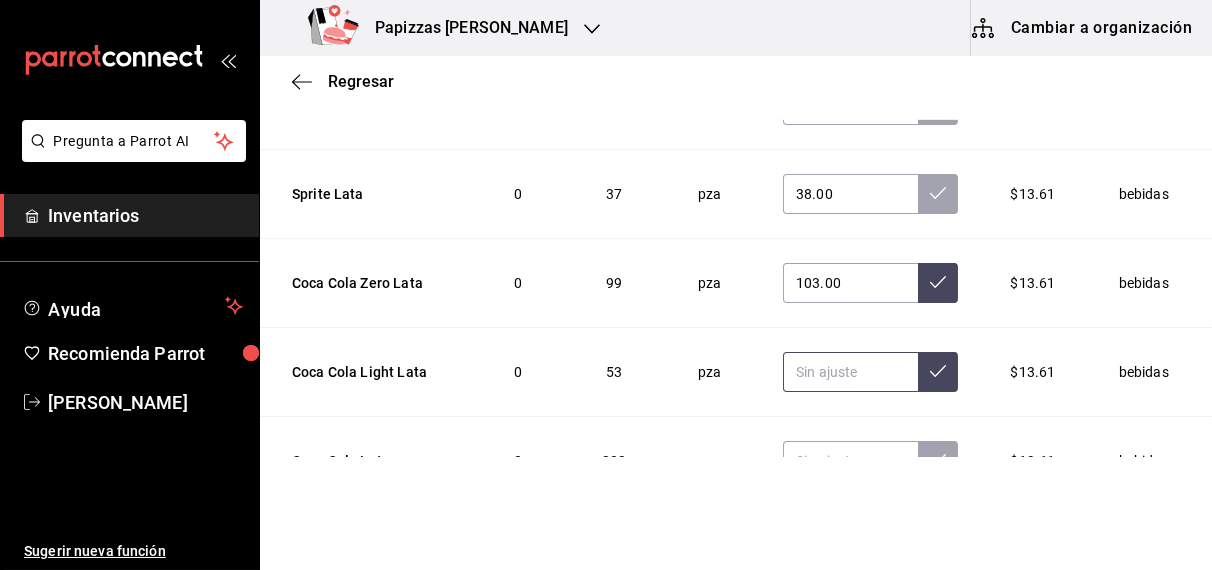 click at bounding box center [850, 372] 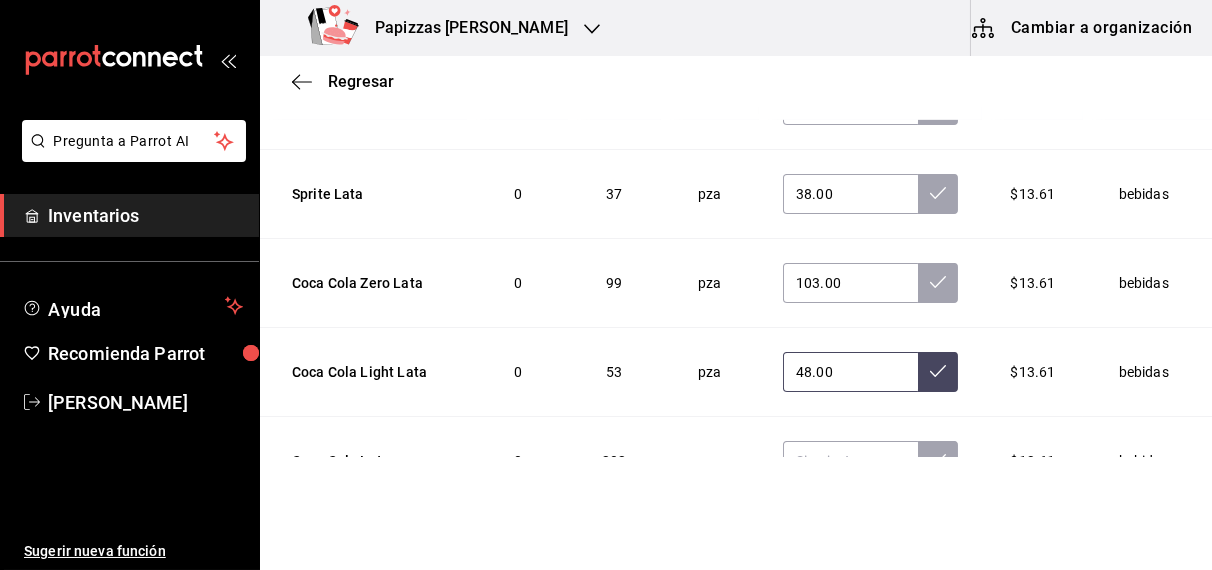 type on "48.00" 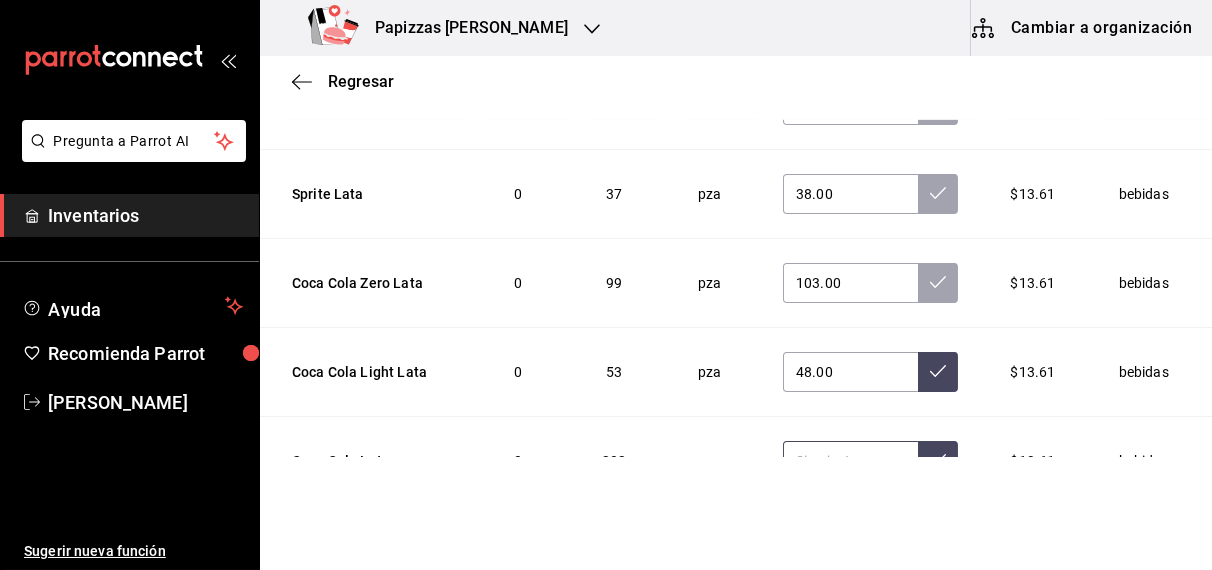 click at bounding box center [850, 461] 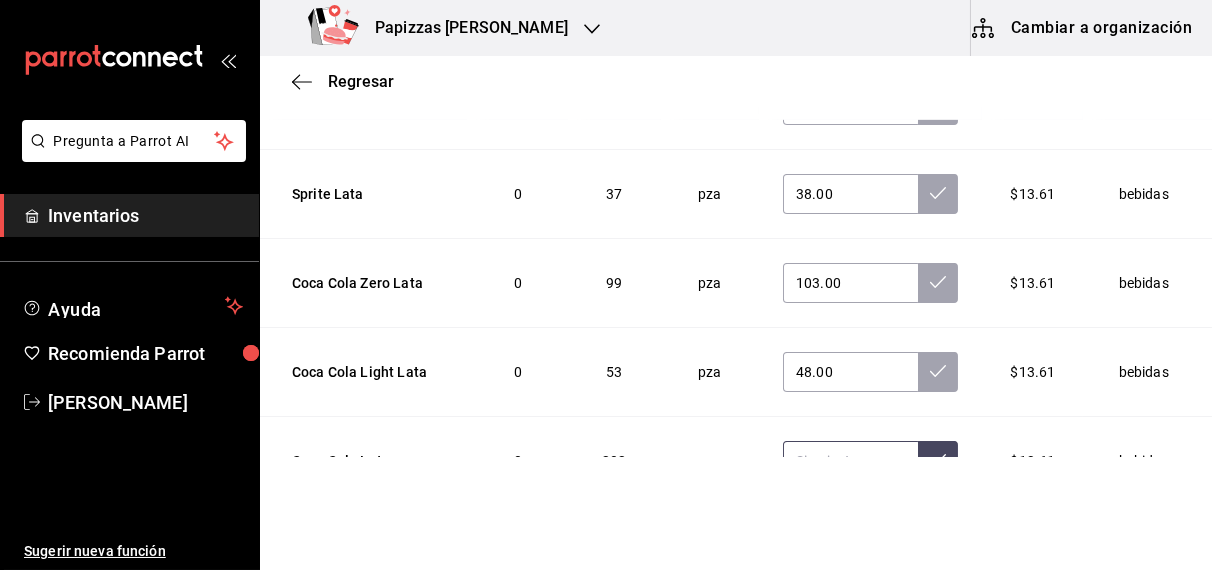 scroll, scrollTop: 330, scrollLeft: 0, axis: vertical 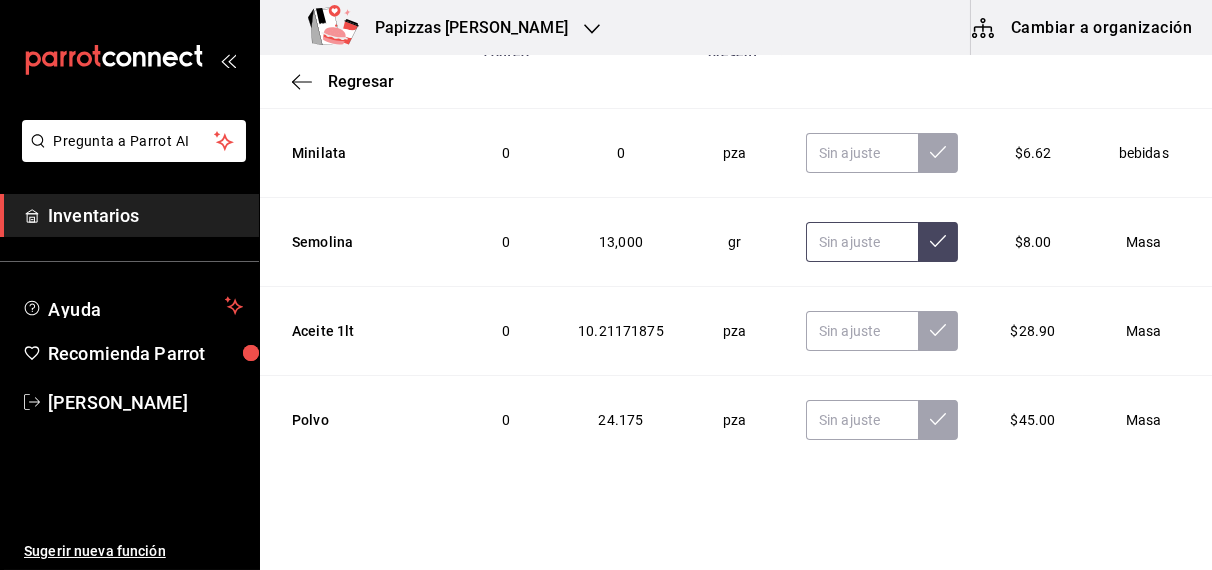 type on "201.00" 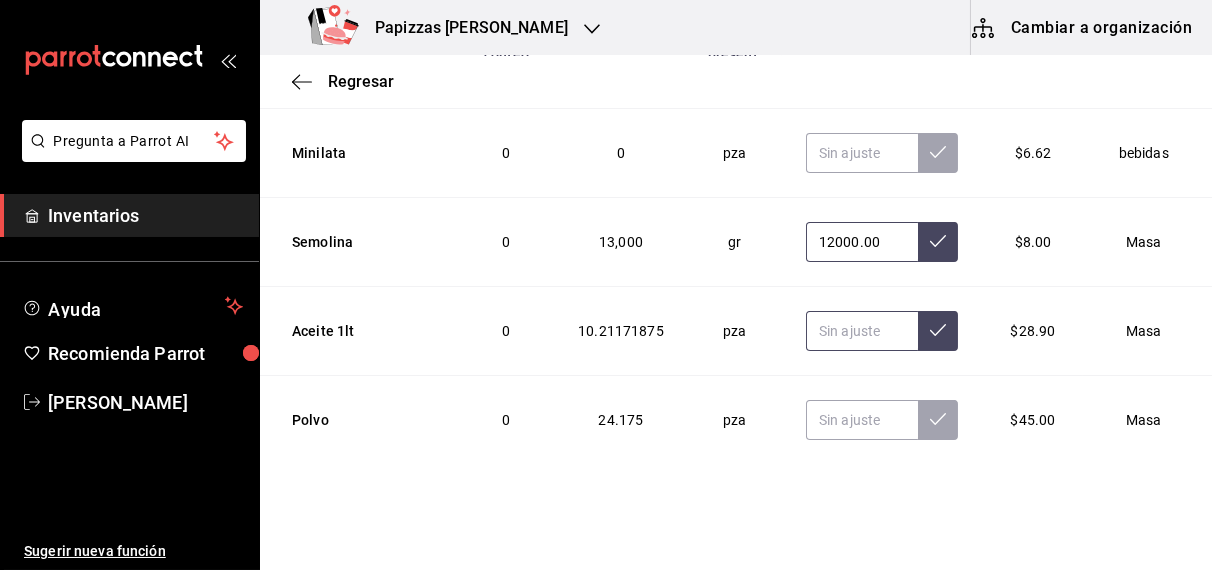 type on "12000.00" 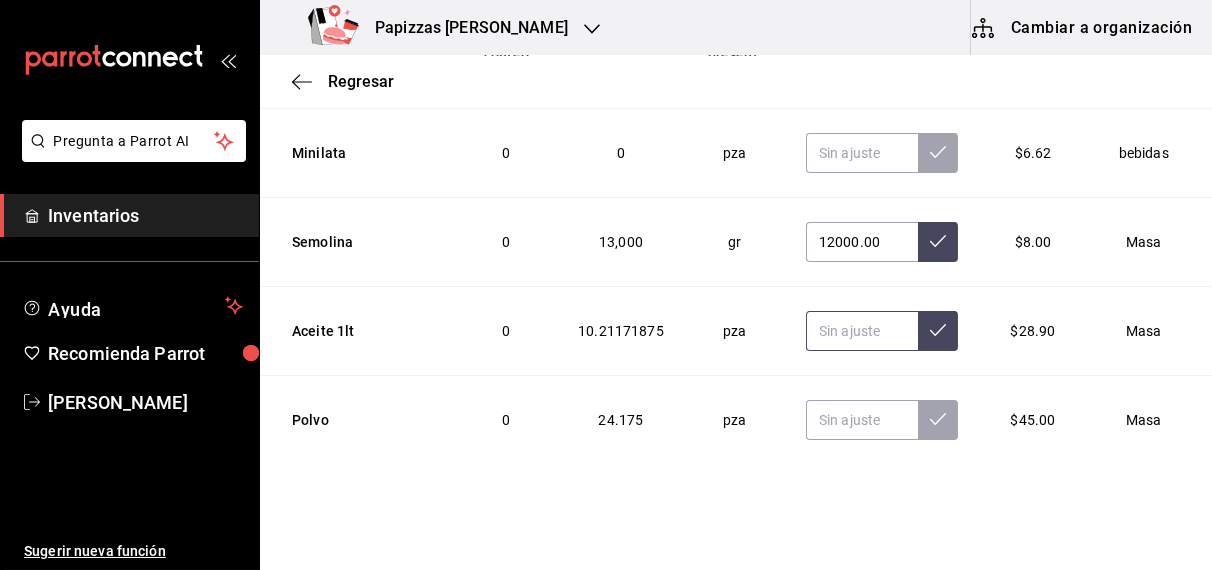 click at bounding box center [862, 331] 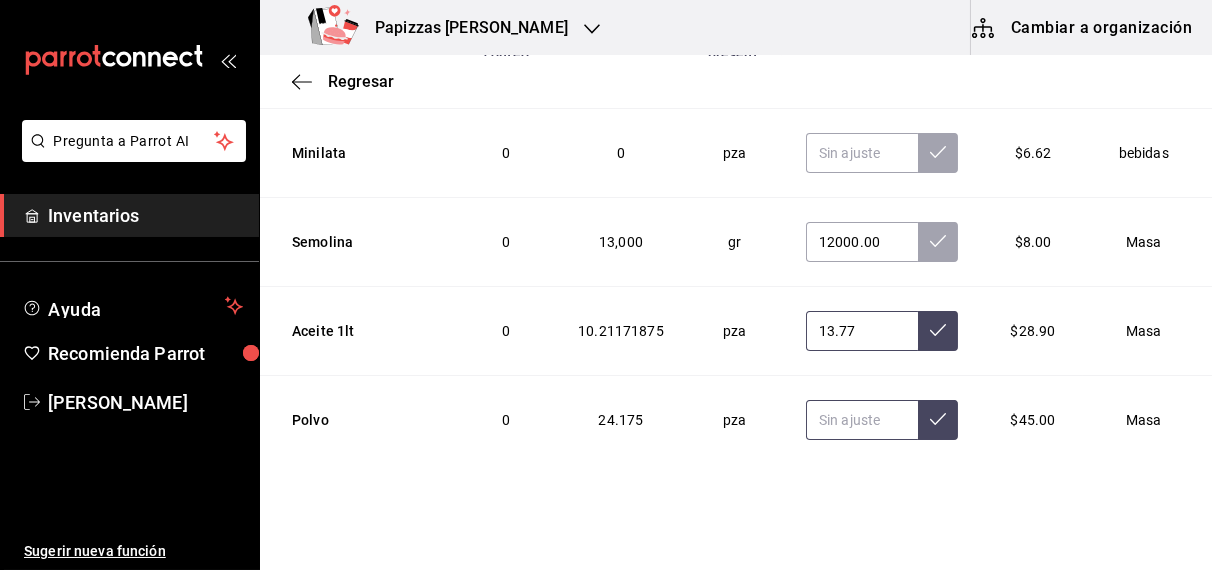 type on "13.77" 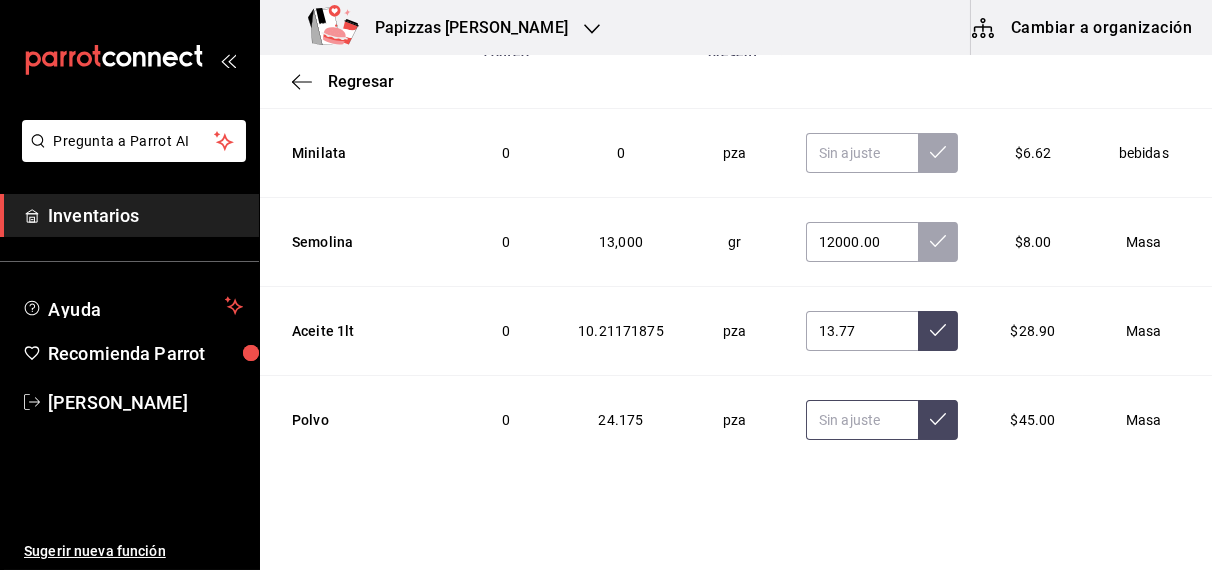 click at bounding box center [862, 420] 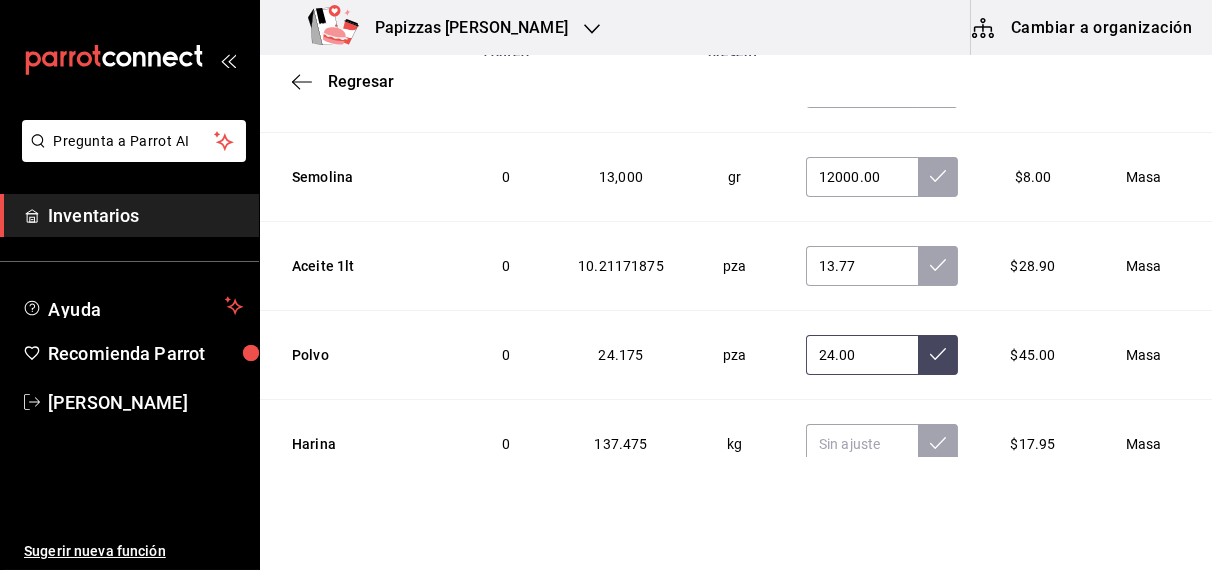 scroll, scrollTop: 3631, scrollLeft: 0, axis: vertical 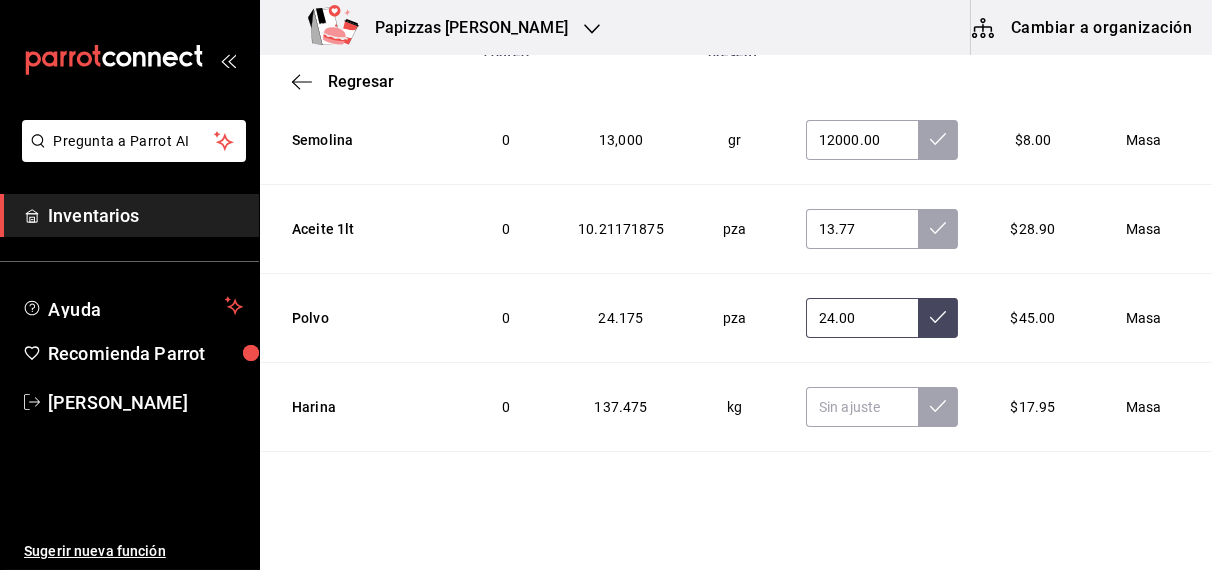 type on "2.00" 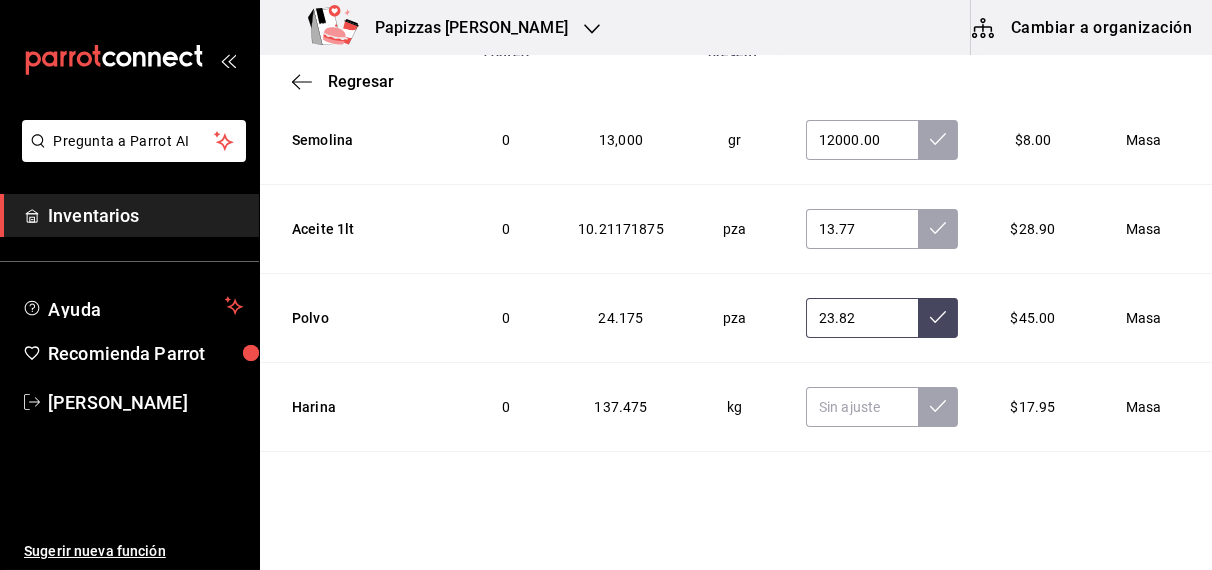 type on "23.82" 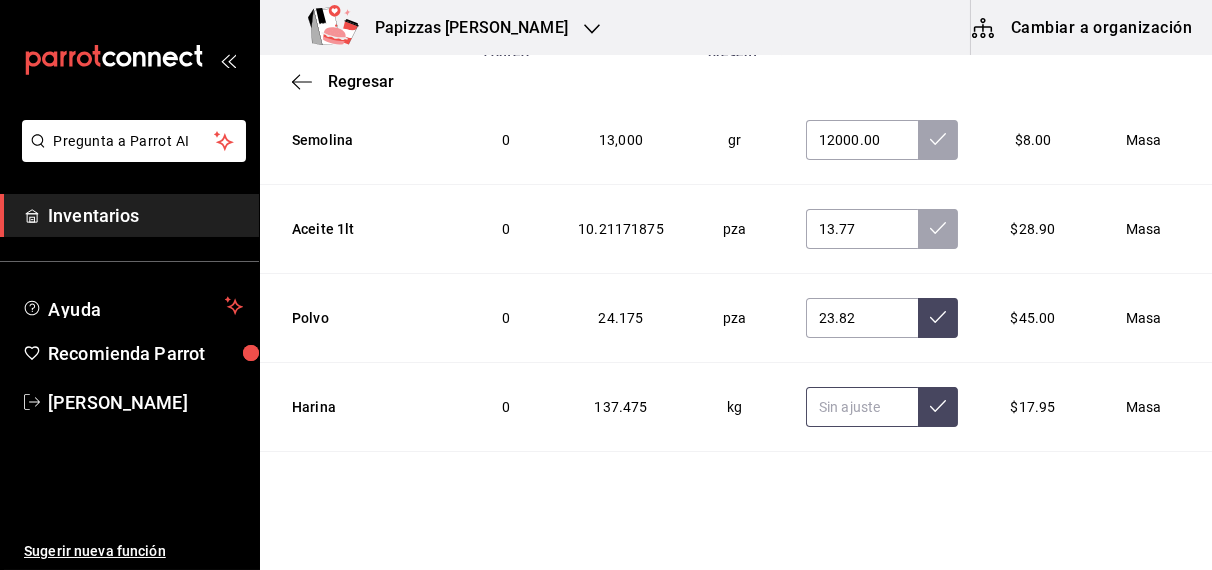click at bounding box center [862, 407] 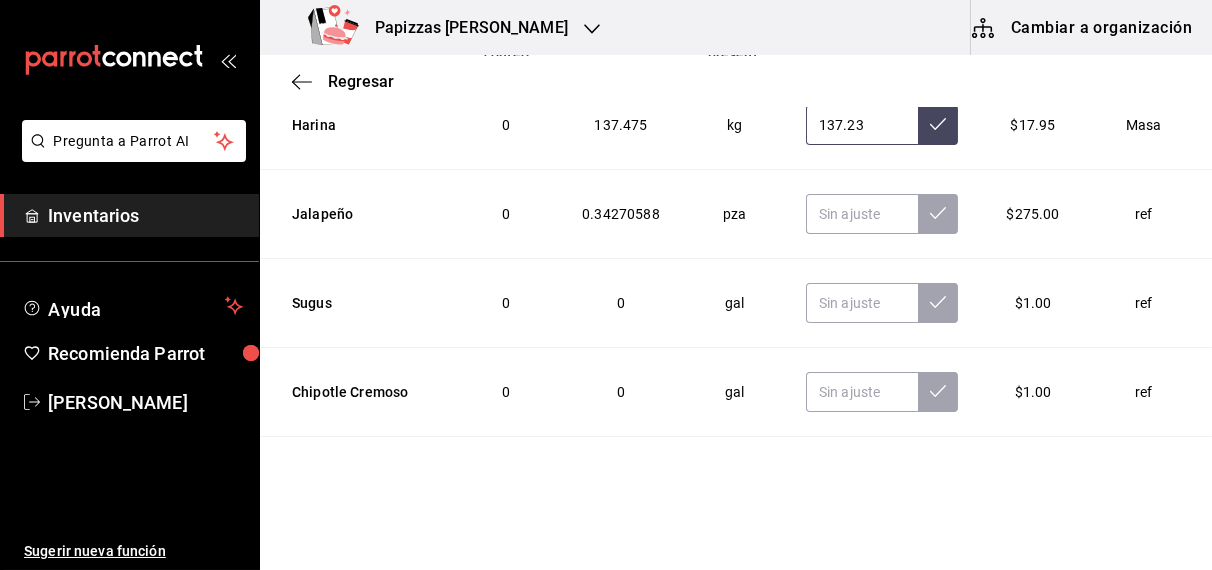 scroll, scrollTop: 3913, scrollLeft: 0, axis: vertical 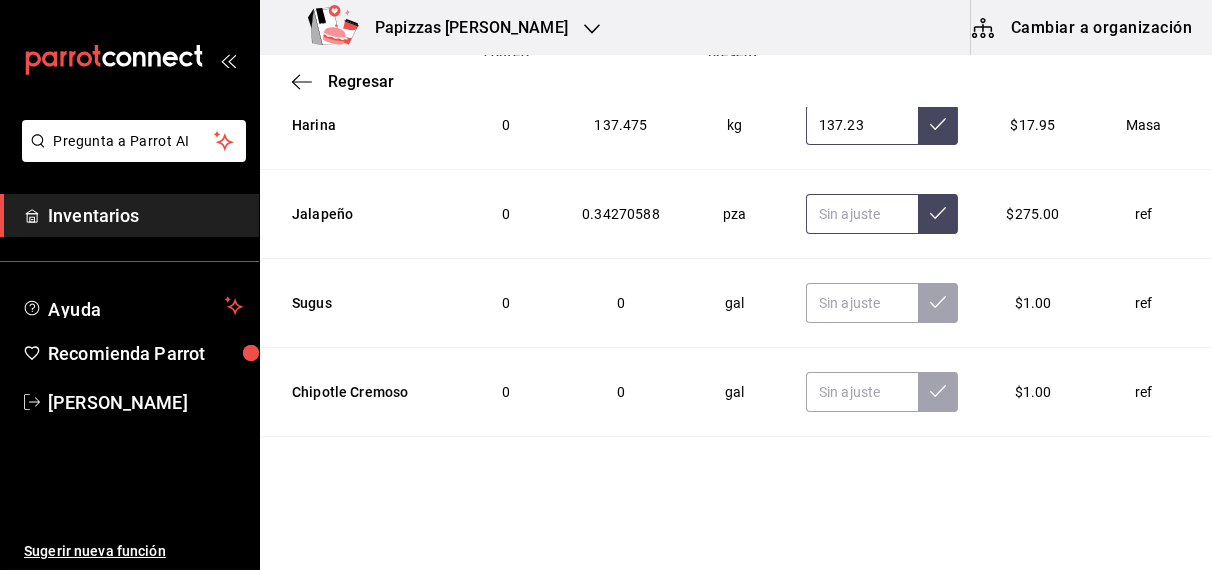 type on "137.23" 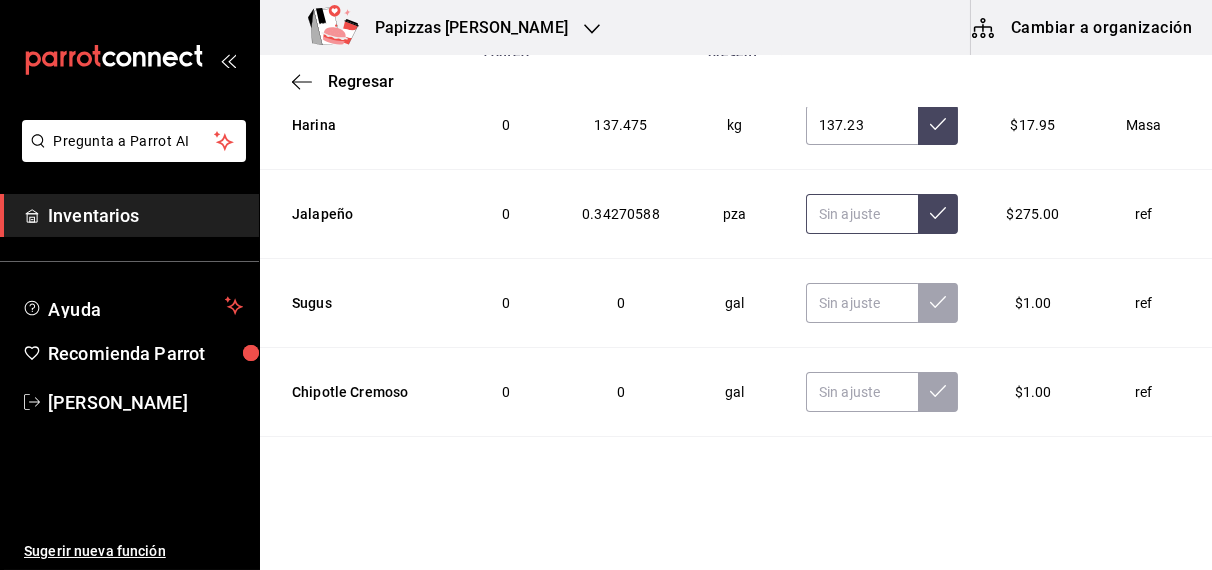 click at bounding box center [862, 214] 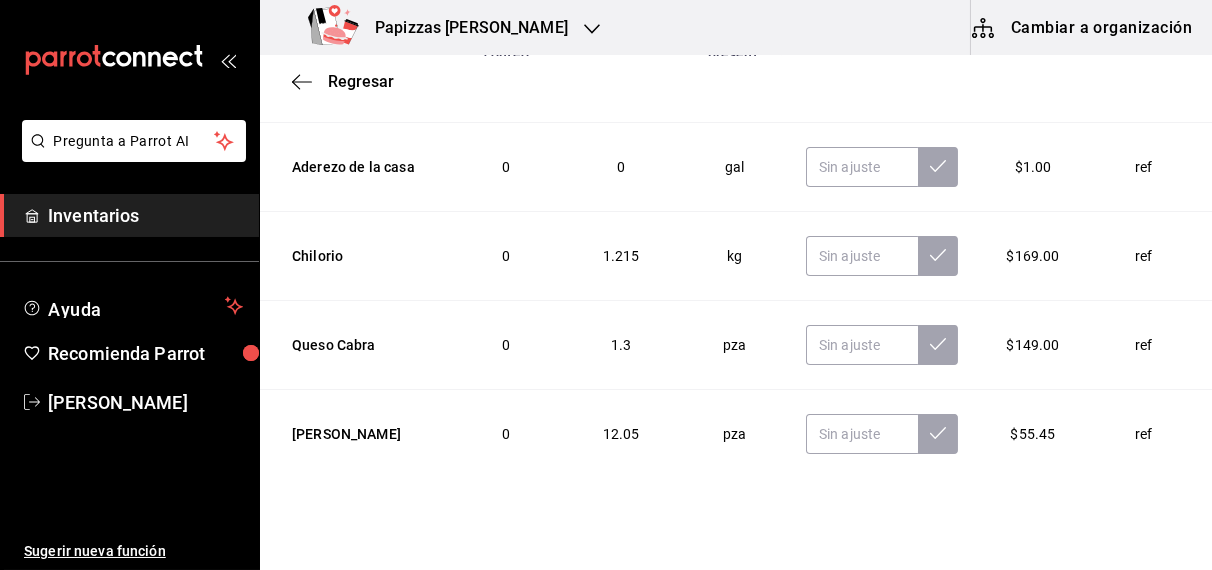 scroll, scrollTop: 4500, scrollLeft: 0, axis: vertical 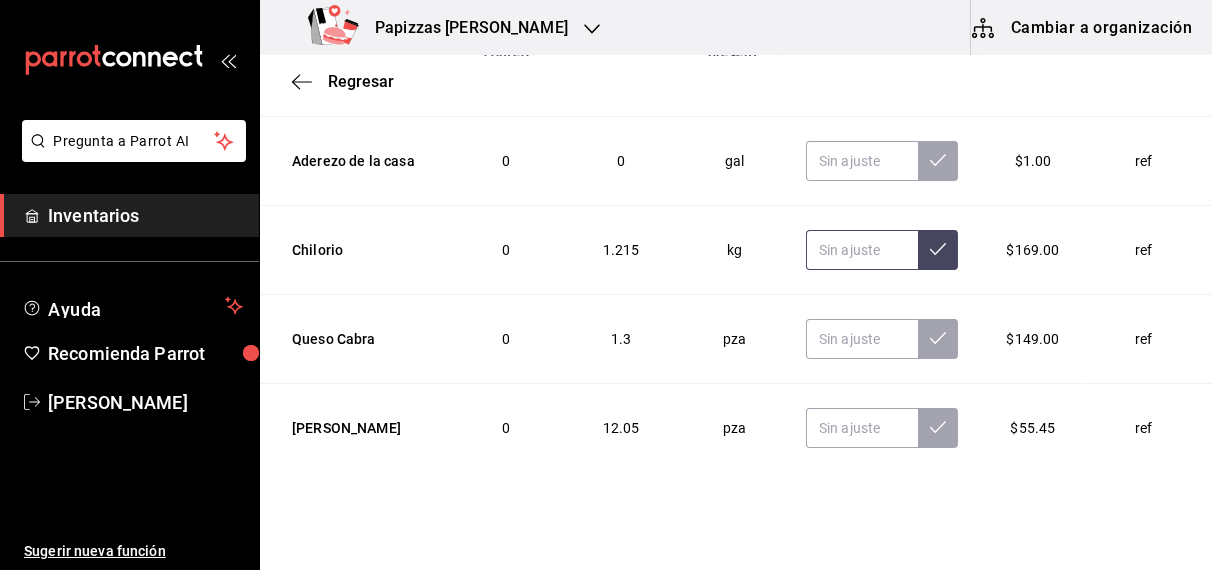 click at bounding box center (862, 250) 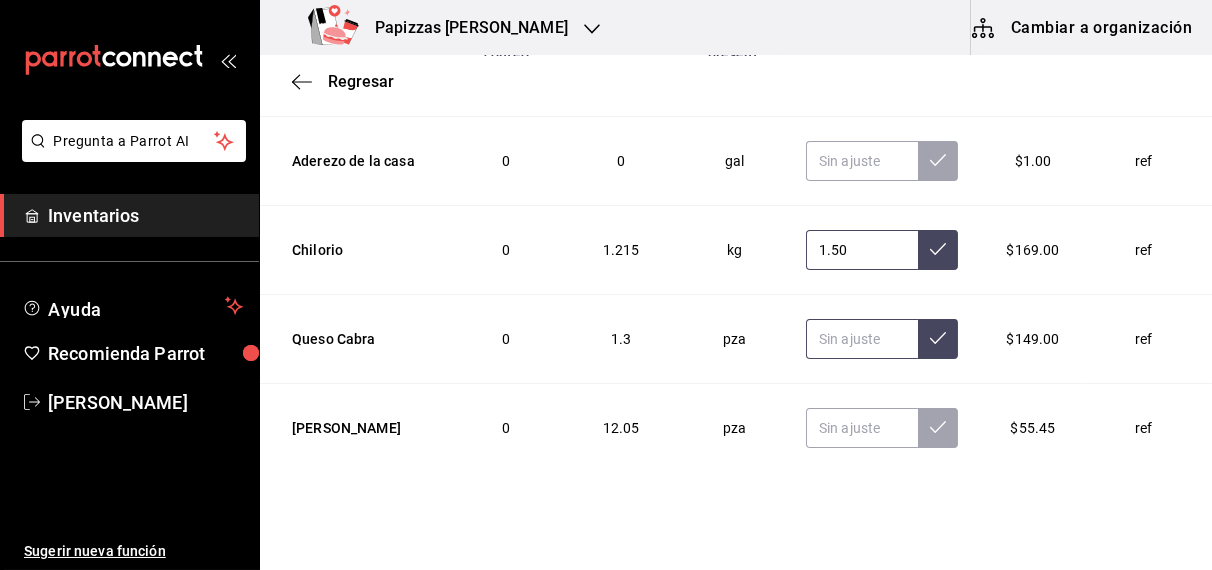 type on "1.50" 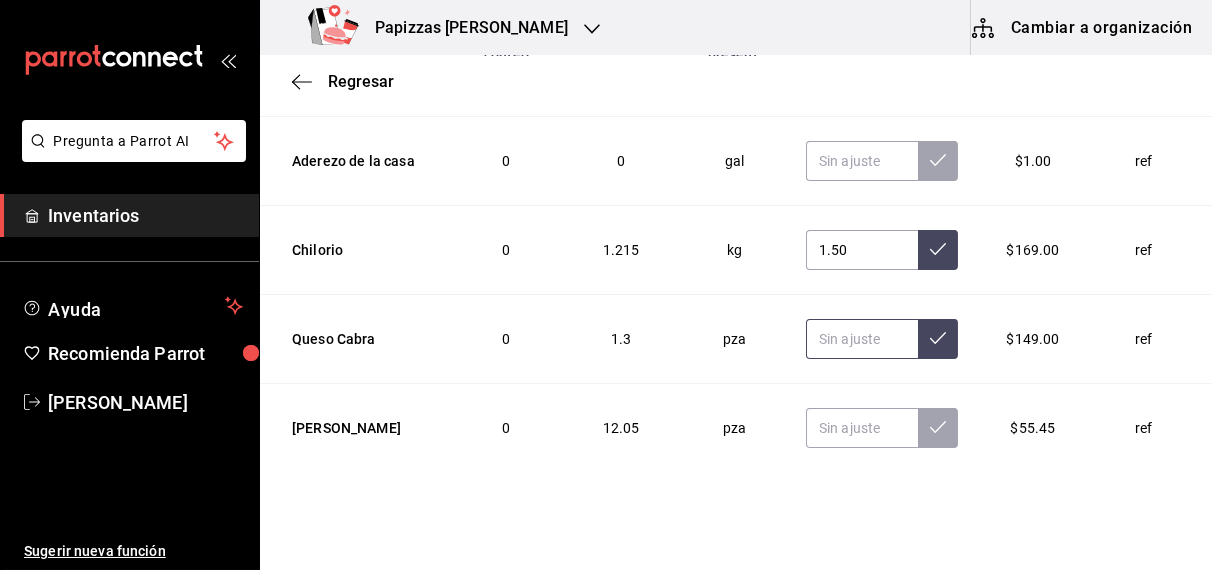 click at bounding box center [862, 339] 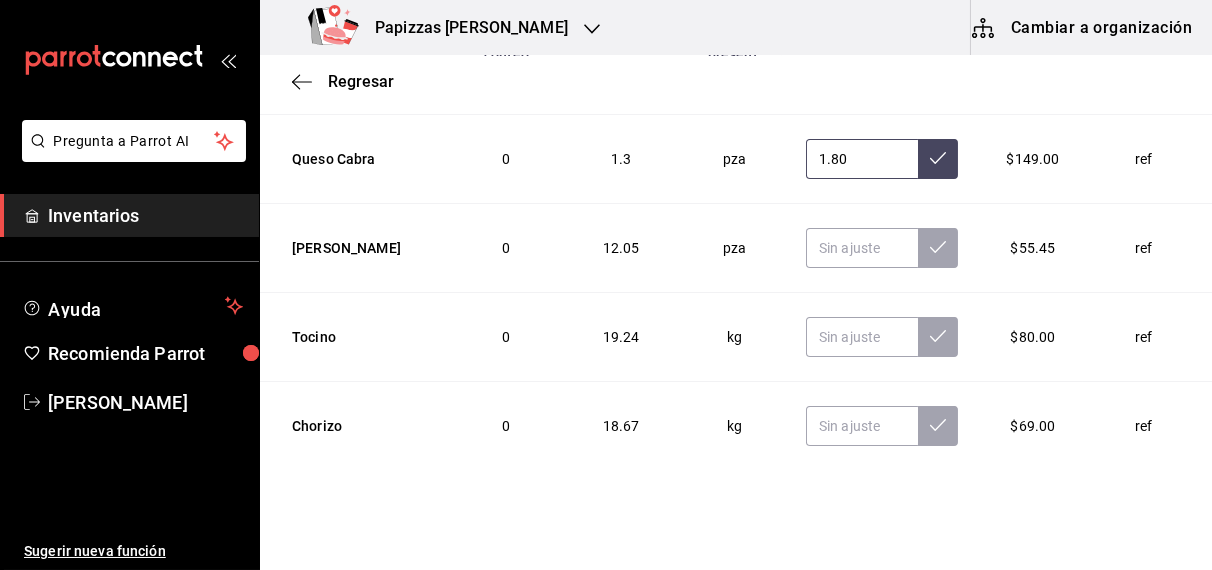scroll, scrollTop: 4683, scrollLeft: 0, axis: vertical 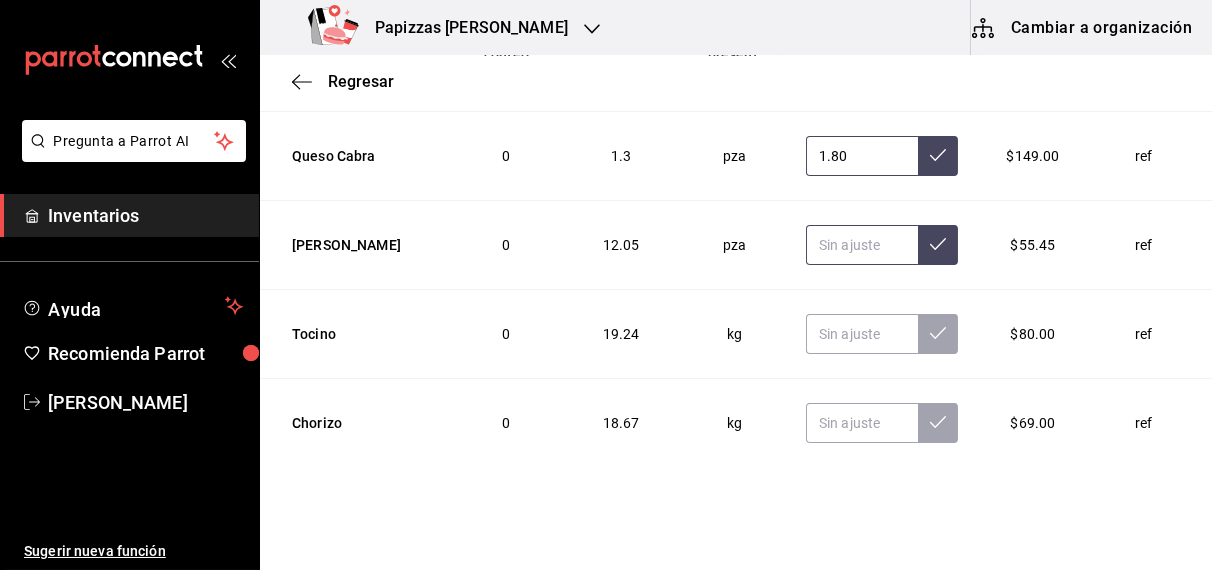 type on "1.80" 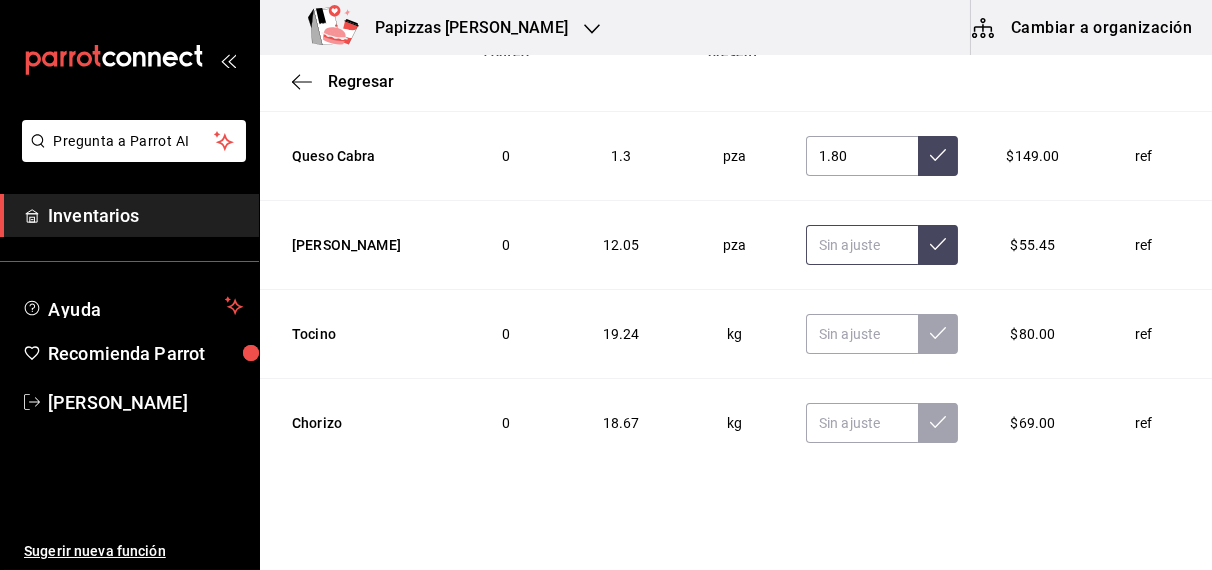 click at bounding box center (862, 245) 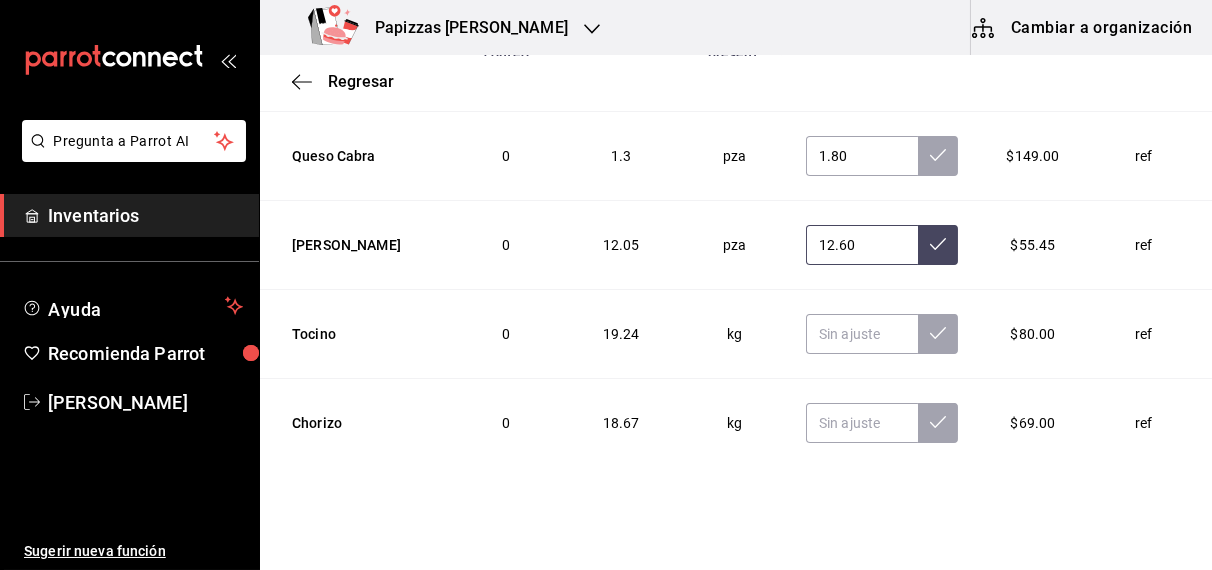 type on "12.60" 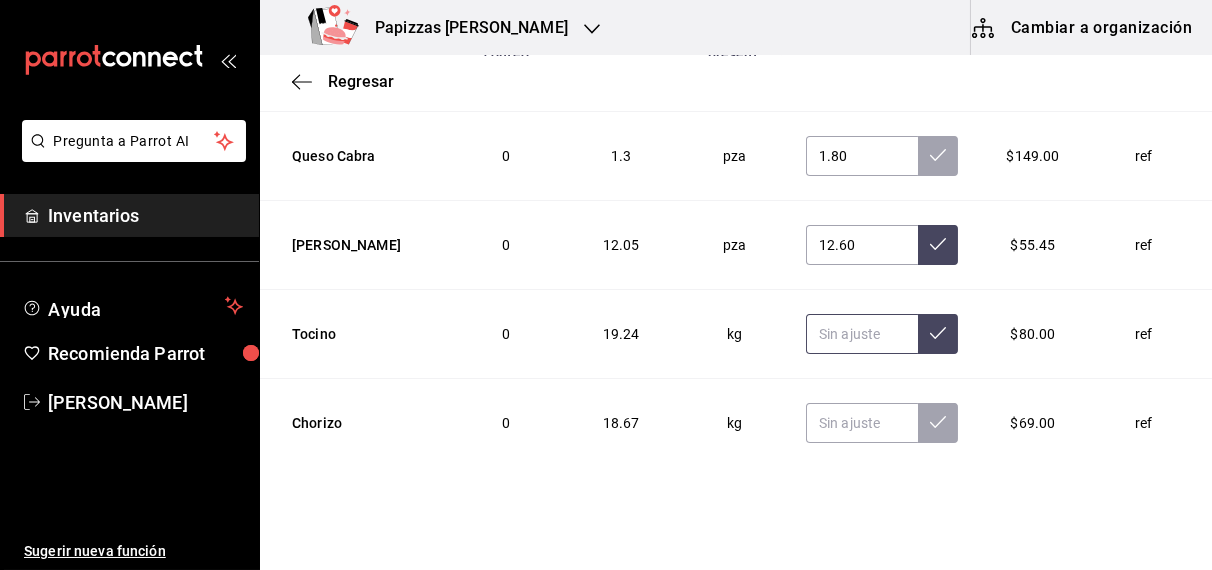 click at bounding box center (862, 334) 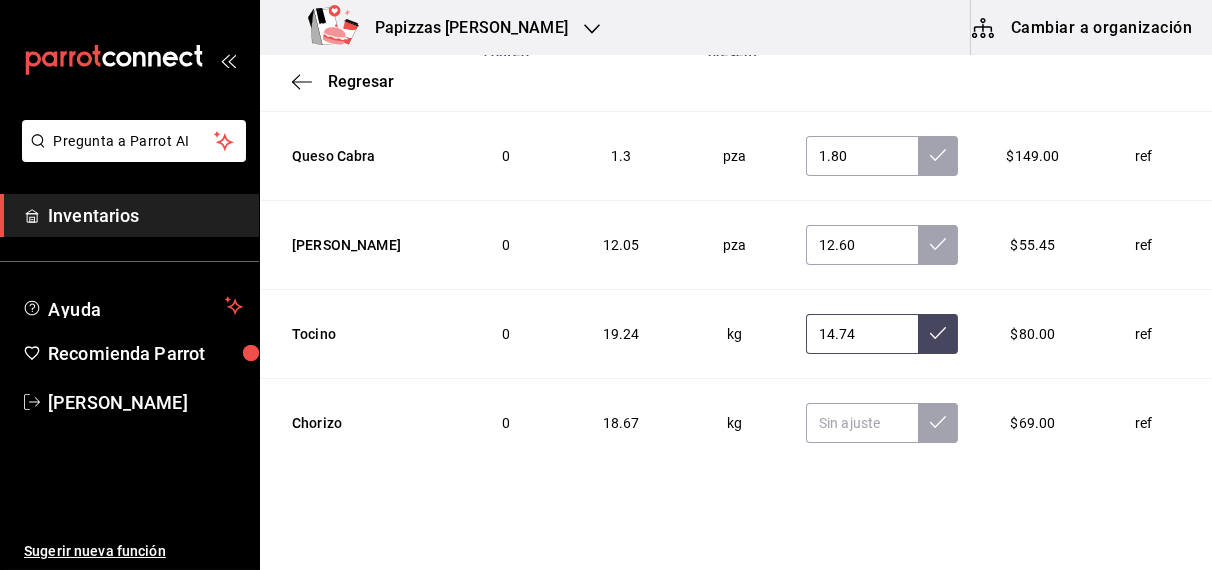 type on "14.74" 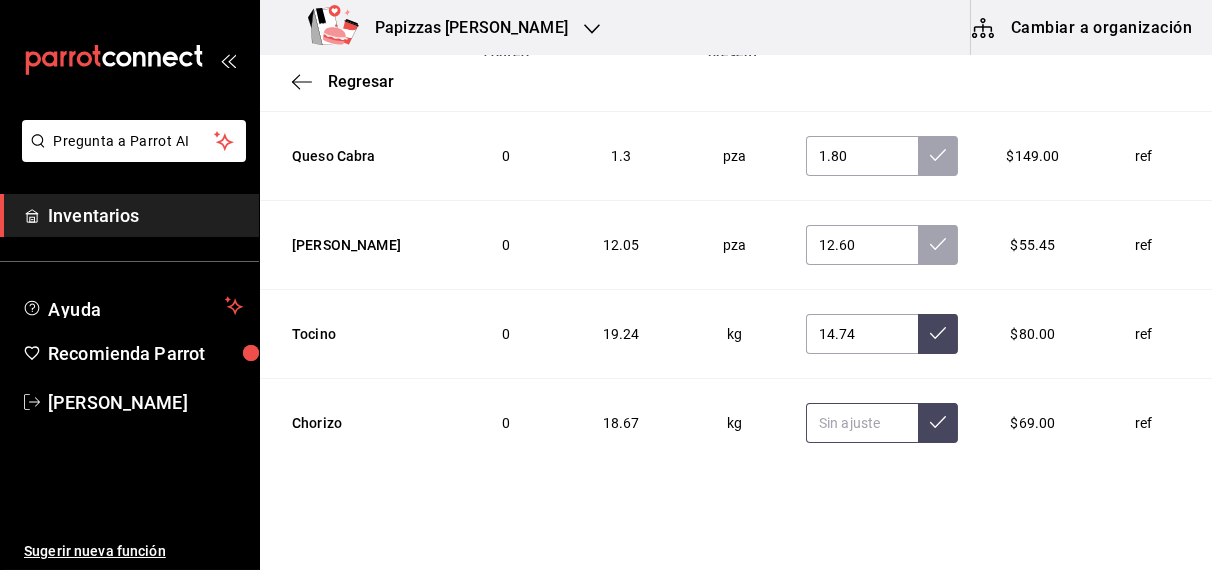 click at bounding box center [862, 423] 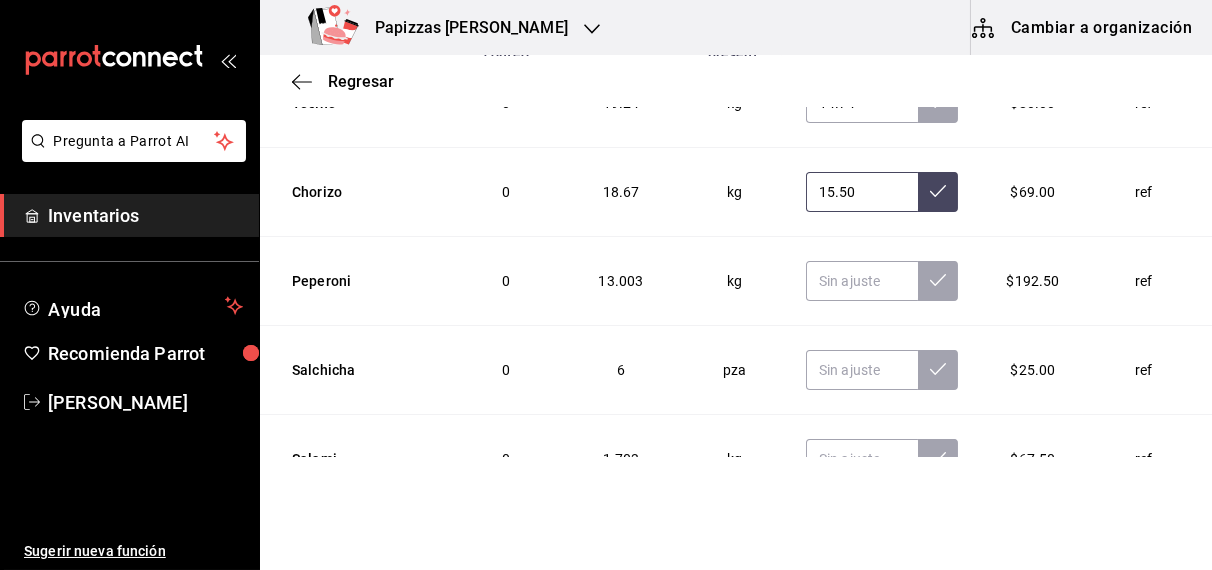 scroll, scrollTop: 4916, scrollLeft: 0, axis: vertical 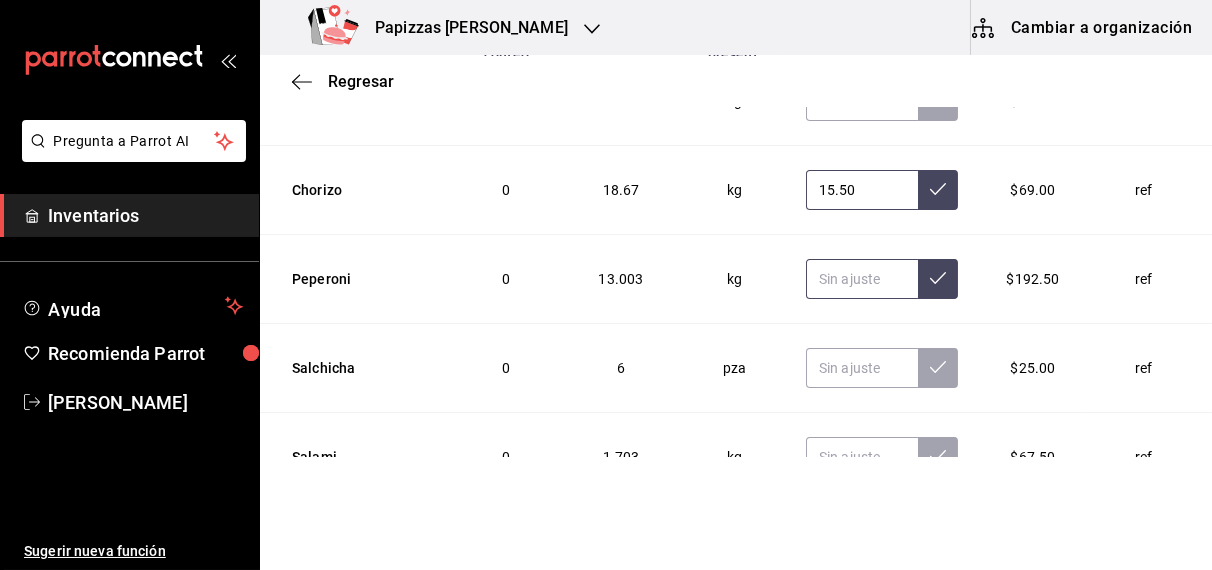type on "15.50" 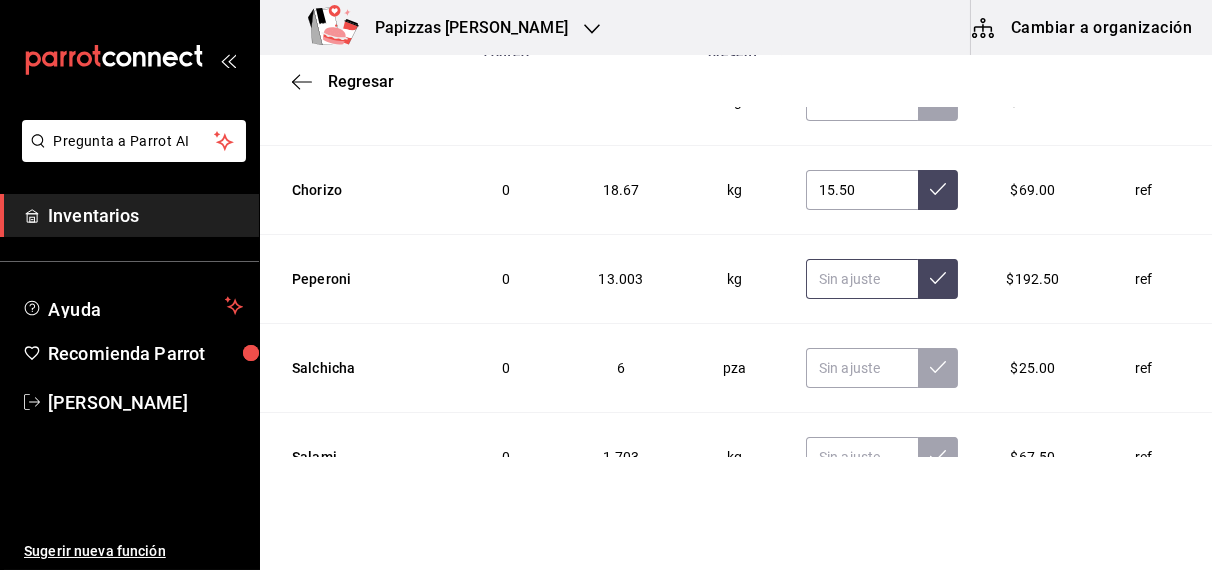 click at bounding box center (862, 279) 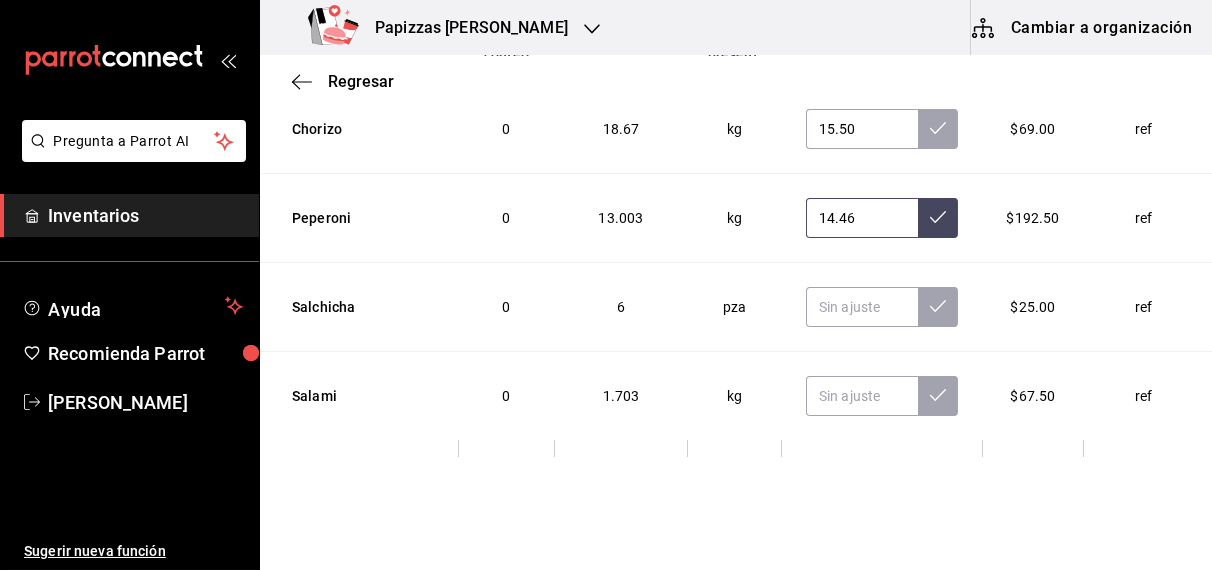 scroll, scrollTop: 4977, scrollLeft: 0, axis: vertical 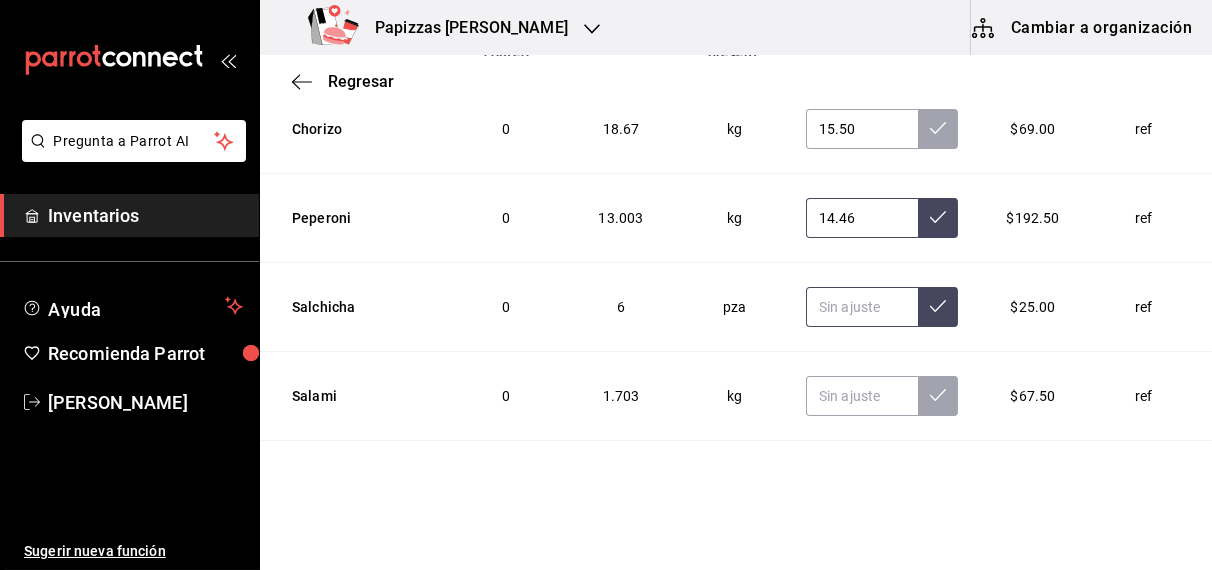 type on "14.46" 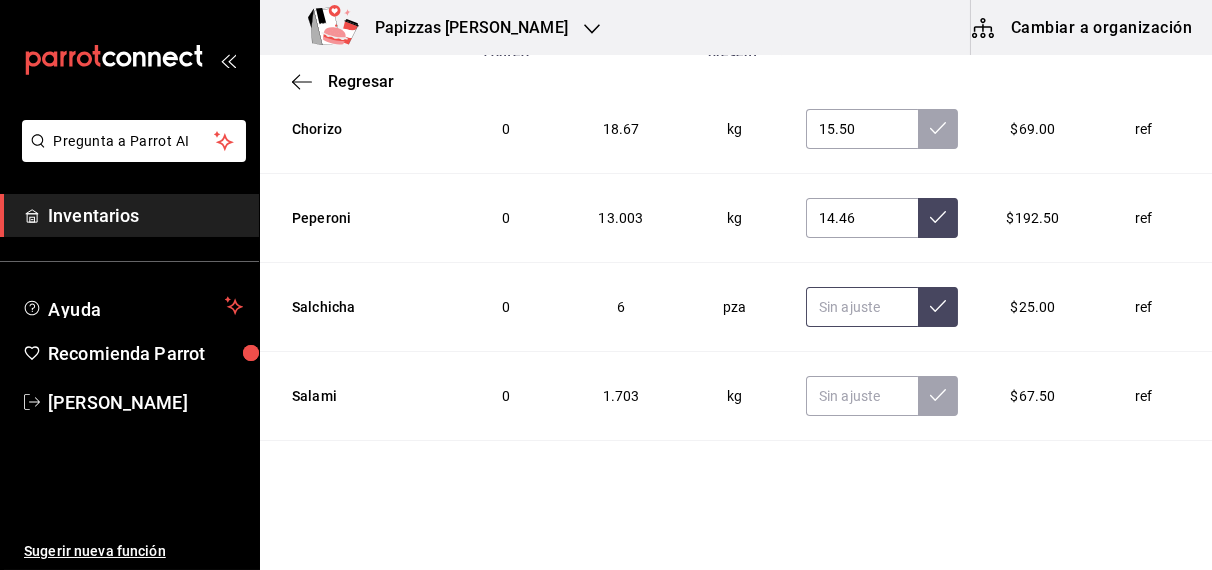 click at bounding box center (862, 307) 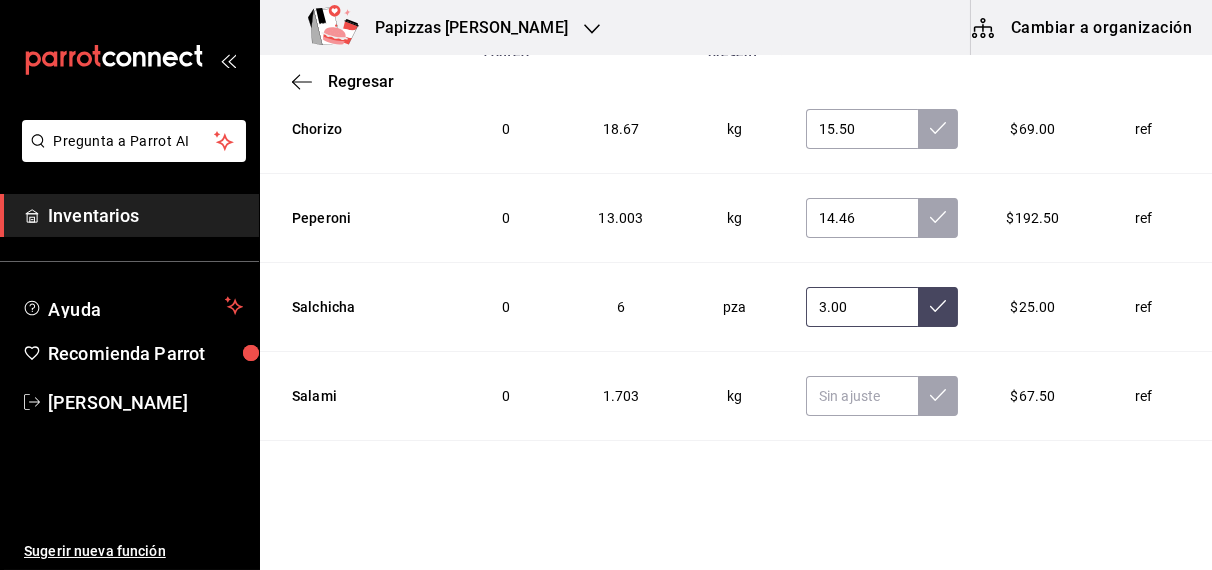 type on "3.00" 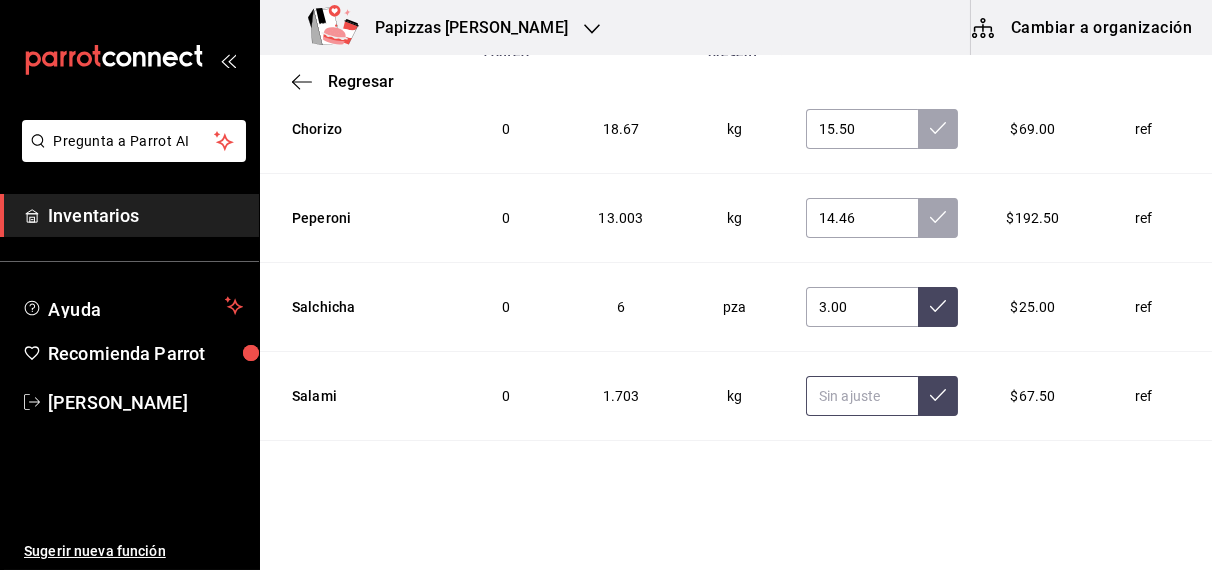 click at bounding box center [862, 396] 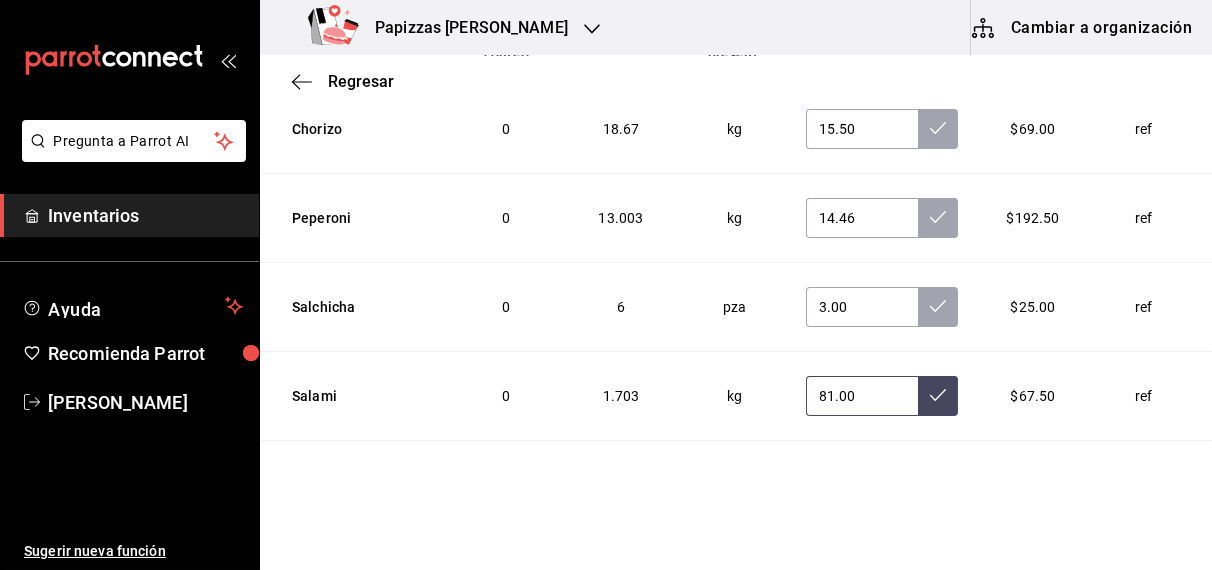 type on "8.00" 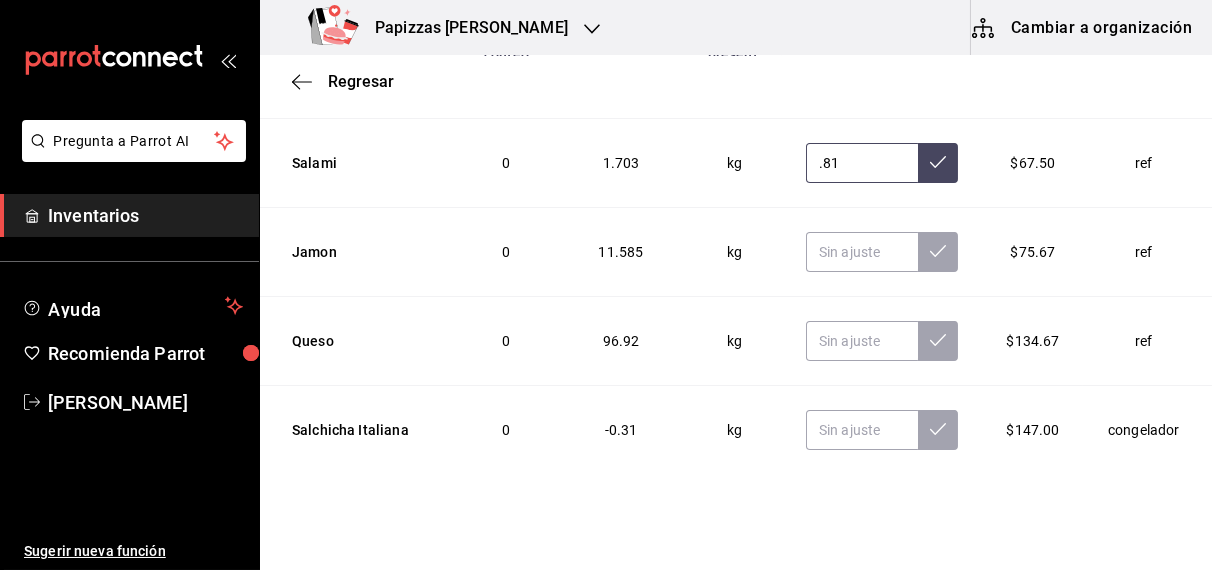 scroll, scrollTop: 5217, scrollLeft: 0, axis: vertical 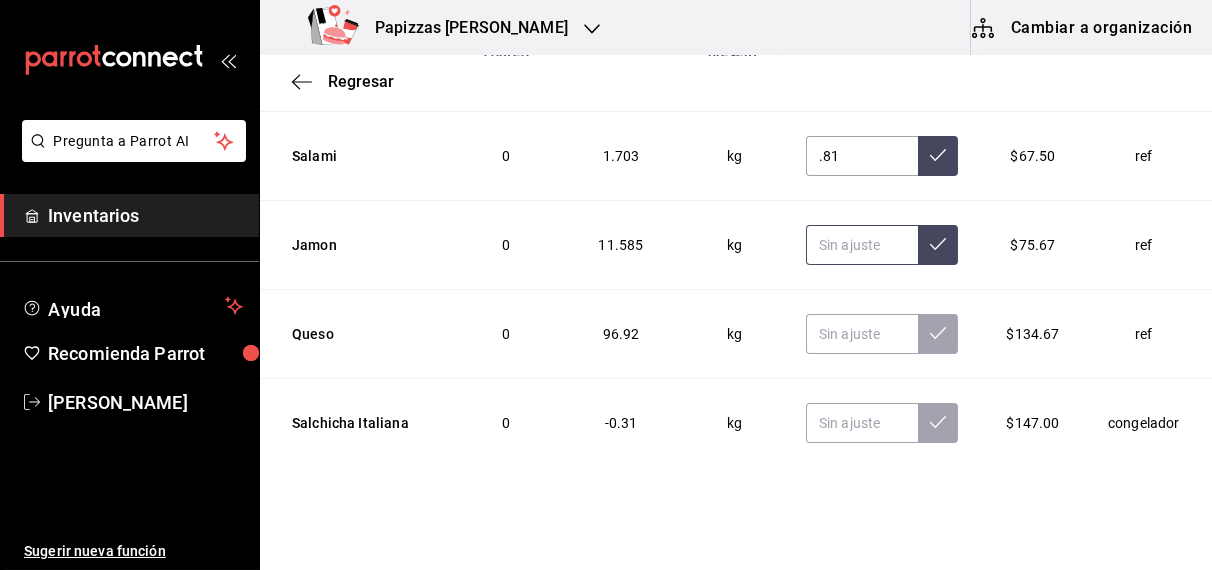 click at bounding box center [862, 245] 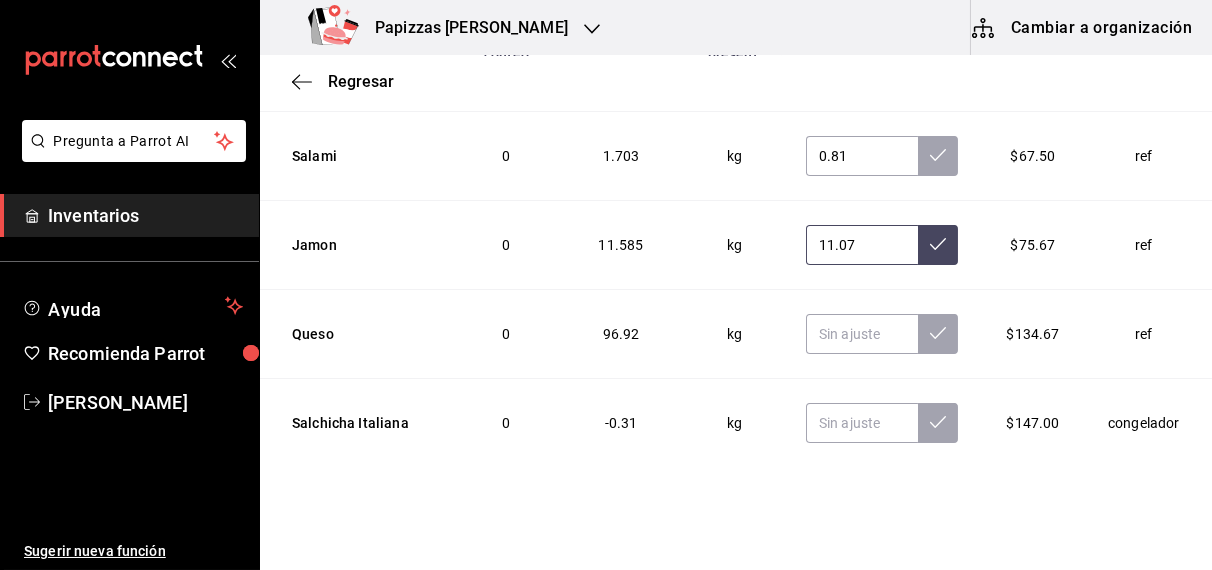 type on "11.07" 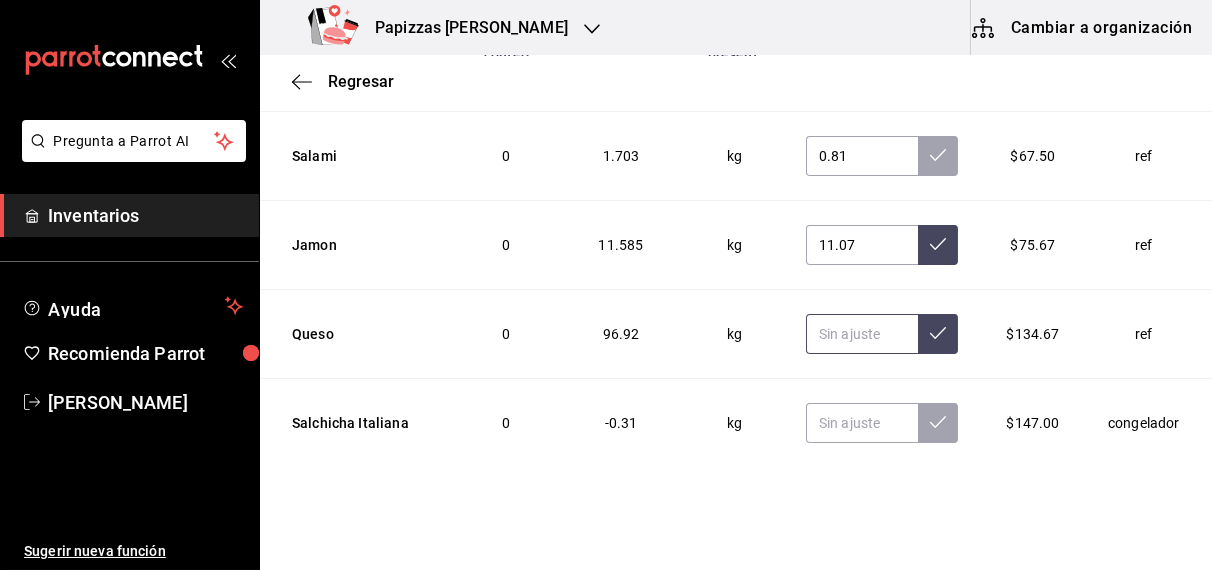 click at bounding box center (862, 334) 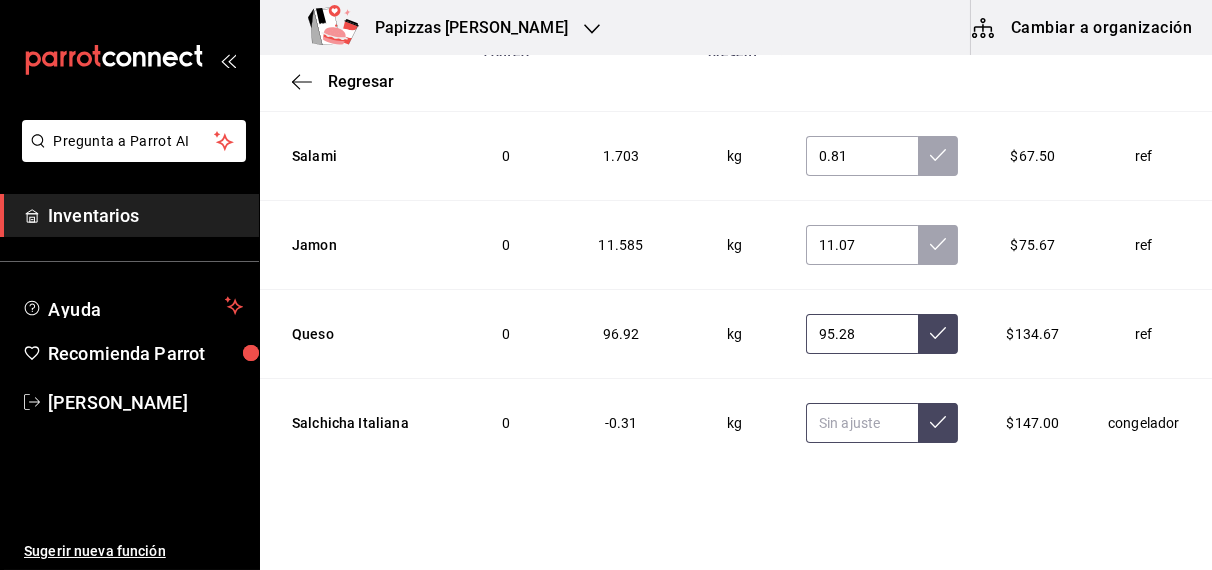 type on "95.28" 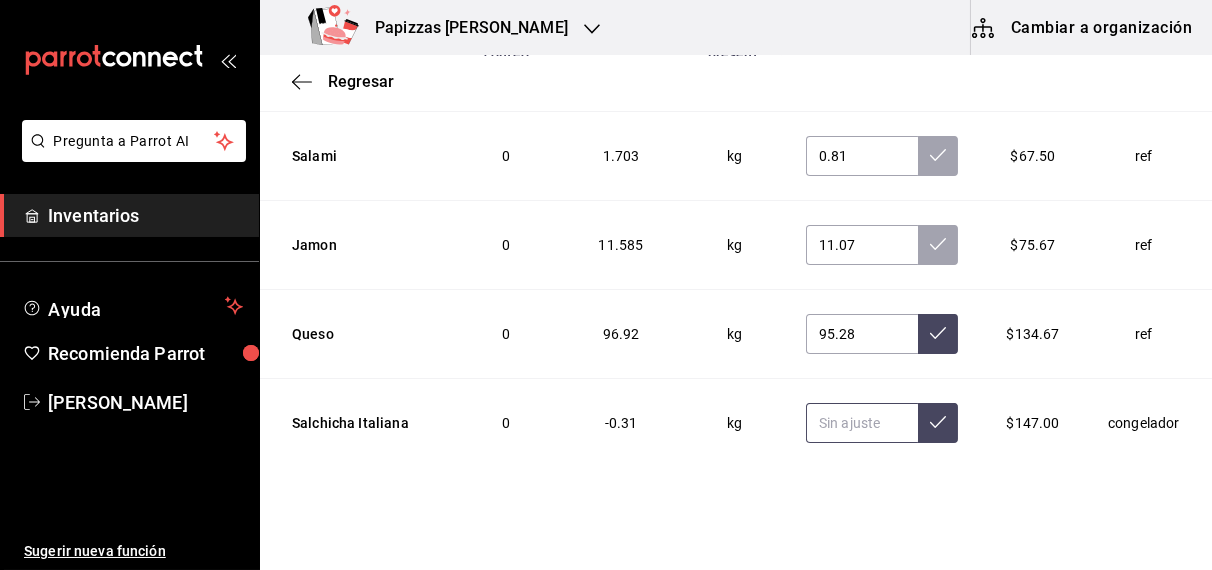 click at bounding box center (862, 423) 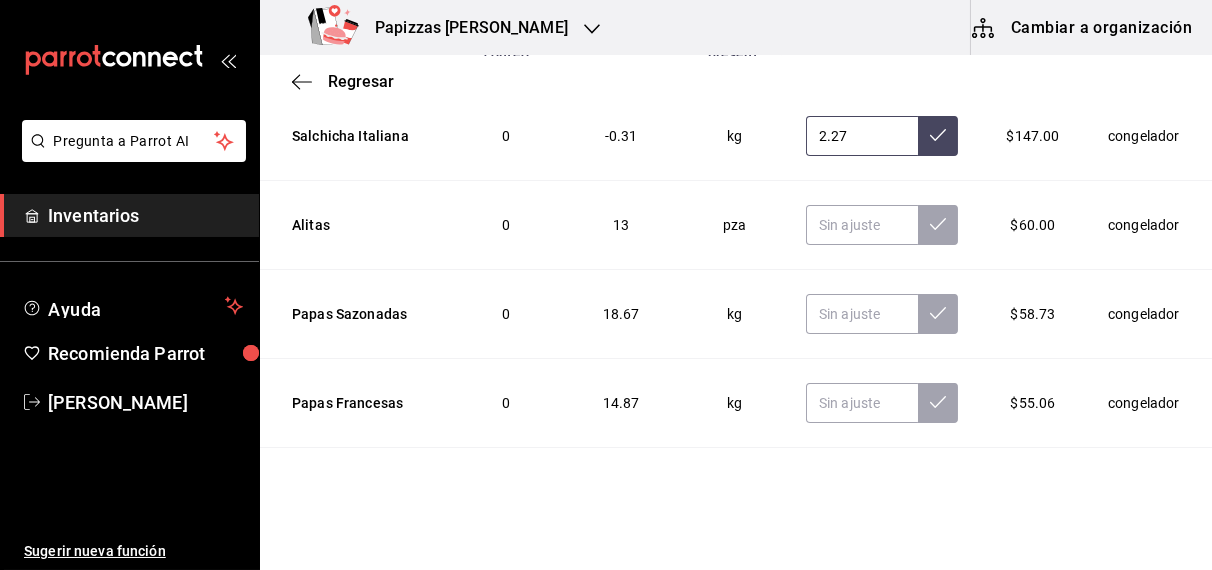 scroll, scrollTop: 5516, scrollLeft: 0, axis: vertical 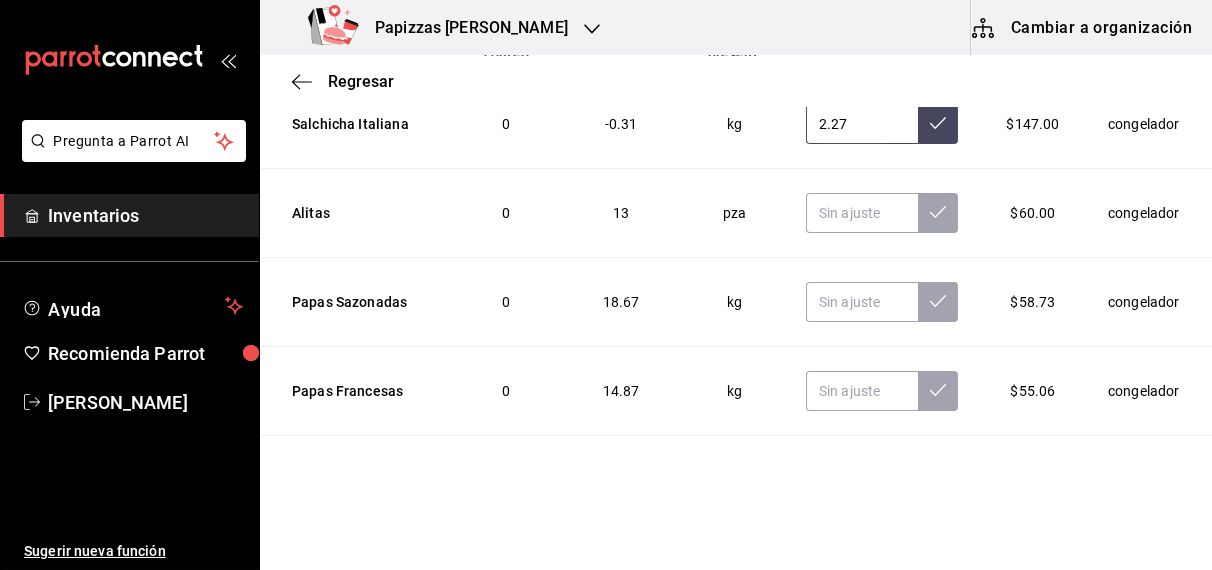 type on "2.27" 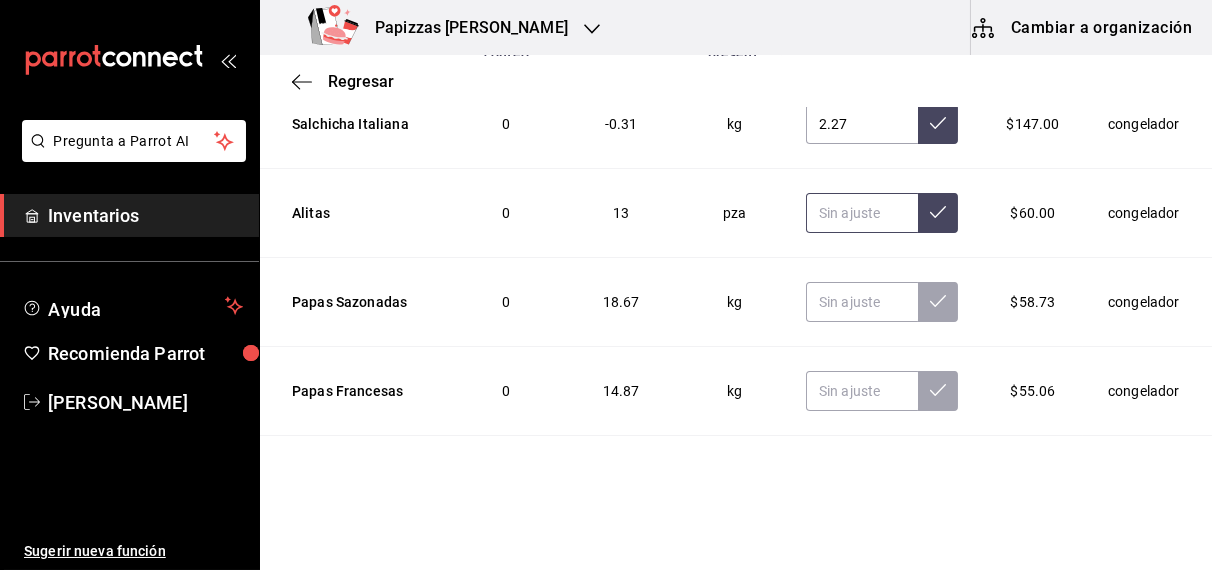 click at bounding box center (862, 213) 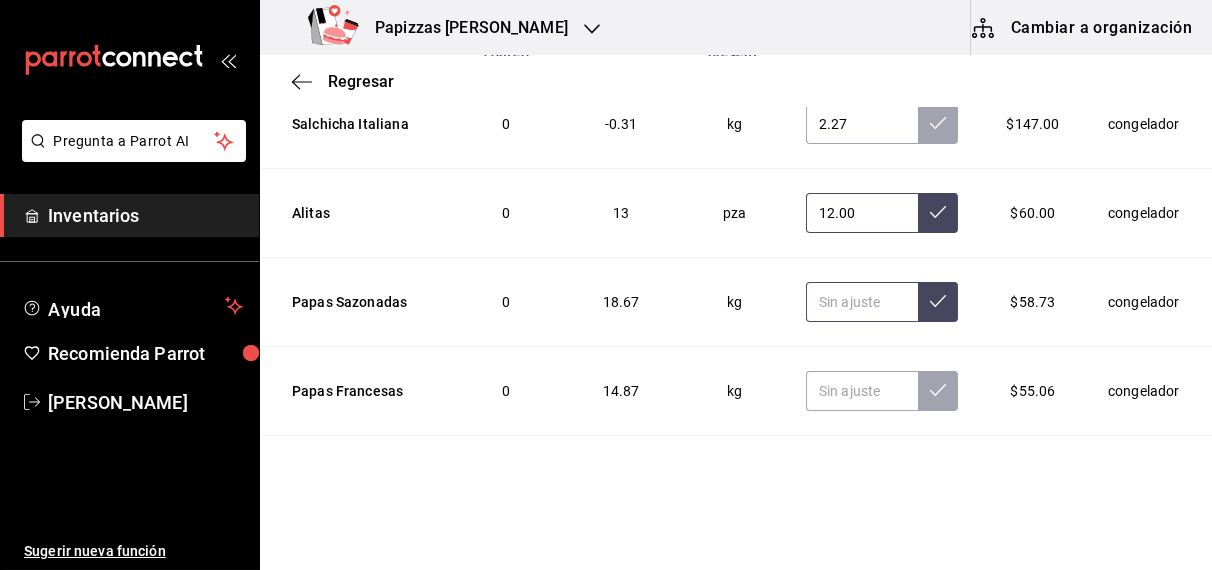 type on "12.00" 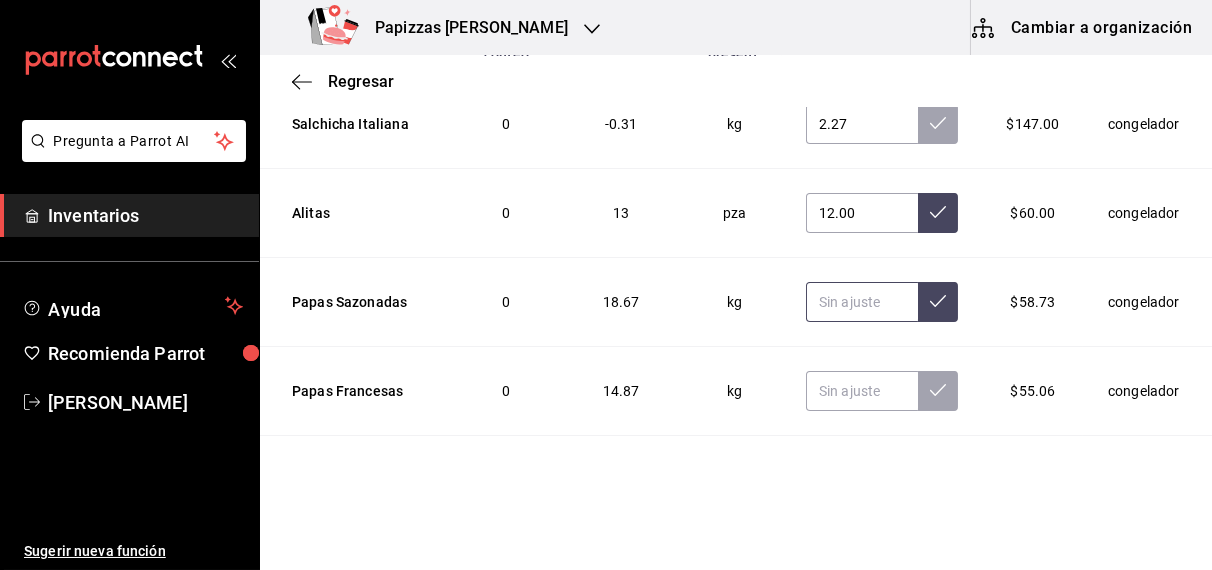 click at bounding box center (862, 302) 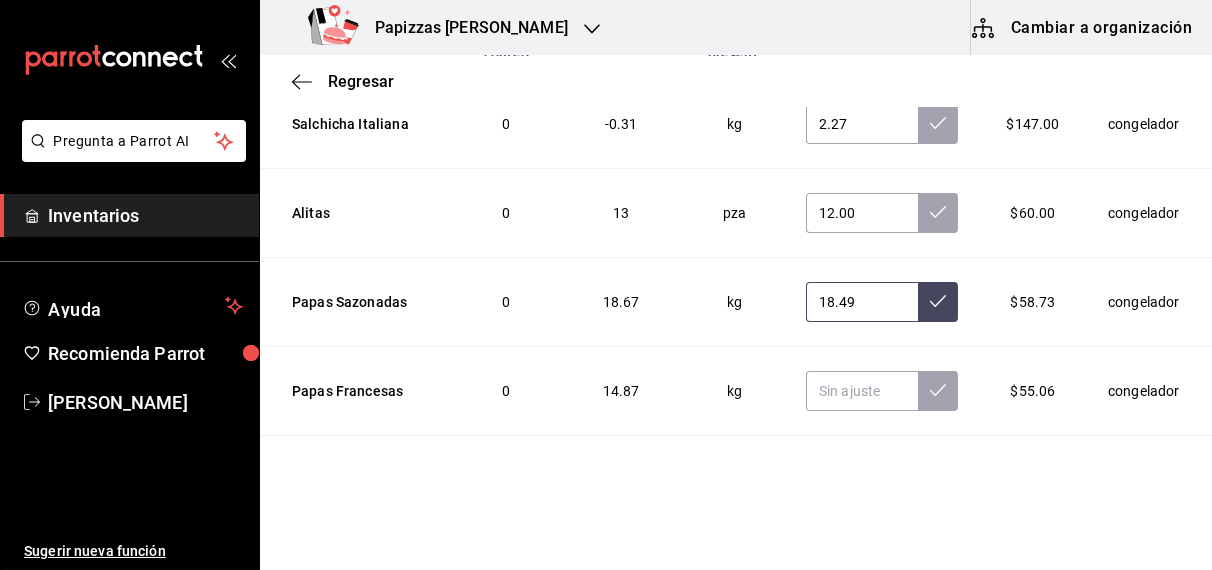 type on "18.49" 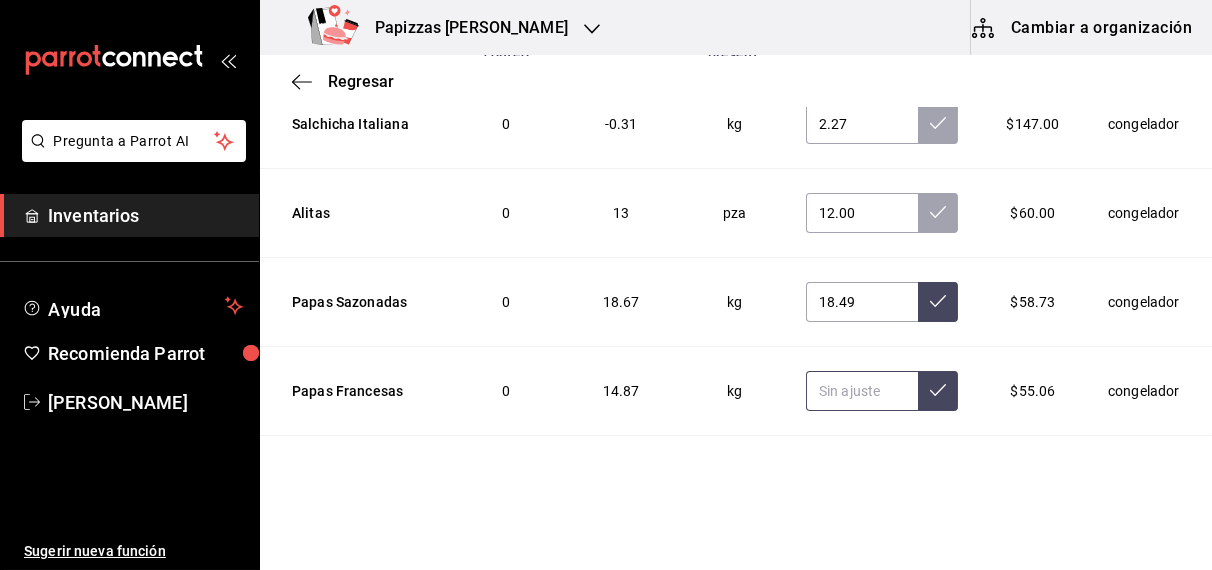 click at bounding box center [862, 391] 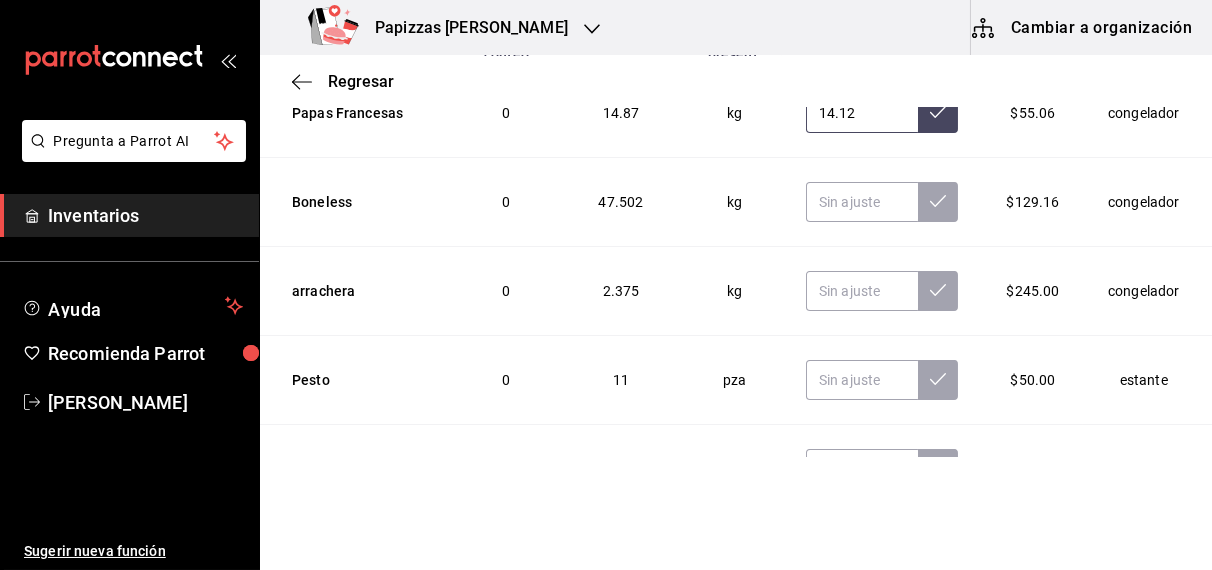 scroll, scrollTop: 5799, scrollLeft: 0, axis: vertical 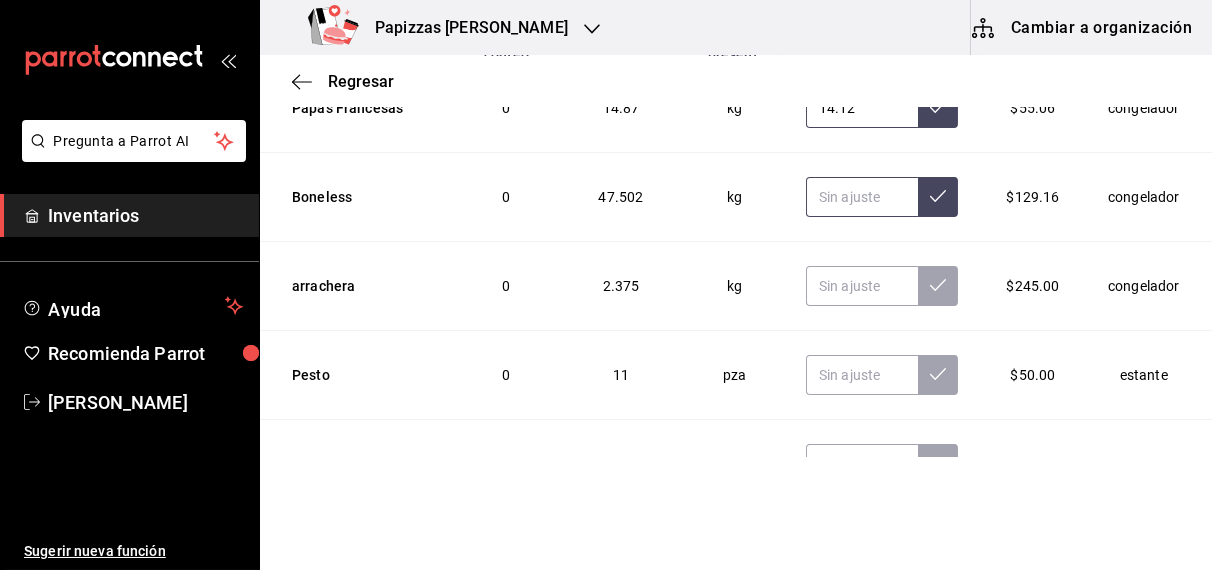 type on "14.12" 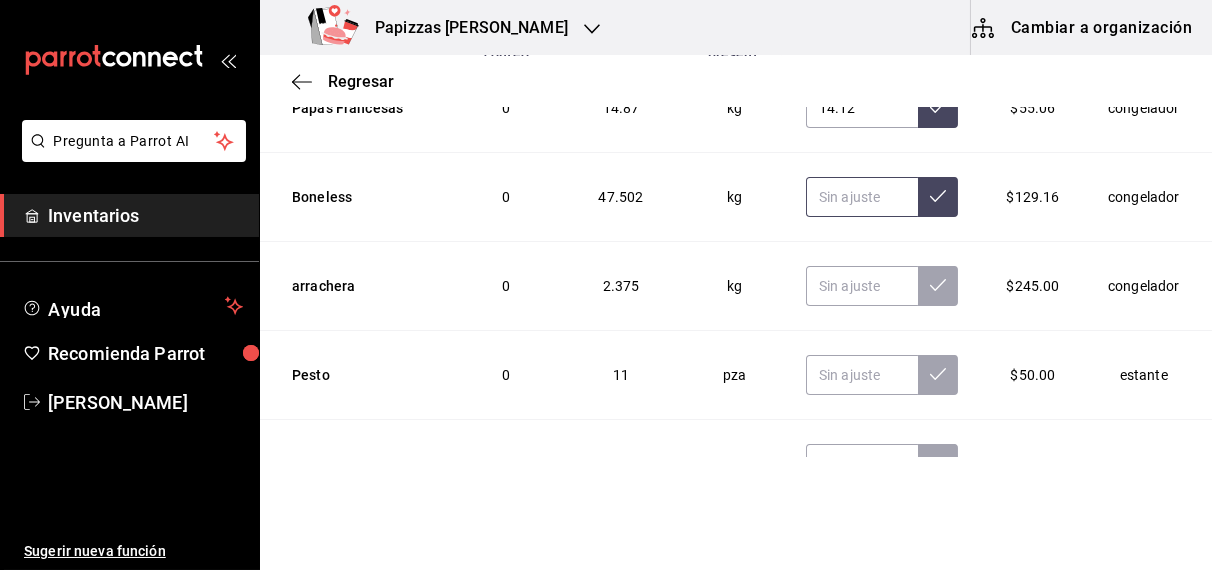 click at bounding box center [862, 197] 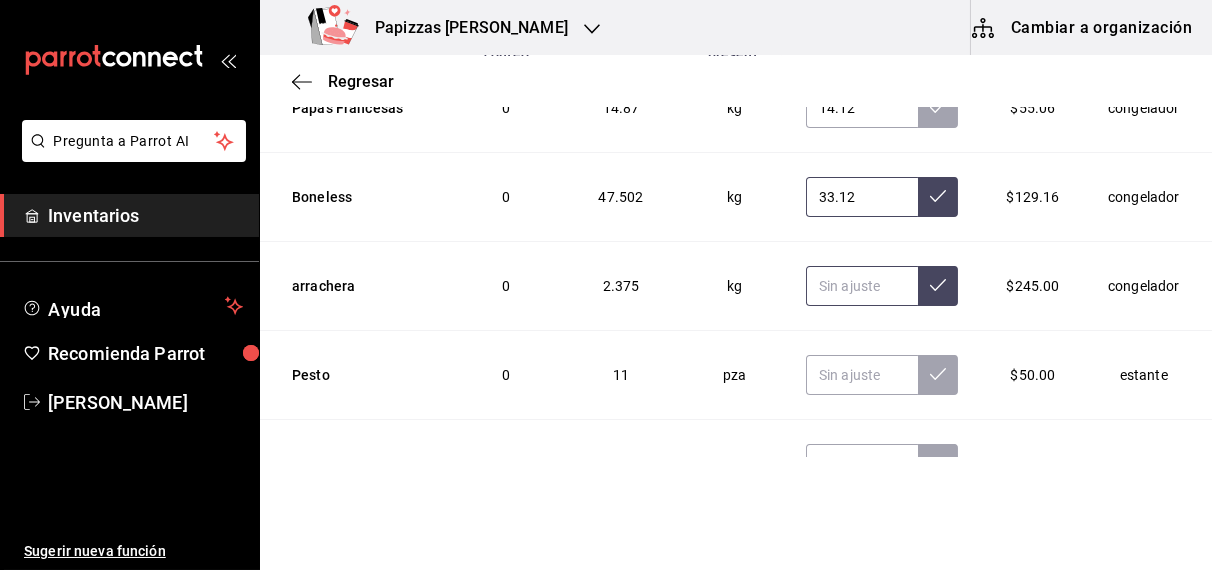 type on "33.12" 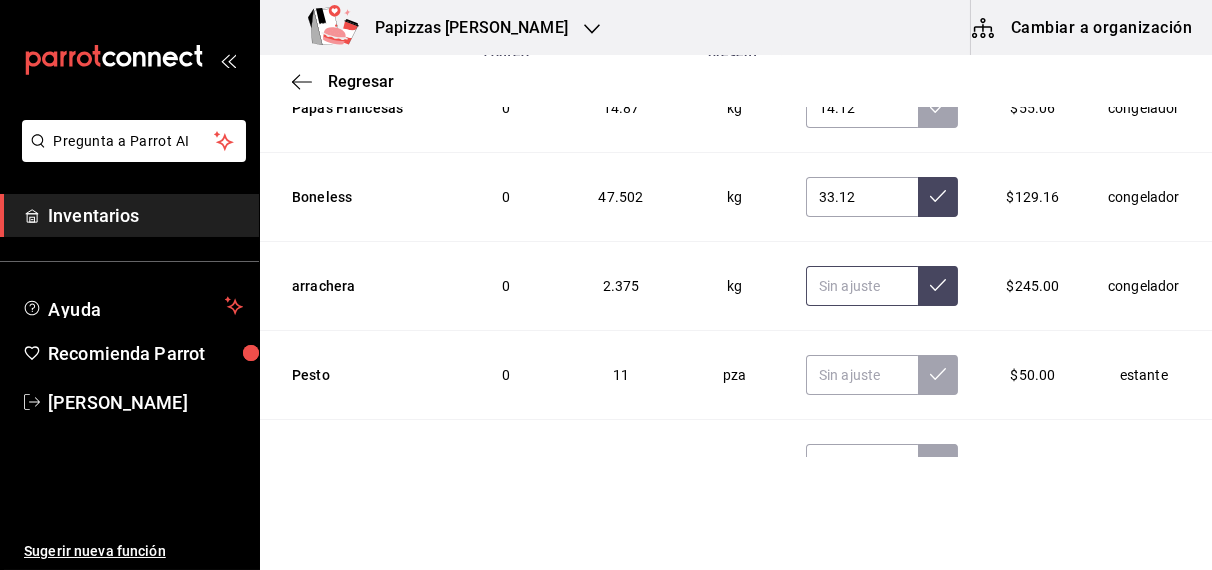 click at bounding box center [862, 286] 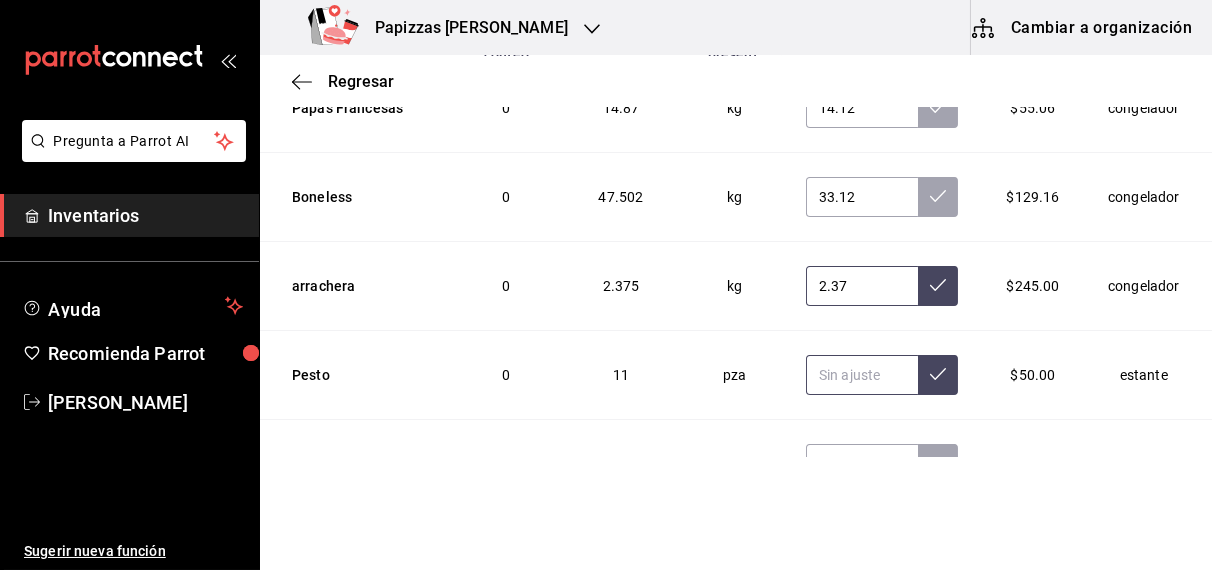 type on "2.37" 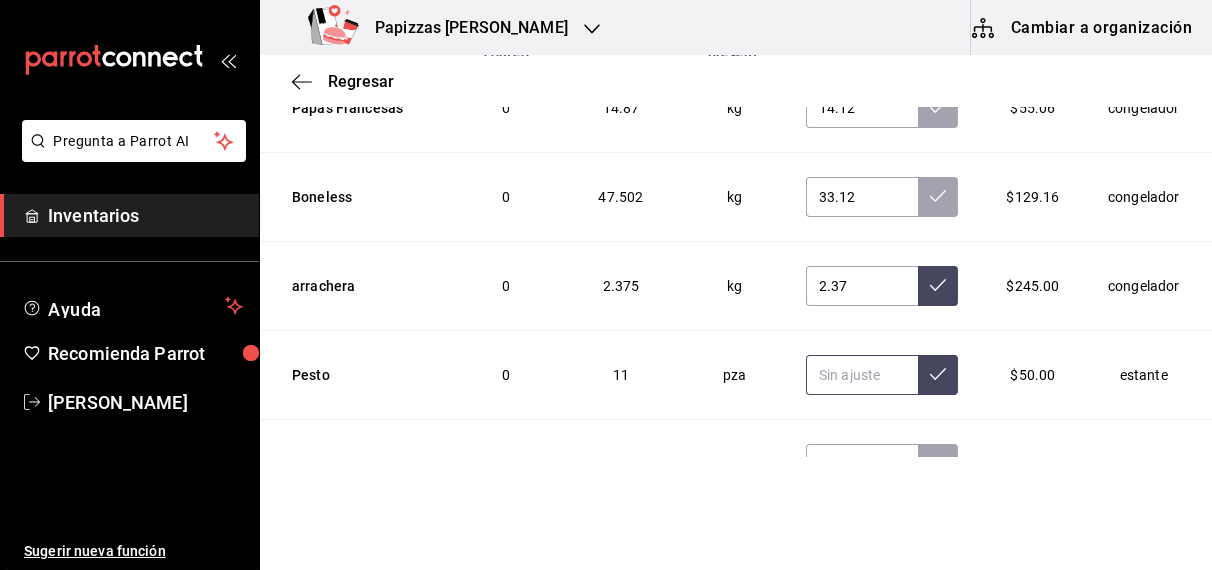 click at bounding box center (862, 375) 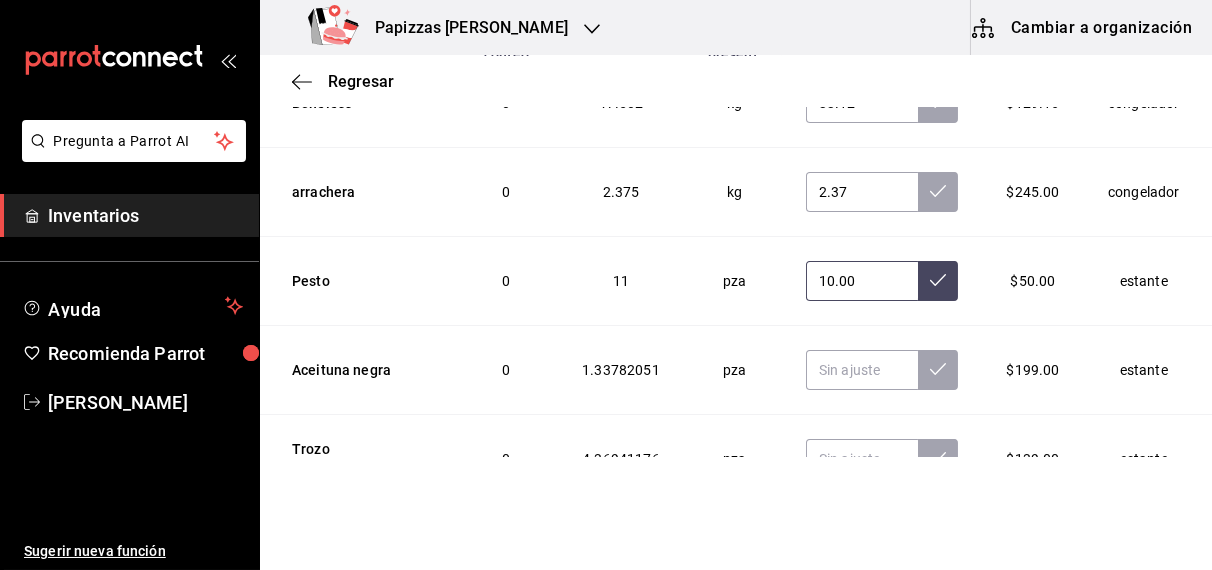 scroll, scrollTop: 5902, scrollLeft: 0, axis: vertical 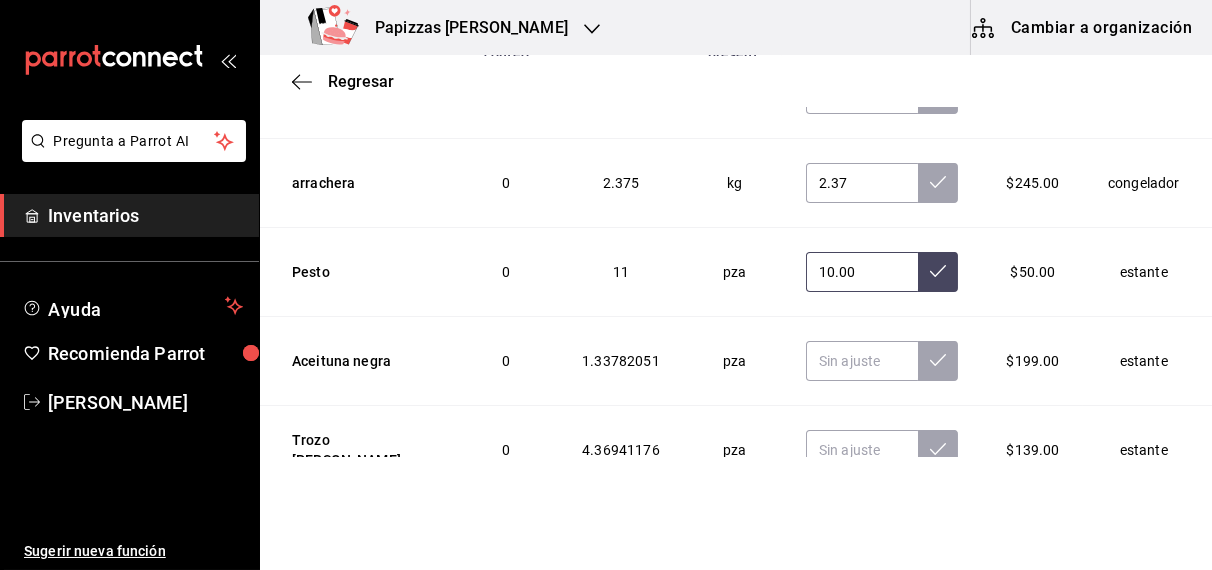 type on "10.00" 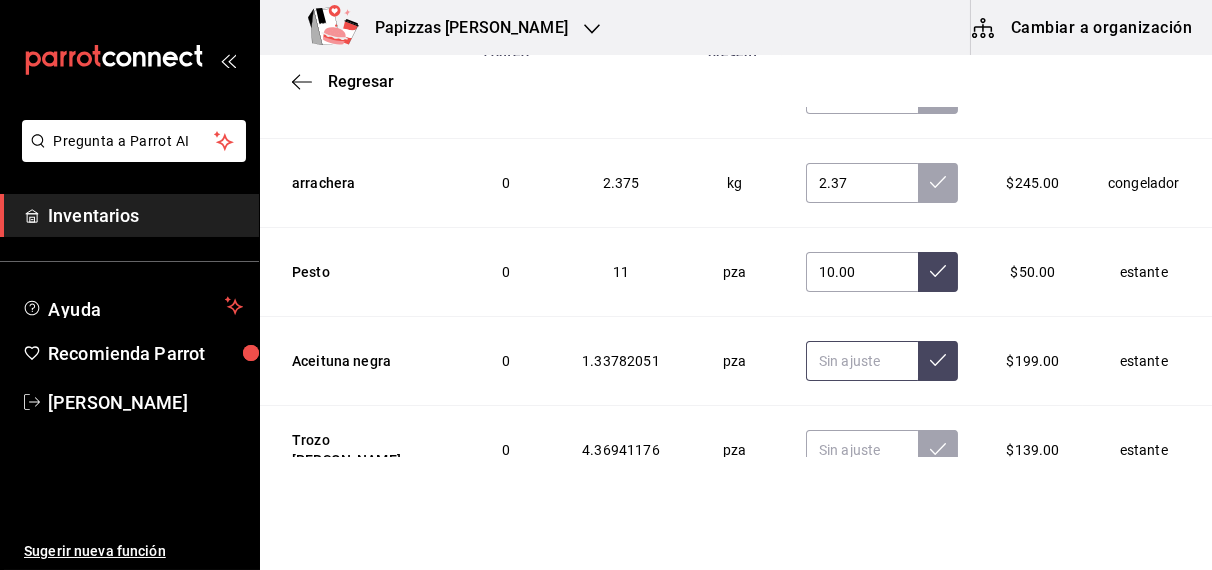 click at bounding box center [862, 361] 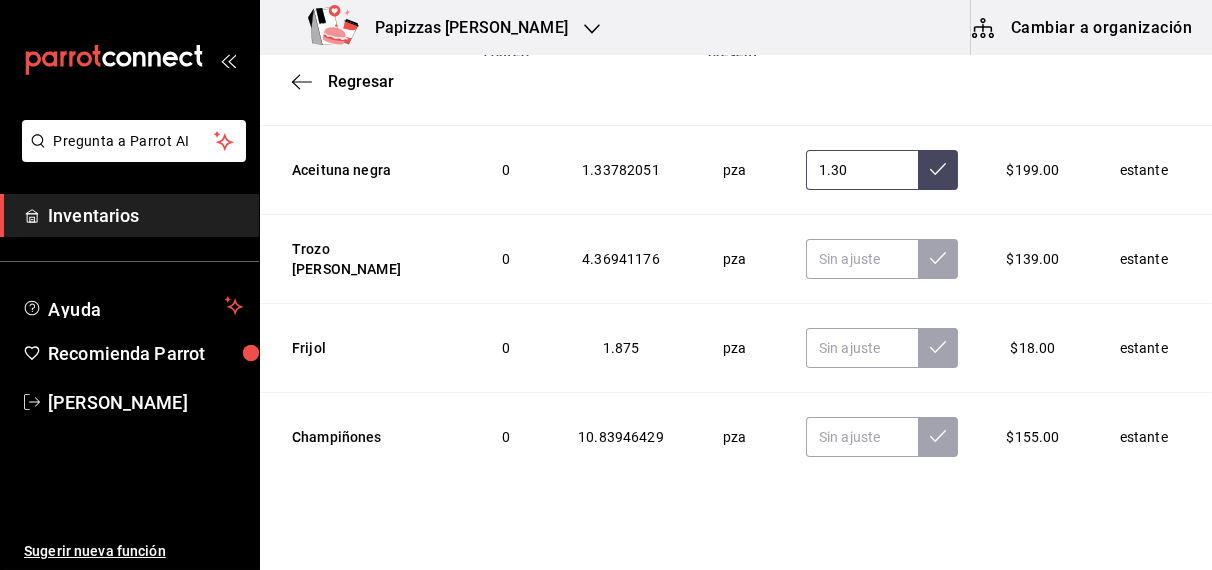 scroll, scrollTop: 6125, scrollLeft: 0, axis: vertical 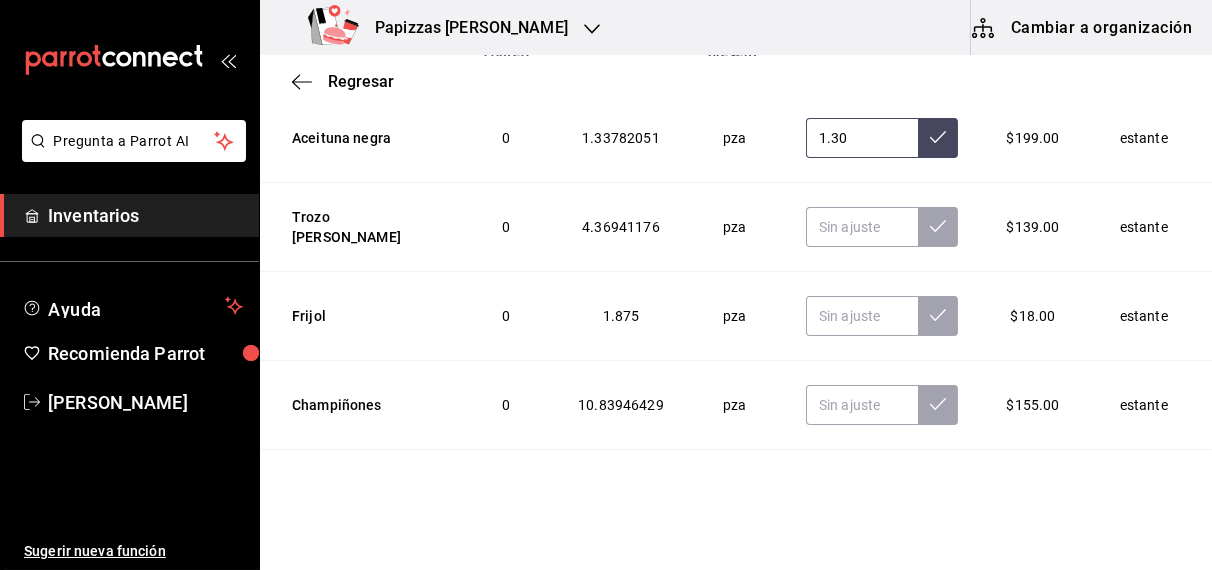type on "1.30" 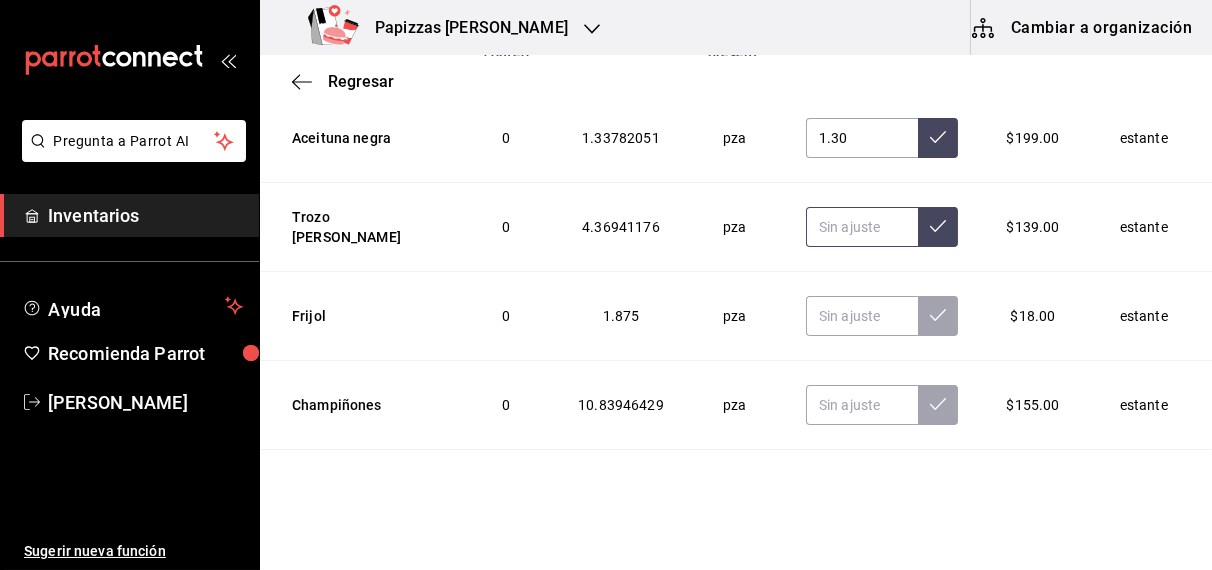 click at bounding box center (862, 227) 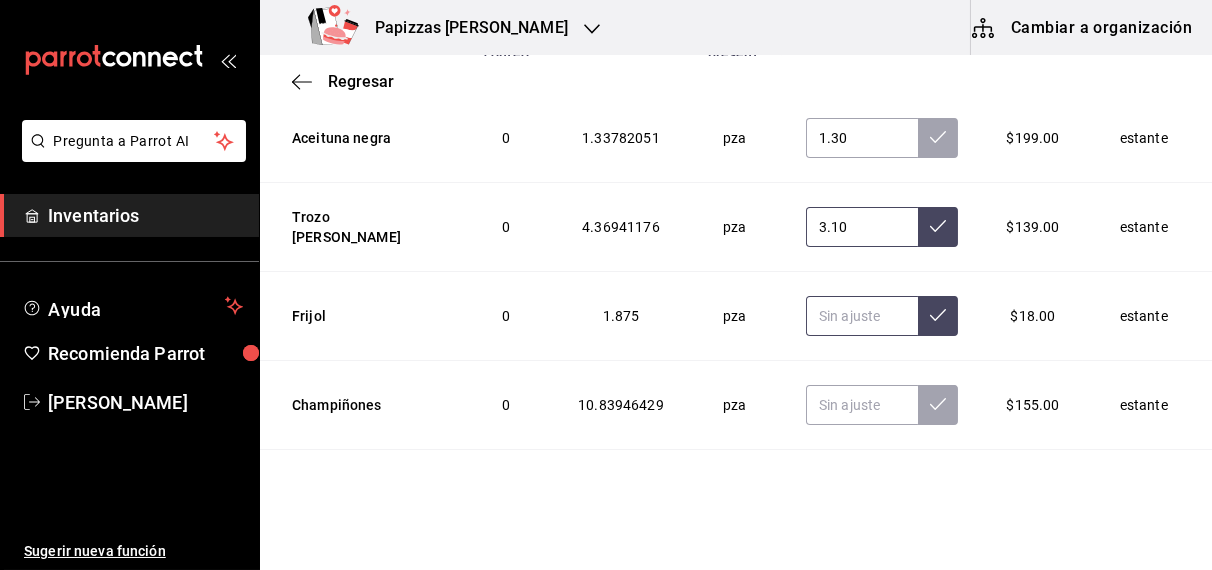 type on "3.10" 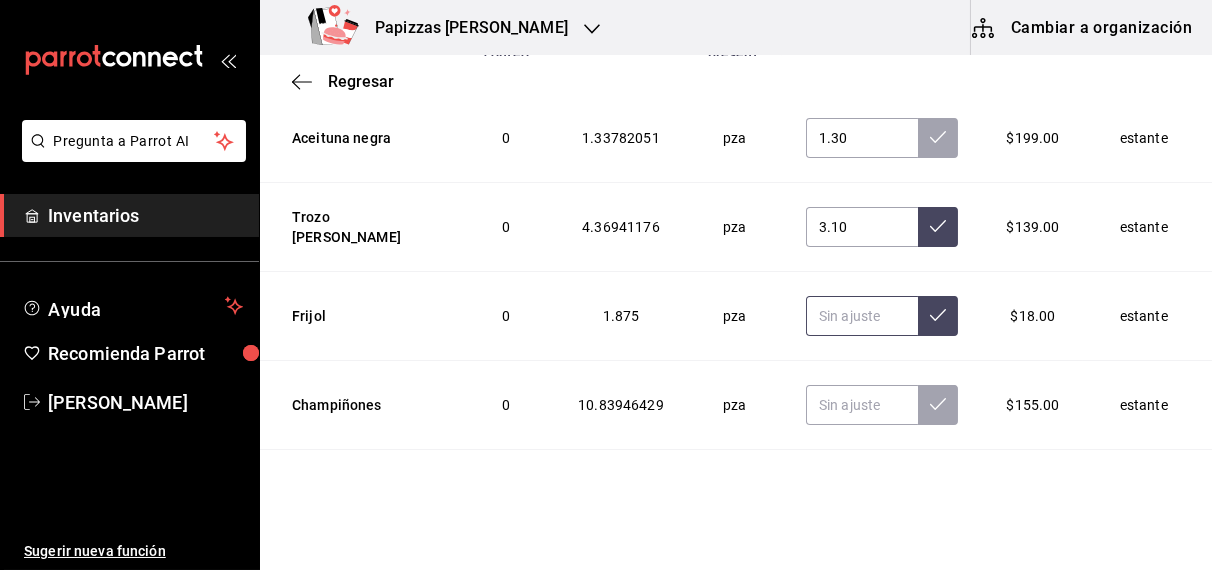 click at bounding box center [862, 316] 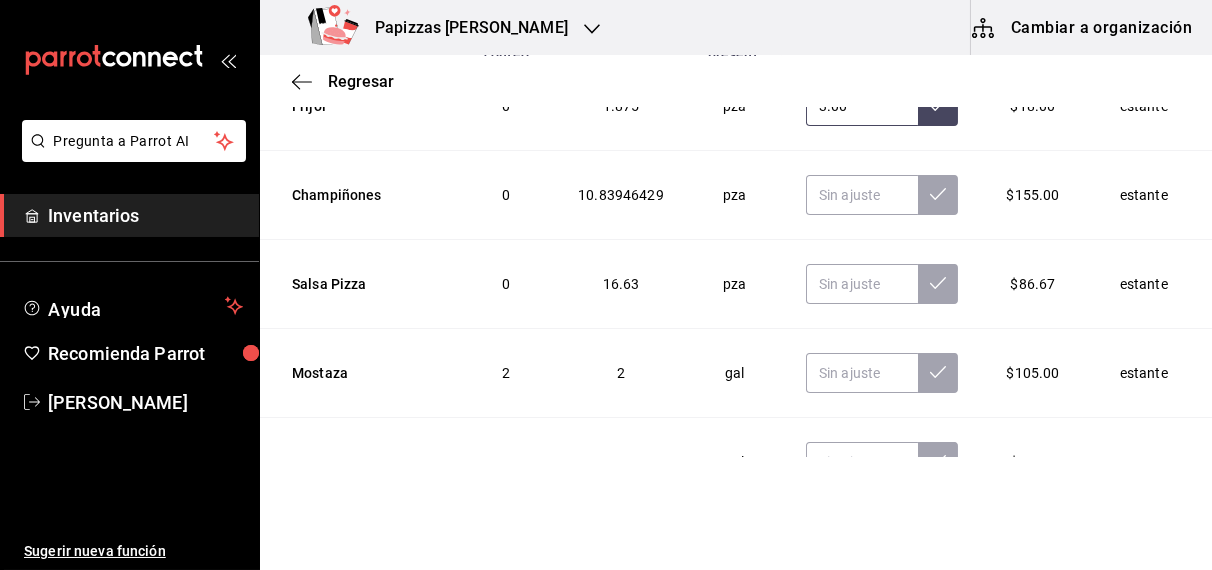 scroll, scrollTop: 6331, scrollLeft: 0, axis: vertical 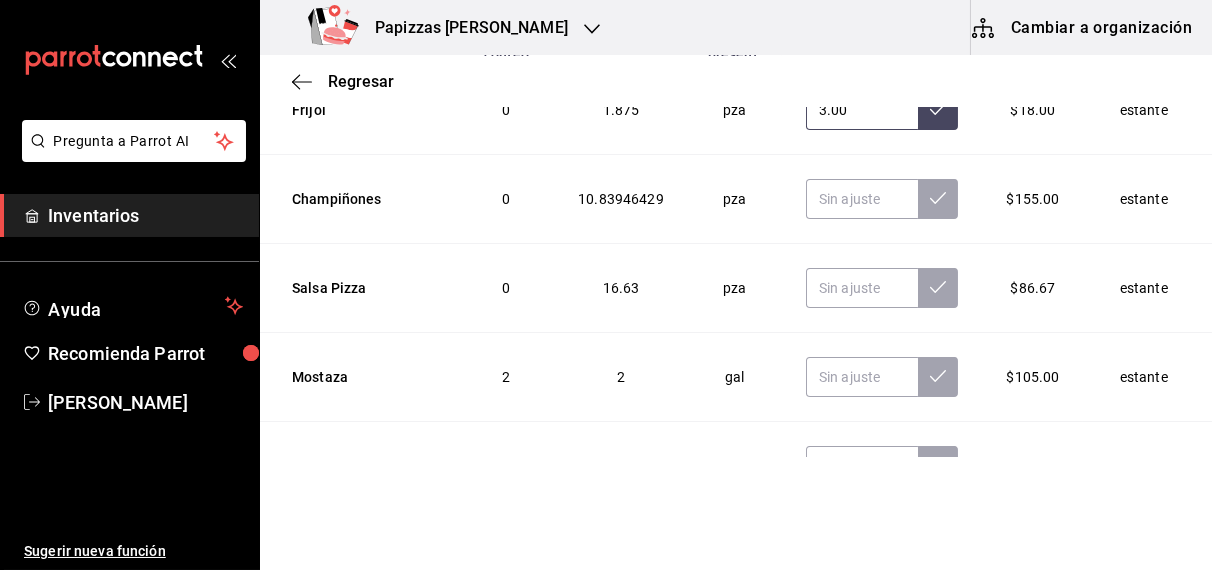type on "3.00" 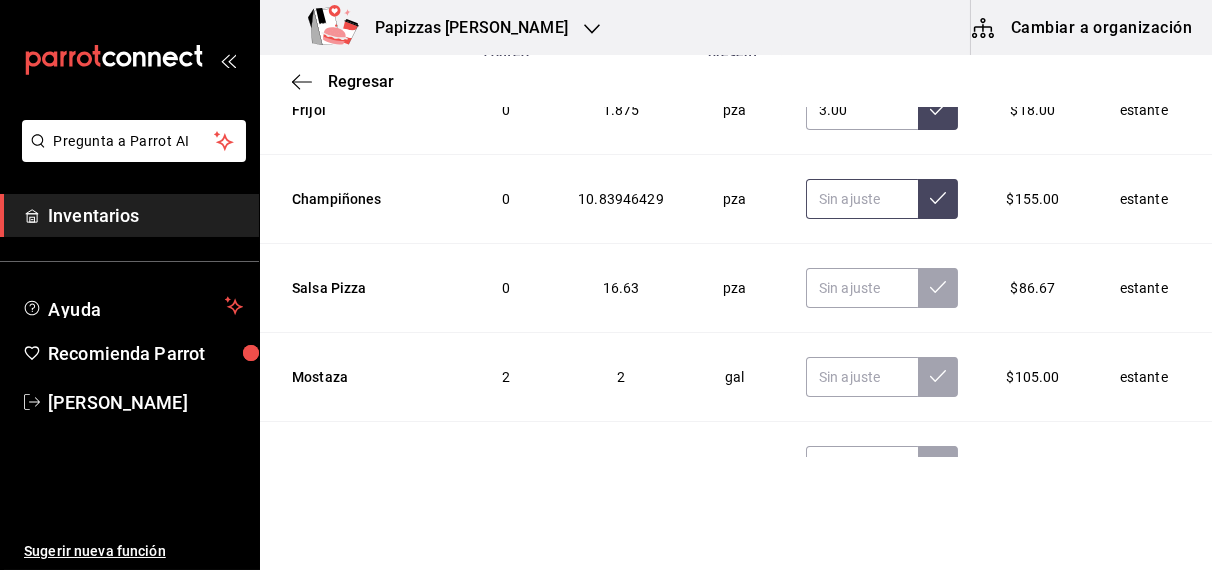click at bounding box center (862, 199) 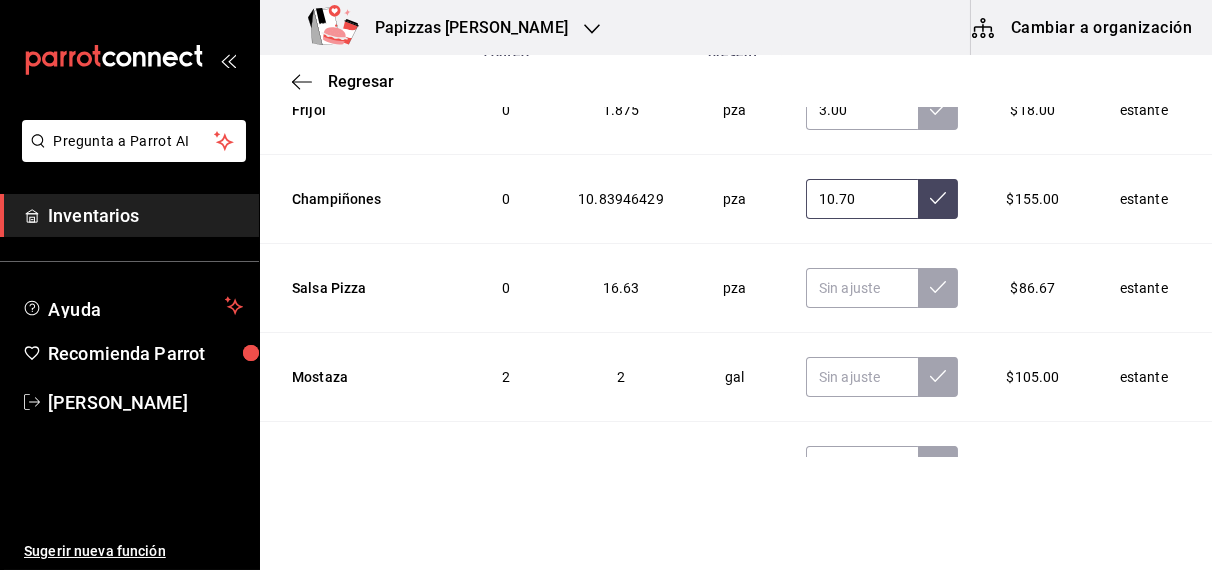 type on "10.70" 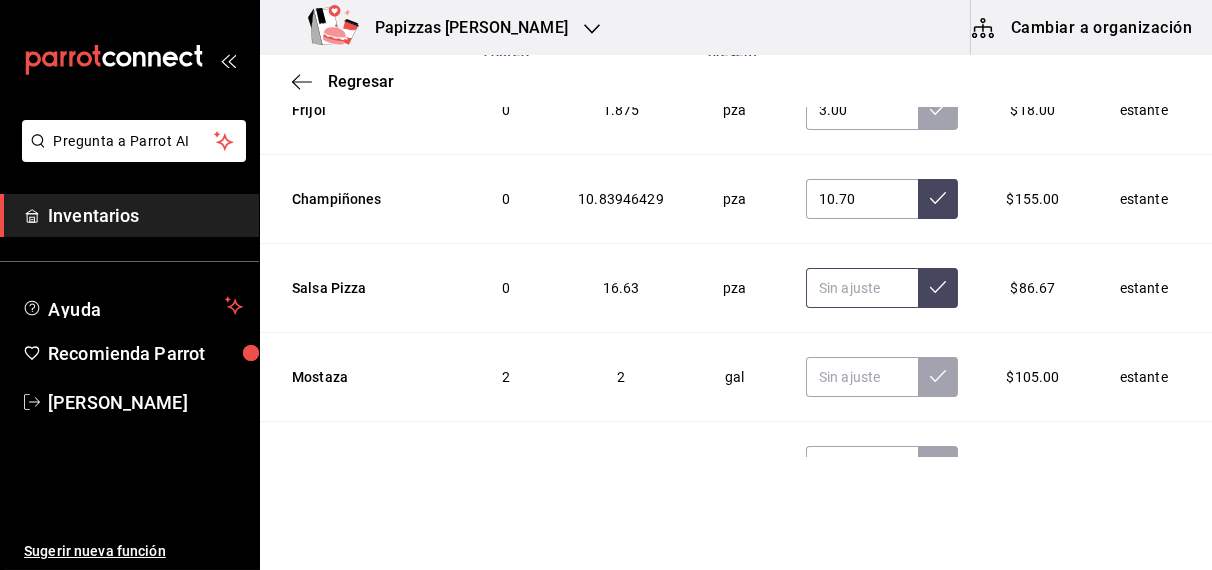 click at bounding box center [862, 288] 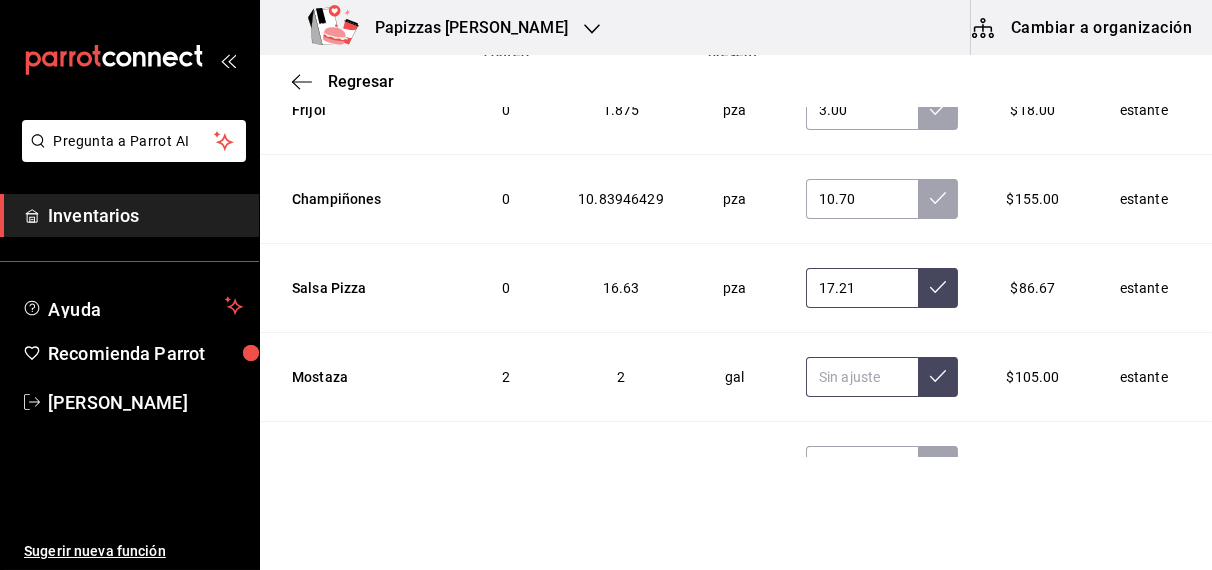 type on "17.21" 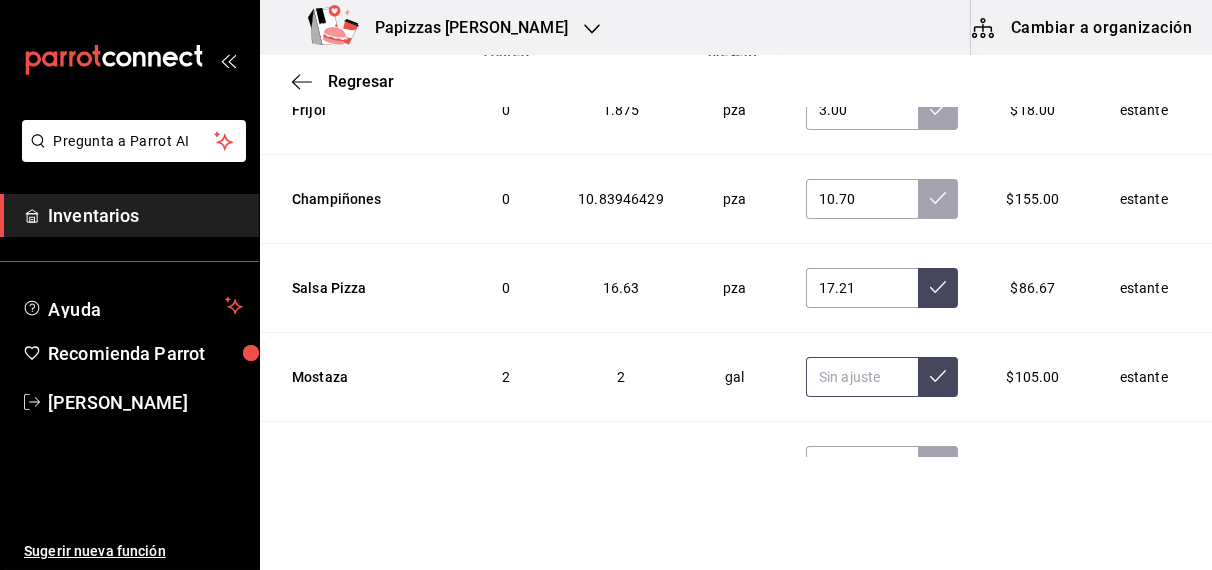 click at bounding box center [862, 377] 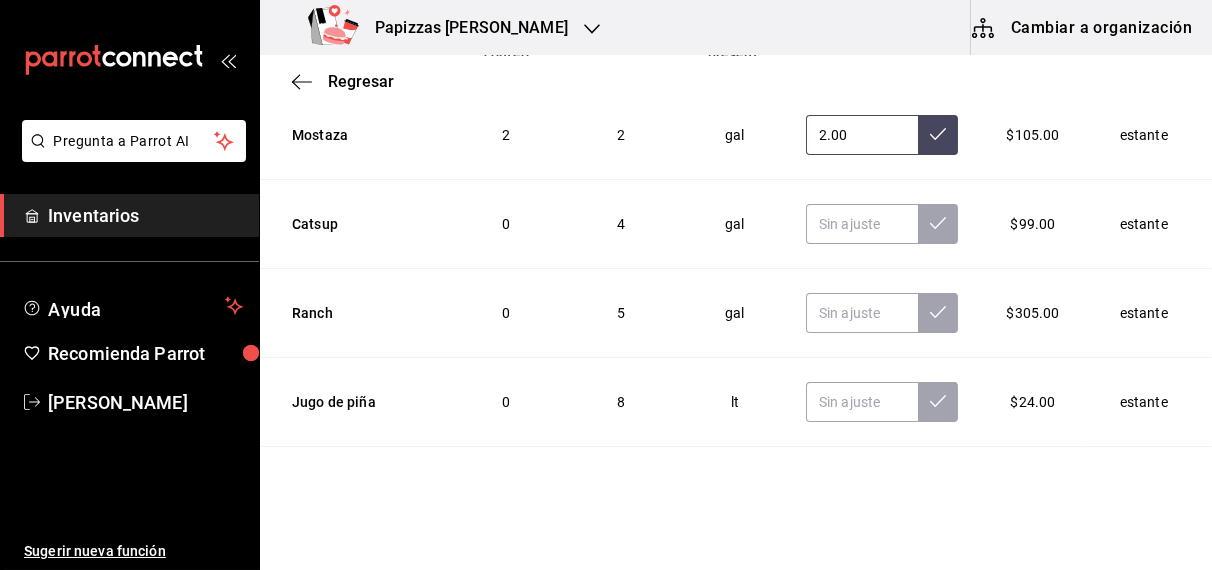 scroll, scrollTop: 6577, scrollLeft: 0, axis: vertical 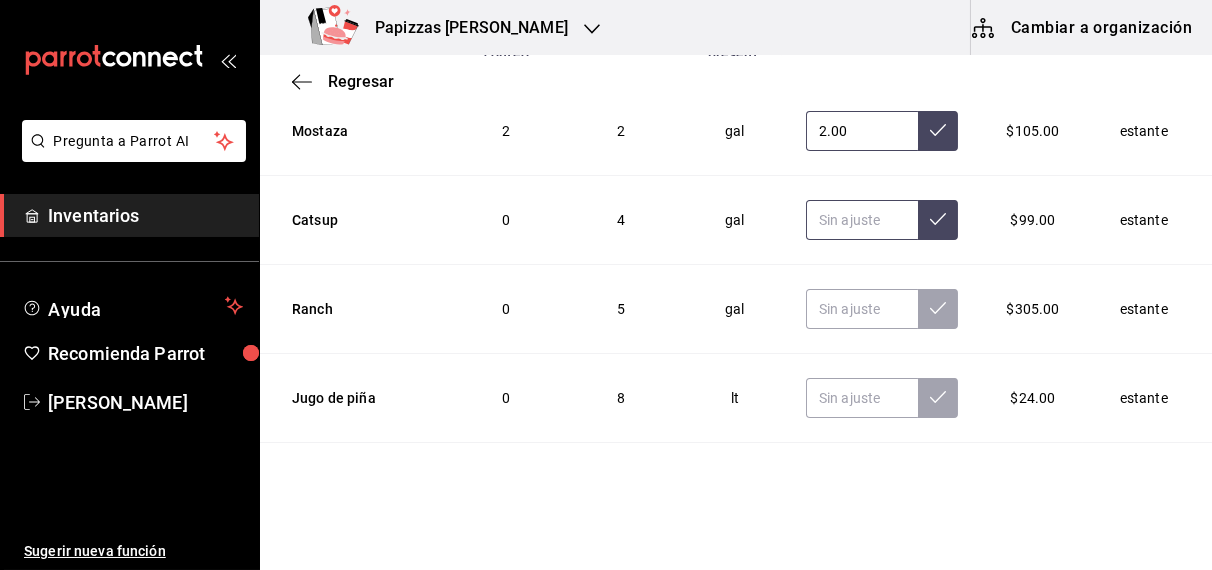 type on "2.00" 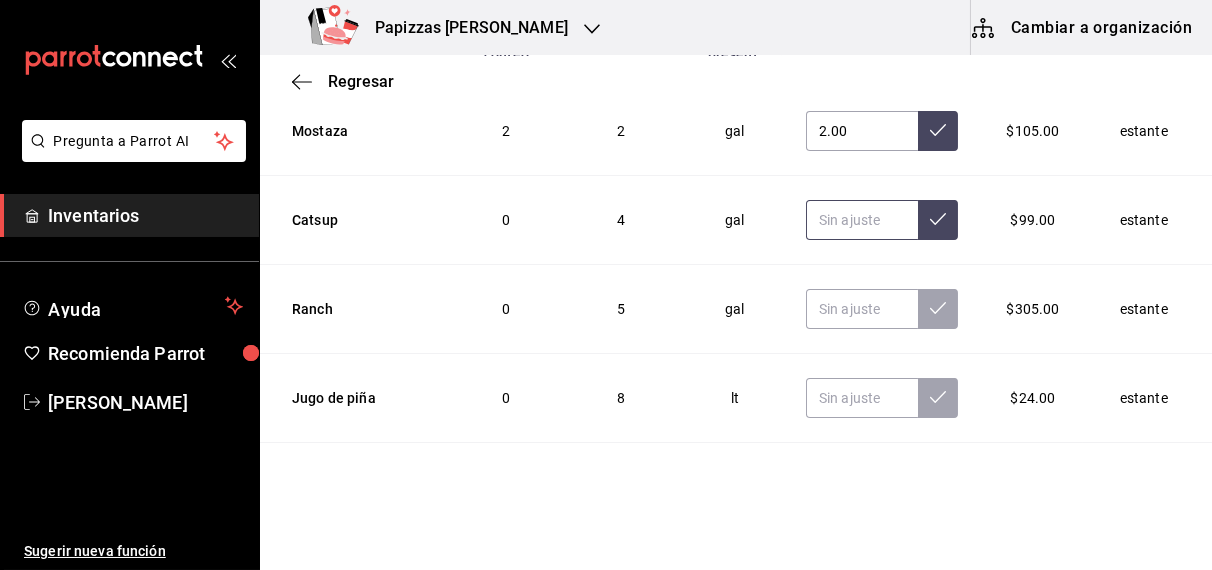click at bounding box center [862, 220] 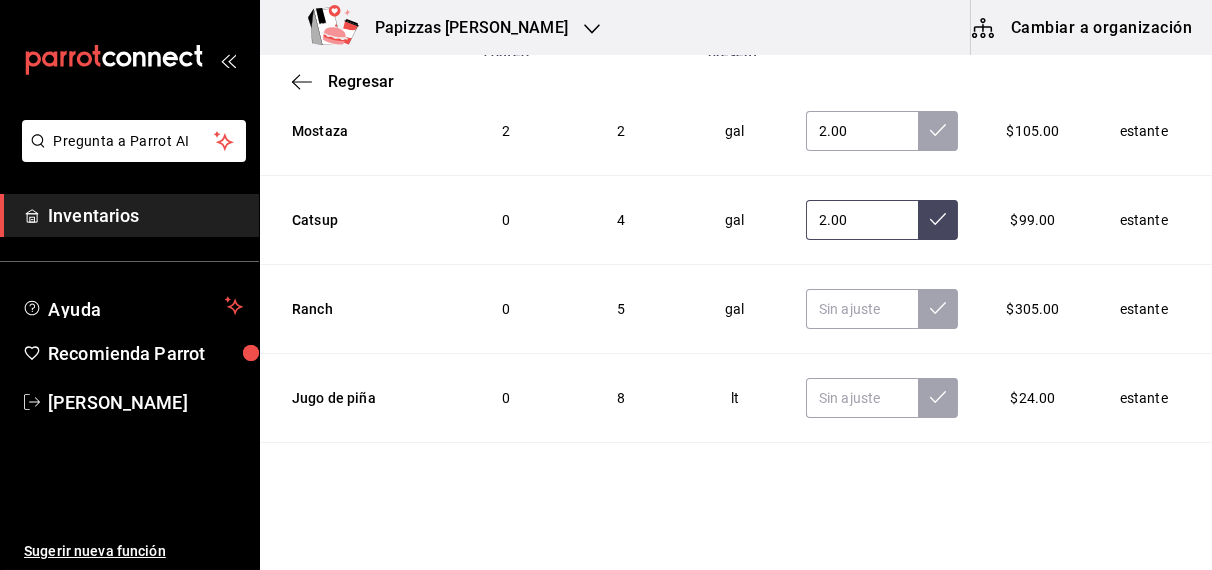 type on "2.00" 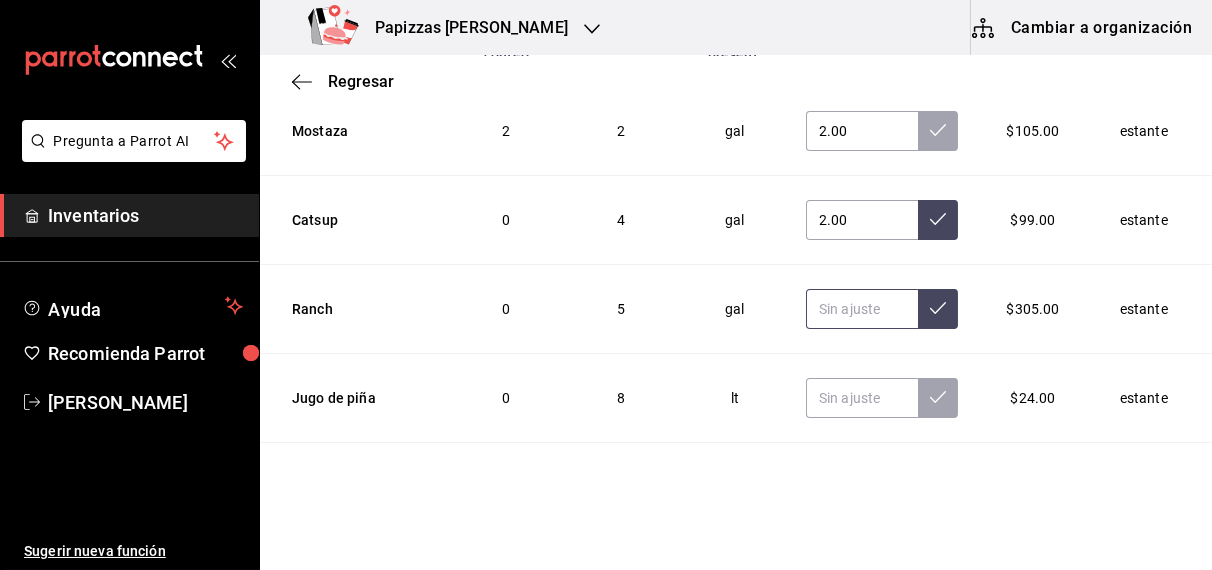click at bounding box center [862, 309] 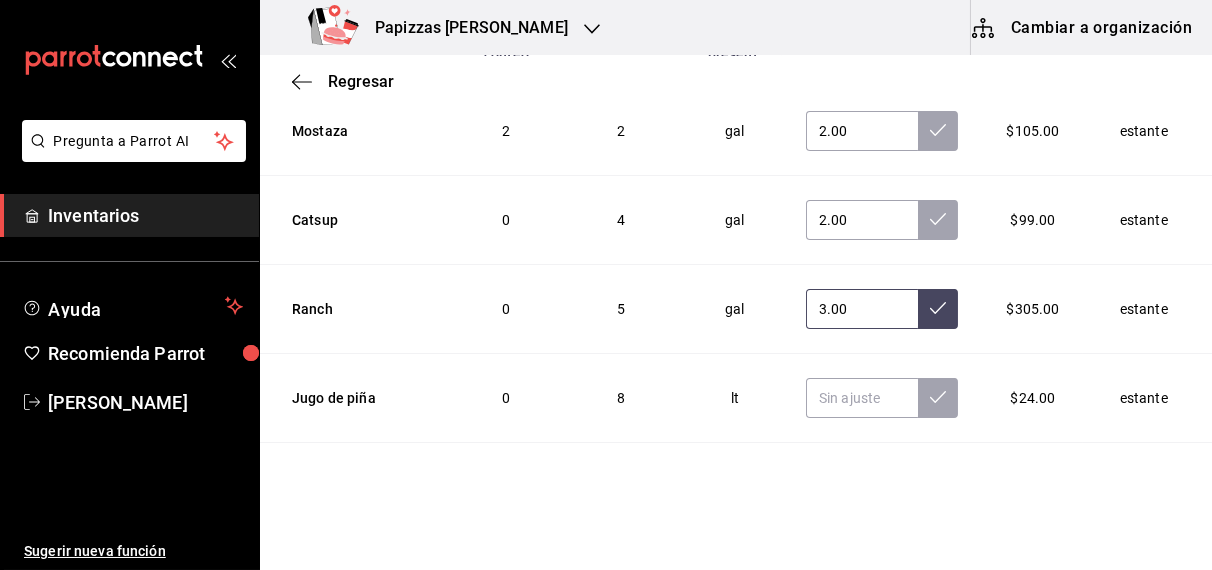 type on "3.00" 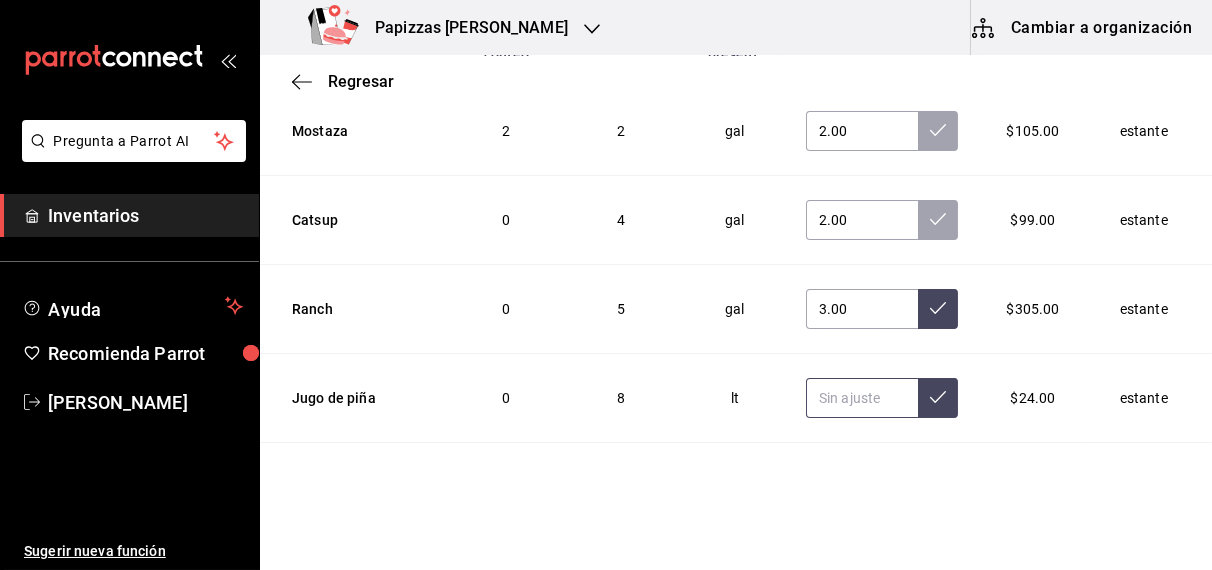 click at bounding box center [862, 398] 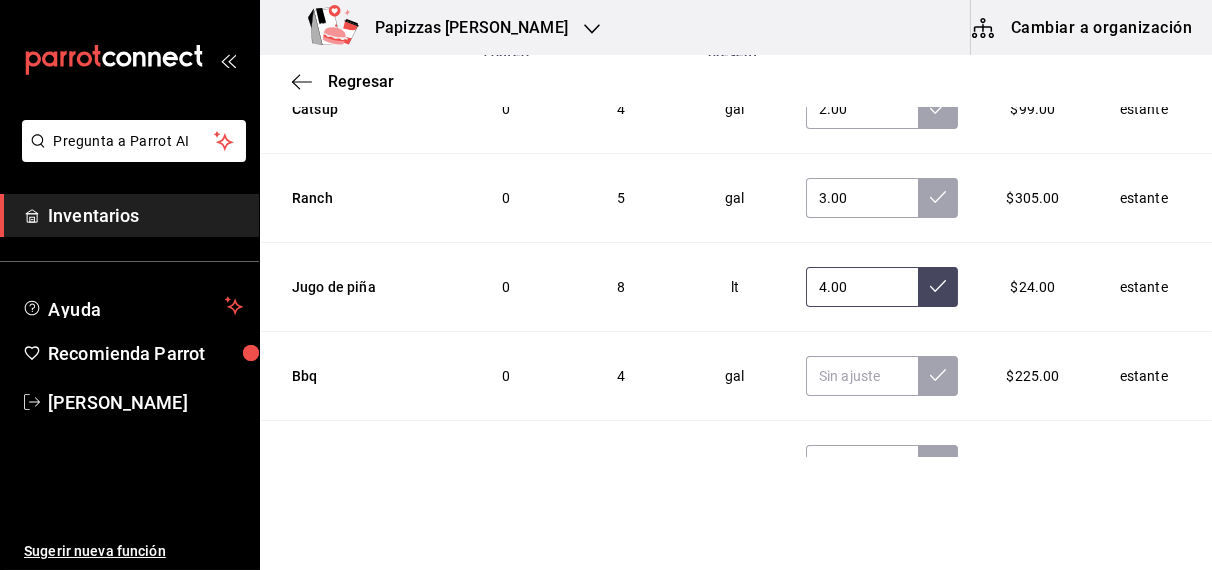 scroll, scrollTop: 6732, scrollLeft: 0, axis: vertical 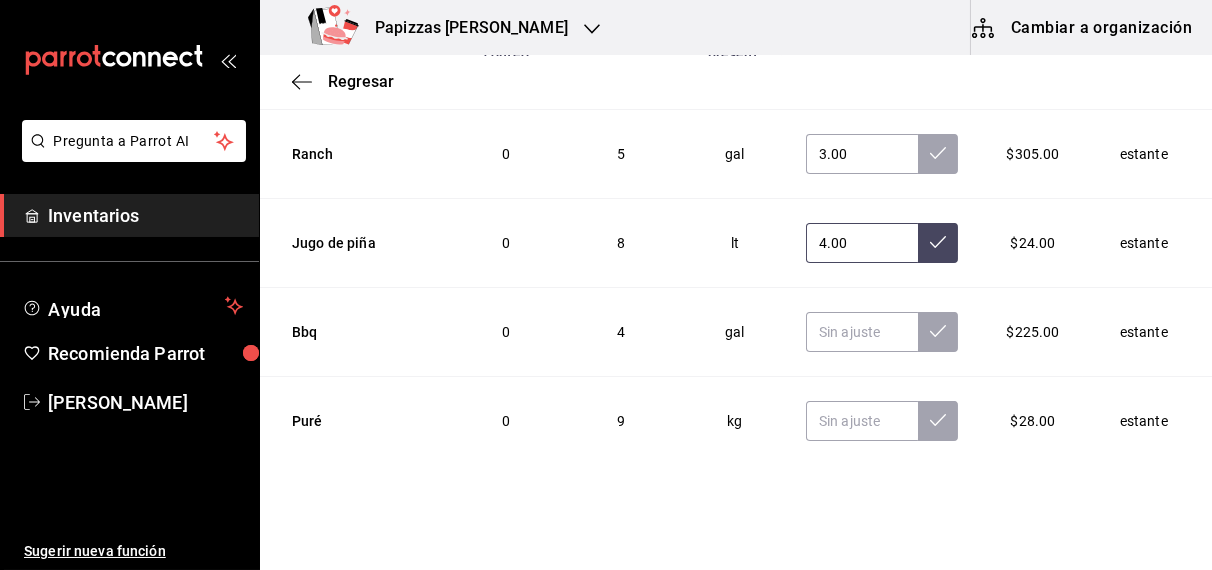 type on "4.00" 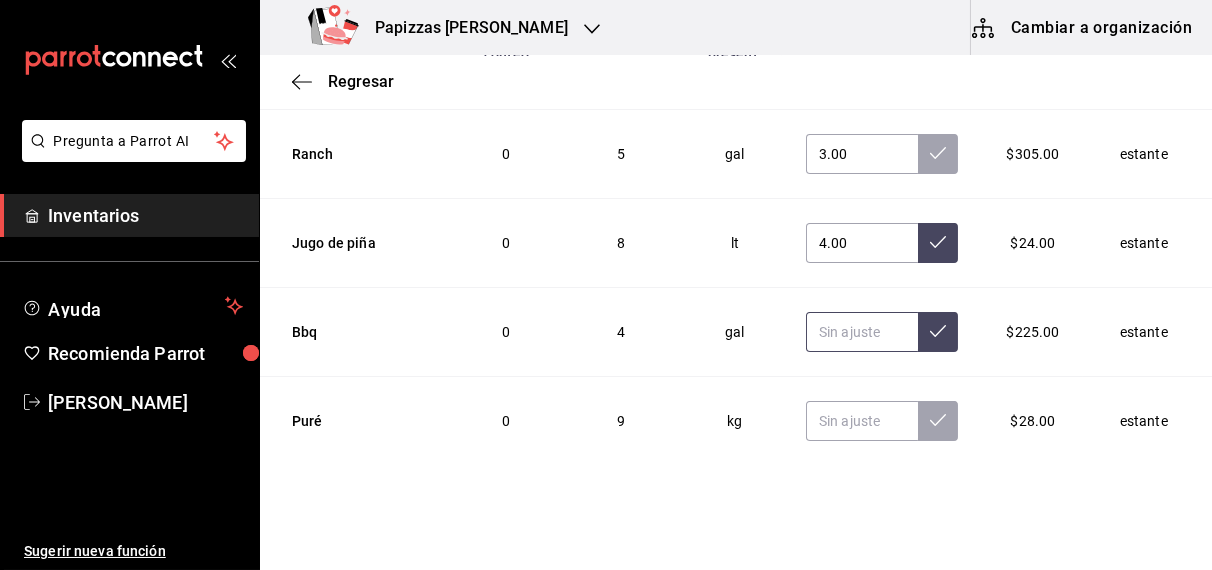 click at bounding box center (862, 332) 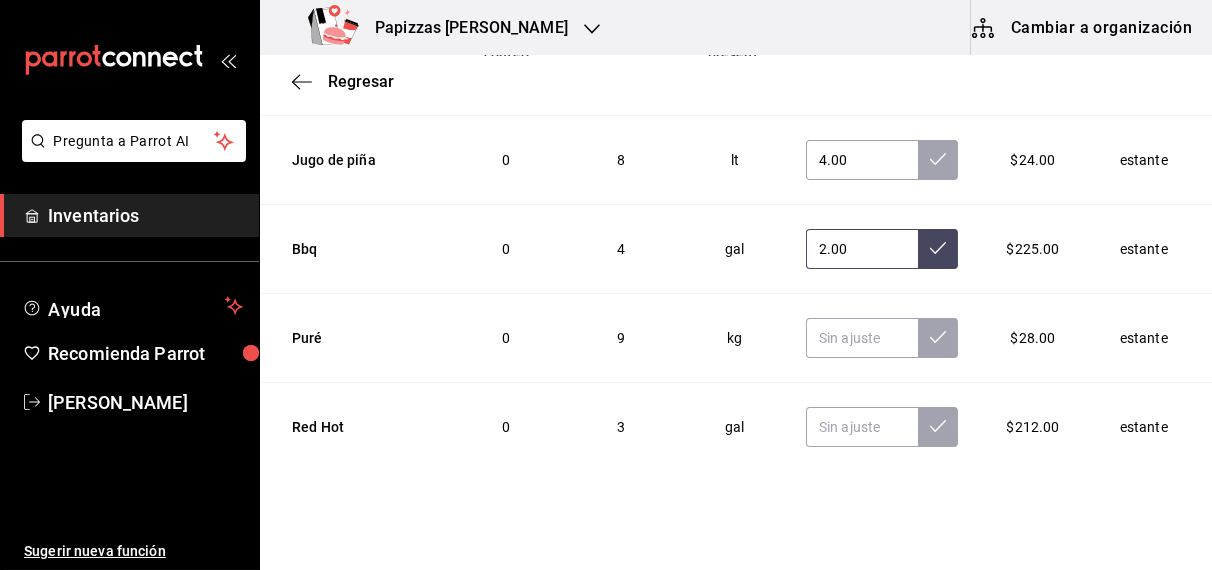 scroll, scrollTop: 6857, scrollLeft: 0, axis: vertical 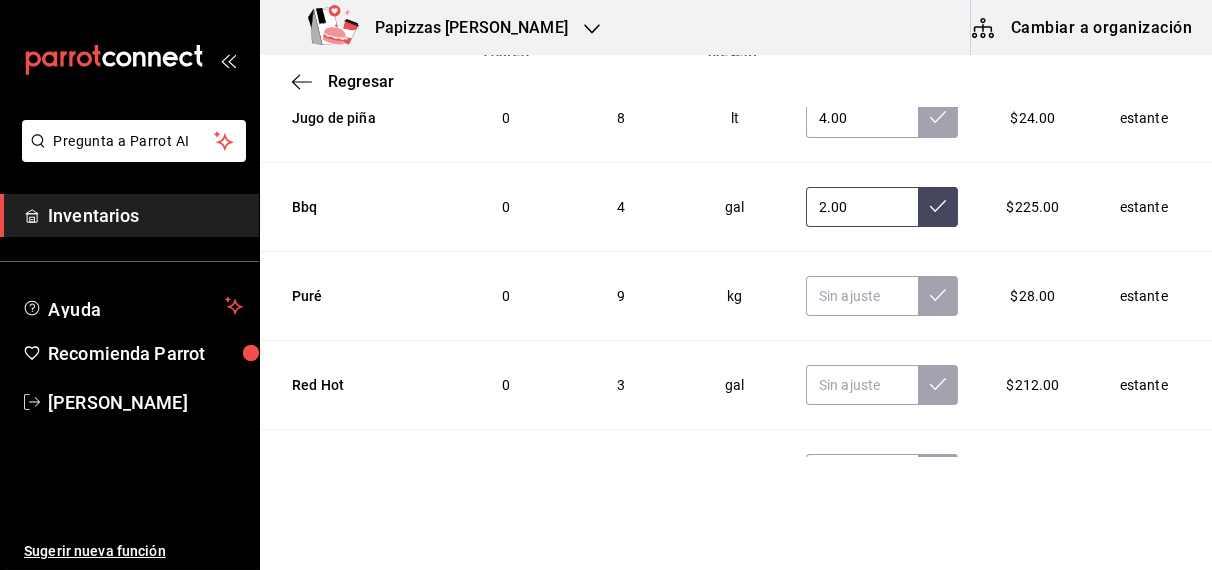 type on "2.00" 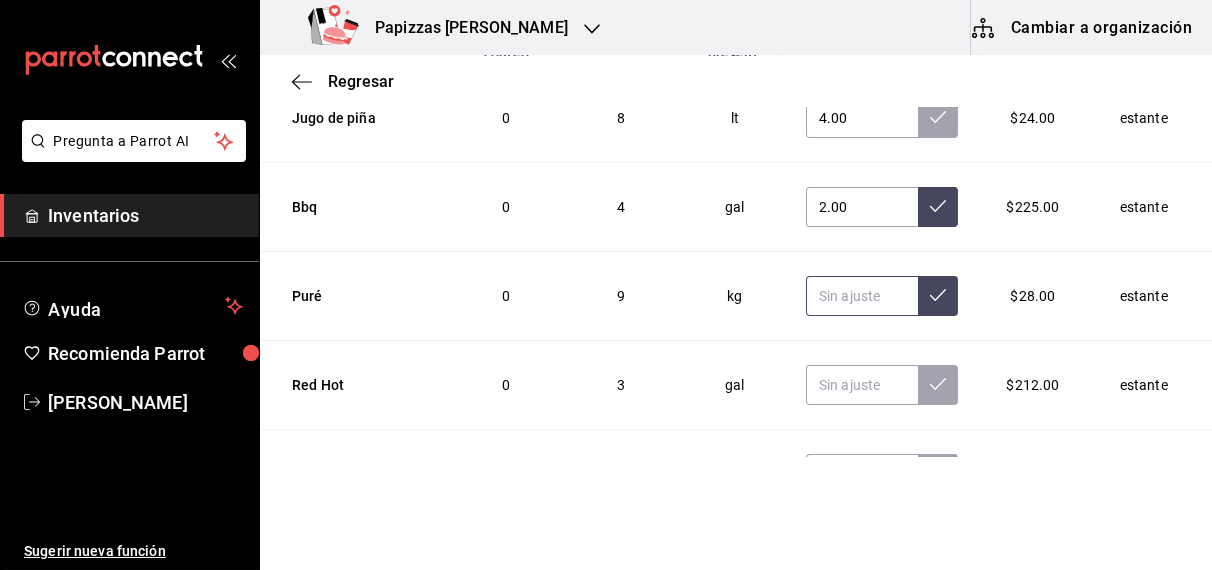 click at bounding box center (862, 296) 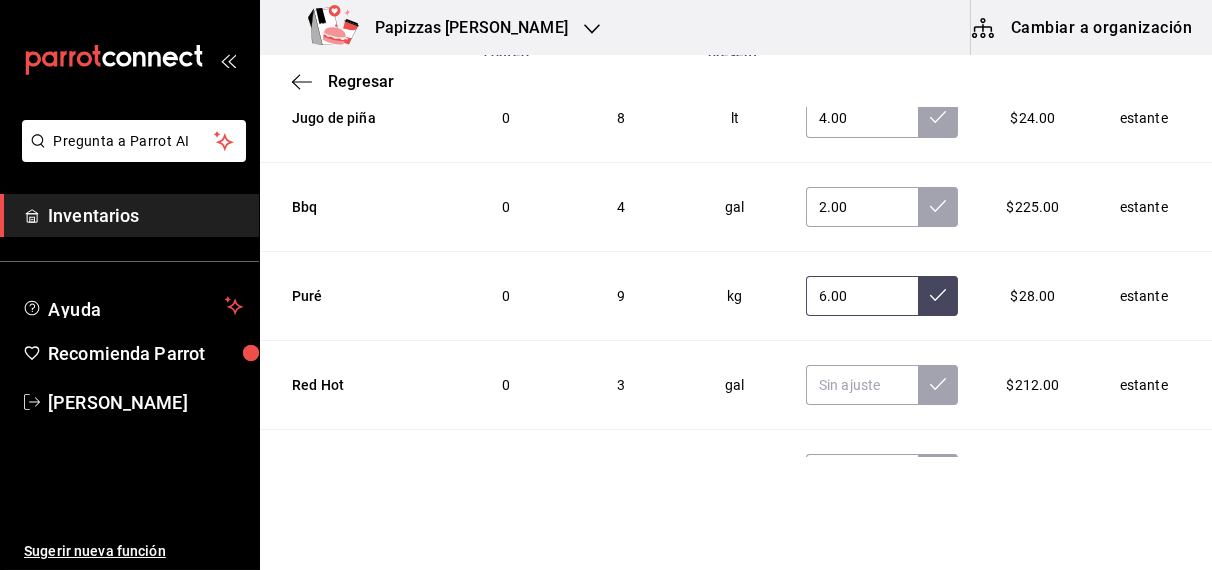 type on "6.00" 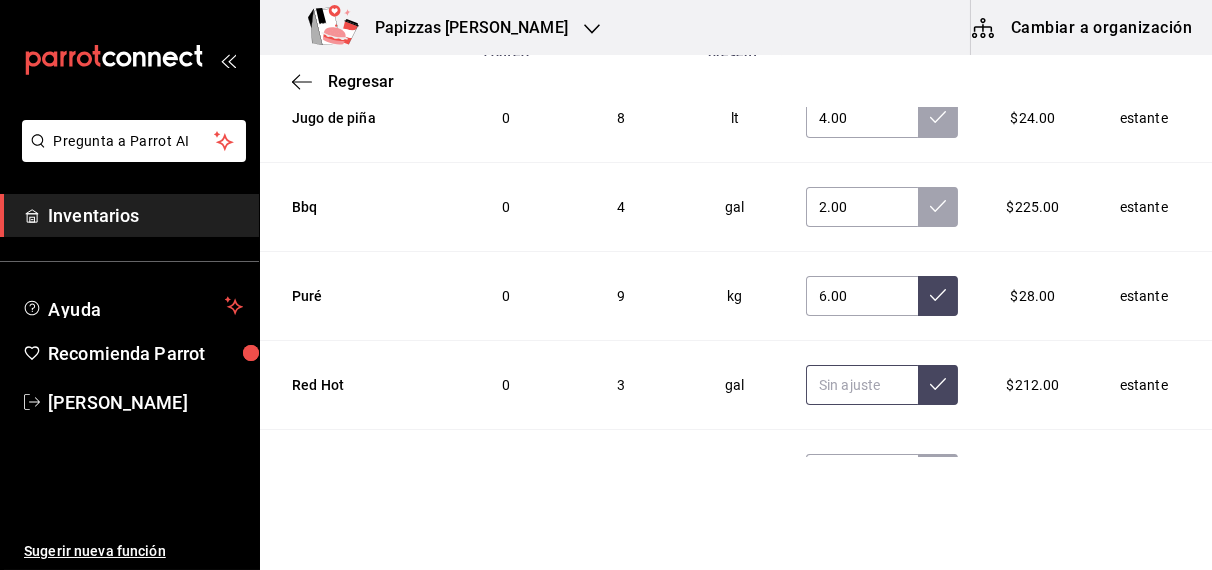 click at bounding box center [862, 385] 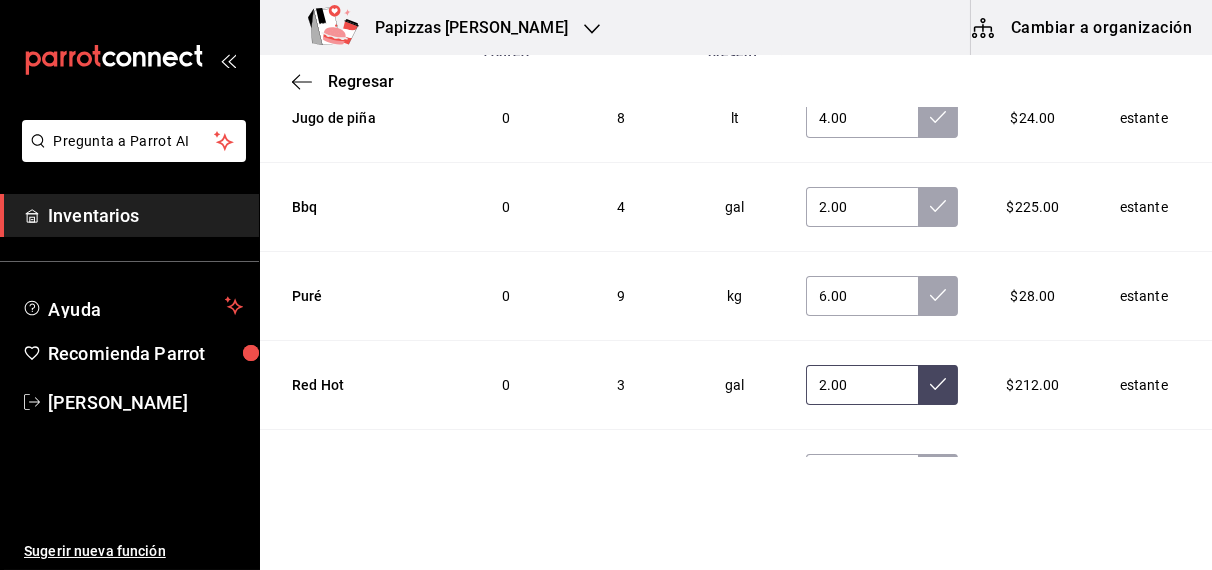 type on "2.00" 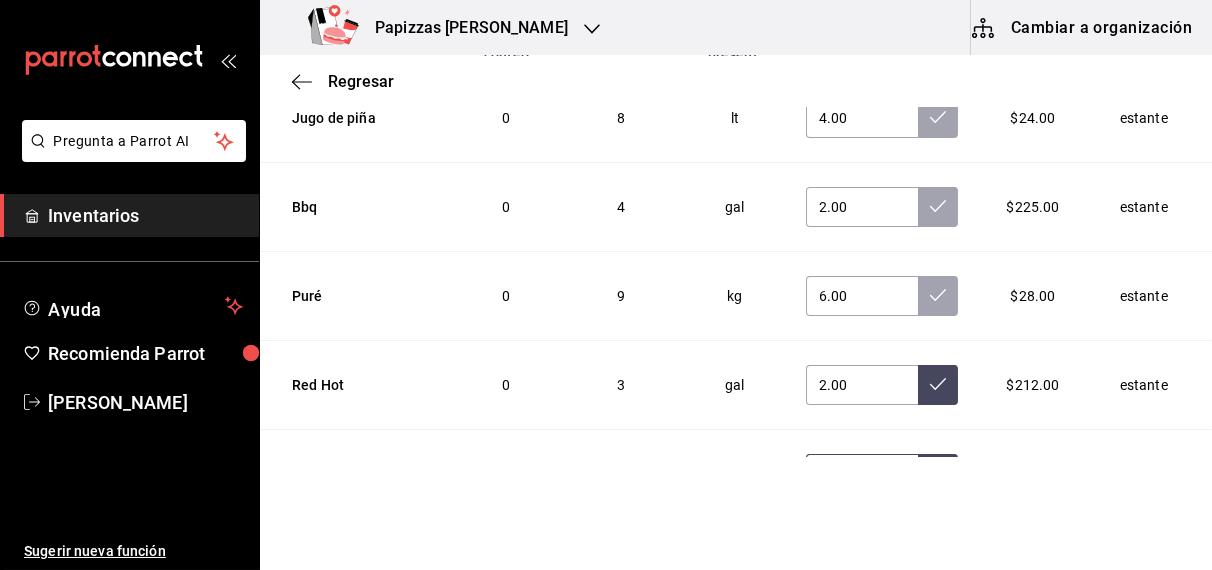 click at bounding box center [862, 474] 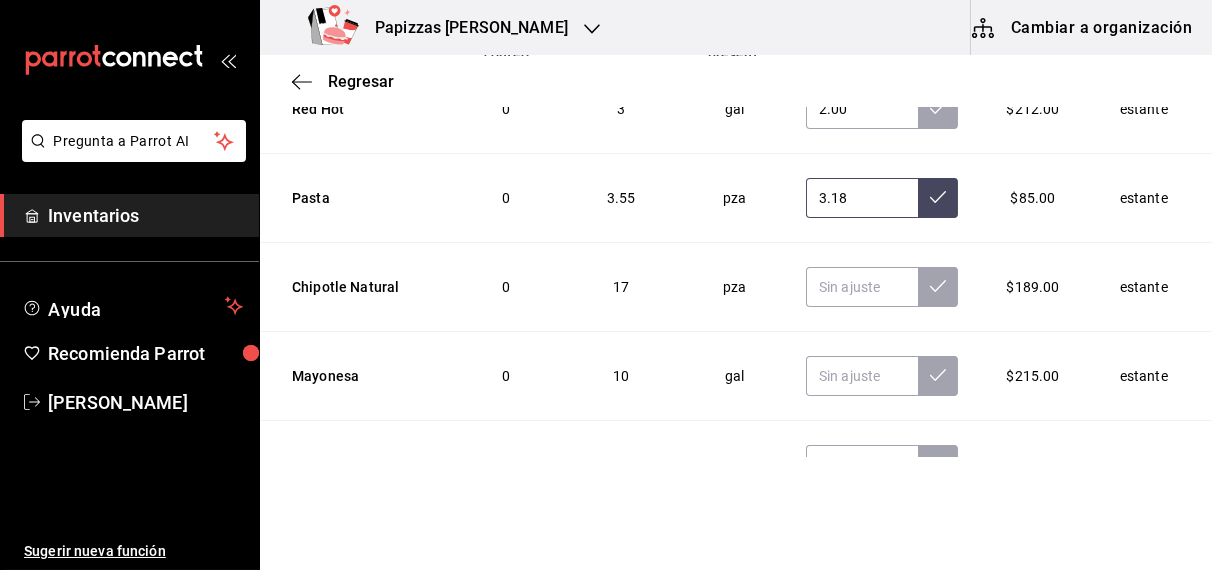 scroll, scrollTop: 7135, scrollLeft: 0, axis: vertical 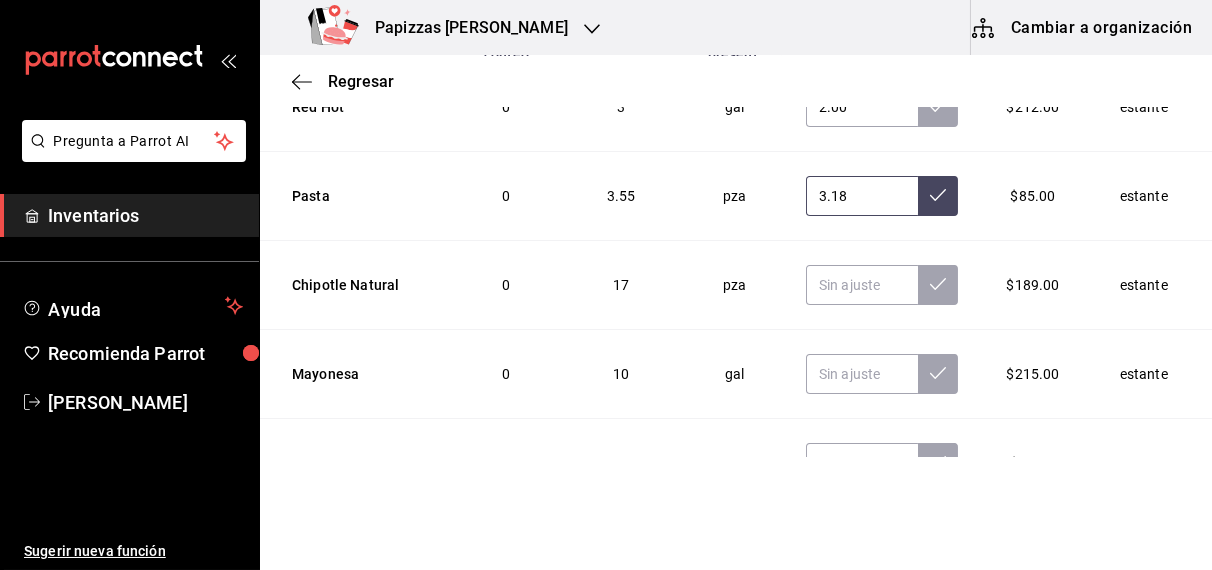 type on "3.18" 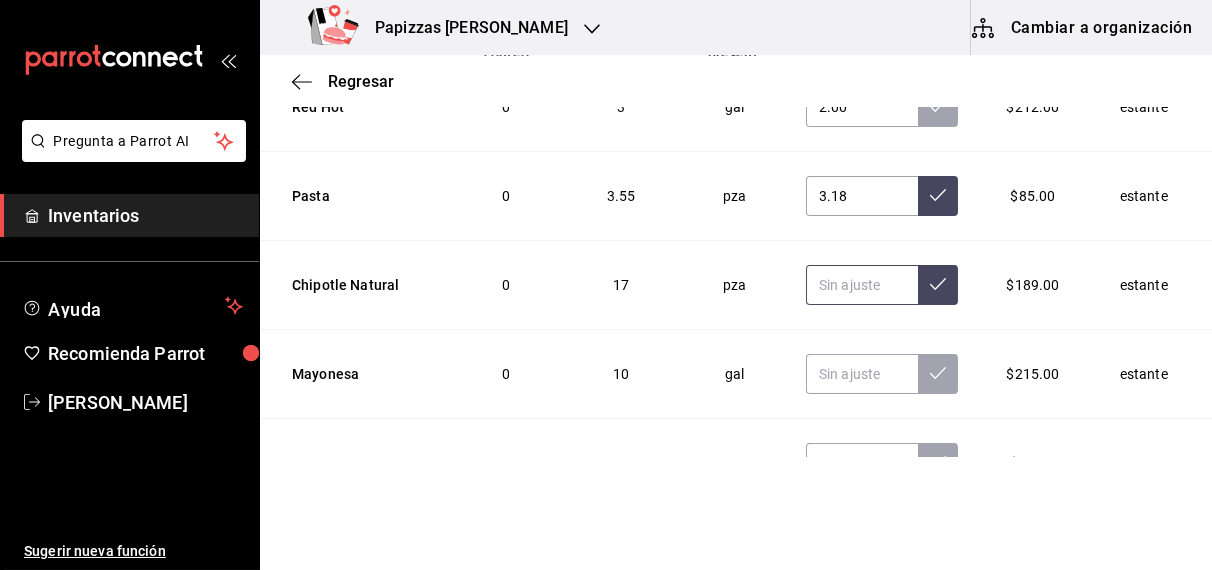 click at bounding box center (862, 285) 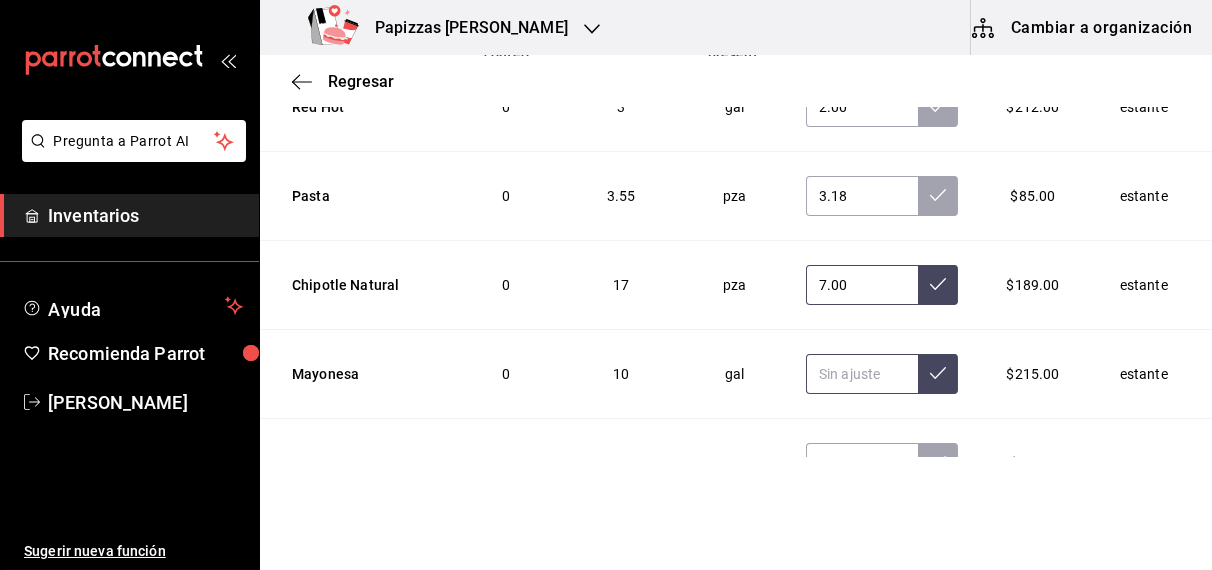 type on "7.00" 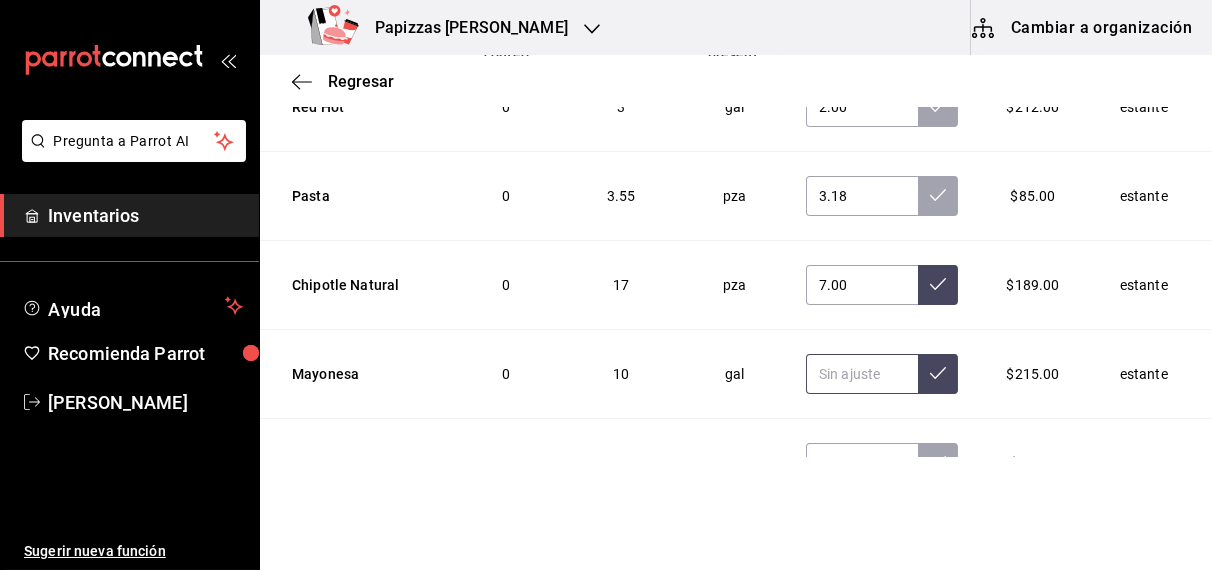 click at bounding box center (862, 374) 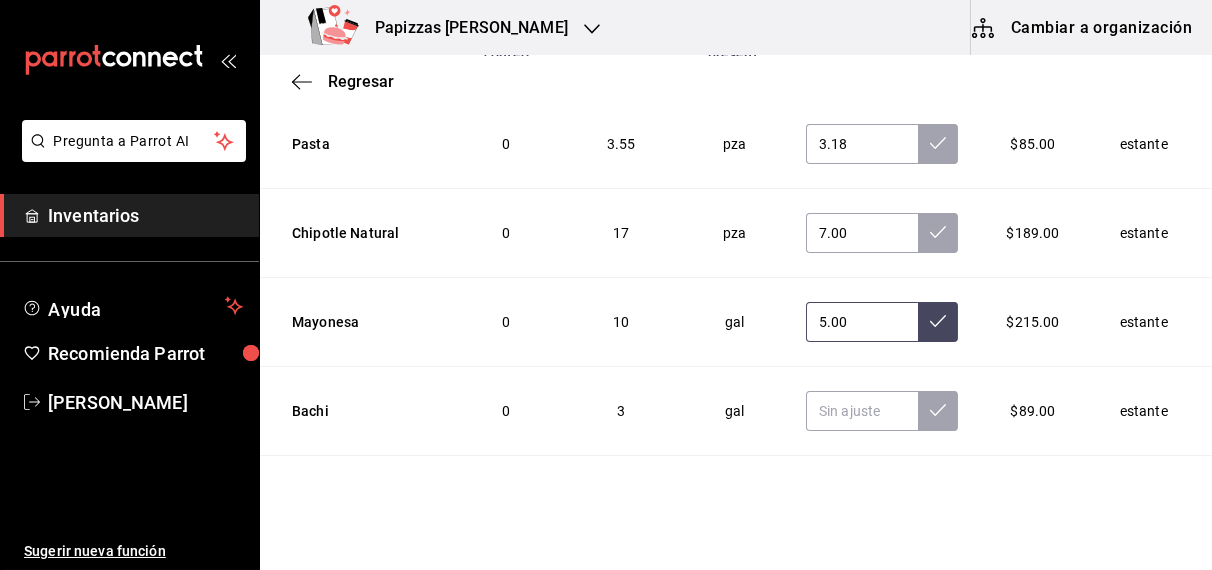 scroll, scrollTop: 7251, scrollLeft: 0, axis: vertical 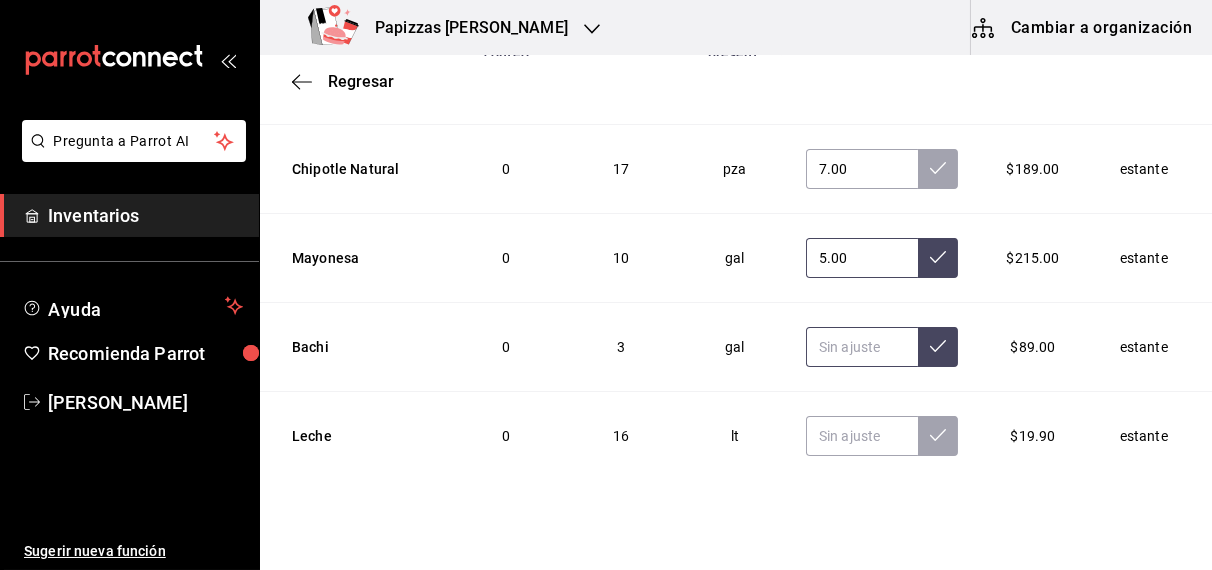 type on "5.00" 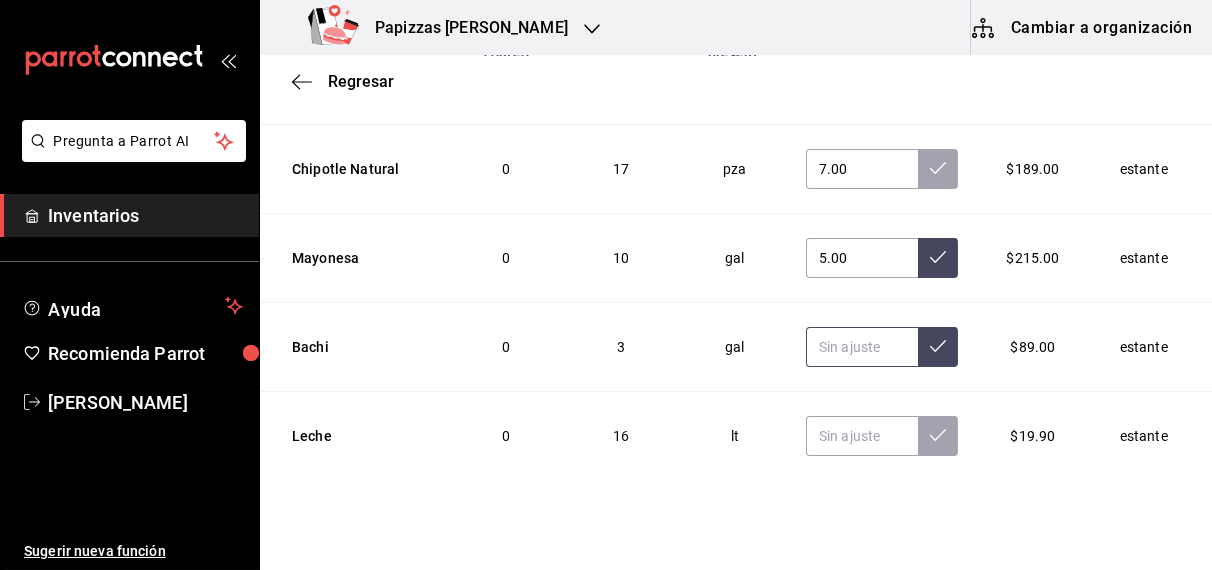 click at bounding box center [862, 347] 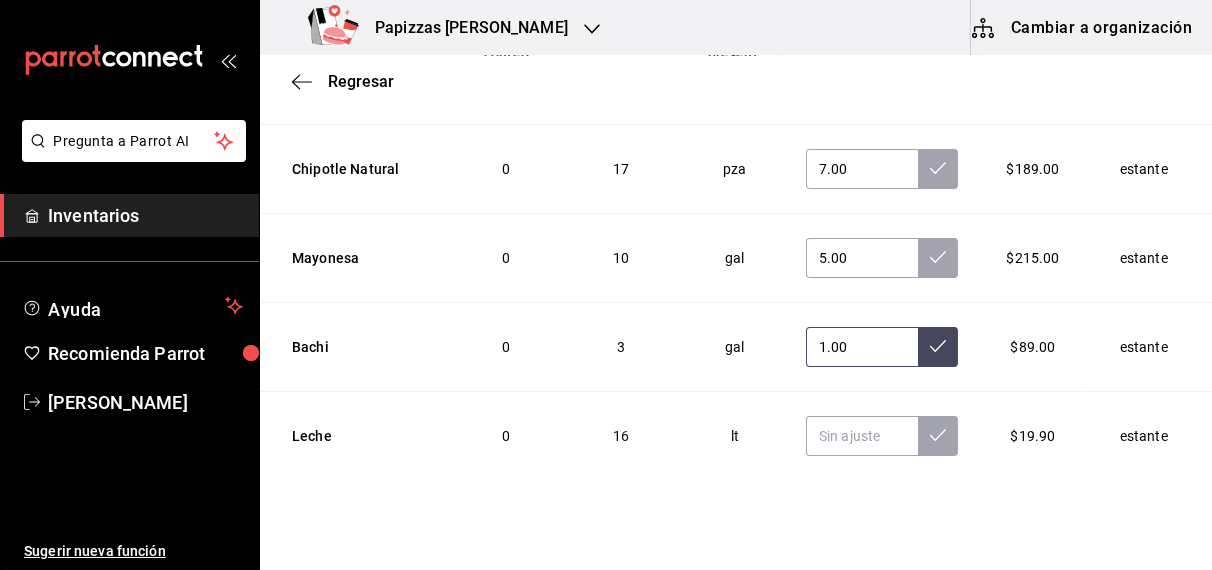 type on "1.00" 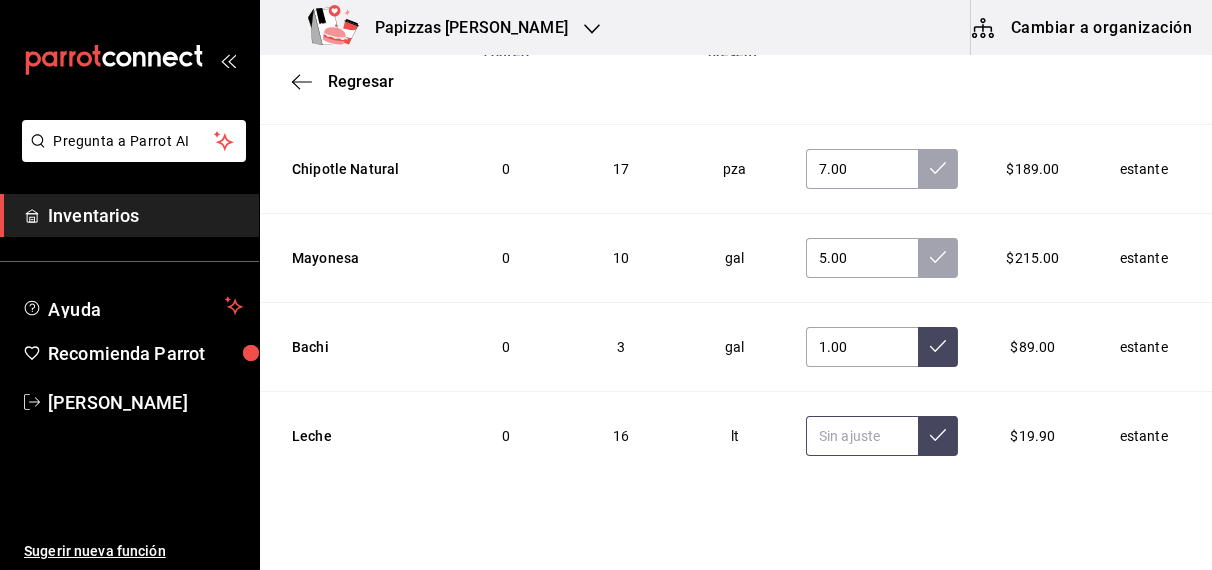 click at bounding box center (862, 436) 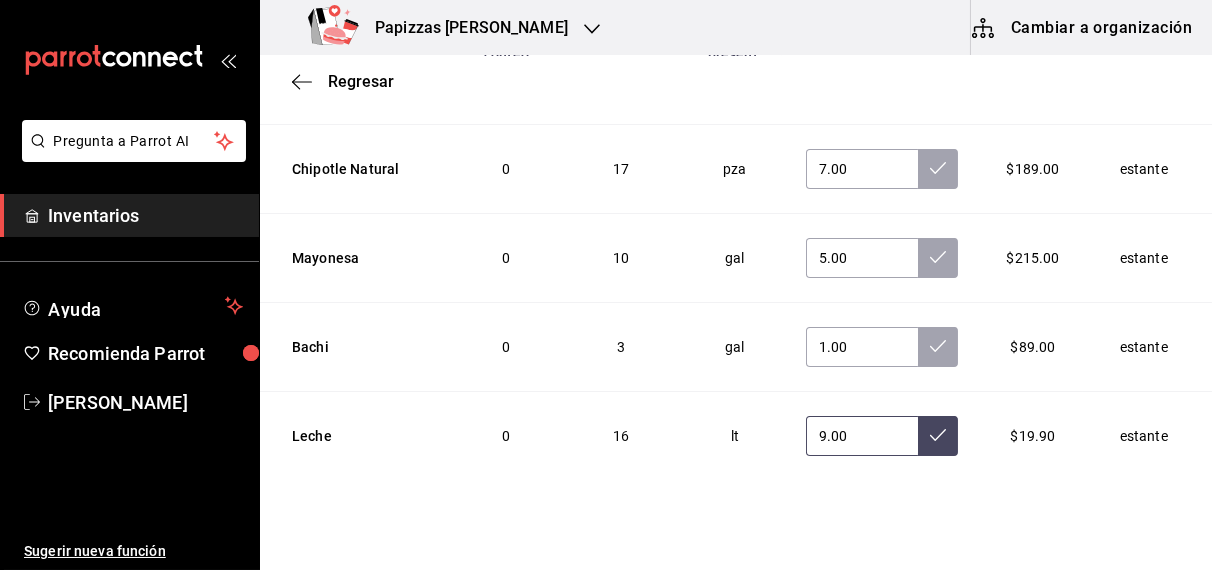 type on "9.00" 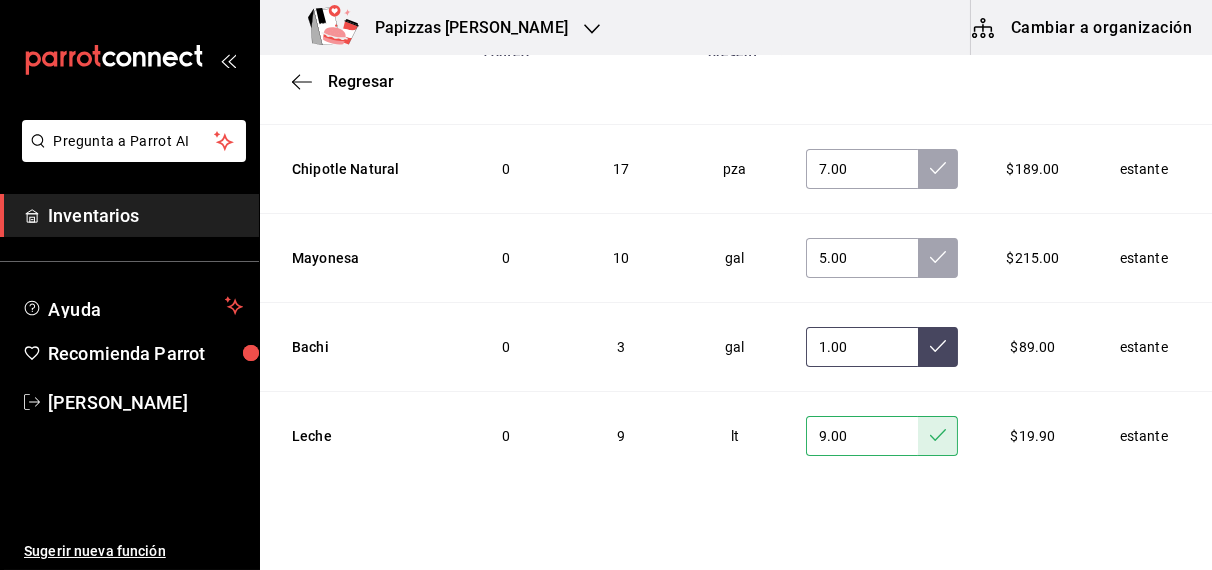 click at bounding box center (938, 347) 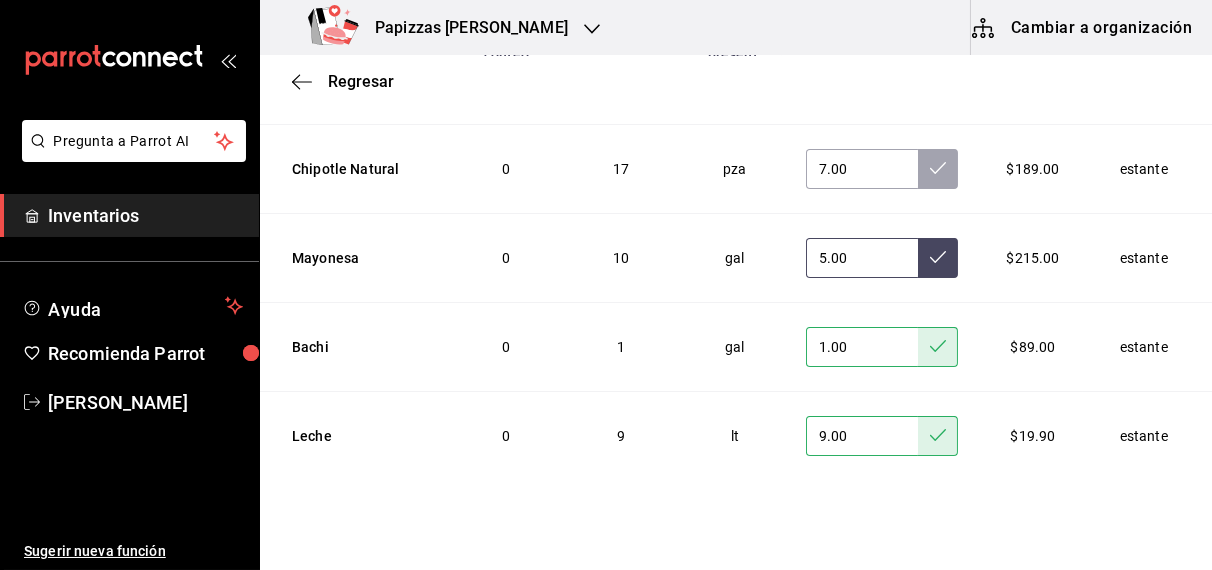 click at bounding box center [938, 258] 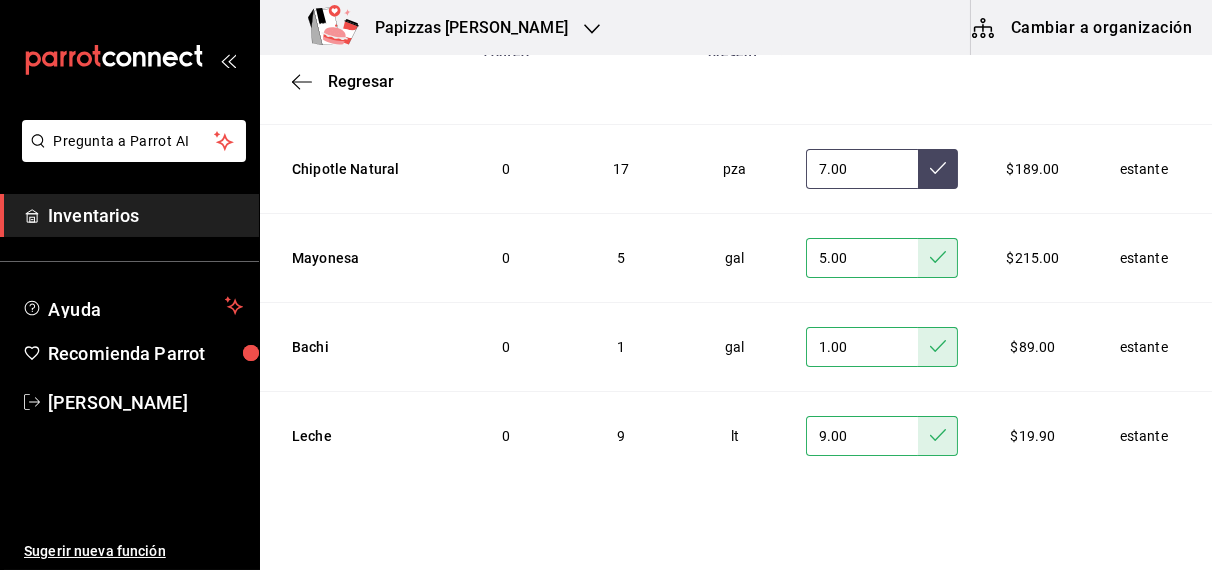 click 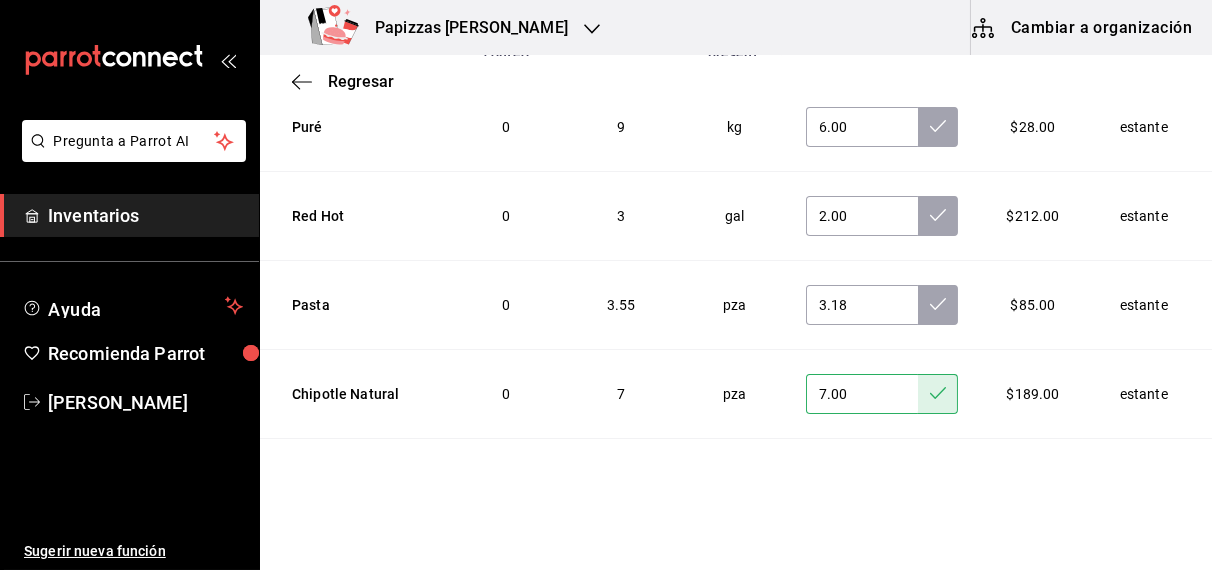 scroll, scrollTop: 7025, scrollLeft: 0, axis: vertical 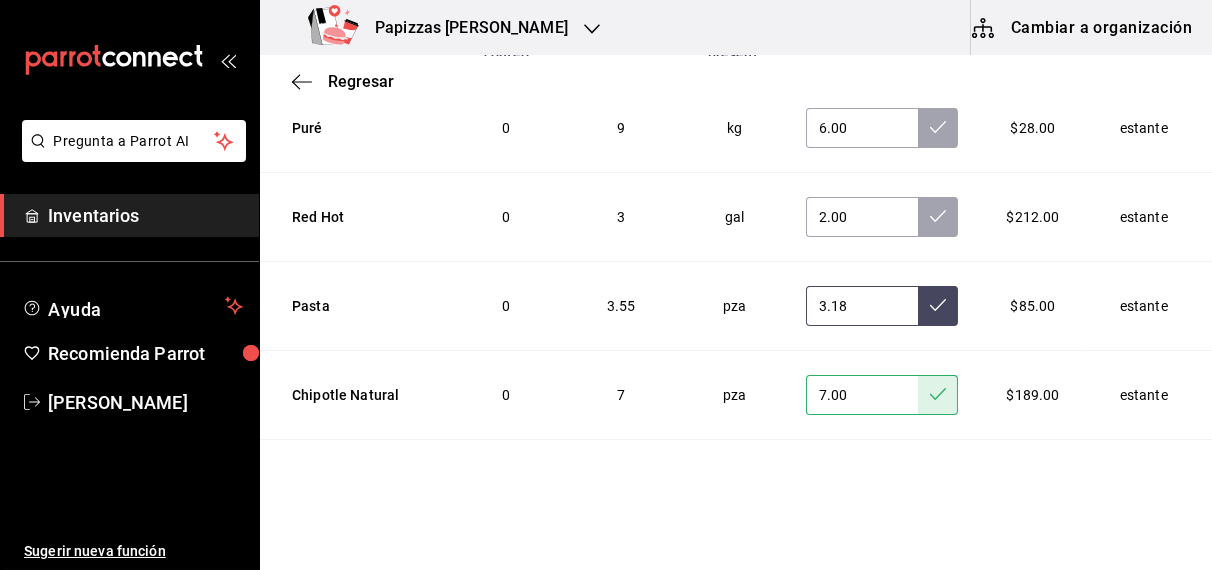 click 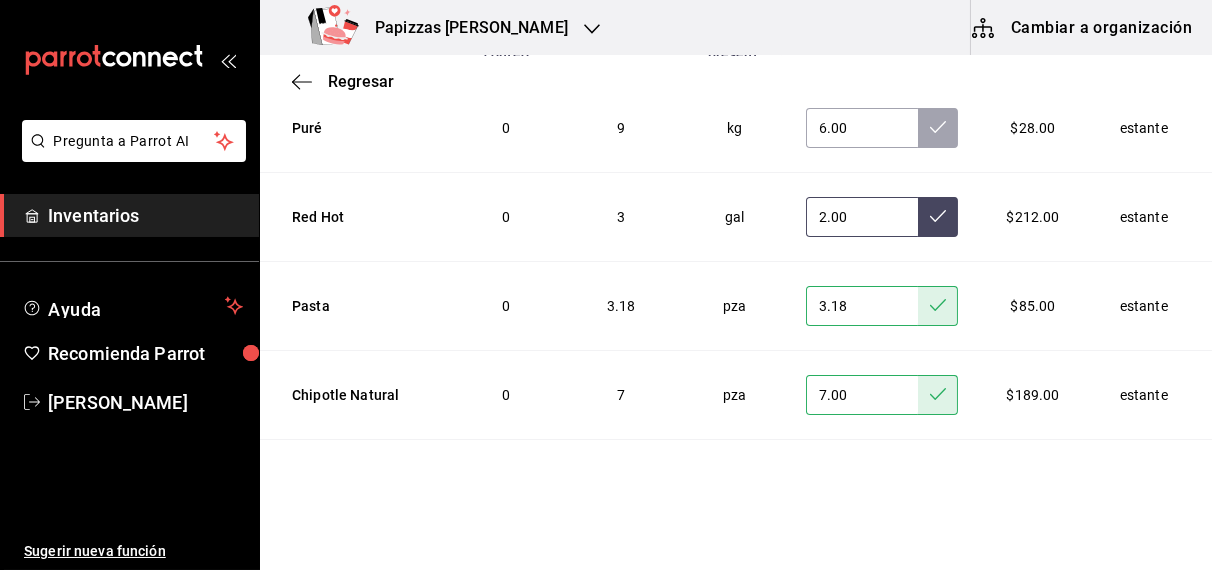 click 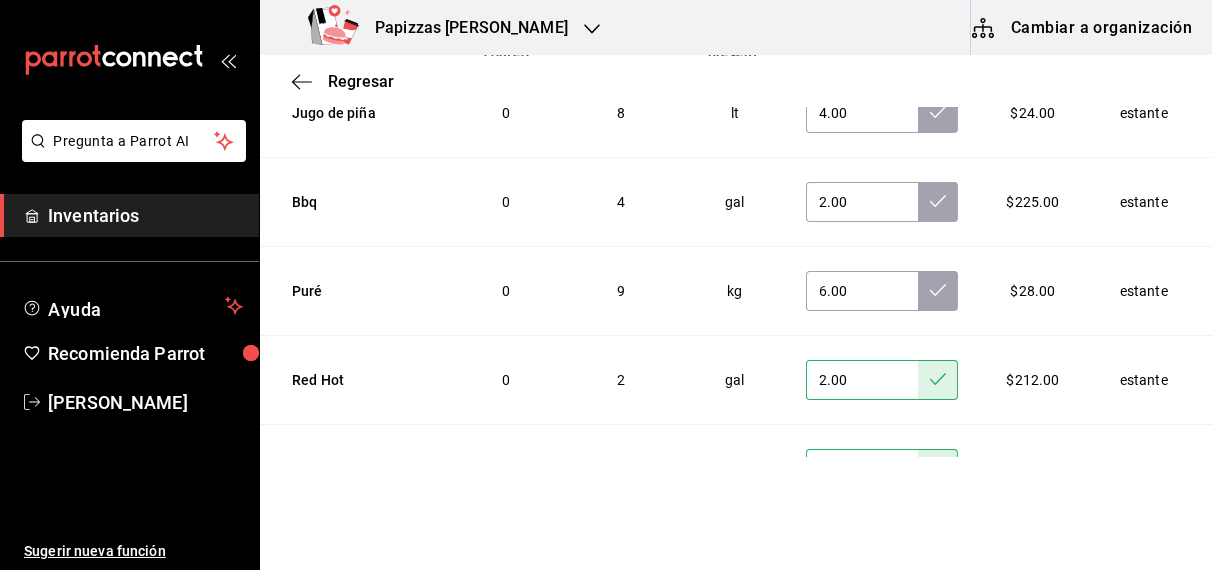 scroll, scrollTop: 6862, scrollLeft: 0, axis: vertical 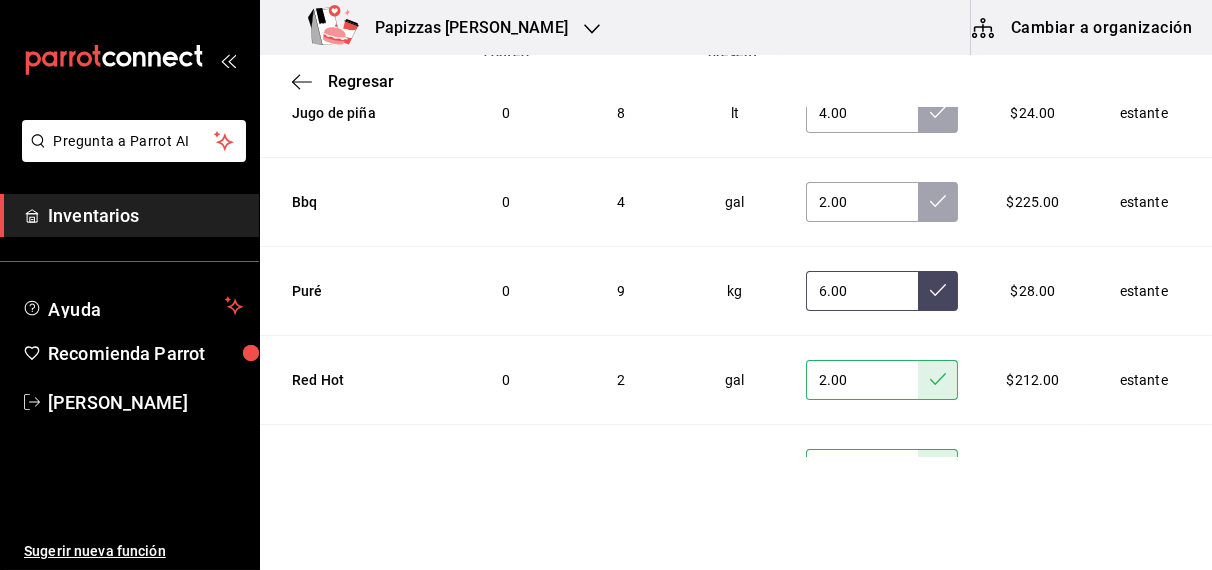 click 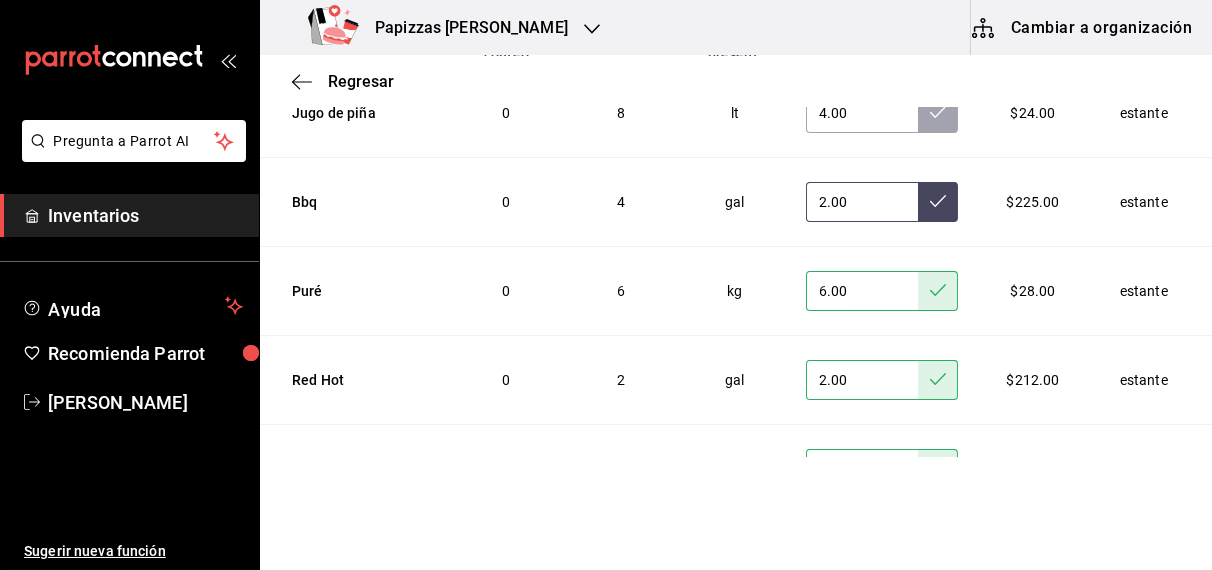 click 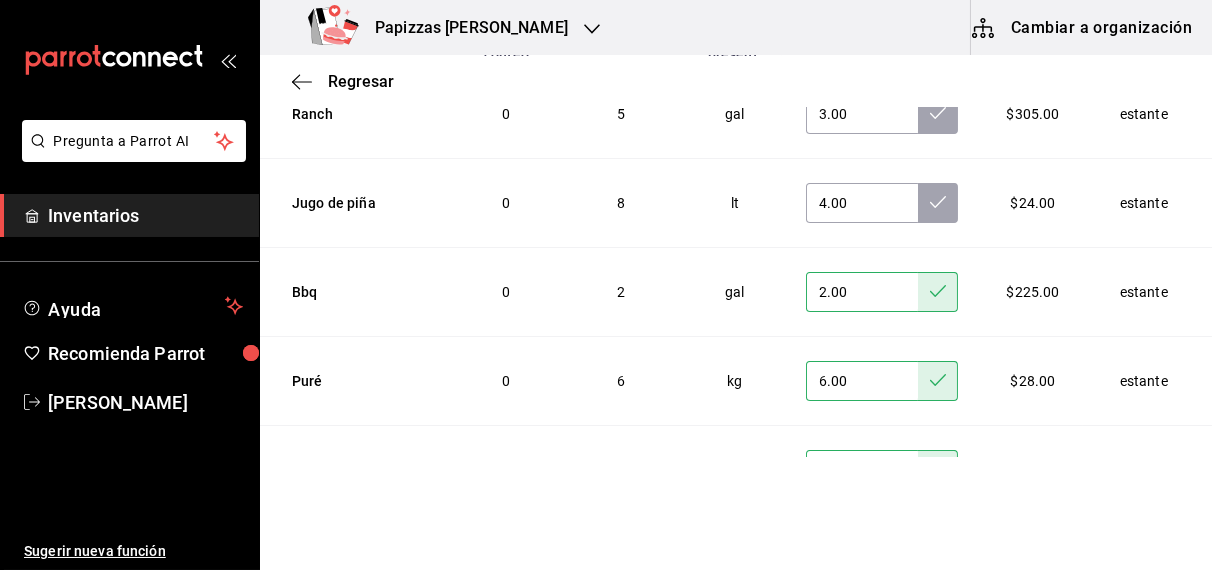 scroll, scrollTop: 6658, scrollLeft: 0, axis: vertical 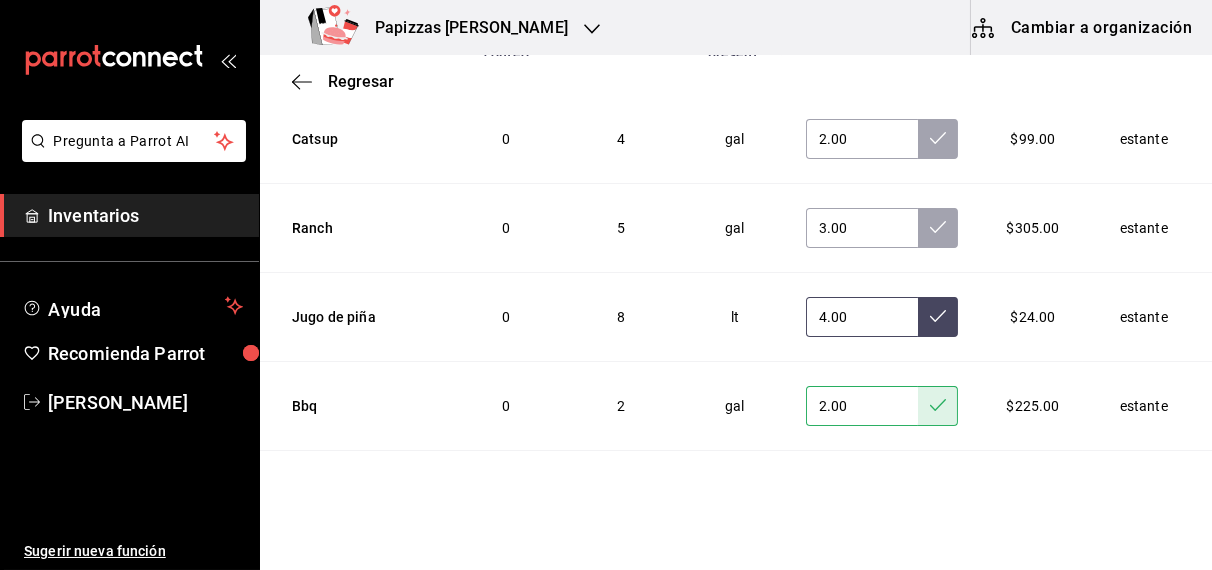 click 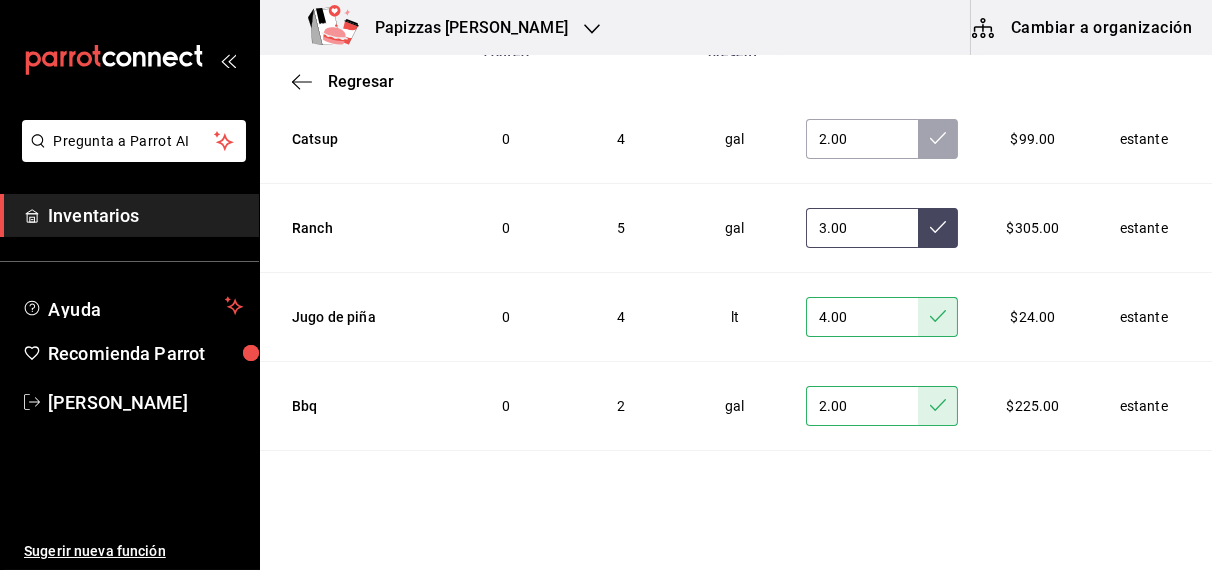 click 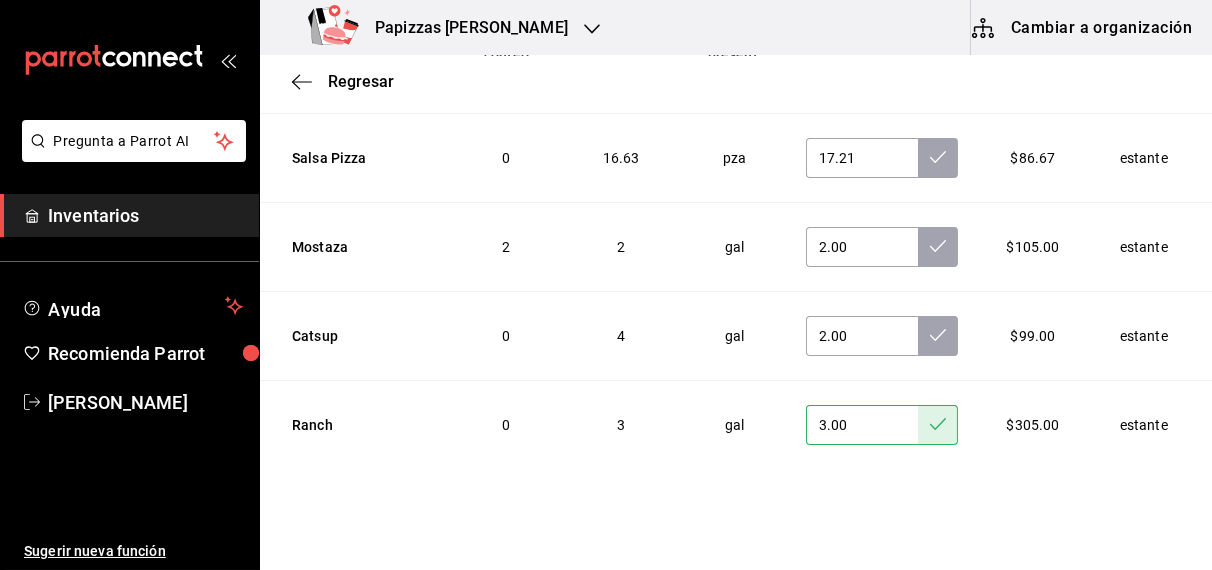 scroll, scrollTop: 6460, scrollLeft: 0, axis: vertical 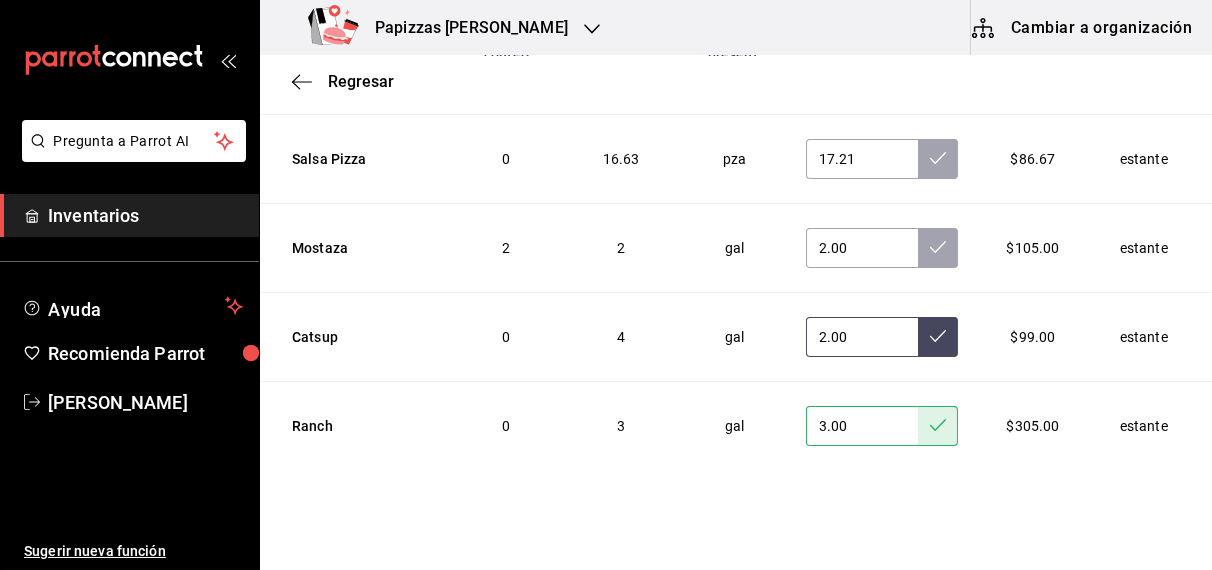 click at bounding box center (938, 337) 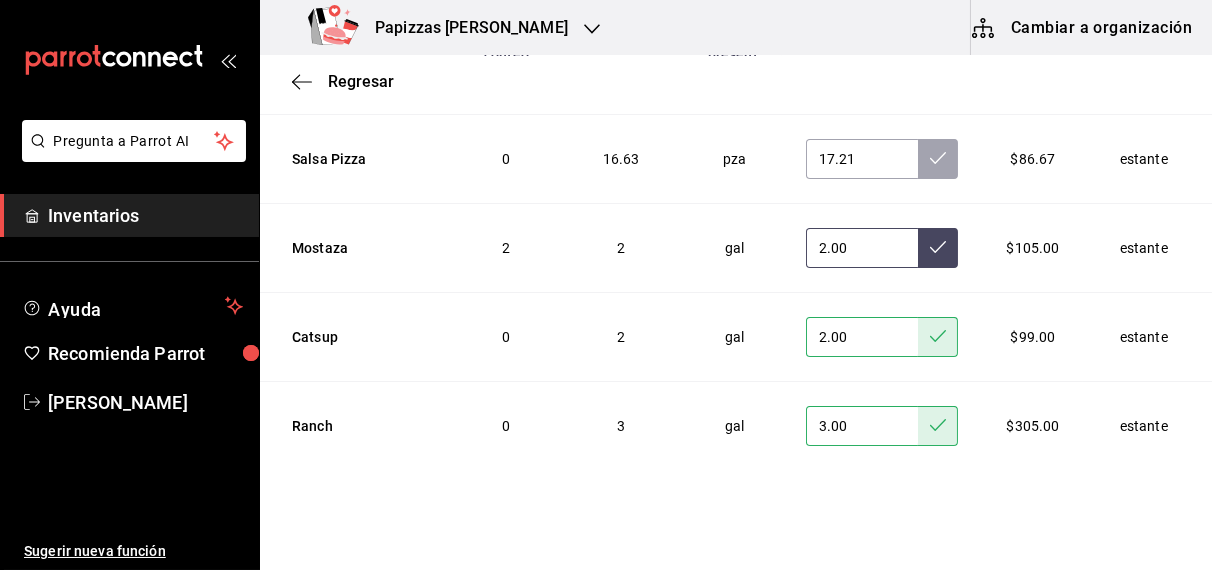 click 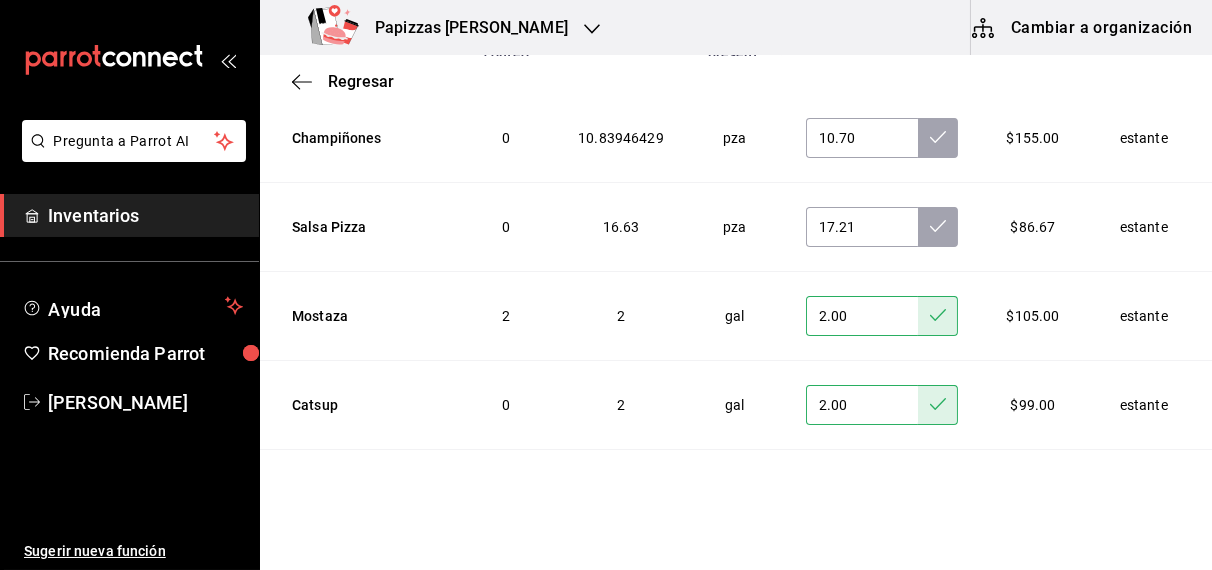 scroll, scrollTop: 6304, scrollLeft: 0, axis: vertical 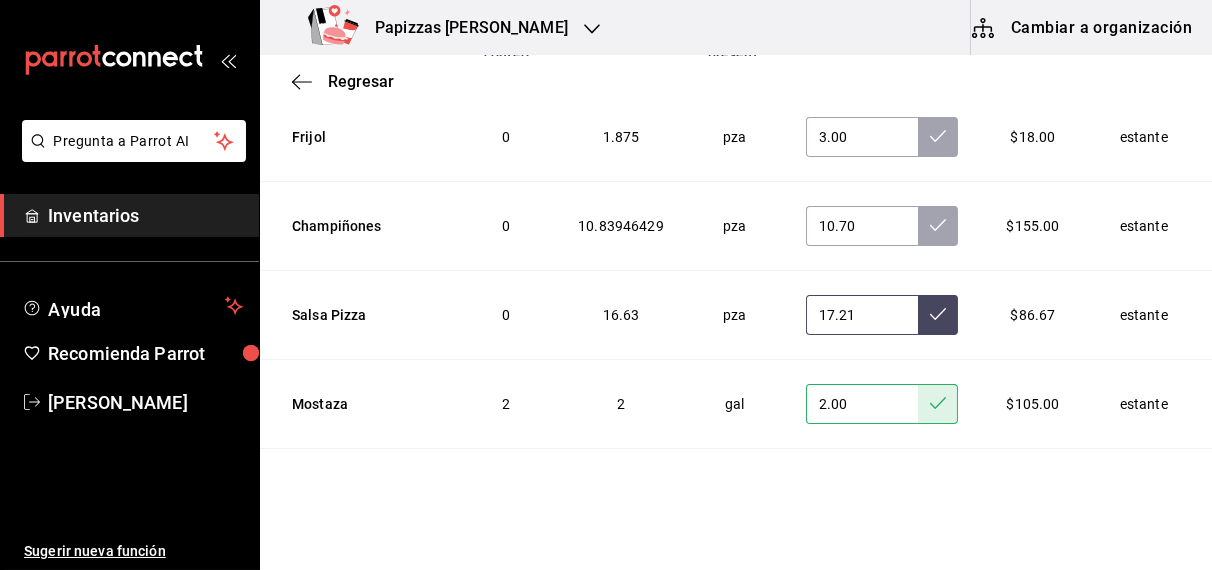 click 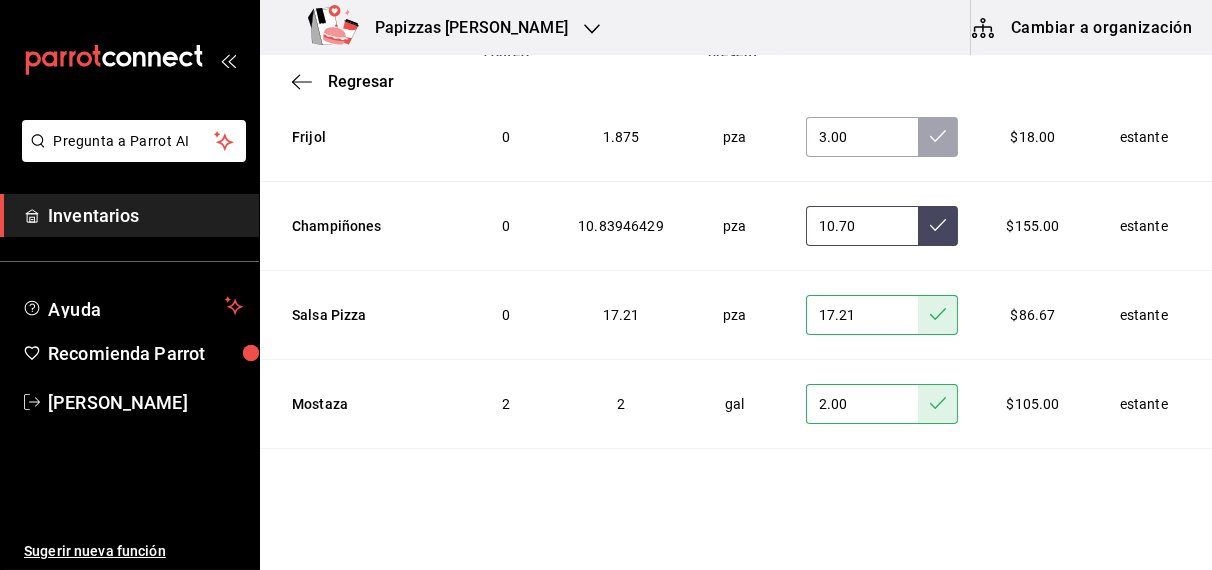 click at bounding box center [938, 226] 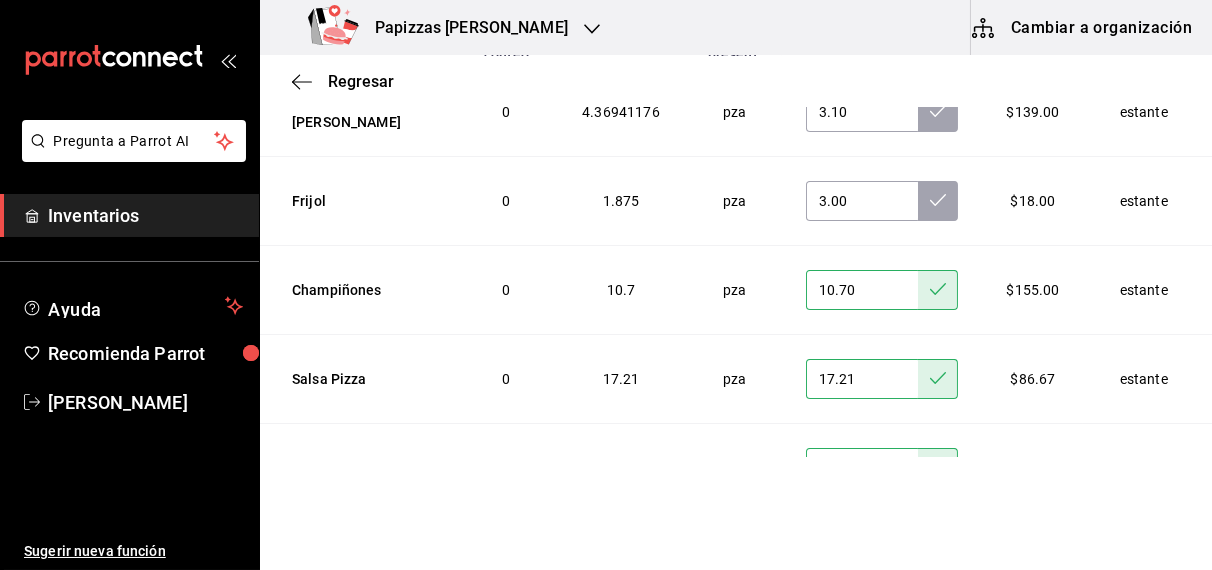 scroll, scrollTop: 6149, scrollLeft: 0, axis: vertical 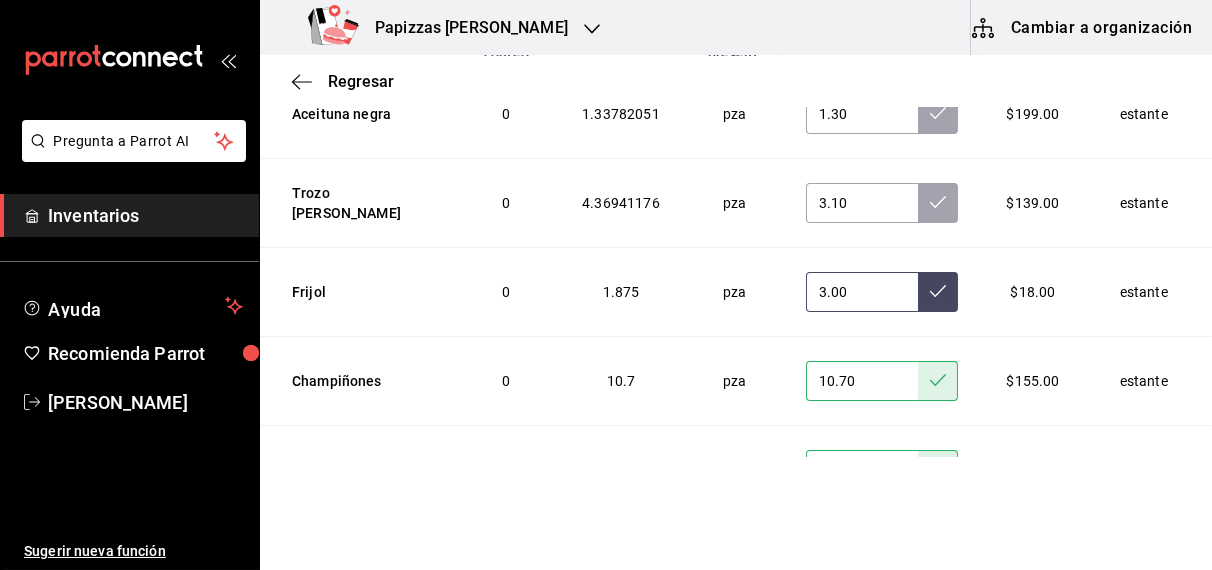 click 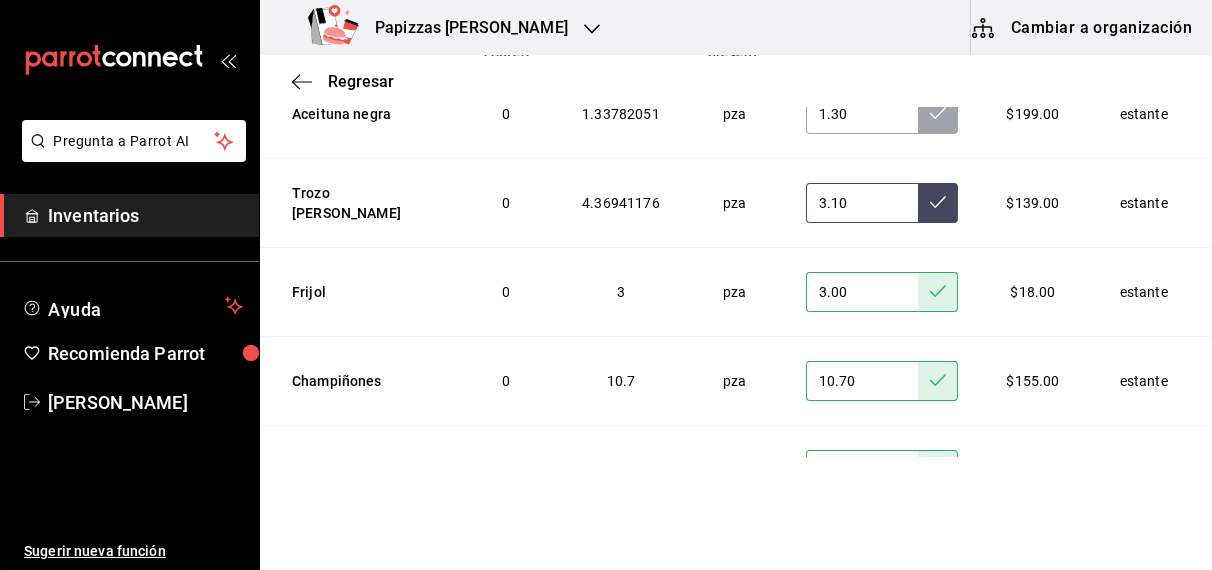 click at bounding box center [938, 203] 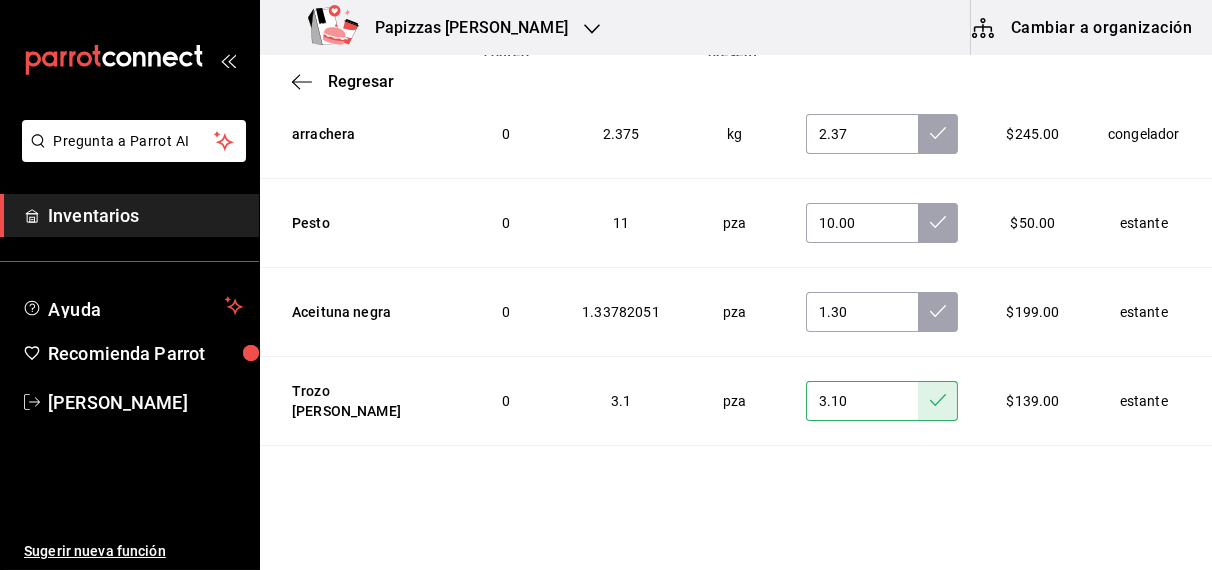scroll, scrollTop: 5948, scrollLeft: 0, axis: vertical 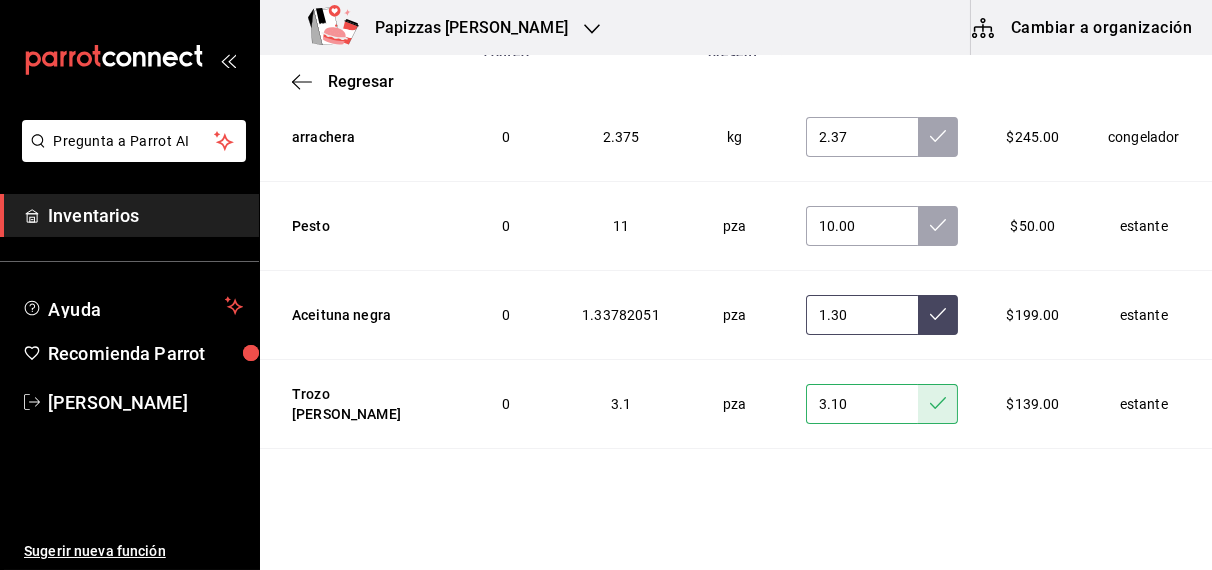 click 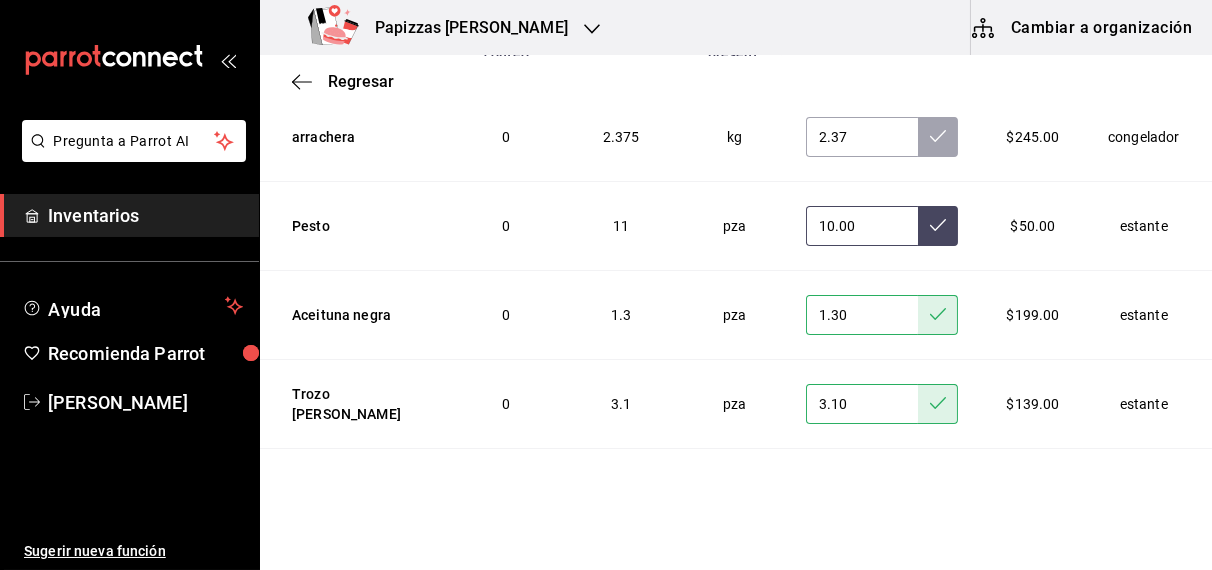 click at bounding box center [938, 226] 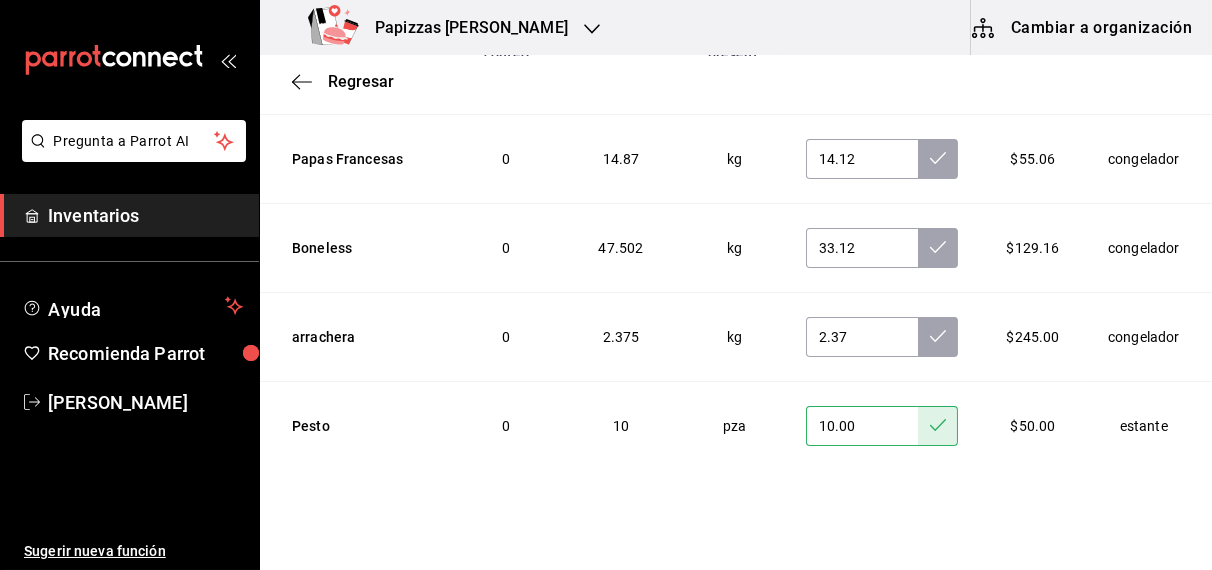 scroll, scrollTop: 5745, scrollLeft: 0, axis: vertical 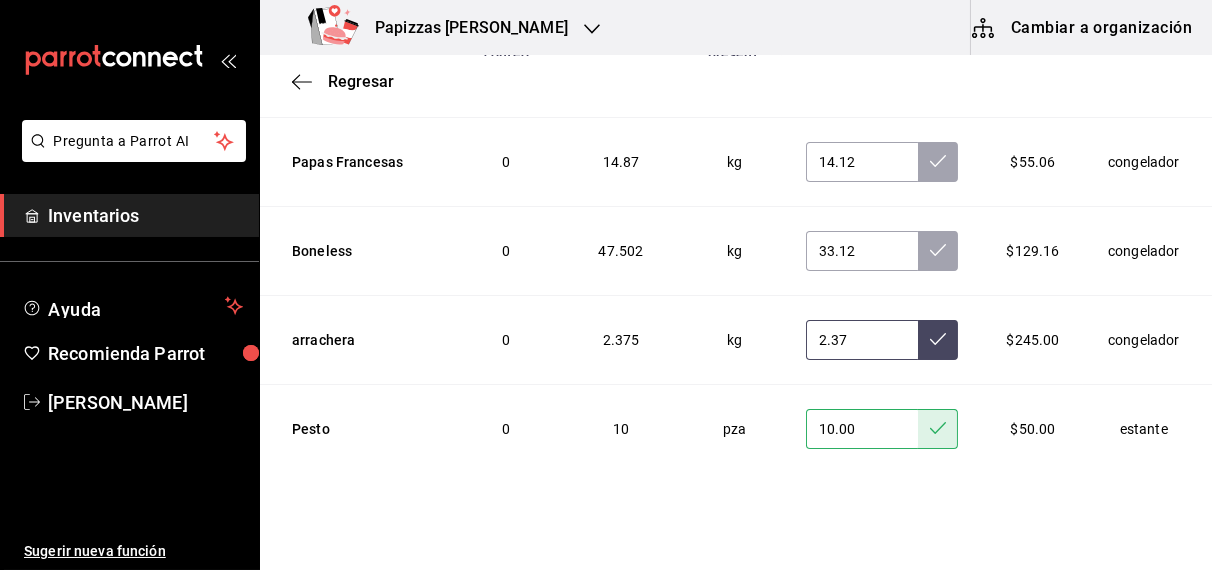 click 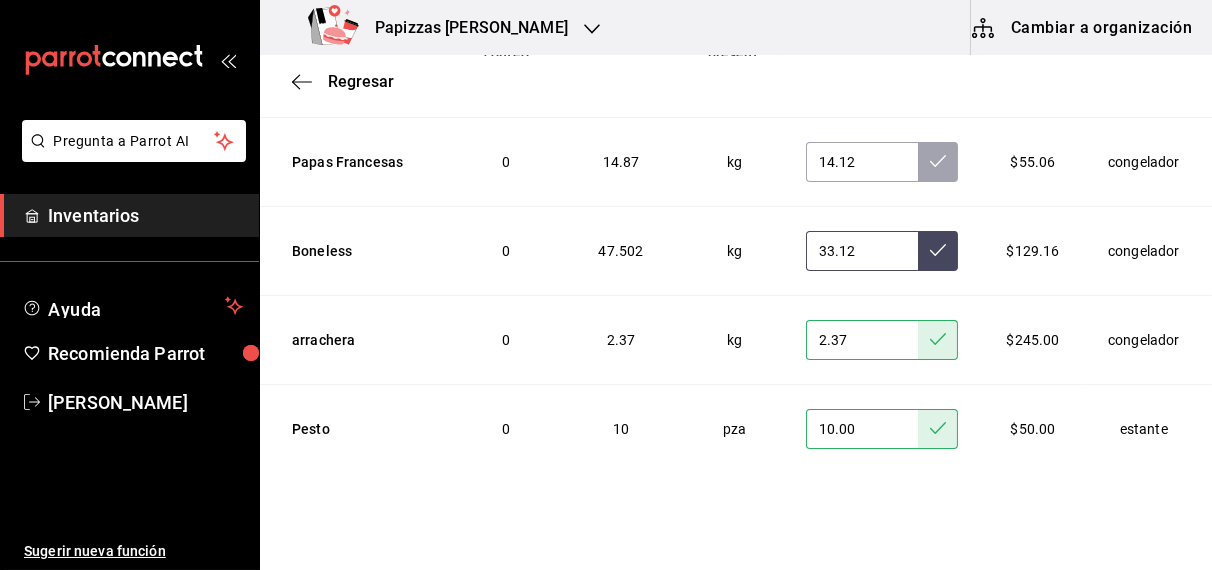 click at bounding box center (938, 251) 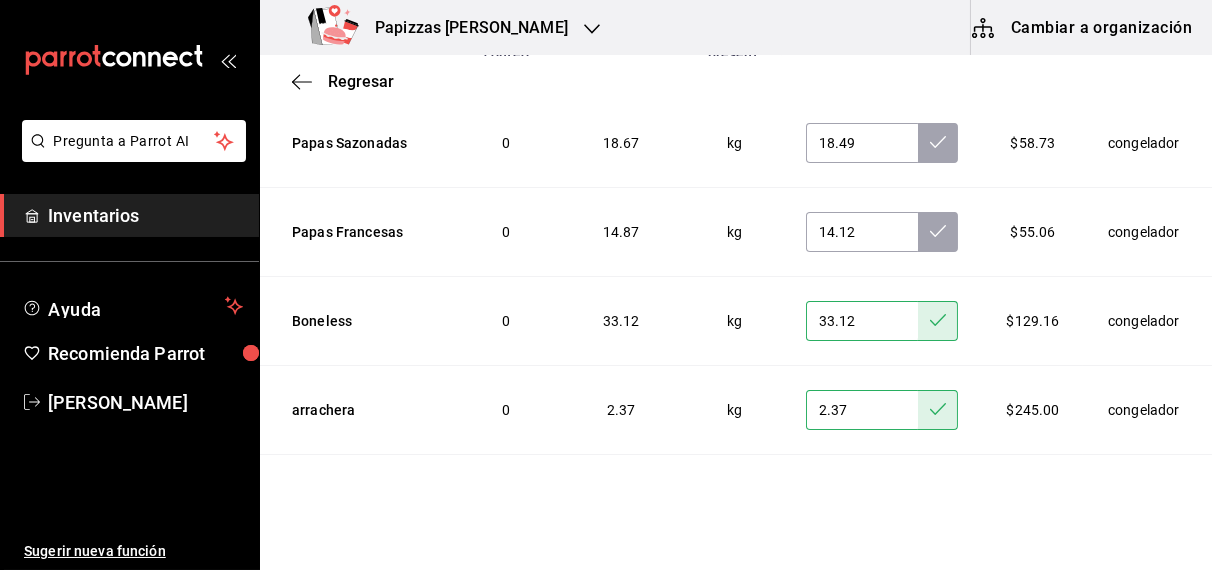 scroll, scrollTop: 5579, scrollLeft: 0, axis: vertical 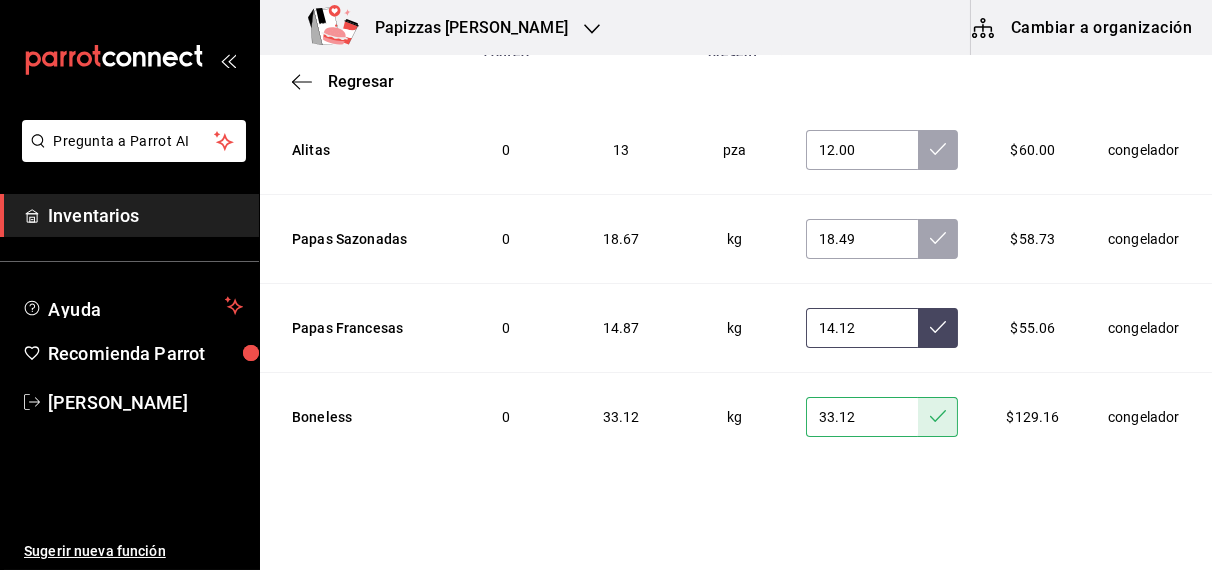 click 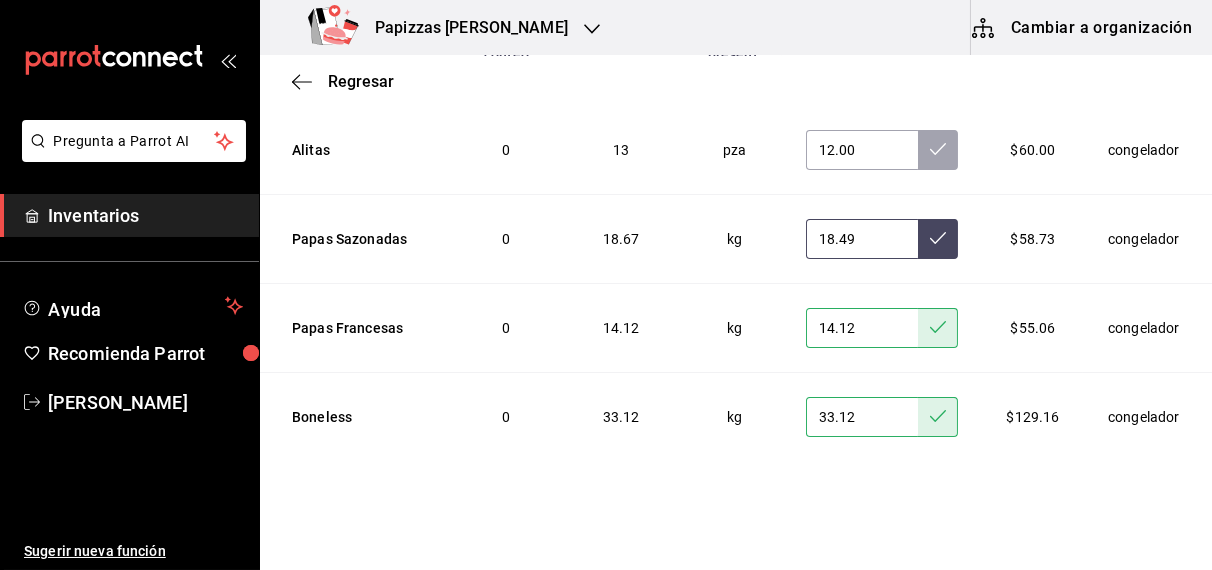 click 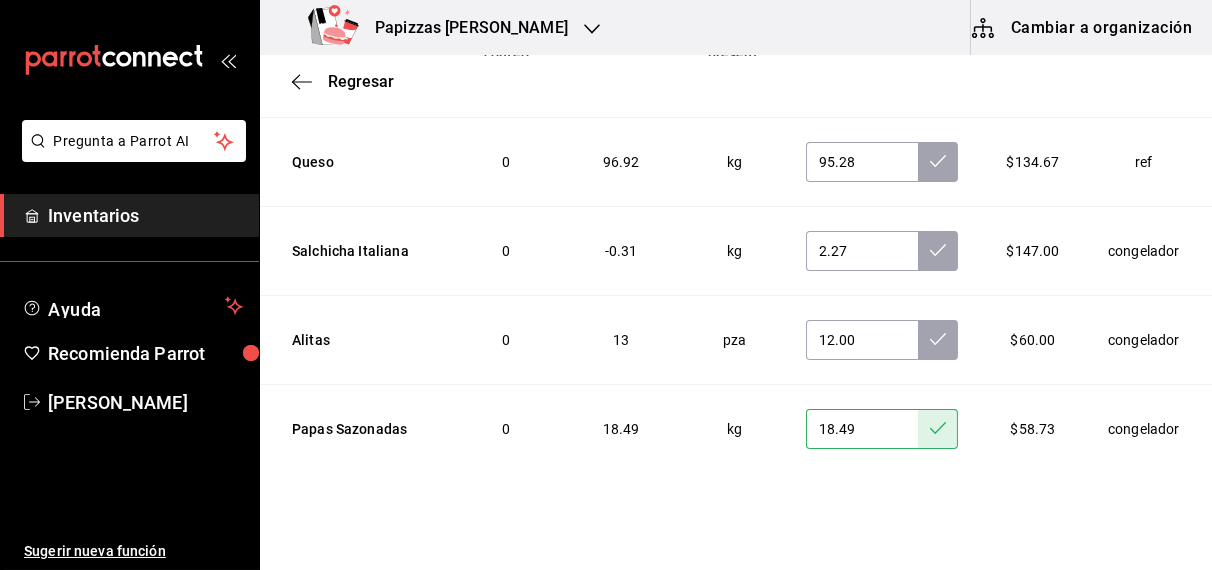 scroll, scrollTop: 5372, scrollLeft: 0, axis: vertical 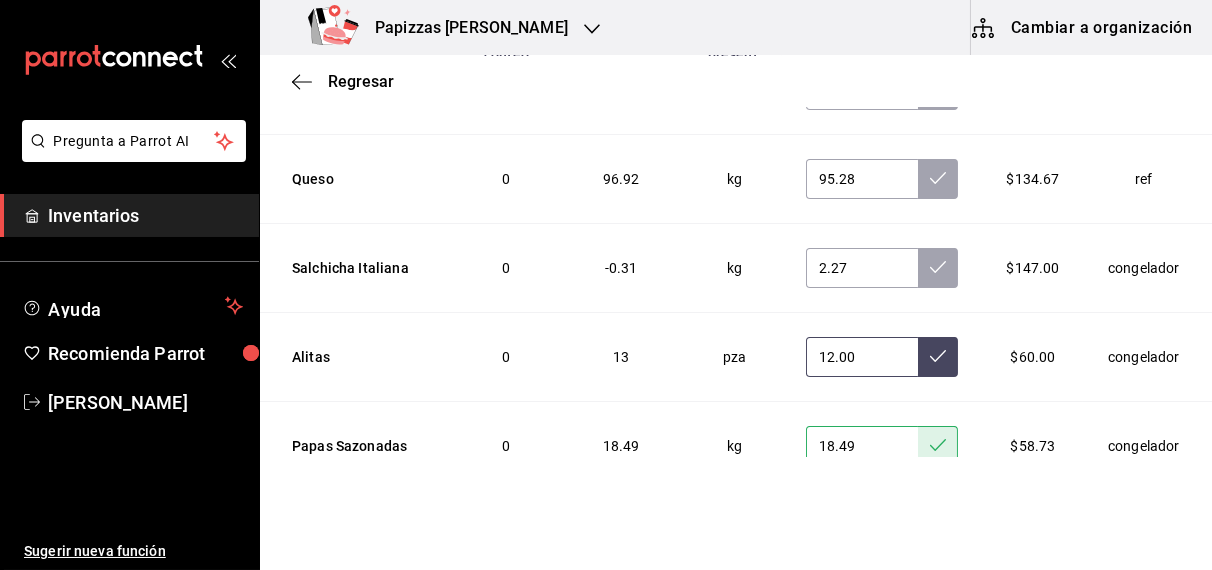 click 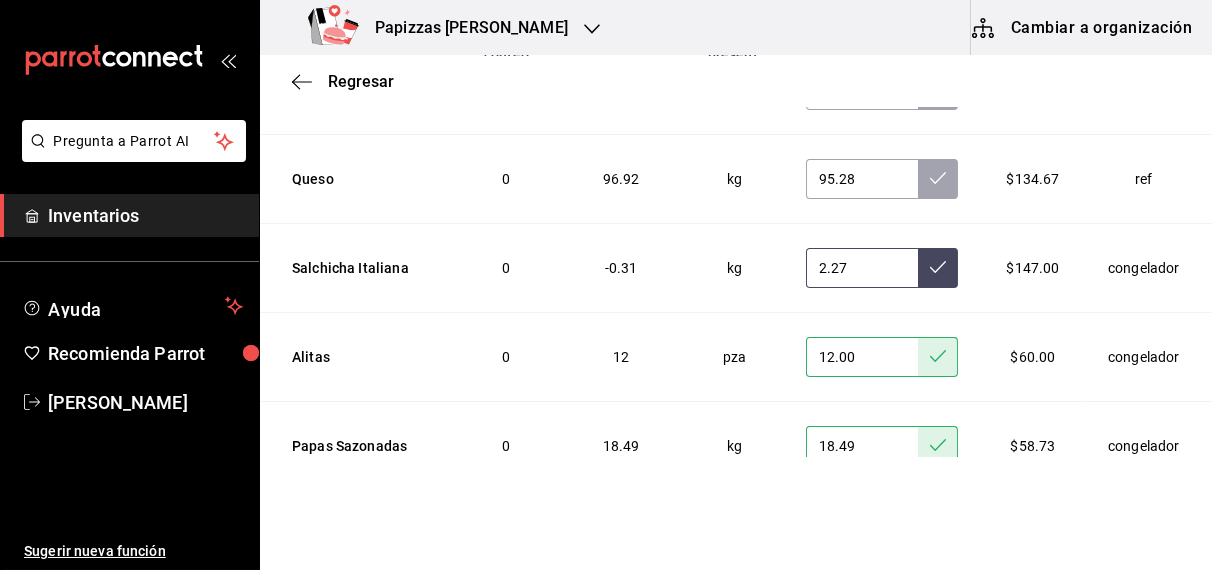 click 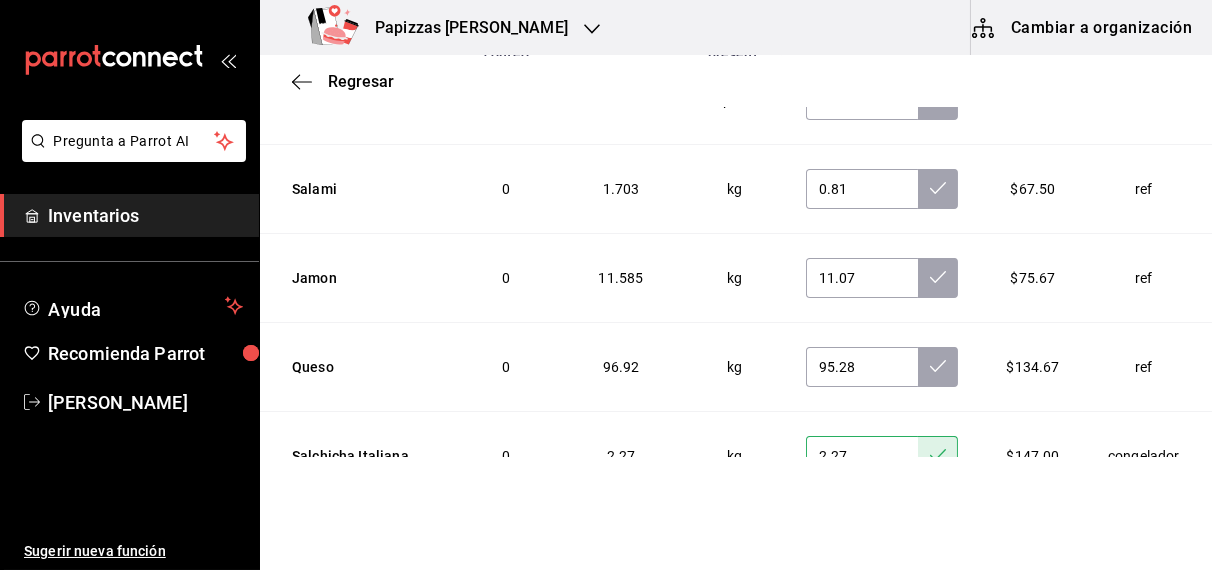scroll, scrollTop: 5178, scrollLeft: 0, axis: vertical 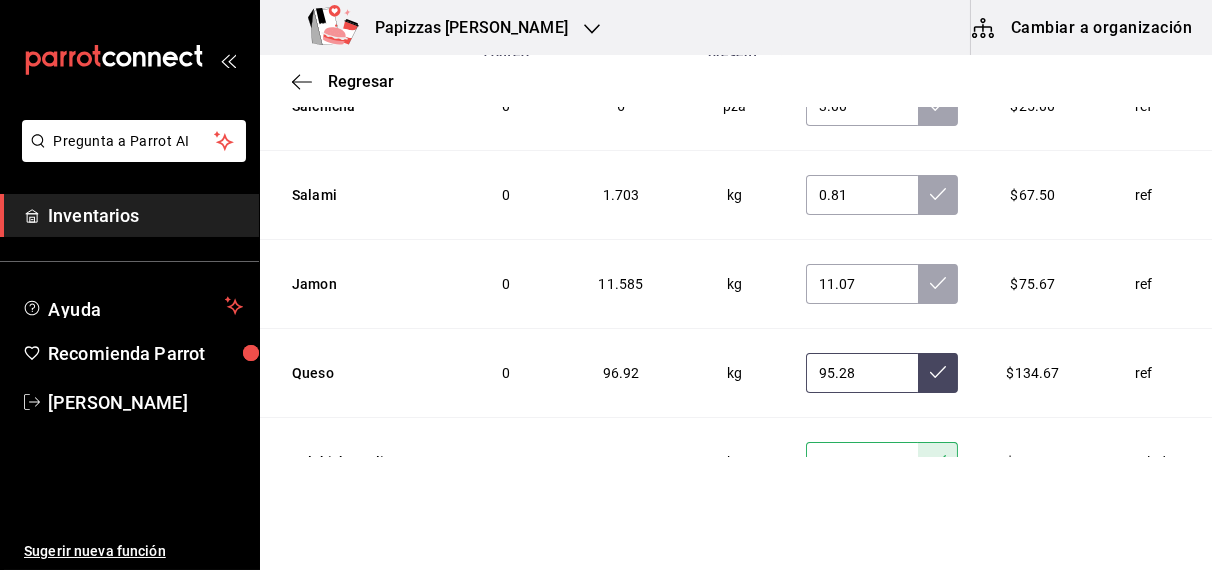 click 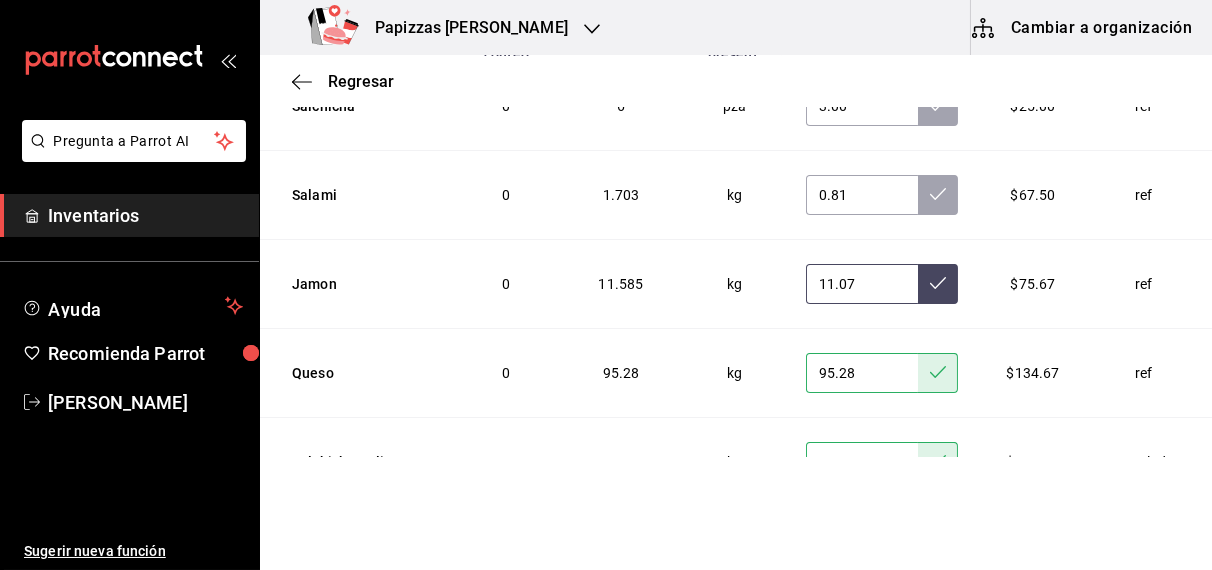 click at bounding box center [938, 284] 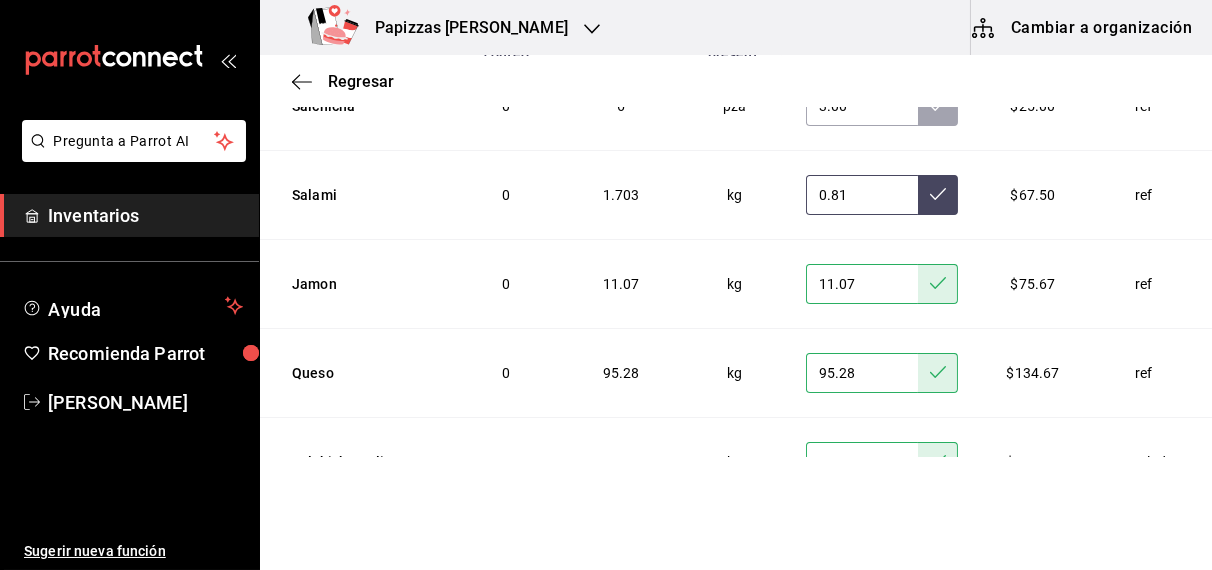 click 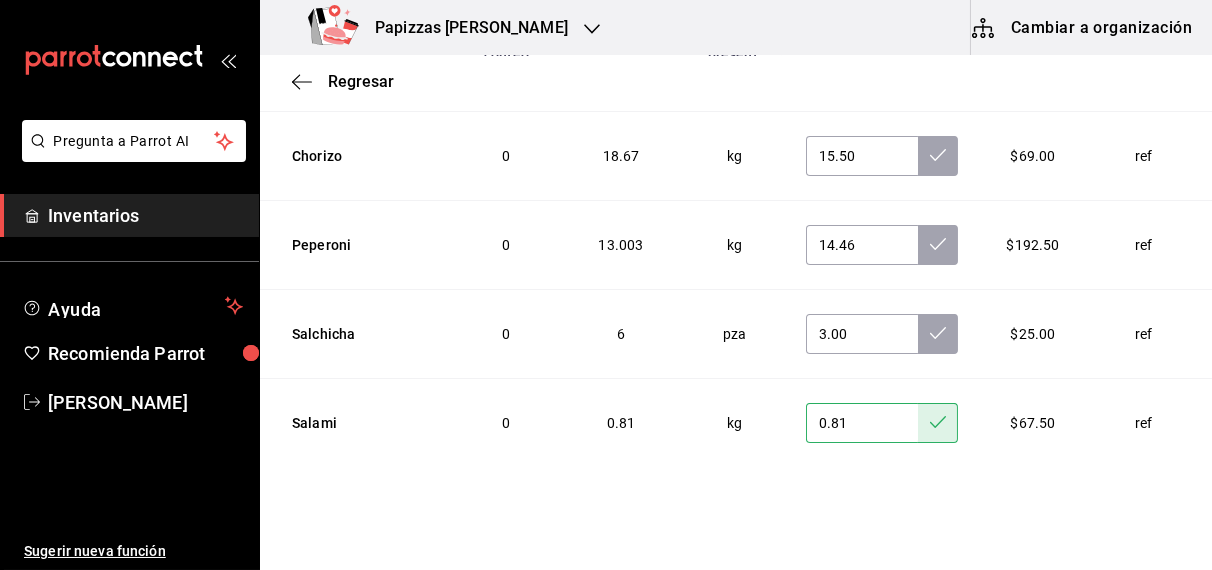 scroll, scrollTop: 4946, scrollLeft: 0, axis: vertical 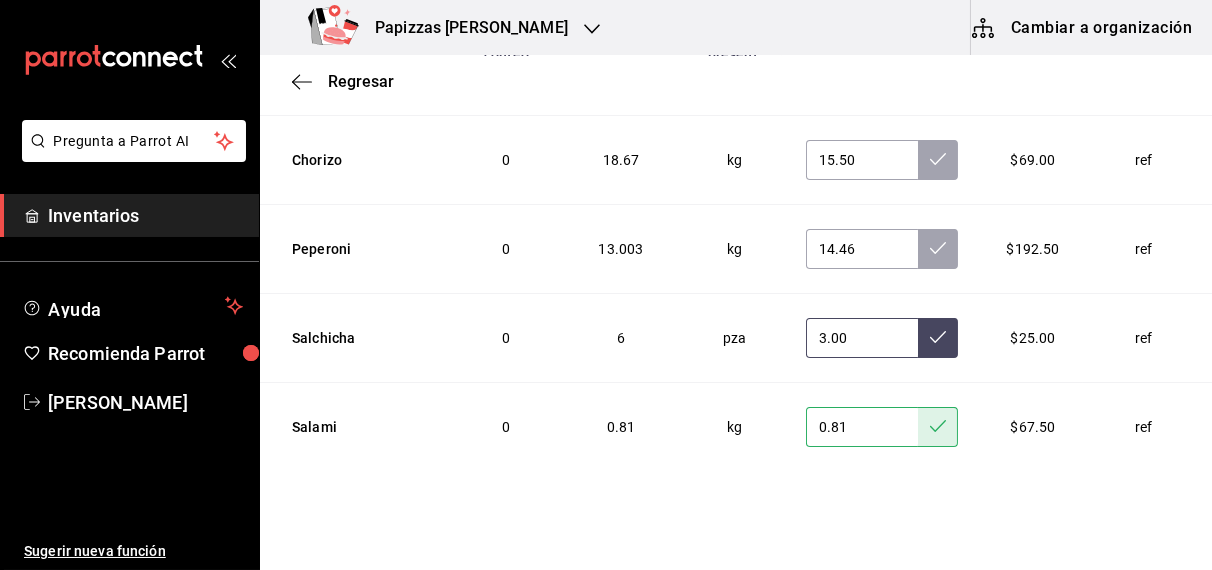 click 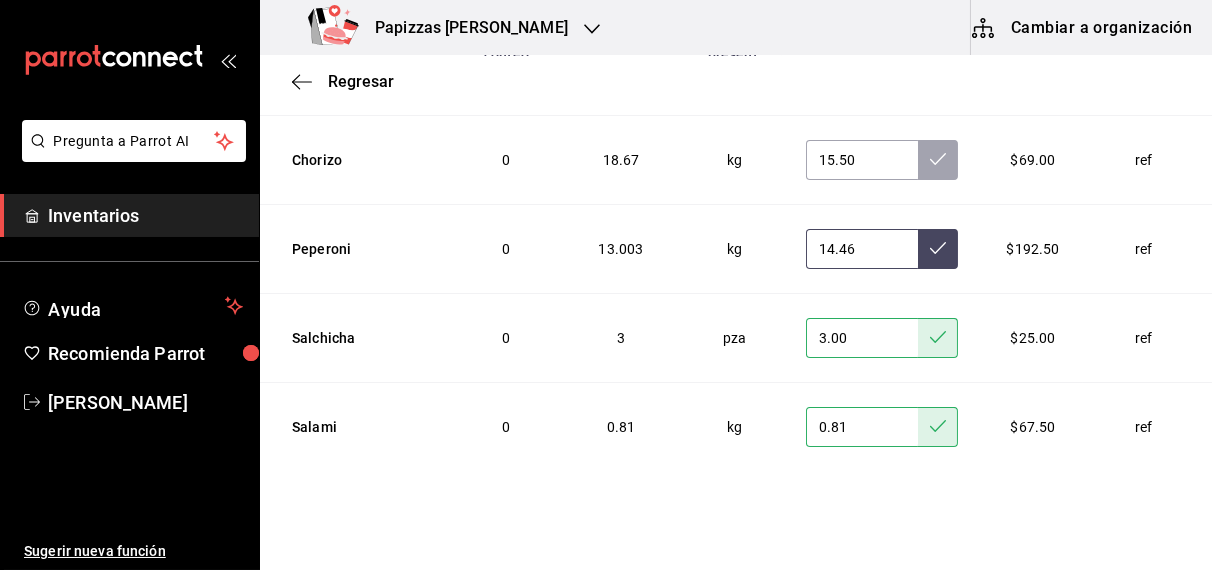 click 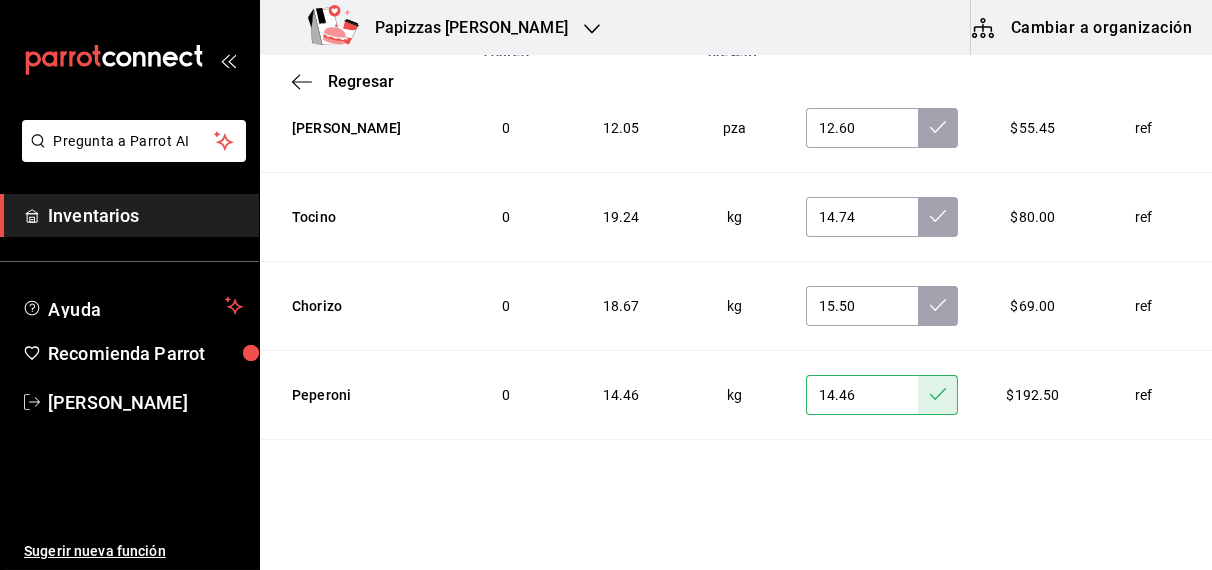 scroll, scrollTop: 4799, scrollLeft: 0, axis: vertical 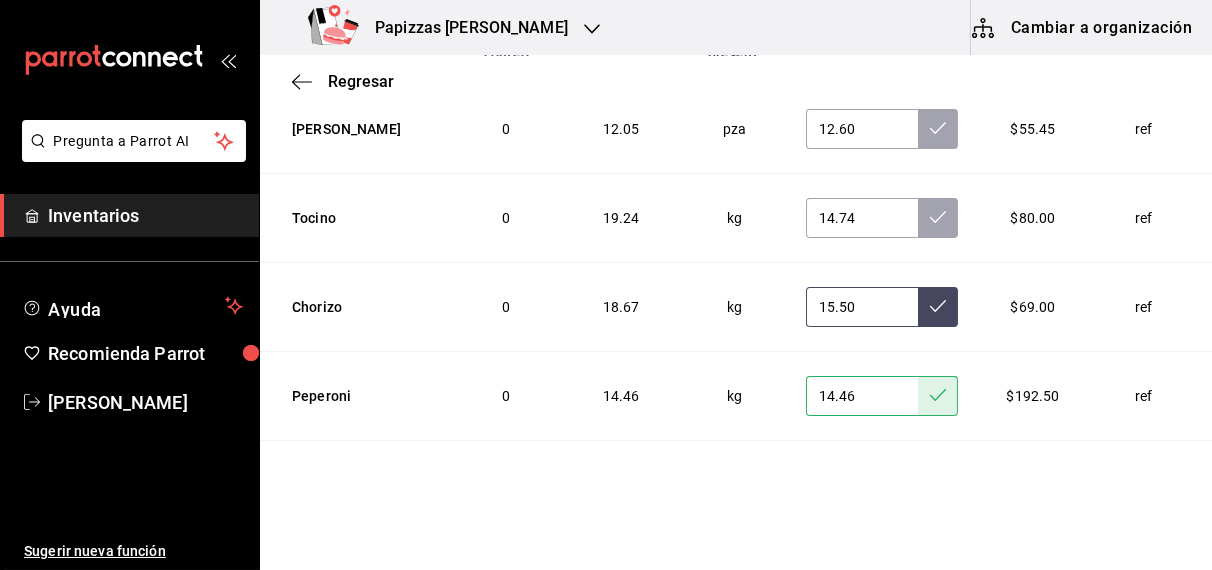click at bounding box center [938, 307] 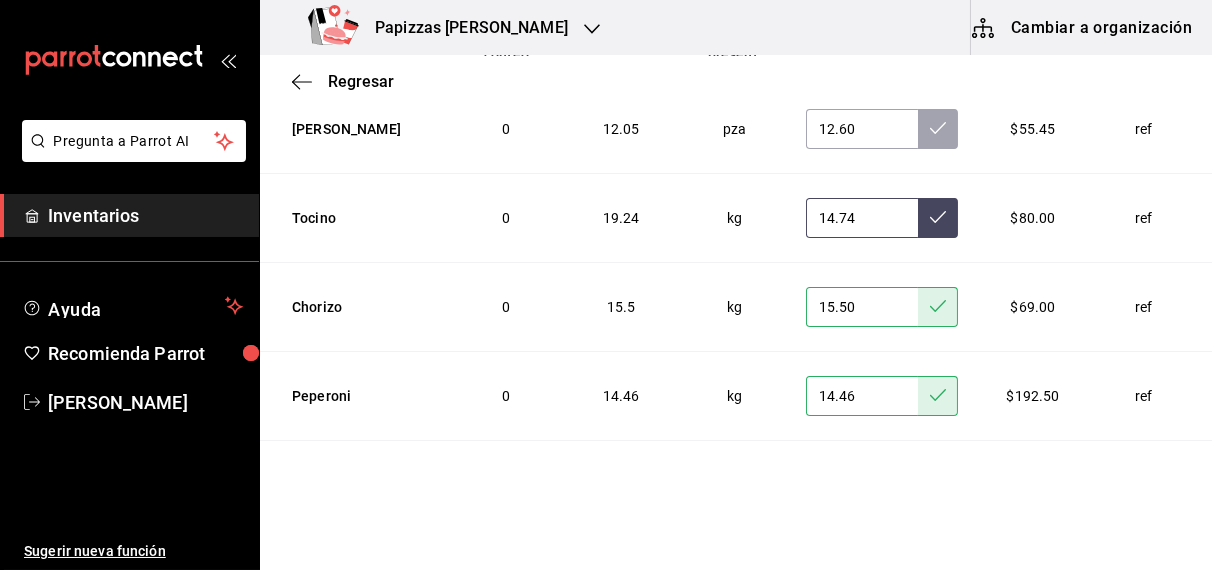 click at bounding box center (938, 218) 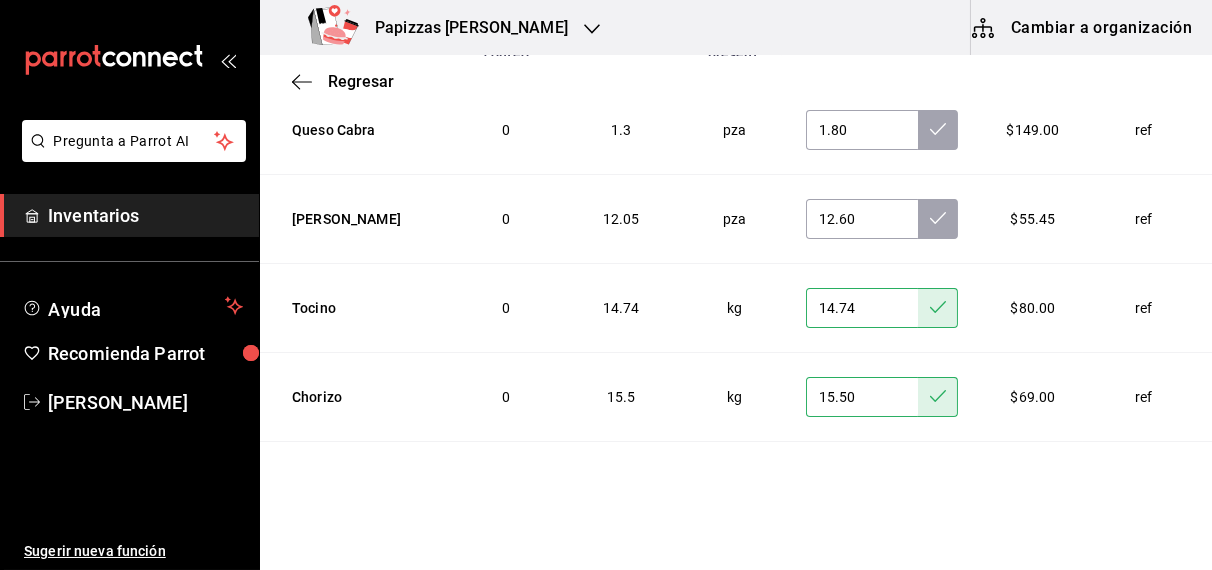 scroll, scrollTop: 4625, scrollLeft: 0, axis: vertical 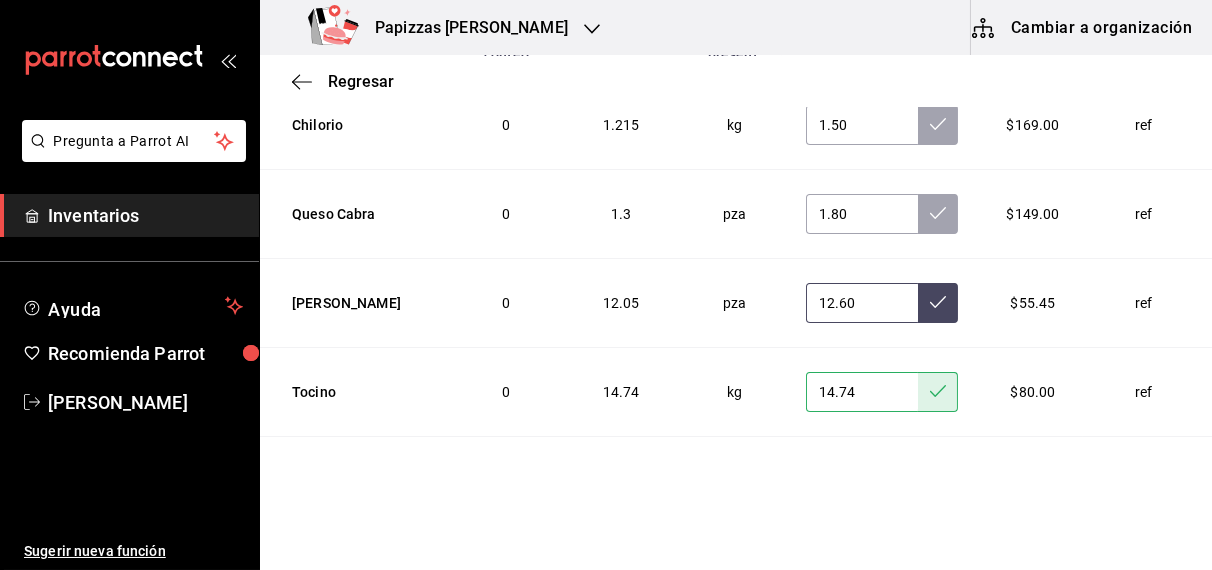 click 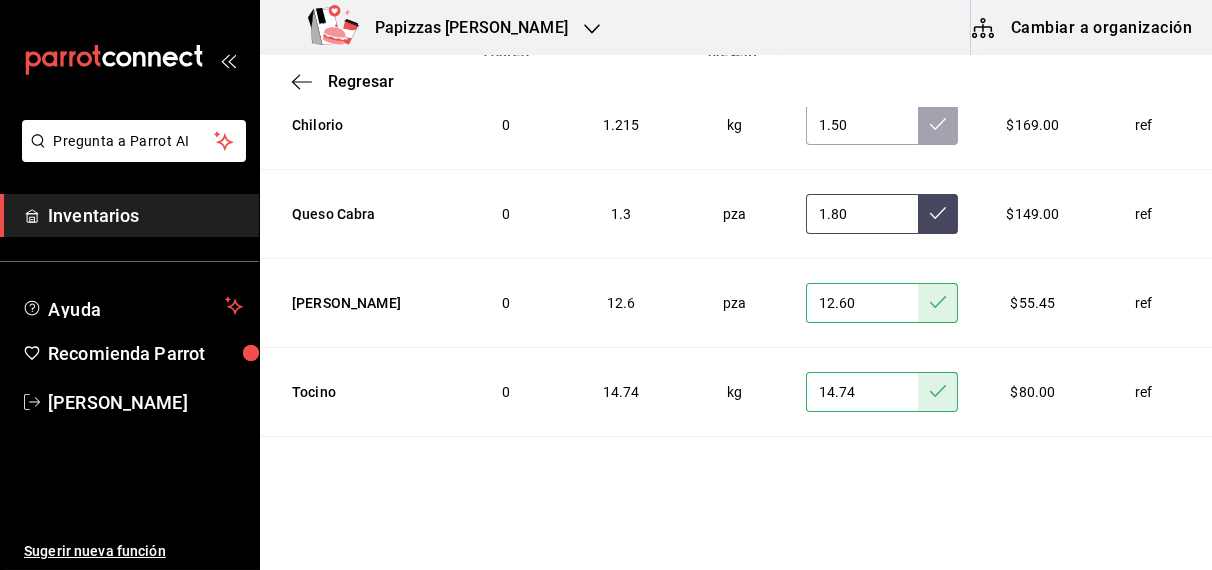 click 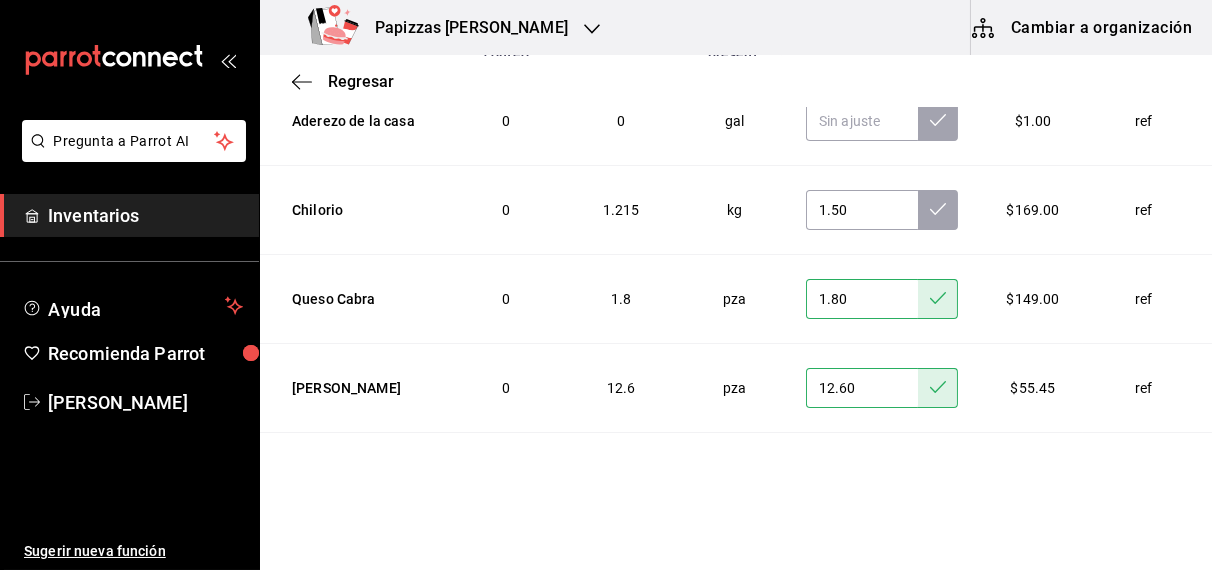 scroll, scrollTop: 4461, scrollLeft: 0, axis: vertical 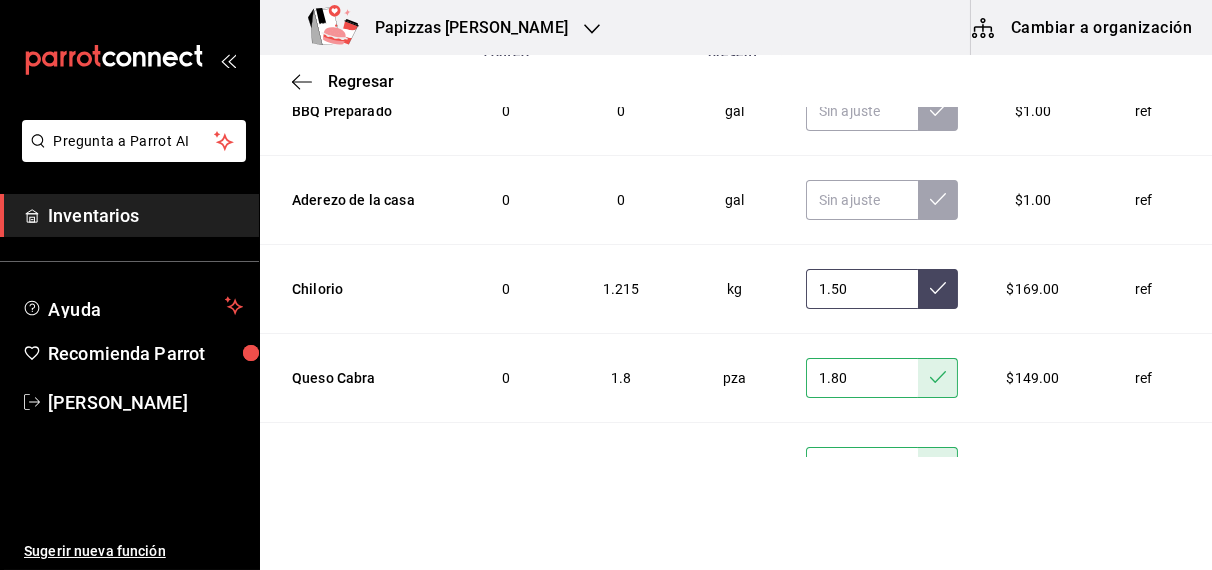 click 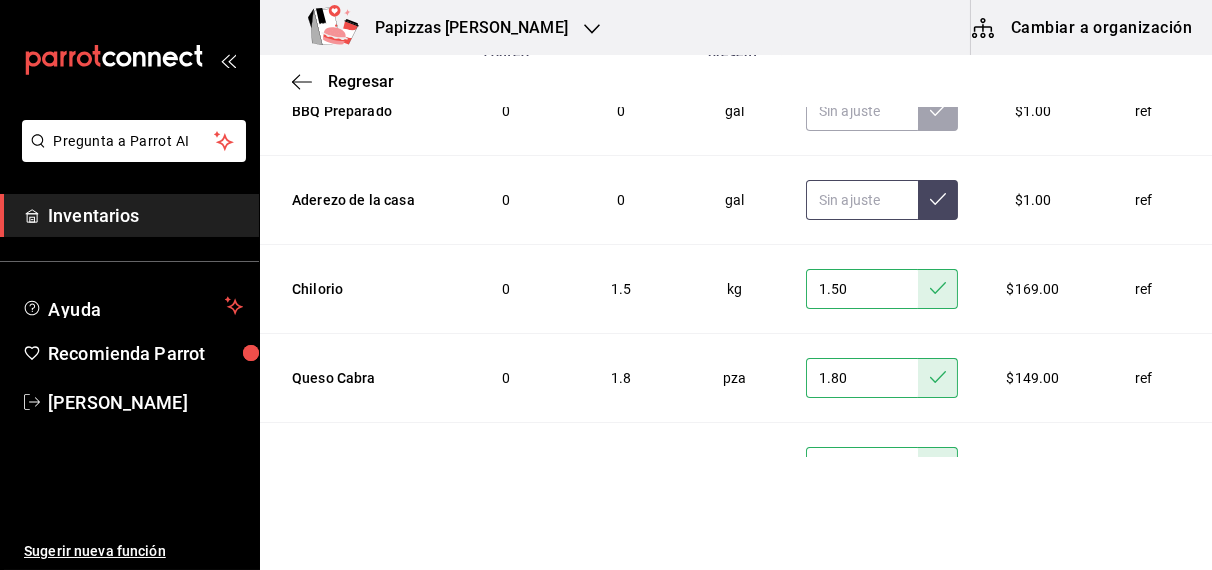 click at bounding box center (938, 200) 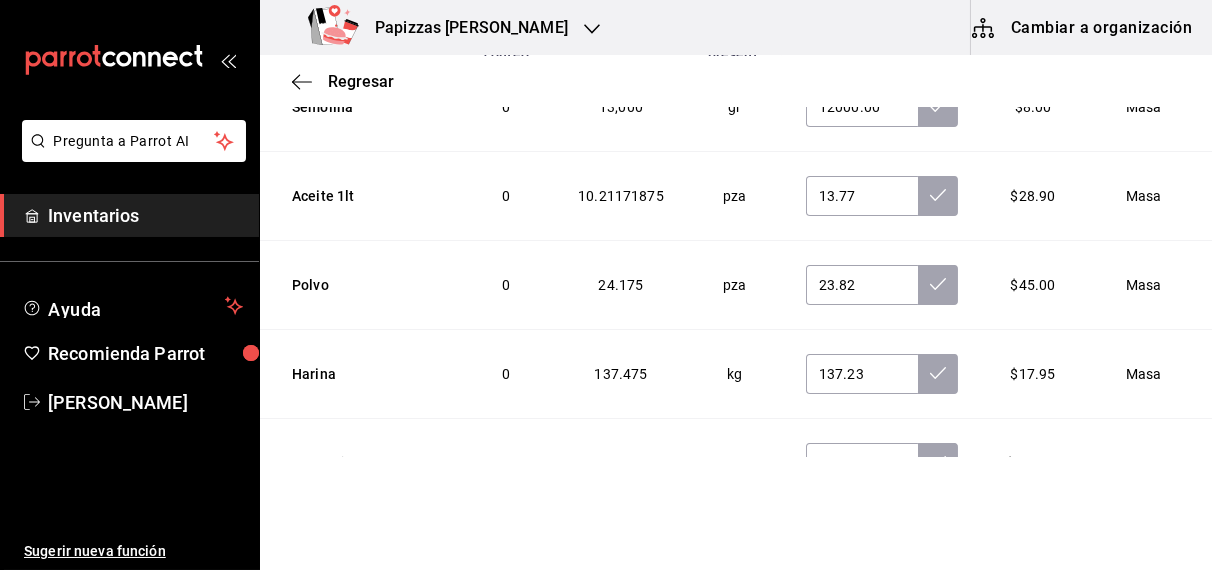 scroll, scrollTop: 3663, scrollLeft: 0, axis: vertical 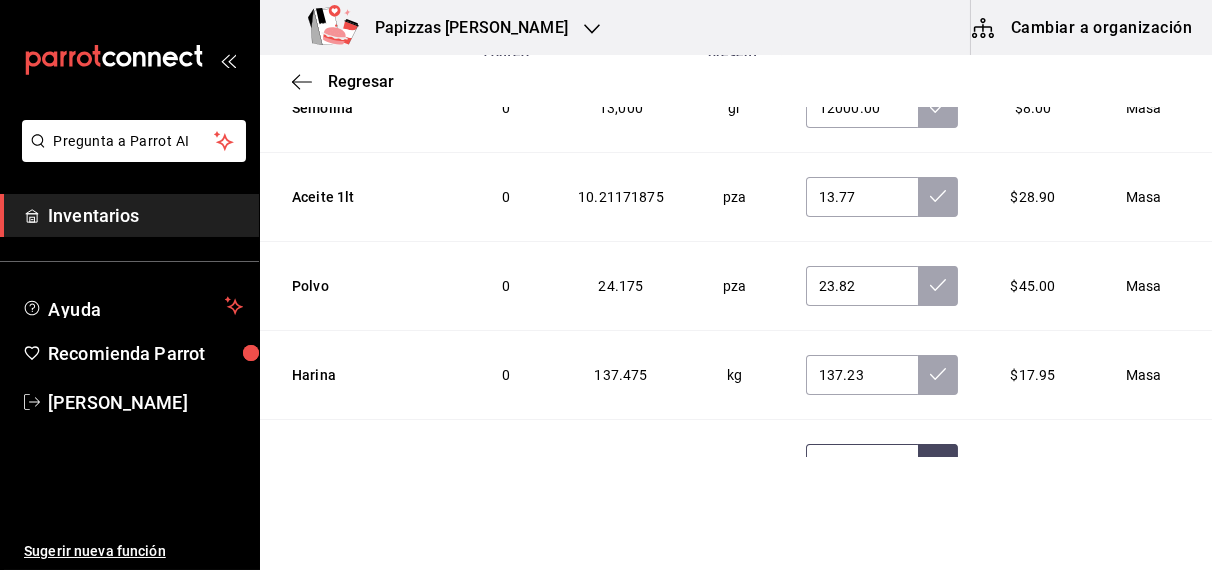 click at bounding box center [938, 464] 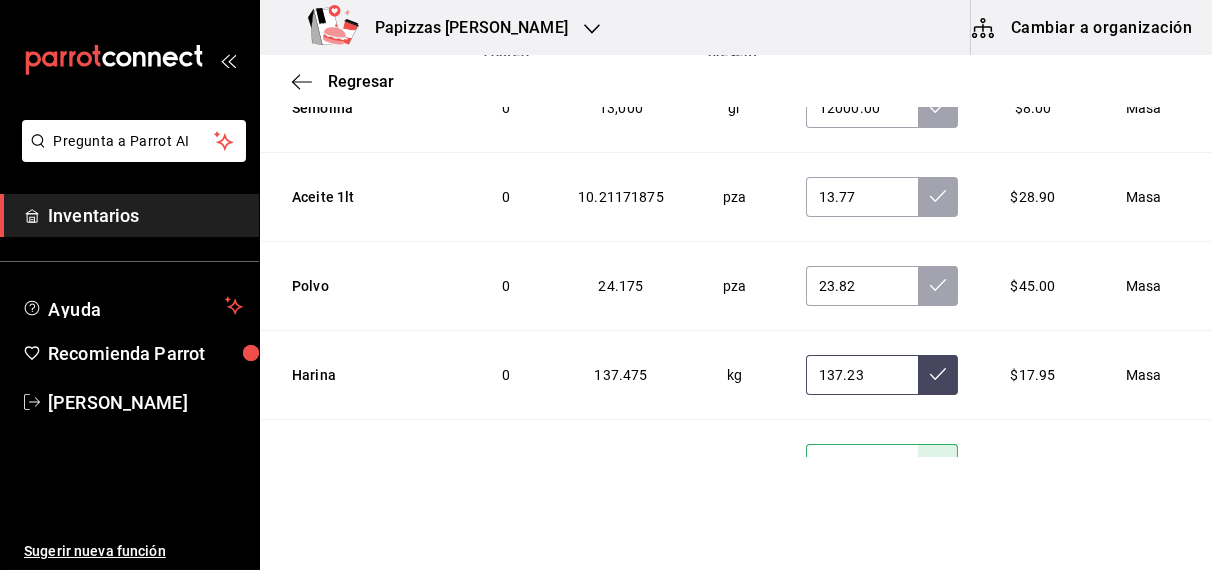 click 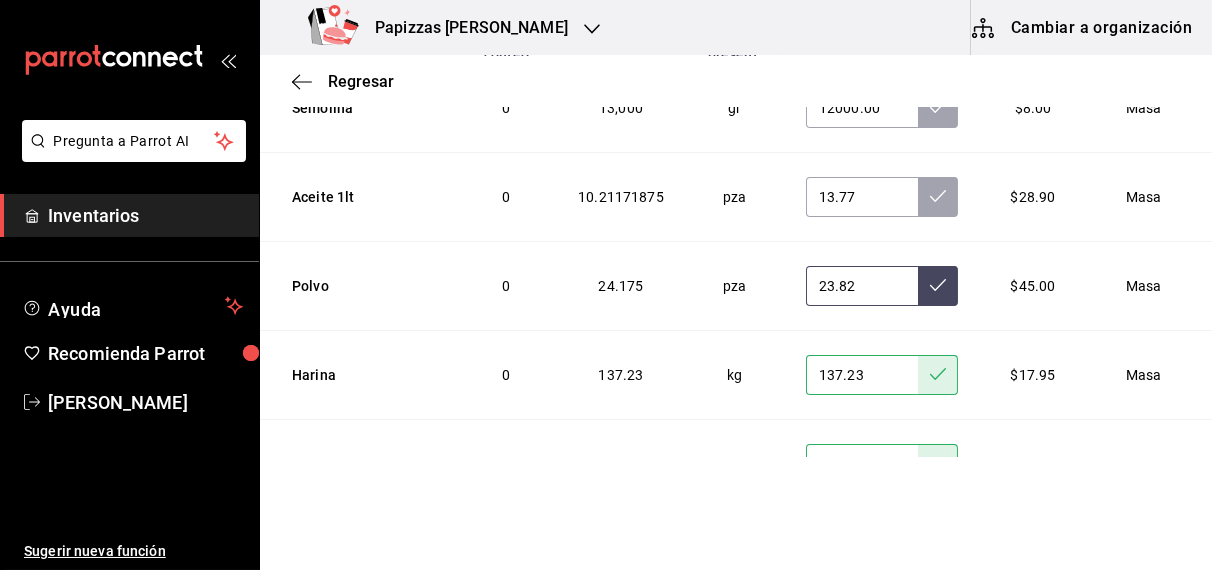 click 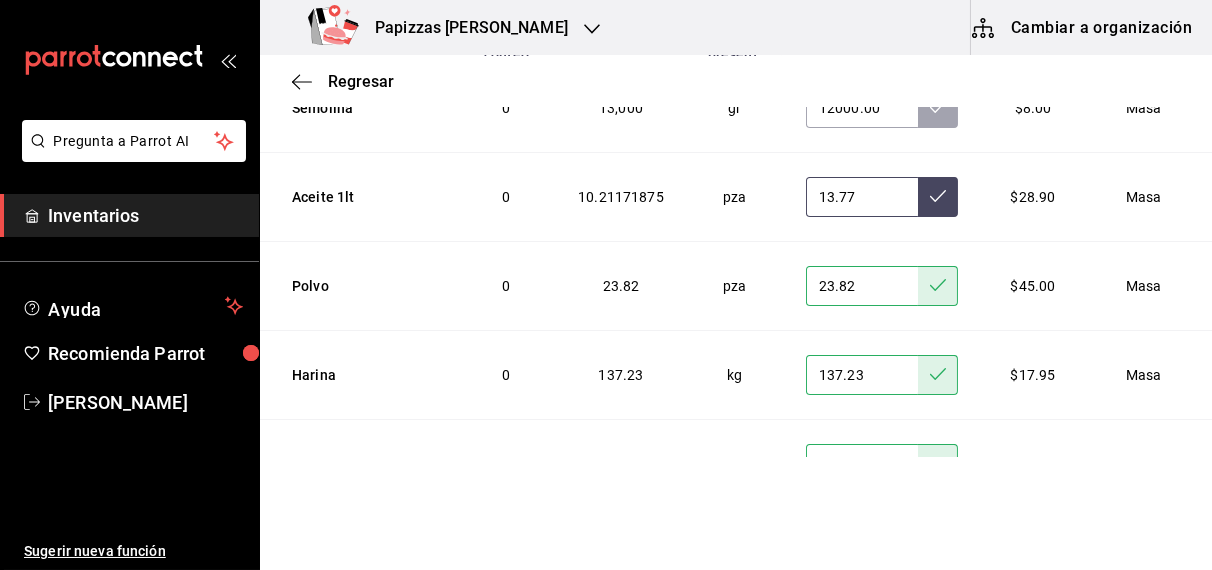 click at bounding box center (938, 197) 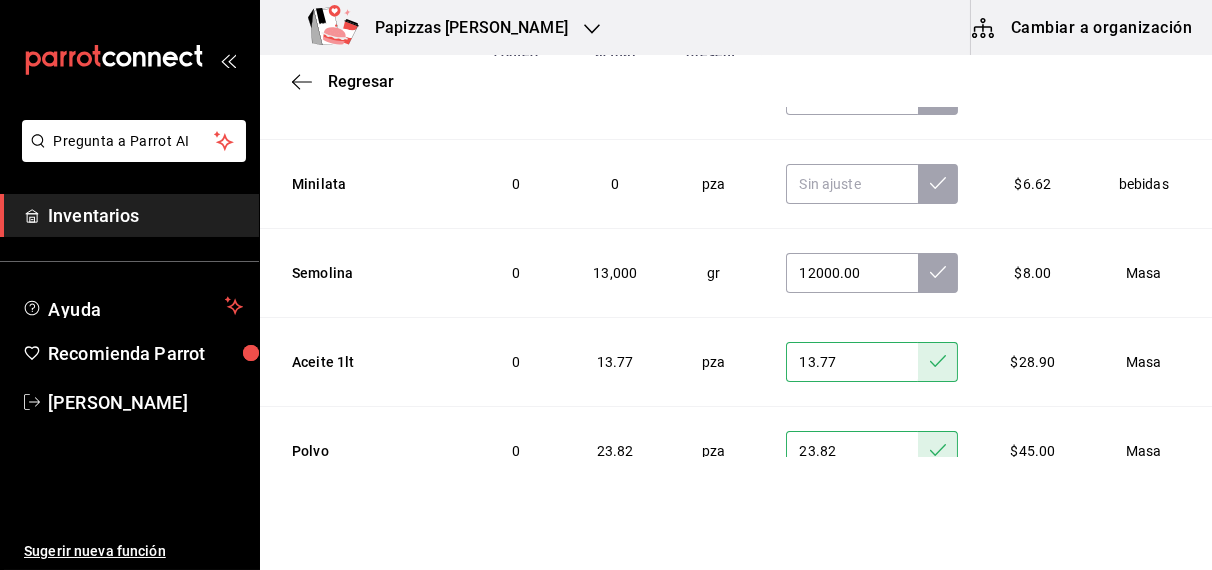 scroll, scrollTop: 3485, scrollLeft: 0, axis: vertical 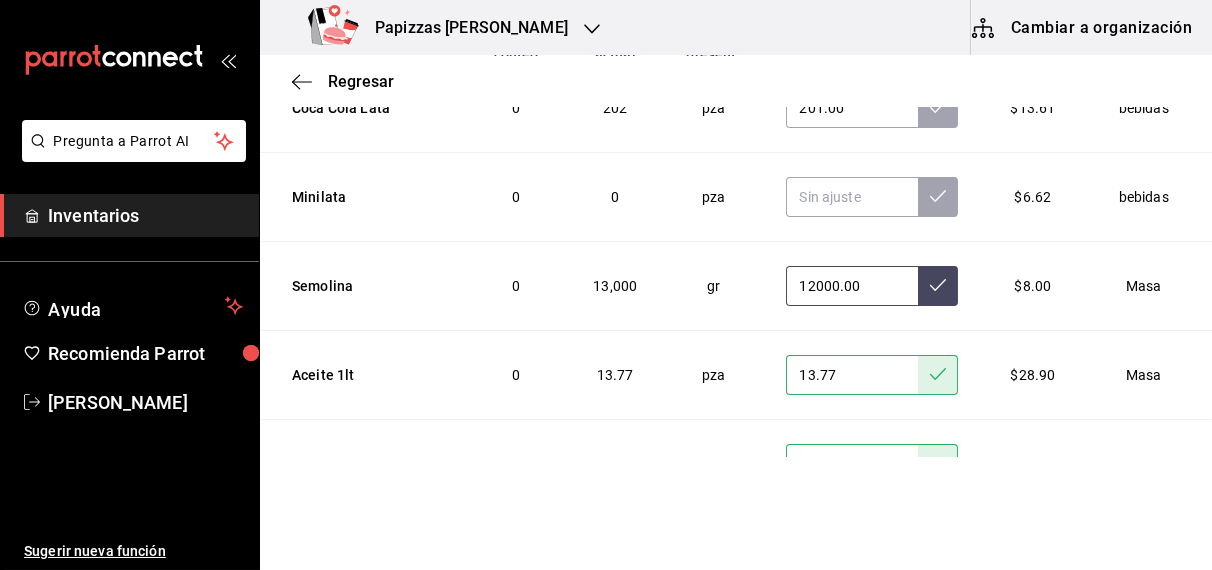click 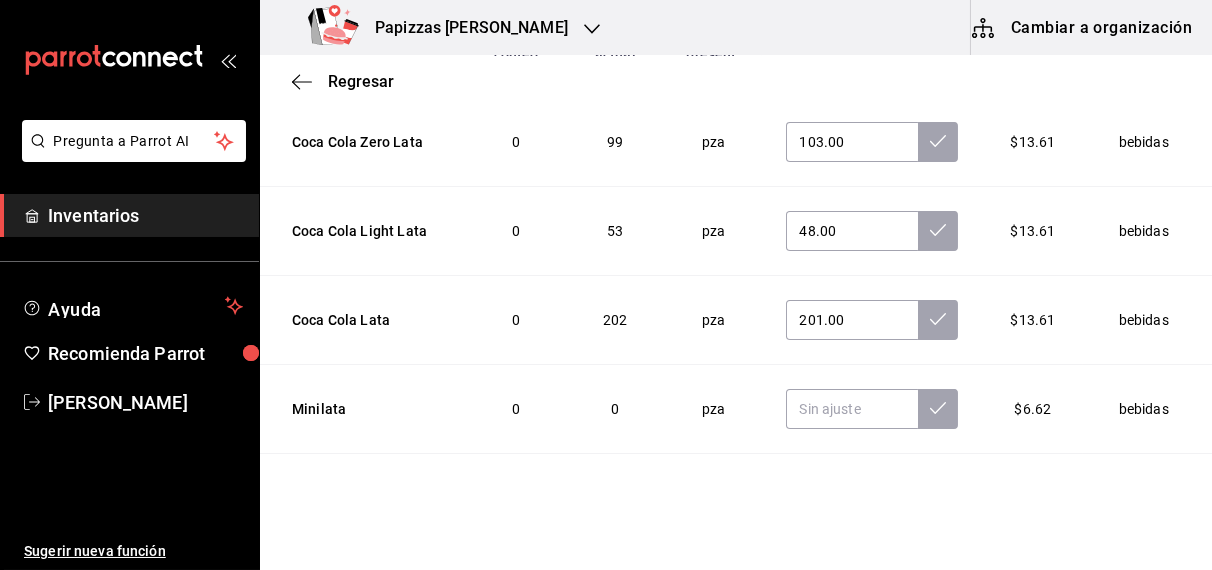 scroll, scrollTop: 3272, scrollLeft: 0, axis: vertical 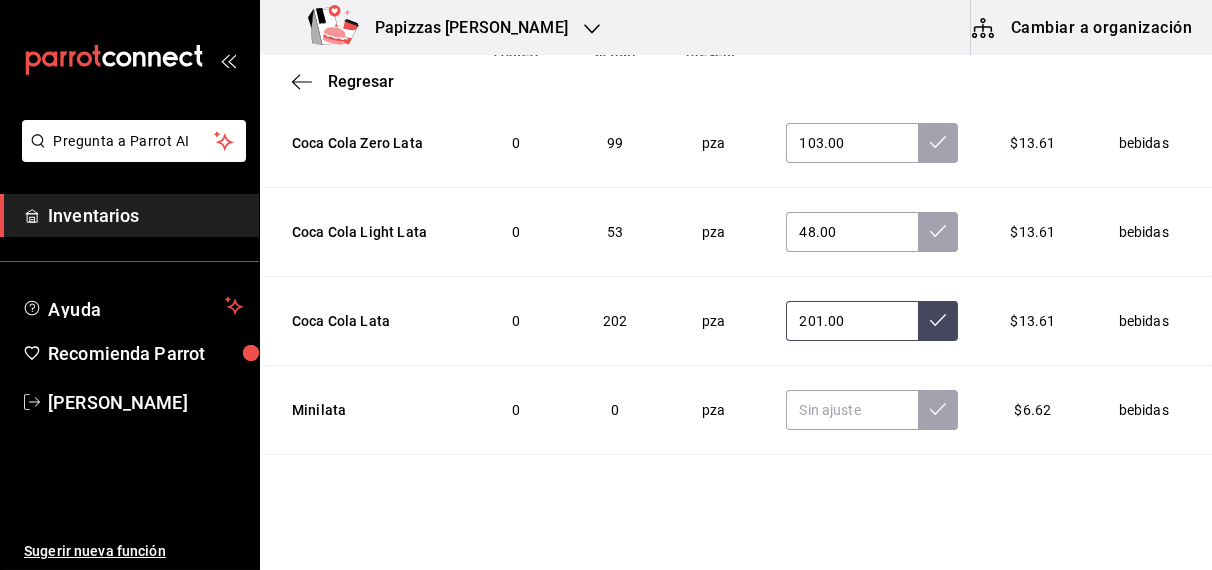 click at bounding box center [938, 321] 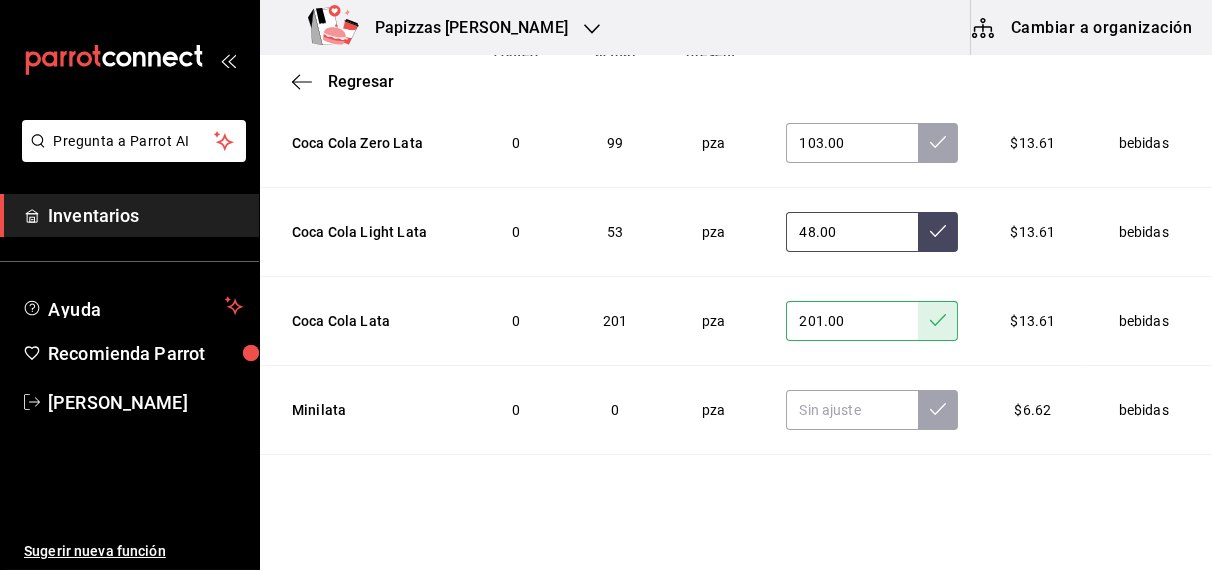 click 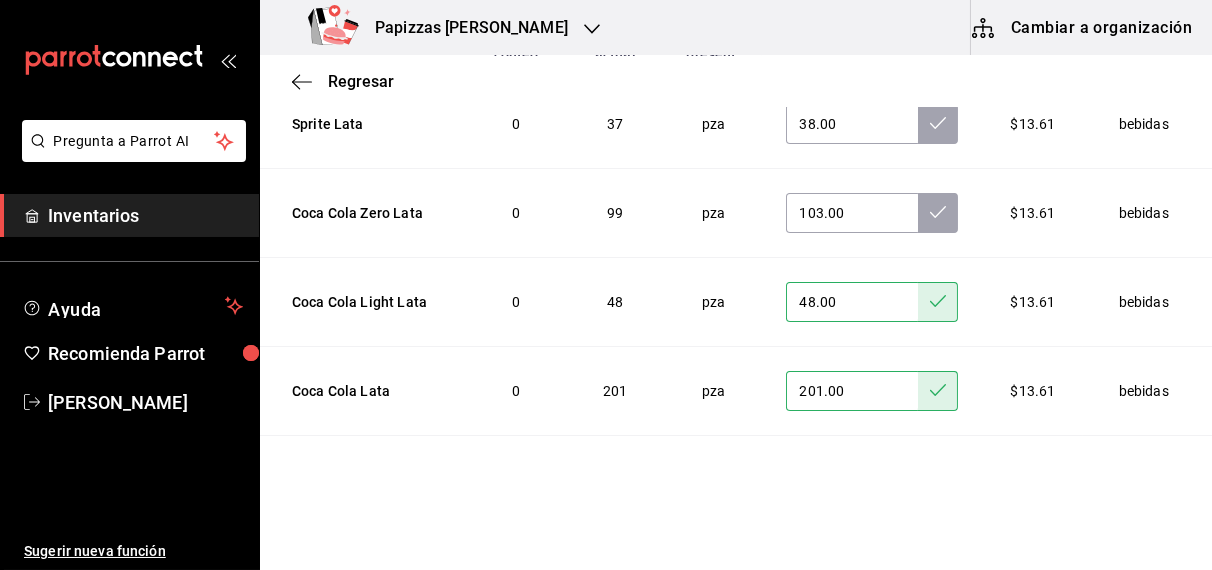 scroll, scrollTop: 3110, scrollLeft: 0, axis: vertical 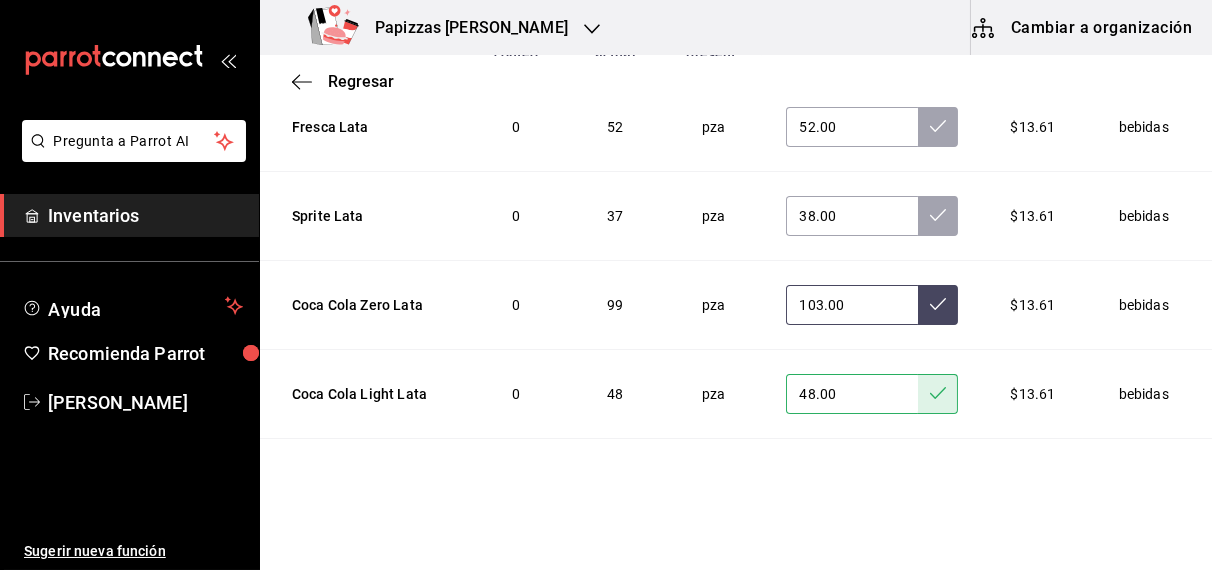 click 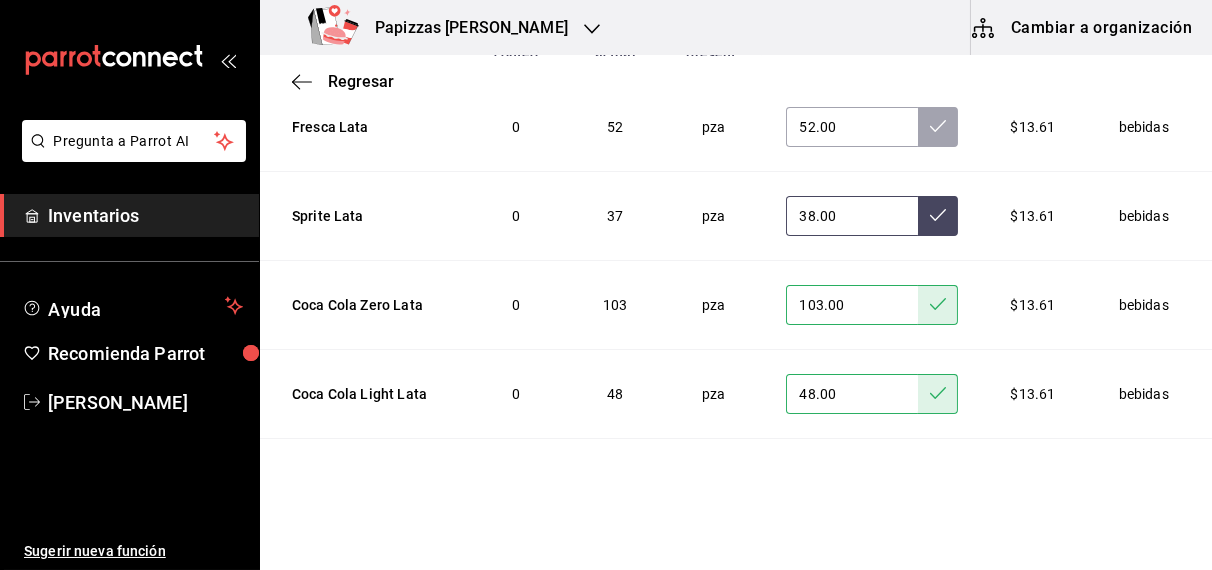 click at bounding box center (938, 216) 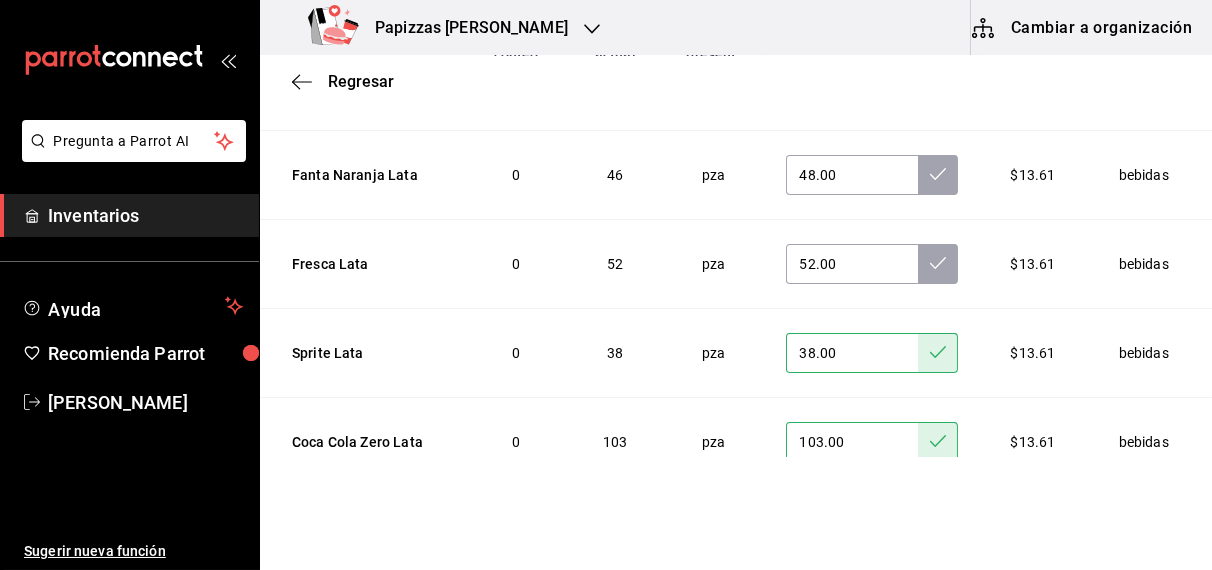 scroll, scrollTop: 2965, scrollLeft: 0, axis: vertical 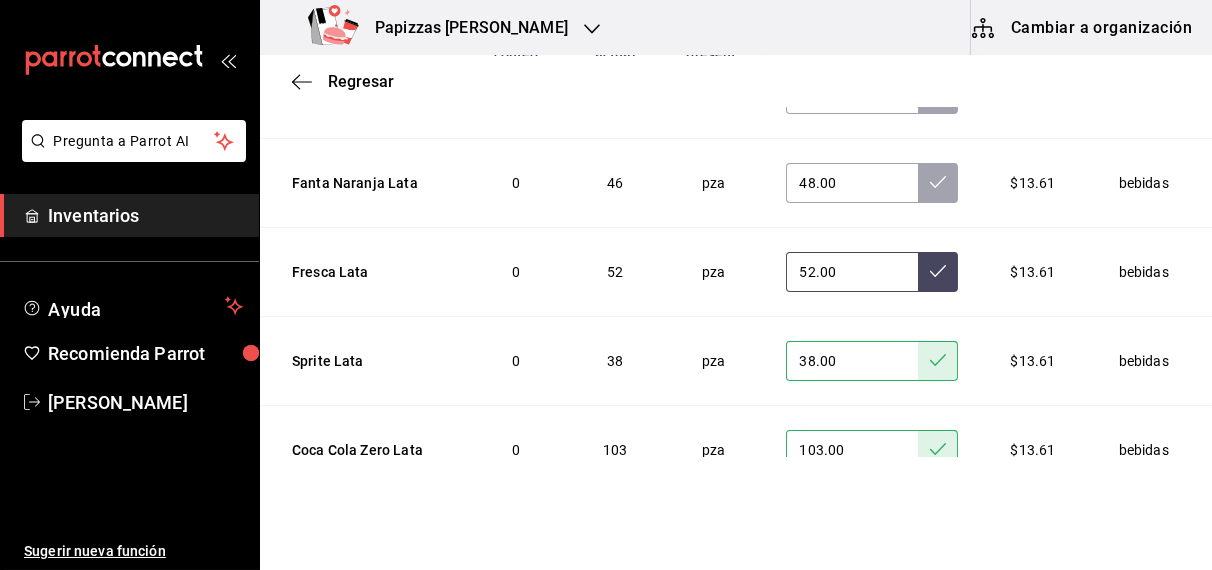 click 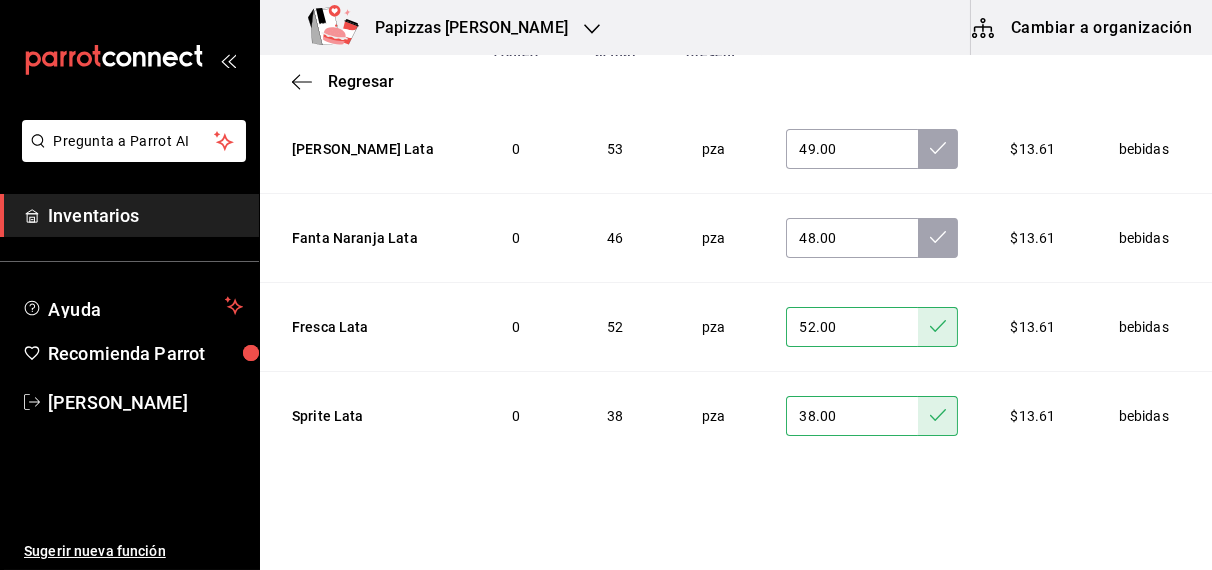 scroll, scrollTop: 2881, scrollLeft: 0, axis: vertical 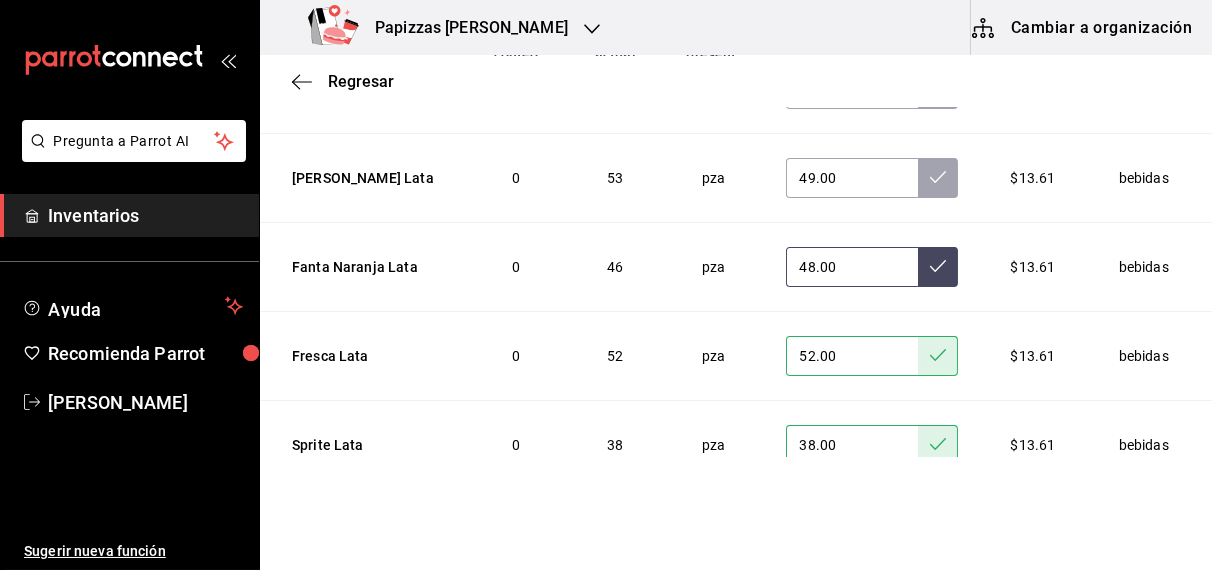 click at bounding box center (938, 267) 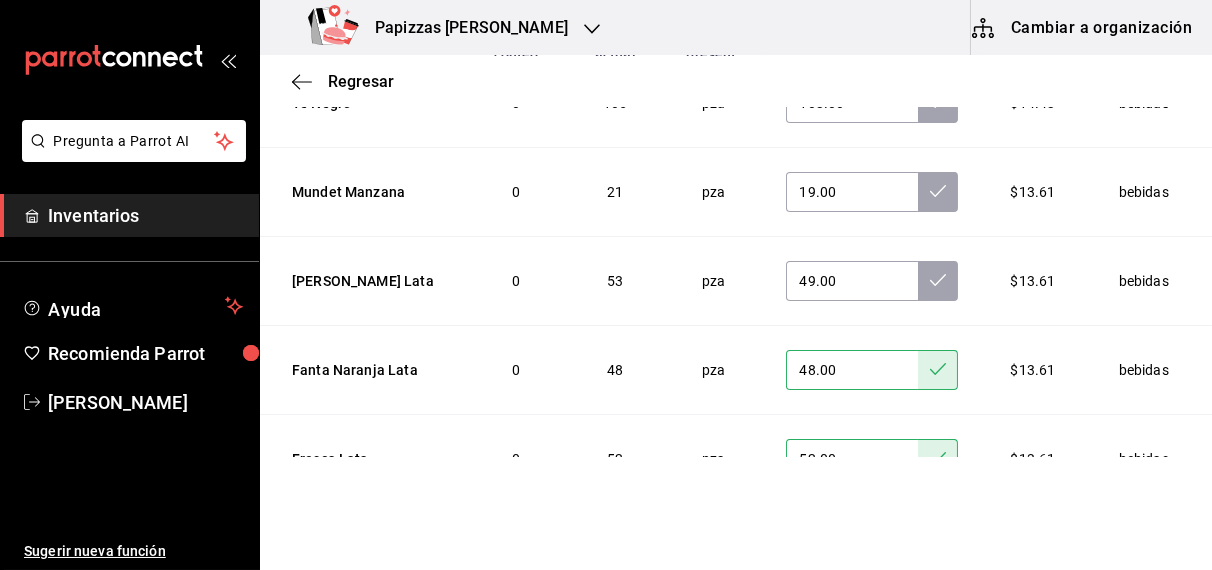 scroll, scrollTop: 2773, scrollLeft: 0, axis: vertical 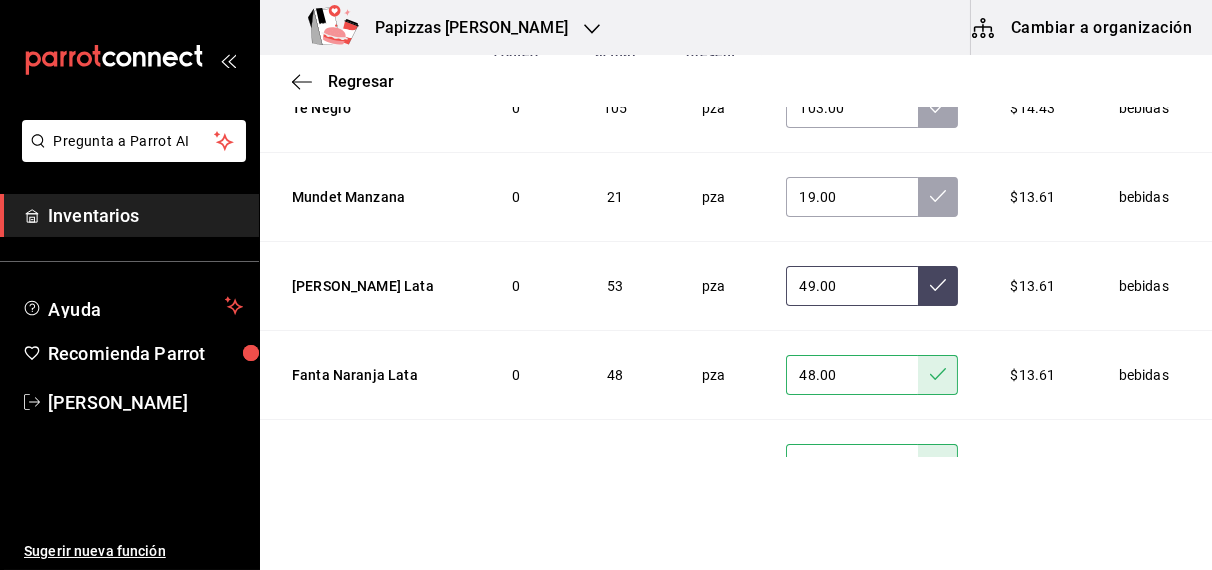 click 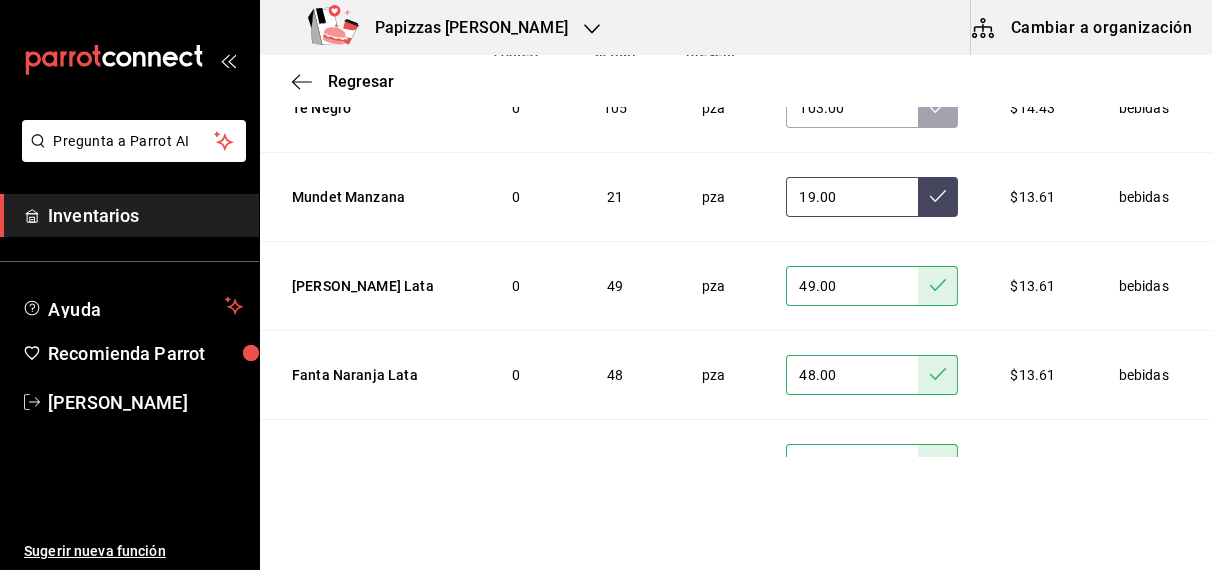 click at bounding box center (938, 197) 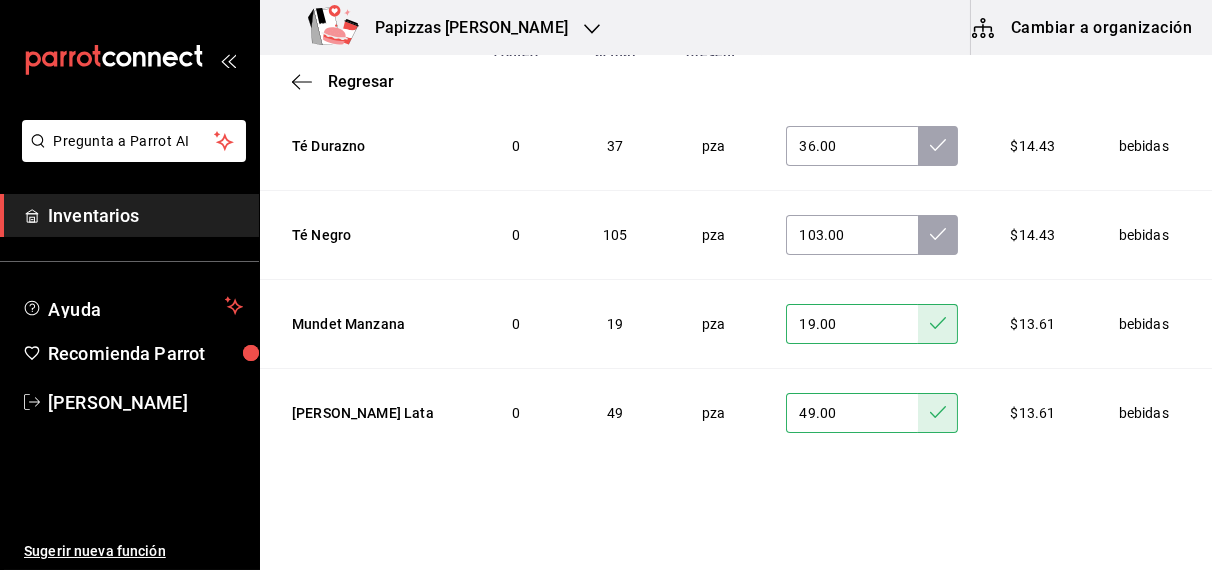 scroll, scrollTop: 2563, scrollLeft: 0, axis: vertical 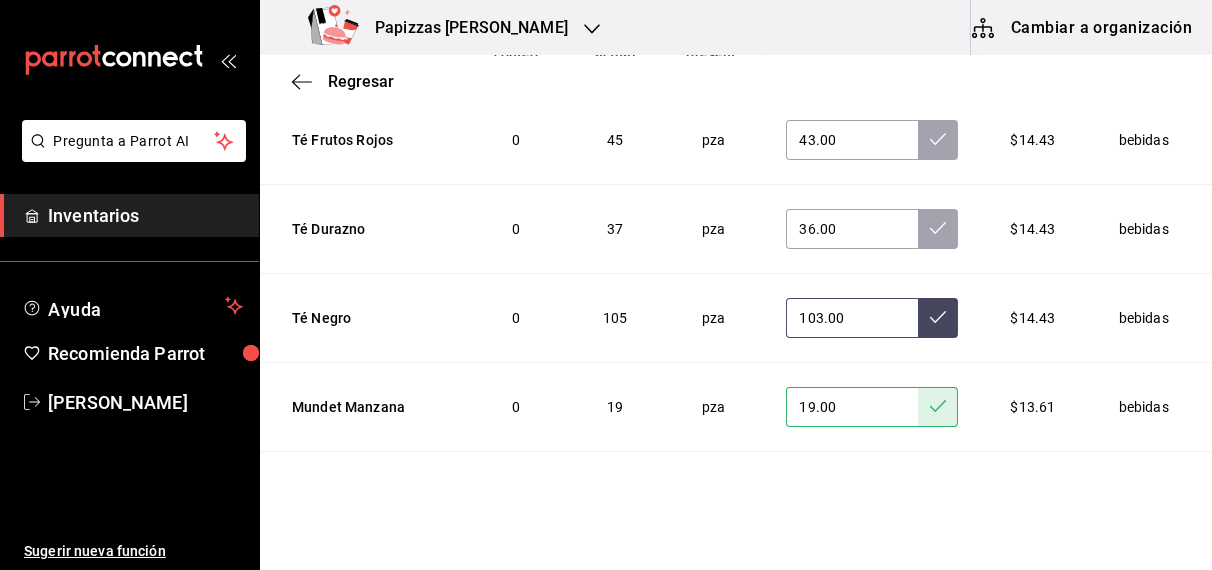click 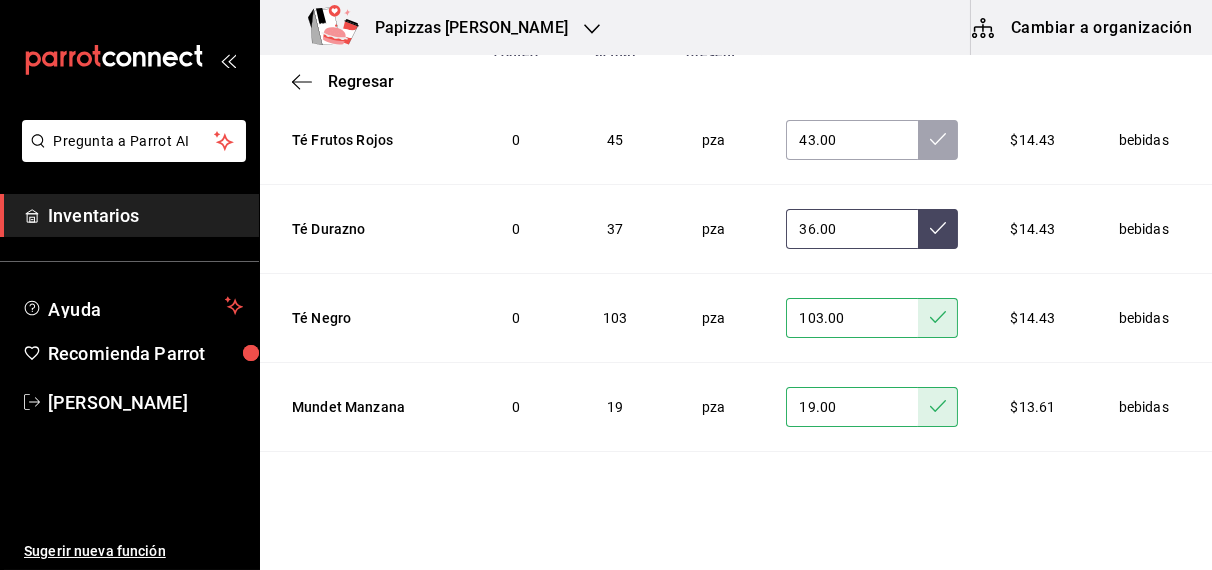 click 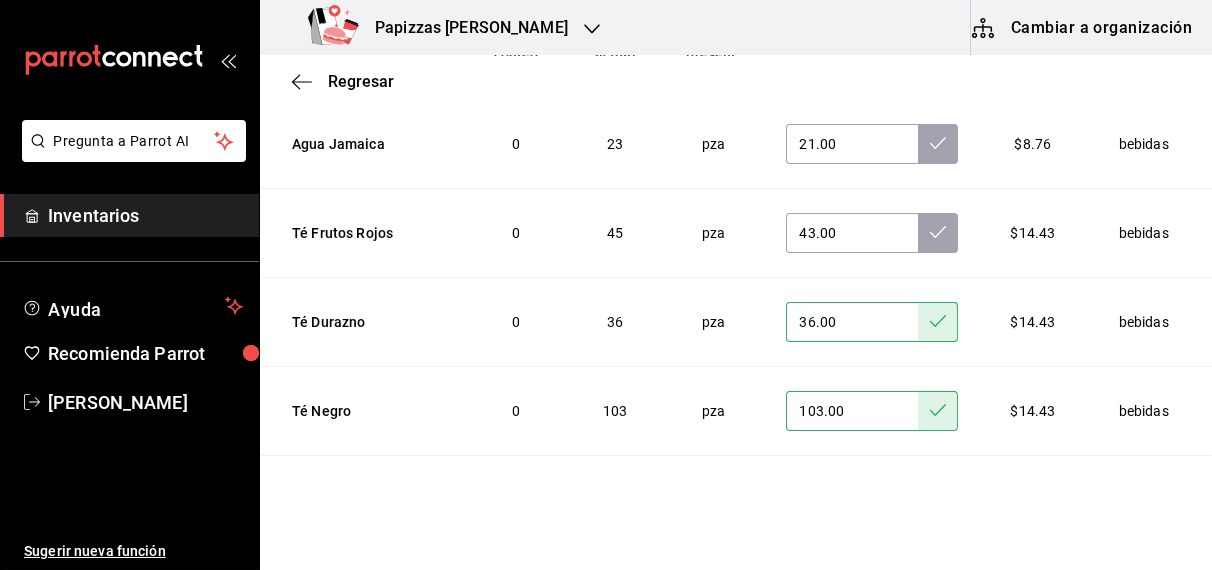 scroll, scrollTop: 2420, scrollLeft: 0, axis: vertical 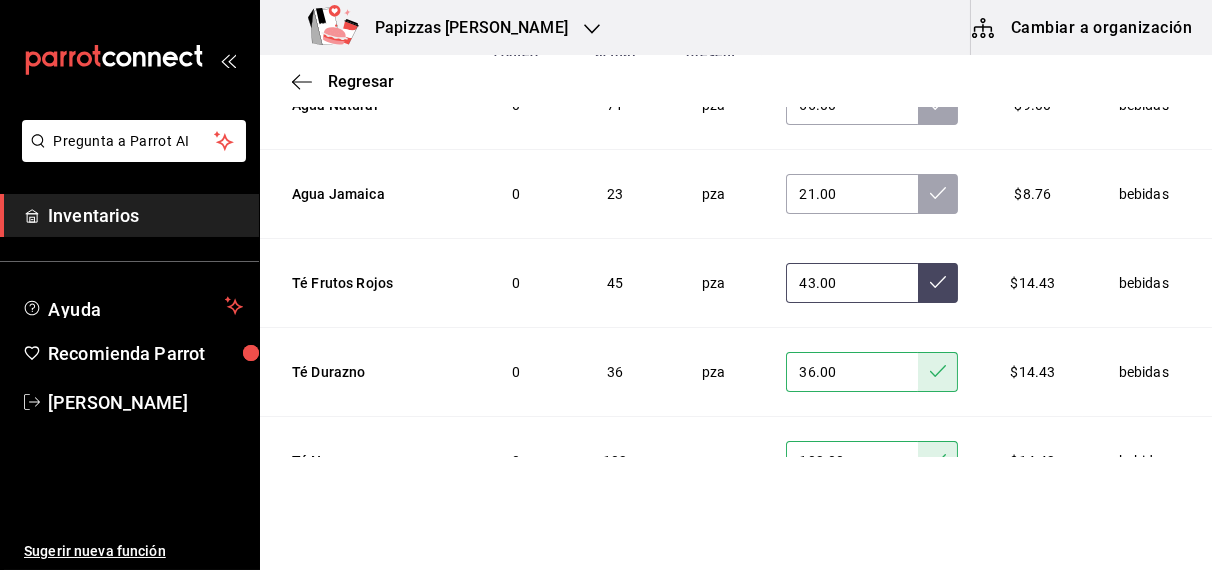 click at bounding box center [938, 283] 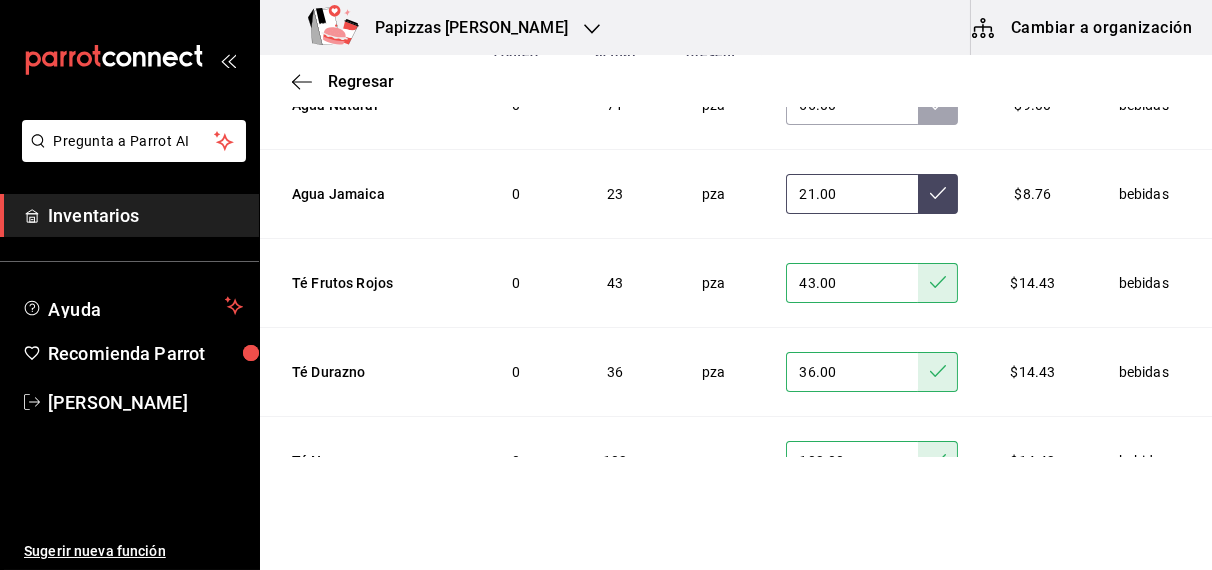 click 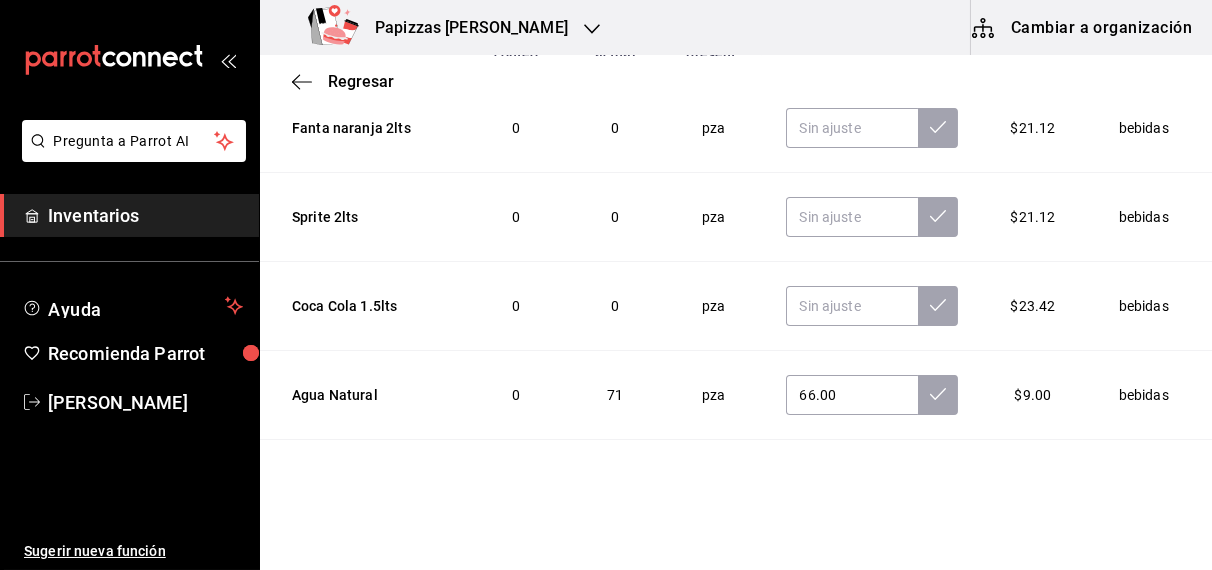 scroll, scrollTop: 2128, scrollLeft: 0, axis: vertical 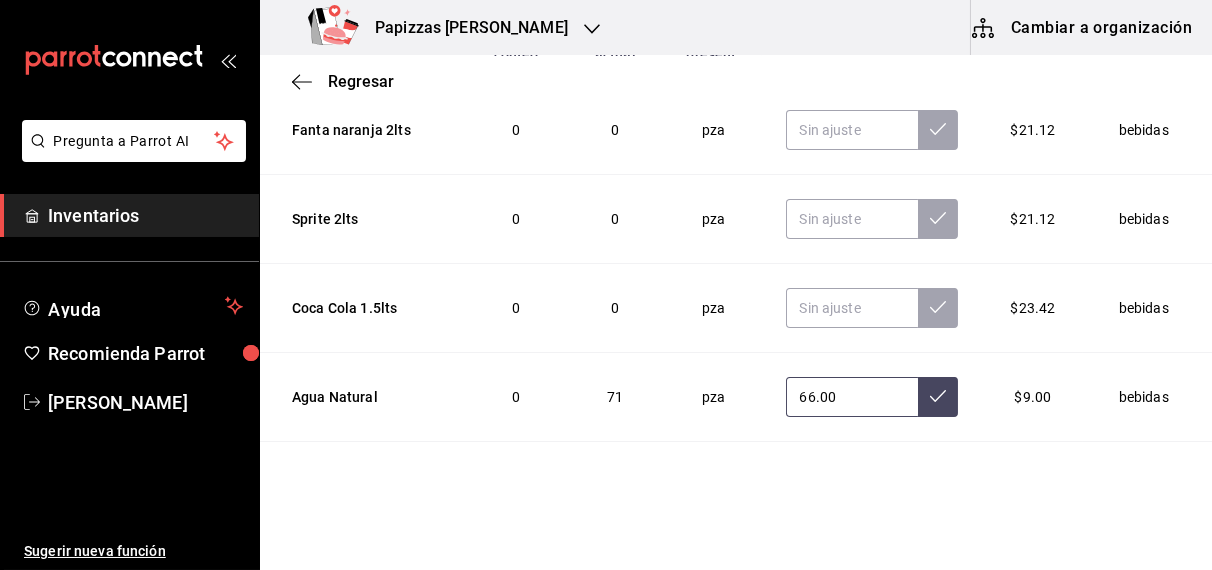 click 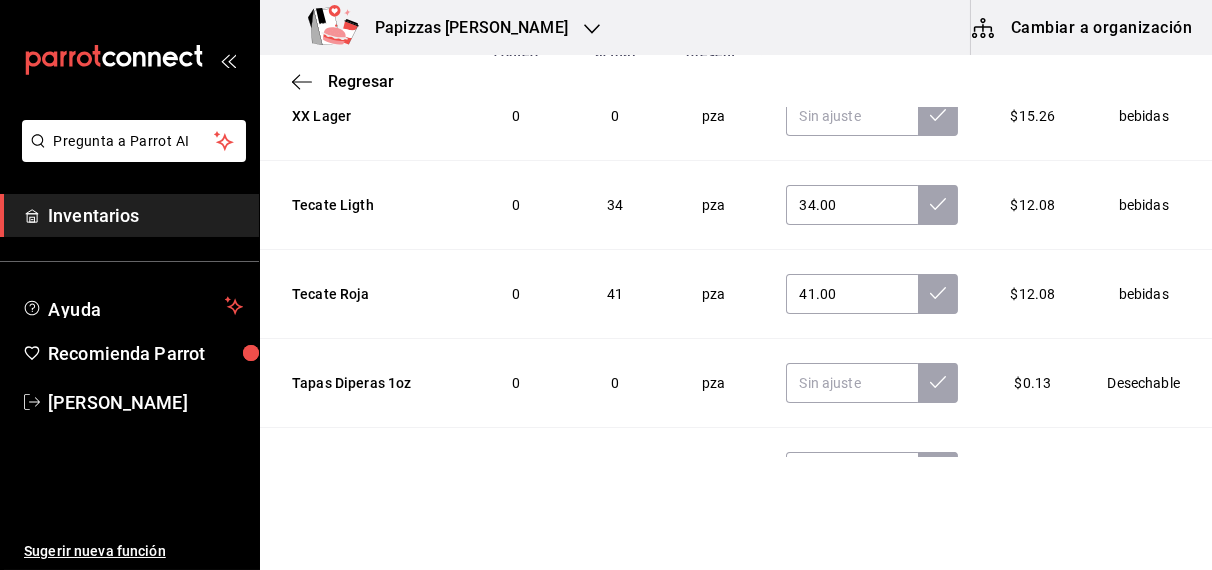 scroll, scrollTop: 802, scrollLeft: 0, axis: vertical 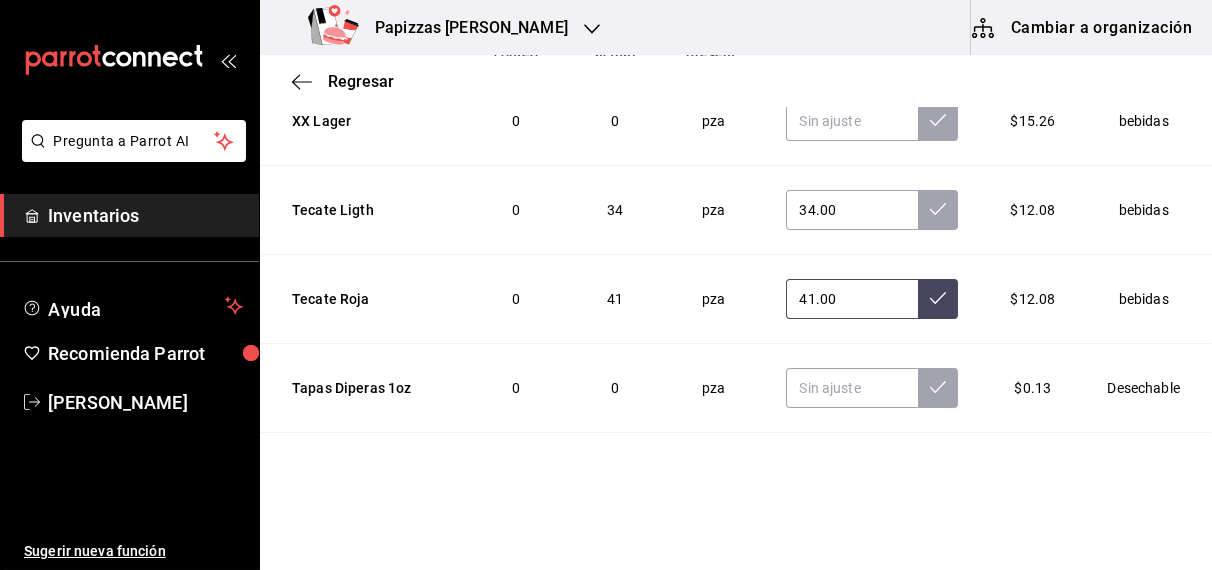 click 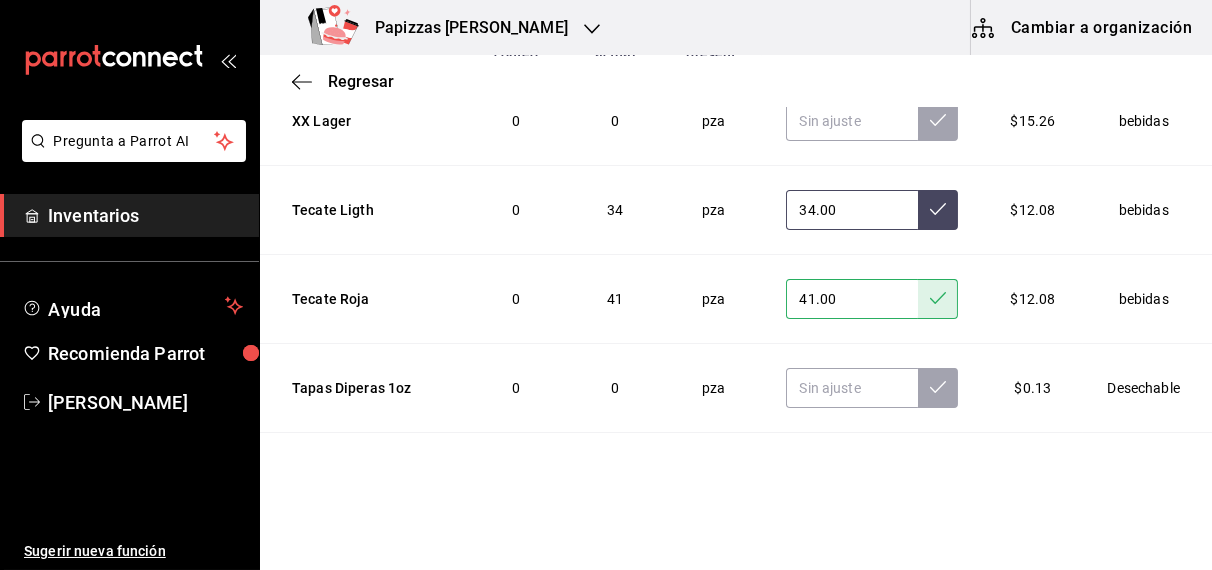 click 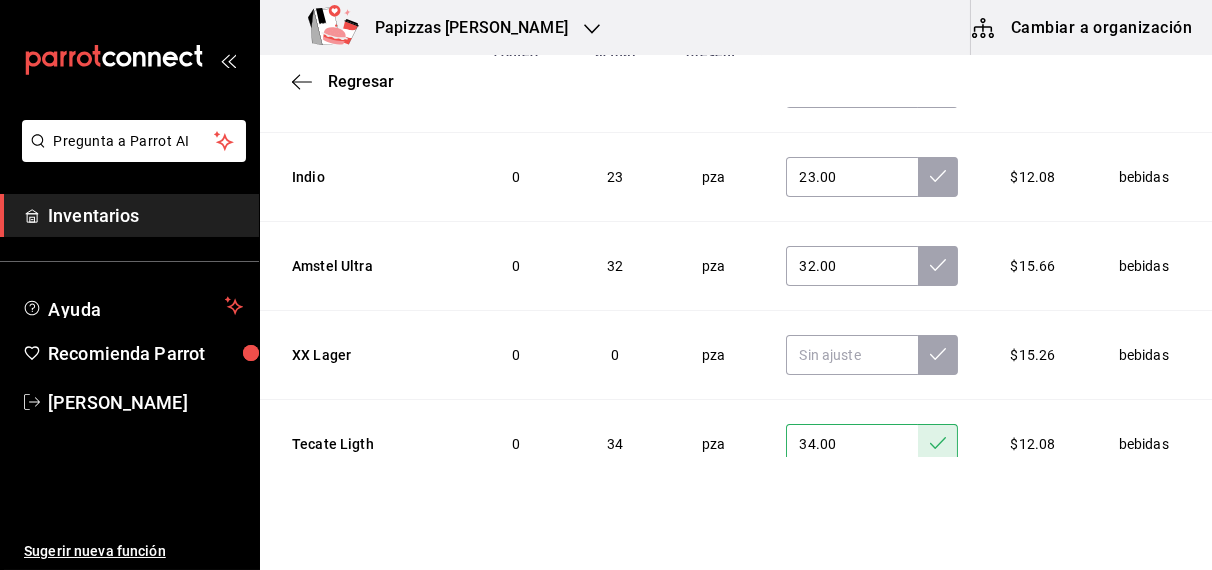 scroll, scrollTop: 559, scrollLeft: 0, axis: vertical 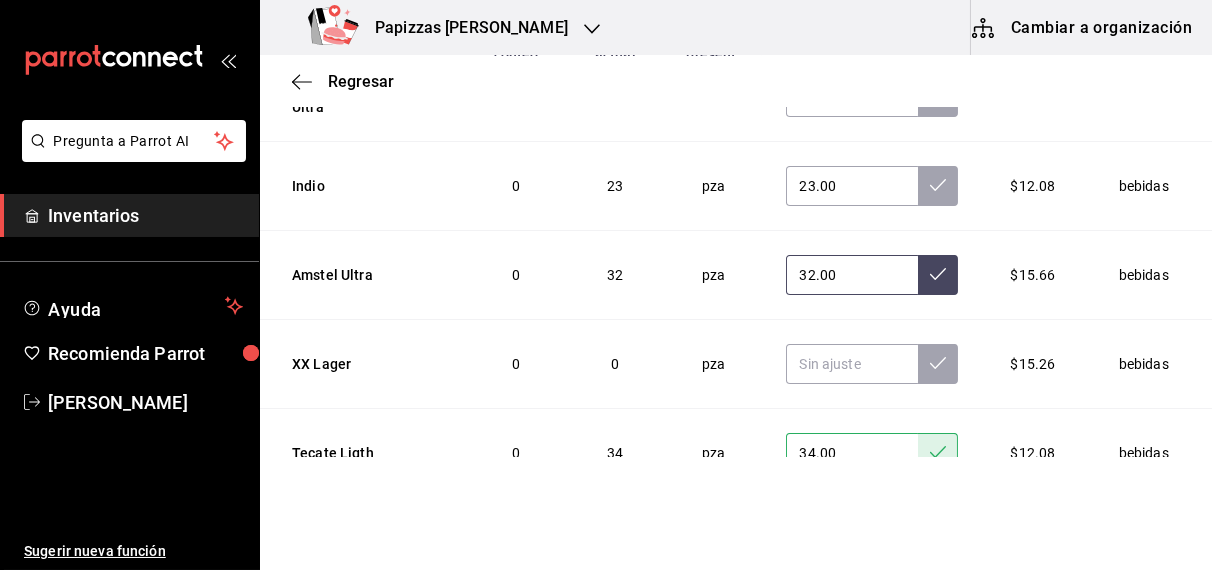click 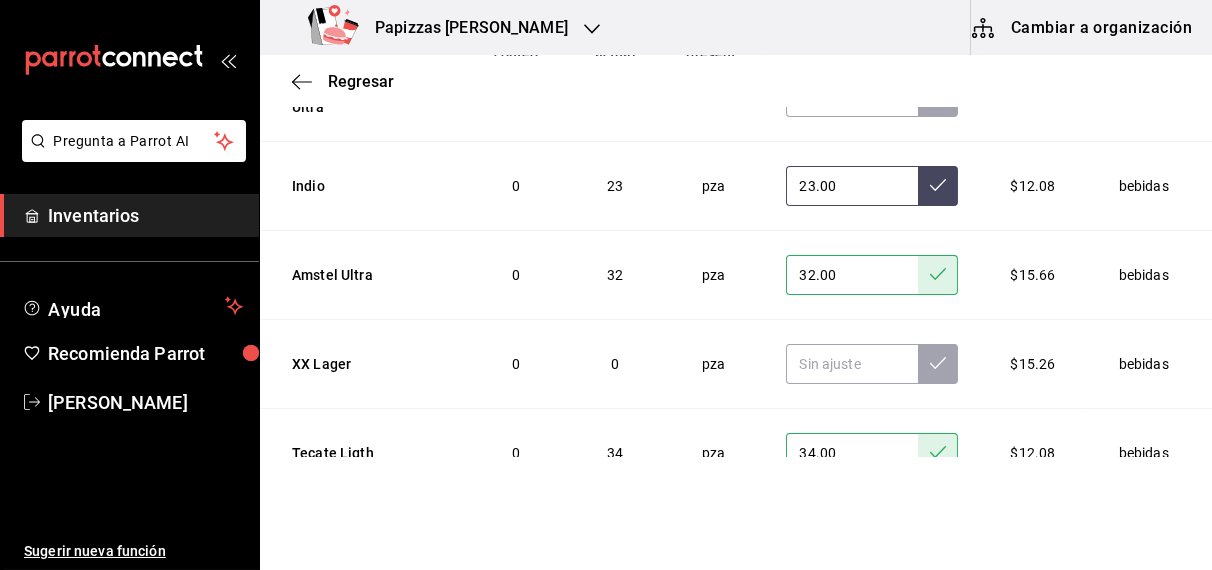 click at bounding box center (938, 186) 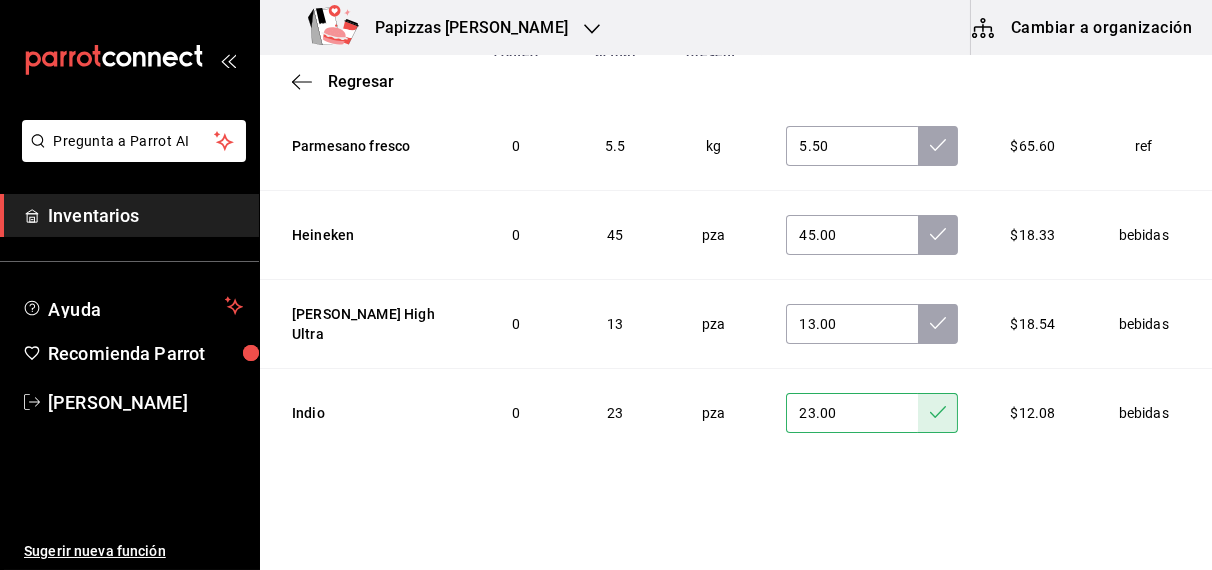 scroll, scrollTop: 319, scrollLeft: 0, axis: vertical 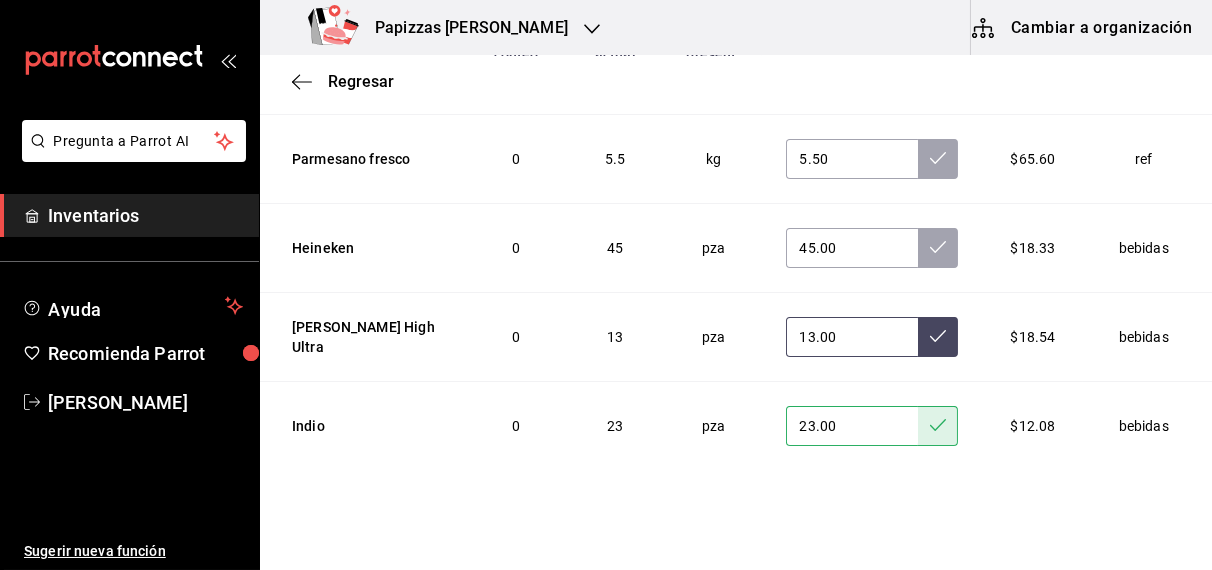 click 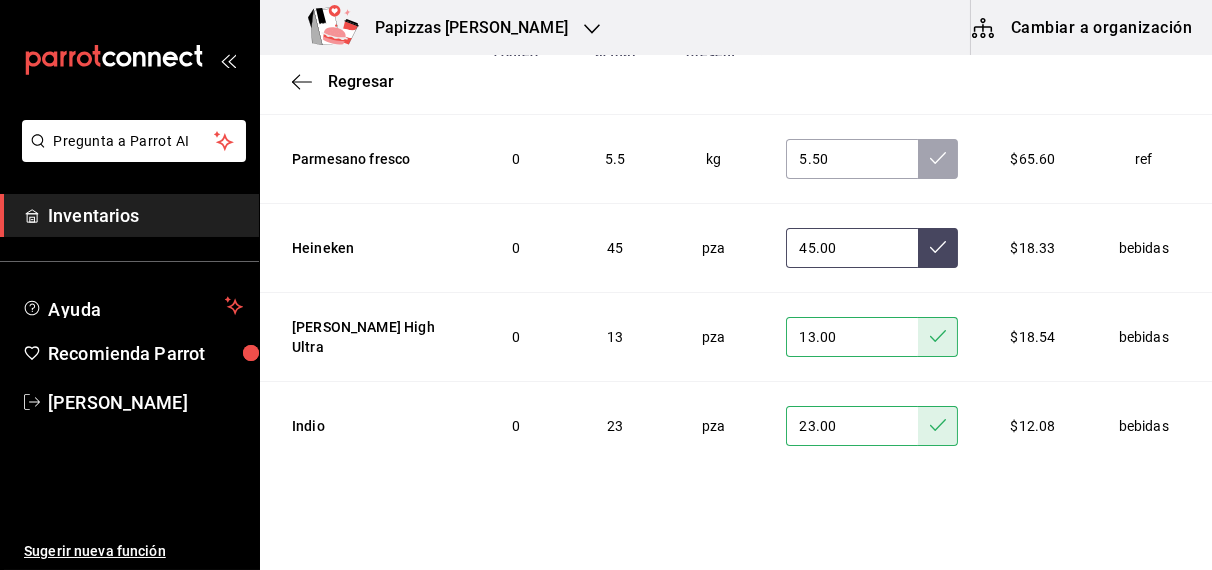 click 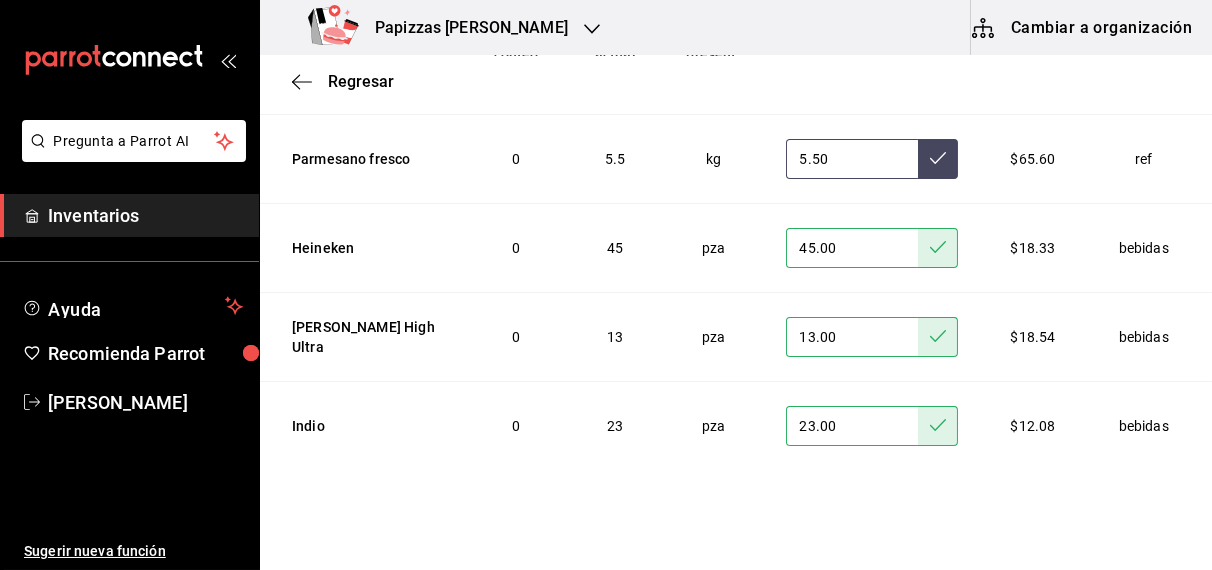 click 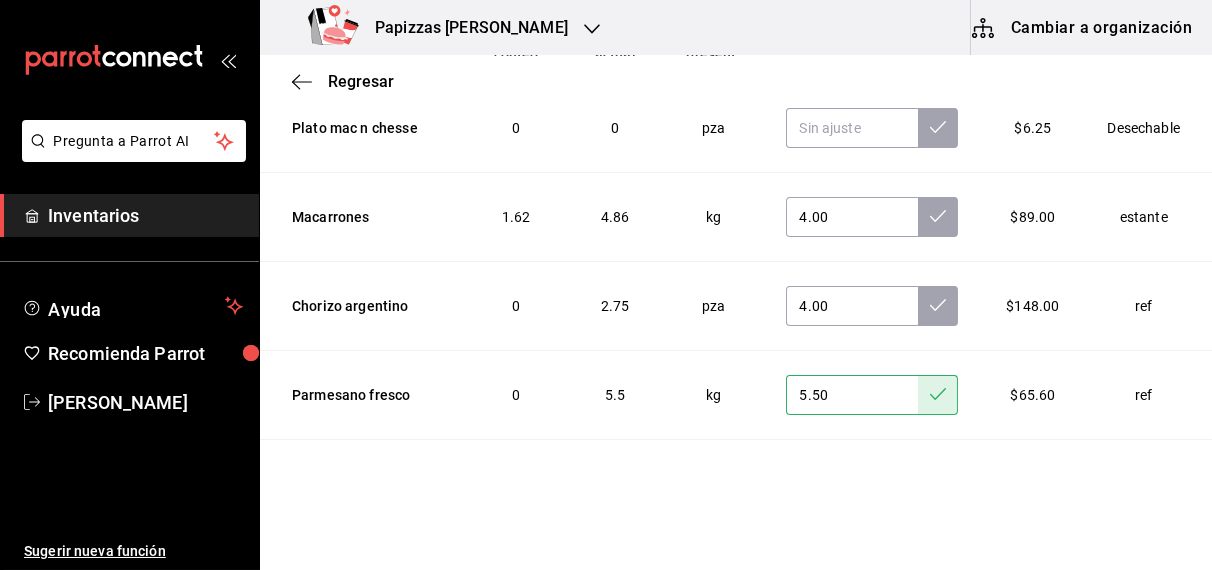scroll, scrollTop: 79, scrollLeft: 0, axis: vertical 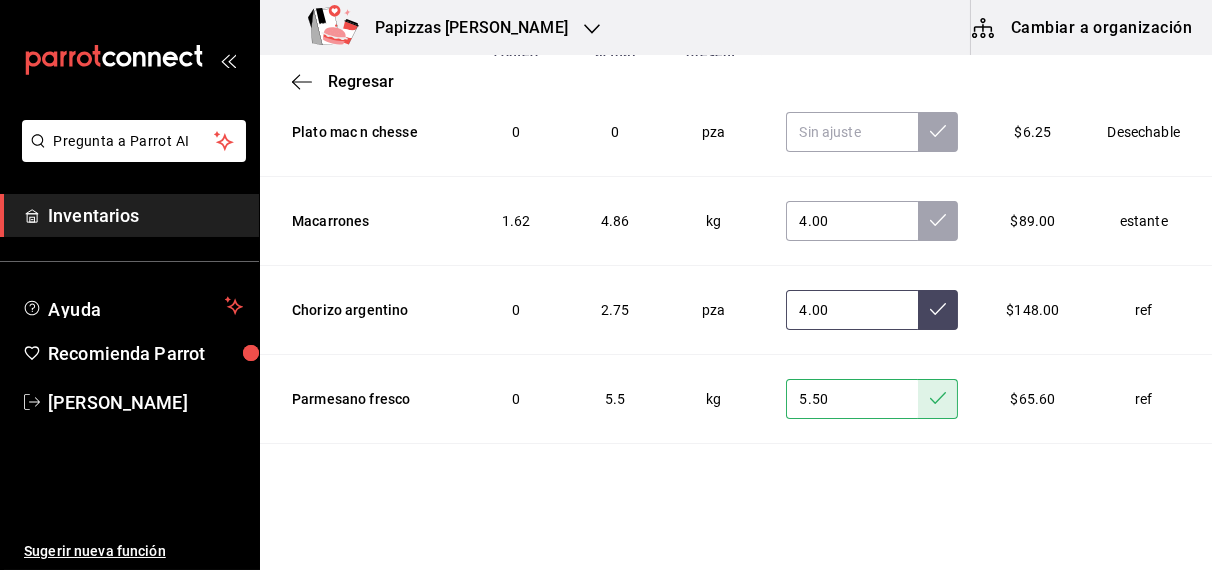click 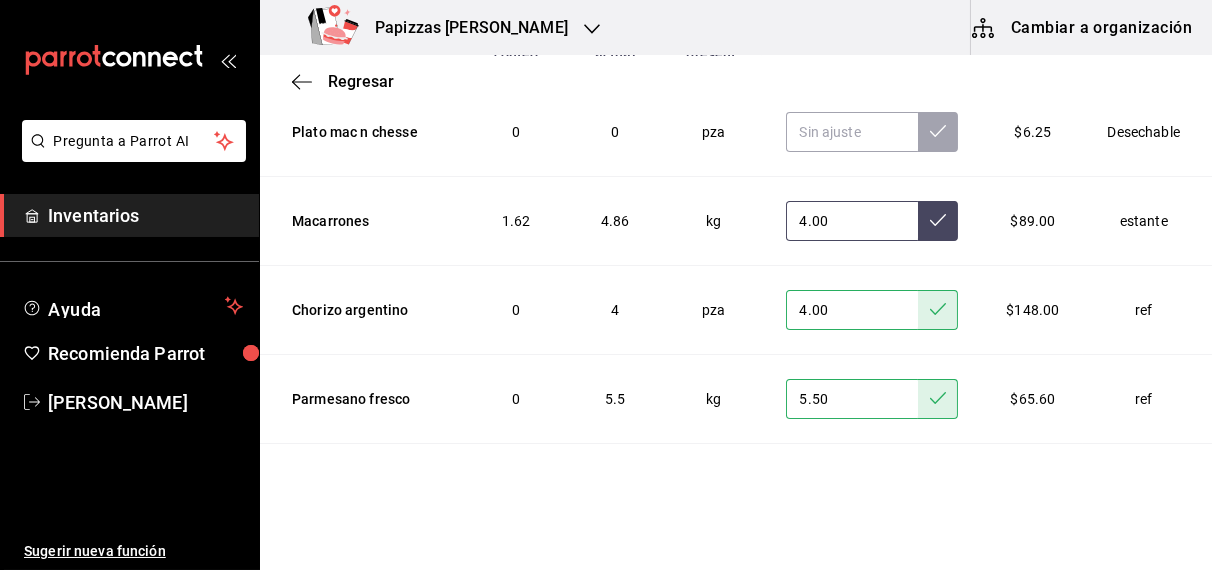 click 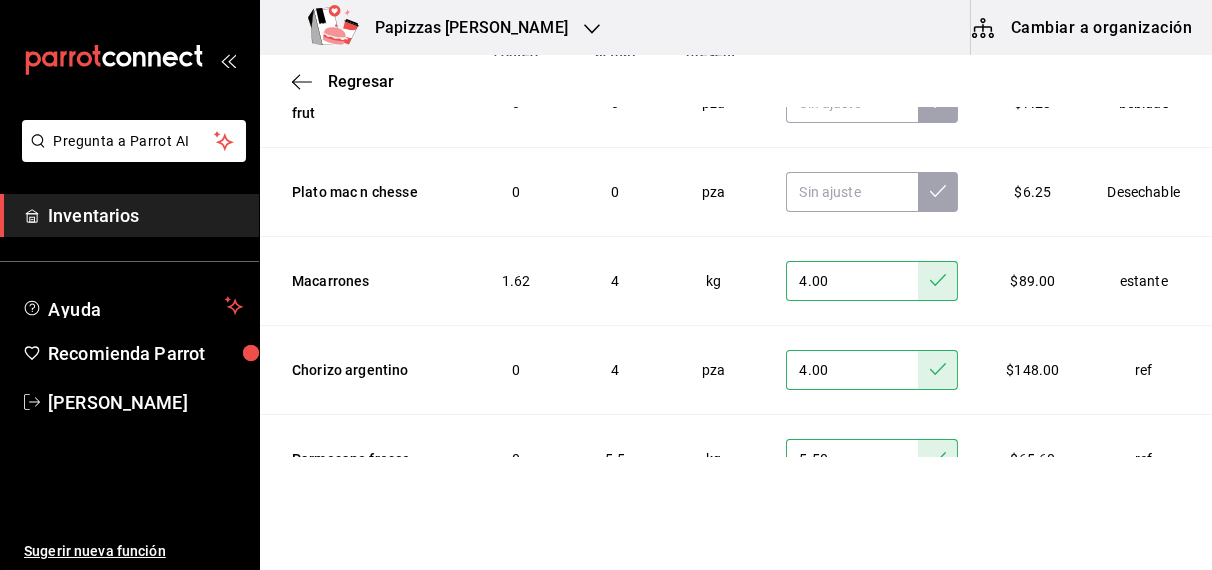 scroll, scrollTop: 0, scrollLeft: 0, axis: both 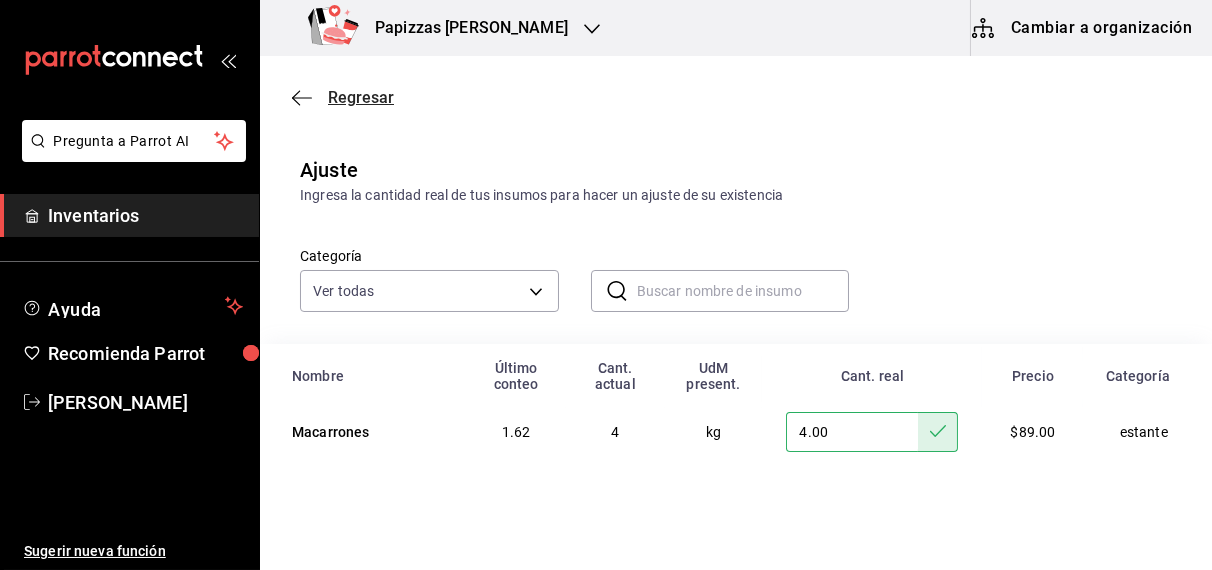click on "Regresar" at bounding box center (361, 97) 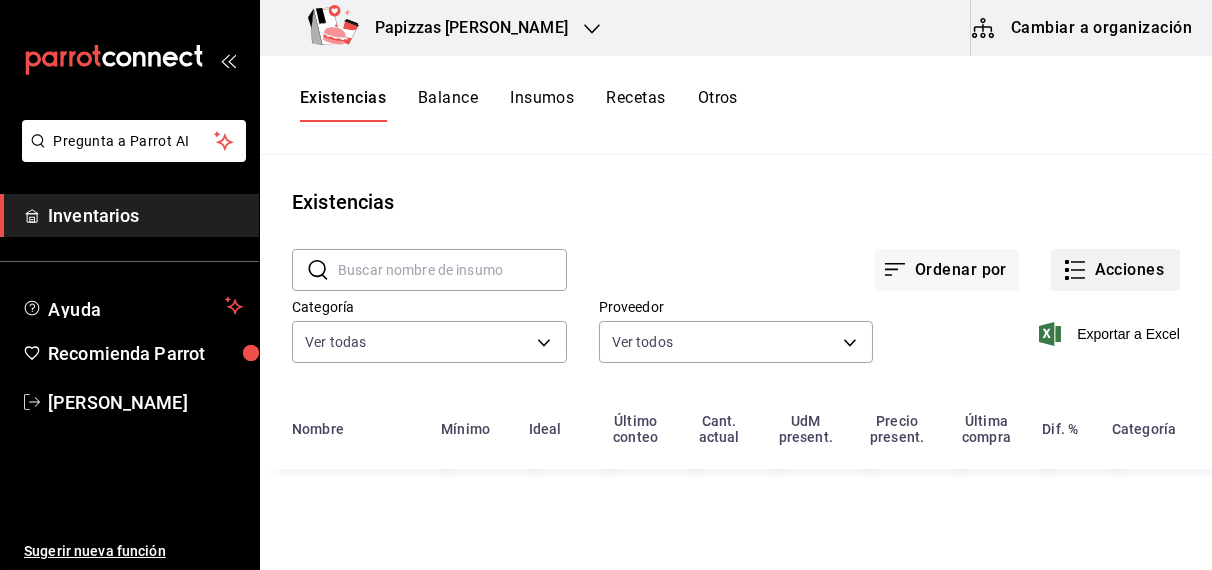 click on "Acciones" at bounding box center [1115, 270] 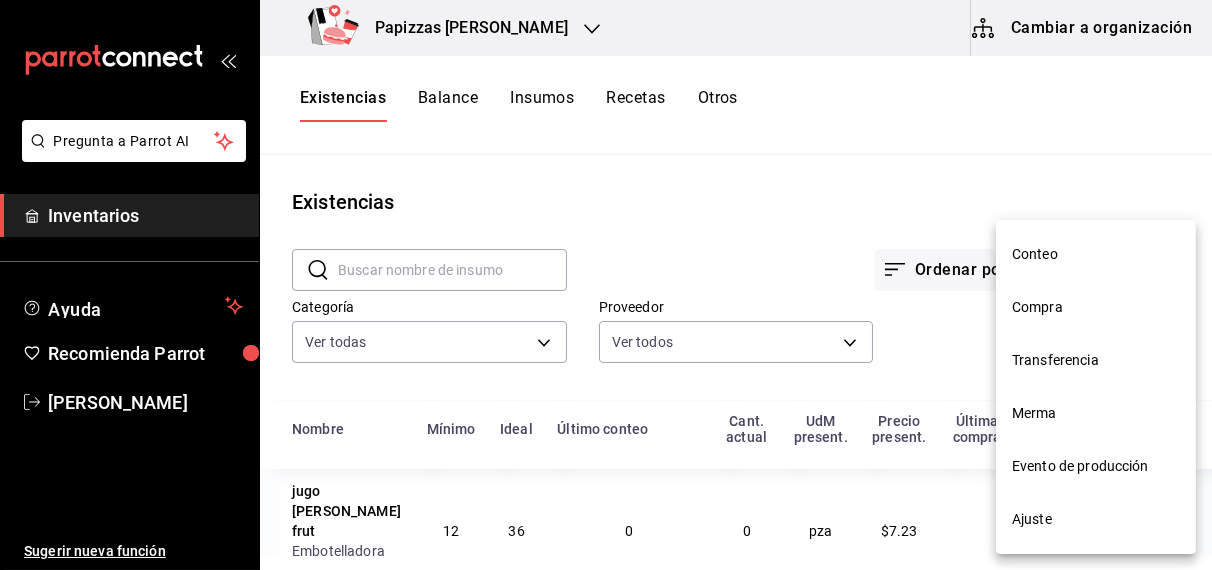 click on "Merma" at bounding box center [1096, 413] 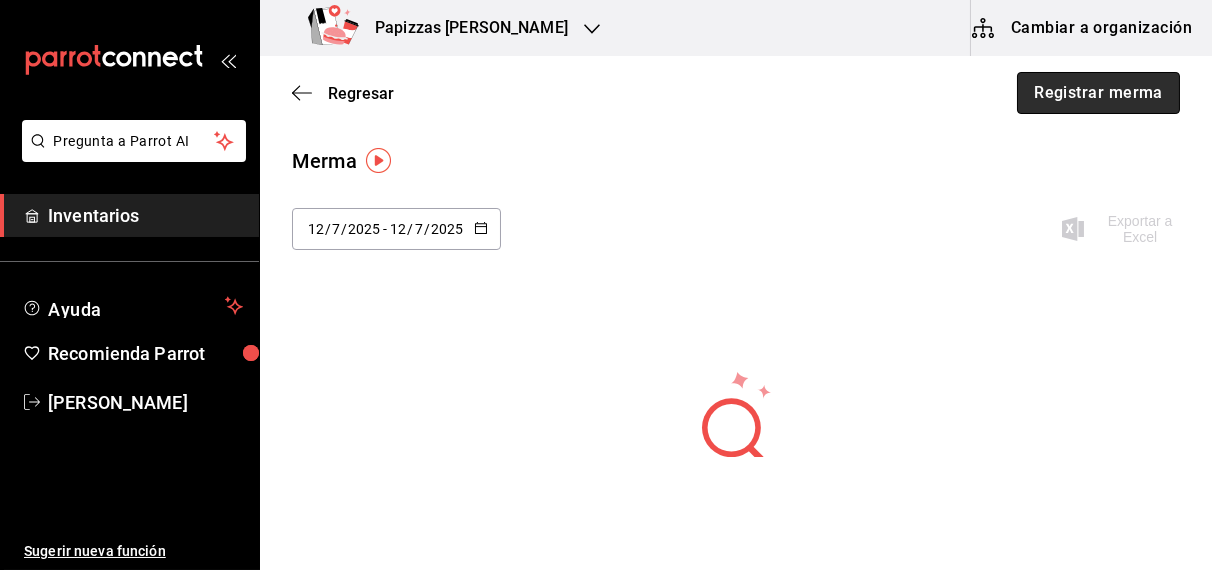 click on "Registrar merma" at bounding box center [1098, 93] 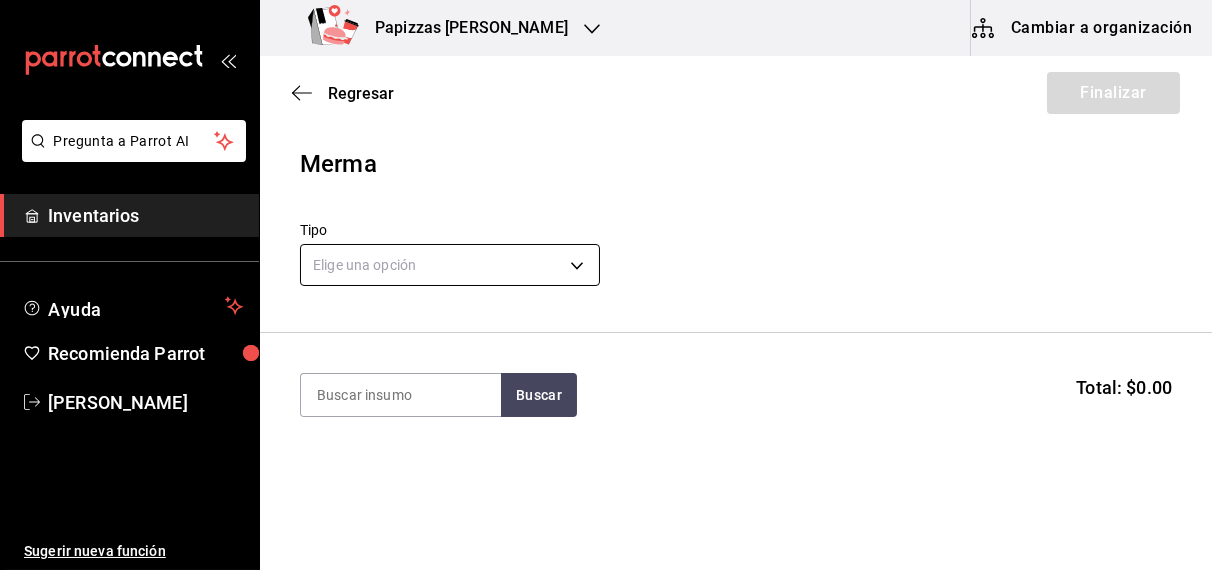 click on "Pregunta a Parrot AI Inventarios   Ayuda Recomienda Parrot   [PERSON_NAME]   Sugerir nueva función   Papizzas [PERSON_NAME] Cambiar a organización Regresar Finalizar Merma Tipo Elige una opción default Buscar Total: $0.00 No hay insumos a mostrar. Busca un insumo para agregarlo a la lista Pregunta a Parrot AI Inventarios   Ayuda Recomienda Parrot   [PERSON_NAME]   Sugerir nueva función   GANA 1 MES GRATIS EN TU SUSCRIPCIÓN AQUÍ ¿Recuerdas cómo empezó tu restaurante?
[DATE] puedes ayudar a un colega a tener el mismo cambio que tú viviste.
Recomienda Parrot directamente desde tu Portal Administrador.
Es fácil y rápido.
🎁 Por cada restaurante que se una, ganas 1 mes gratis. Ver video tutorial Ir a video Editar Eliminar Visitar centro de ayuda [PHONE_NUMBER] [EMAIL_ADDRESS][DOMAIN_NAME] Visitar centro de ayuda [PHONE_NUMBER] [EMAIL_ADDRESS][DOMAIN_NAME]" at bounding box center [606, 228] 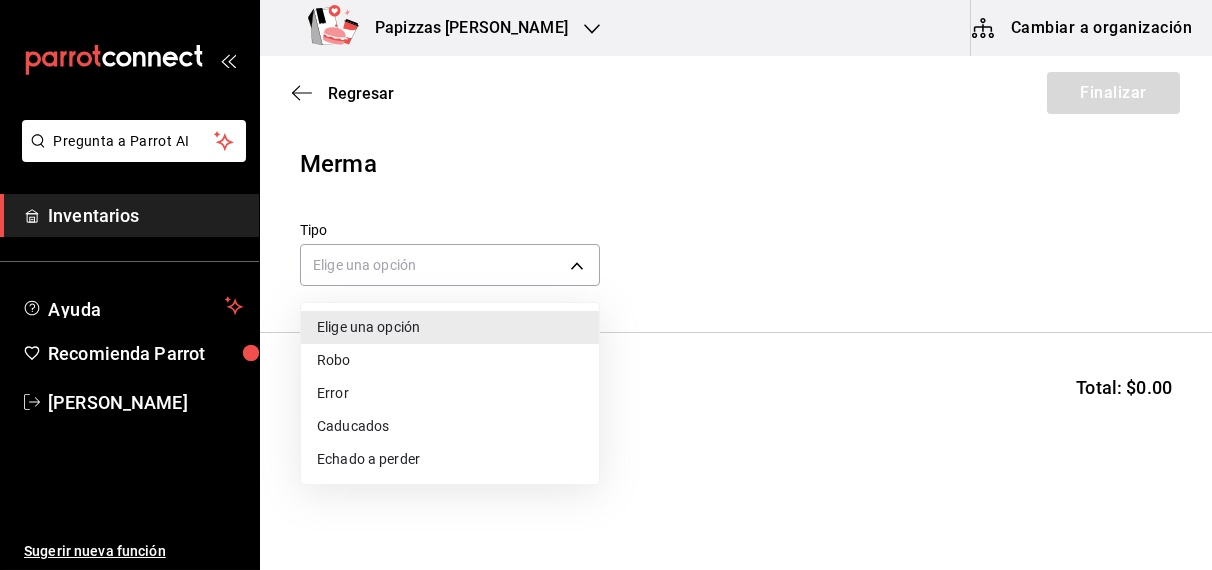 click on "Caducados" at bounding box center [450, 426] 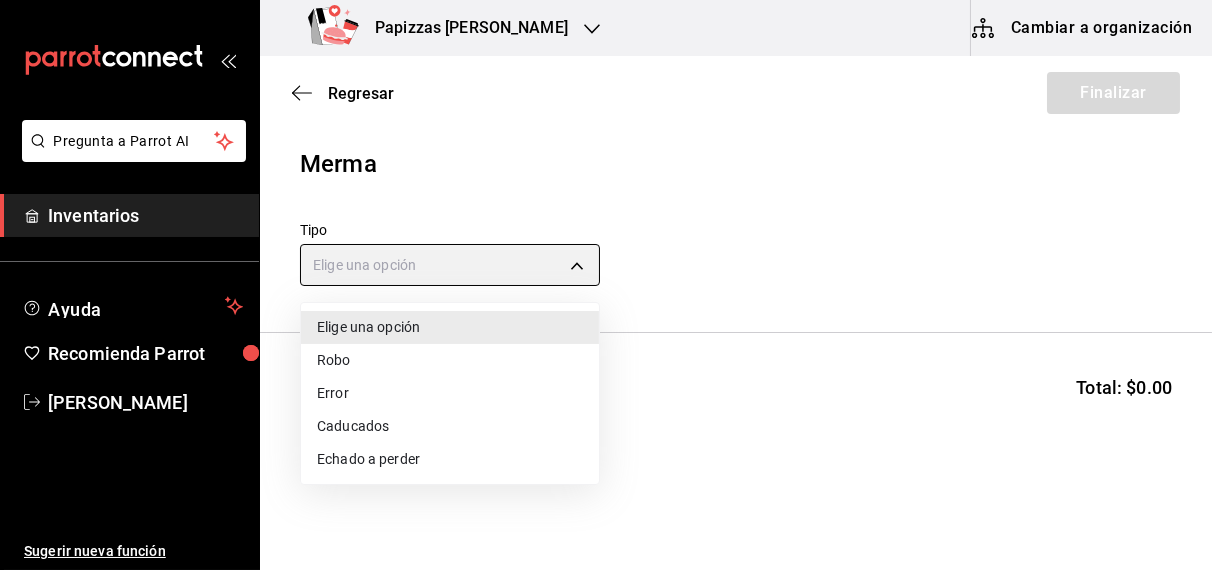 type on "EXPIRED" 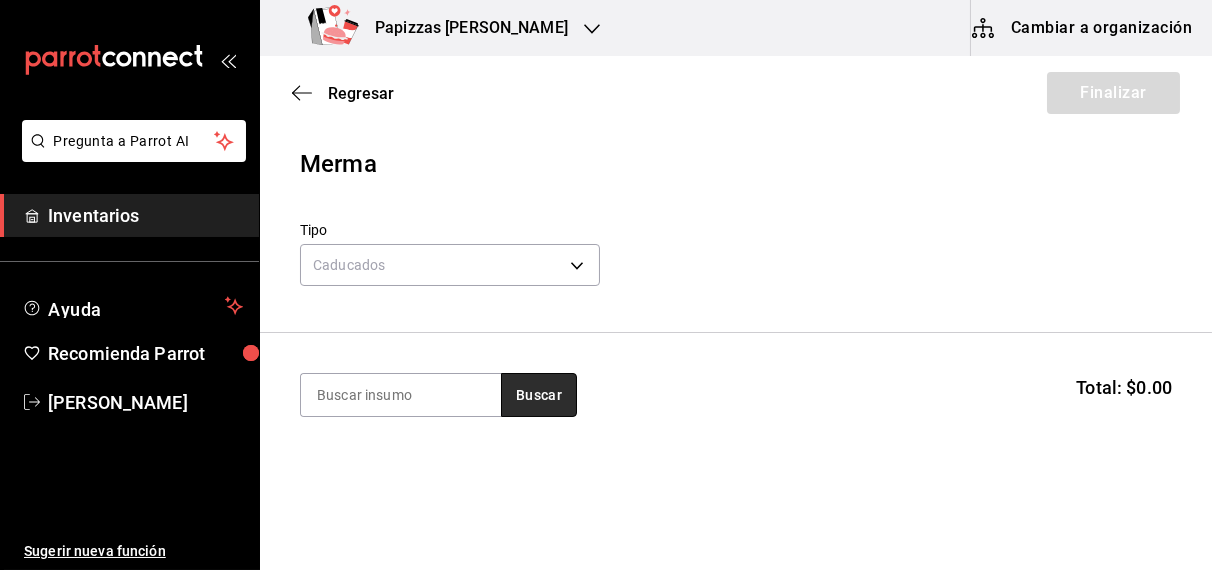 click on "Buscar" at bounding box center [539, 395] 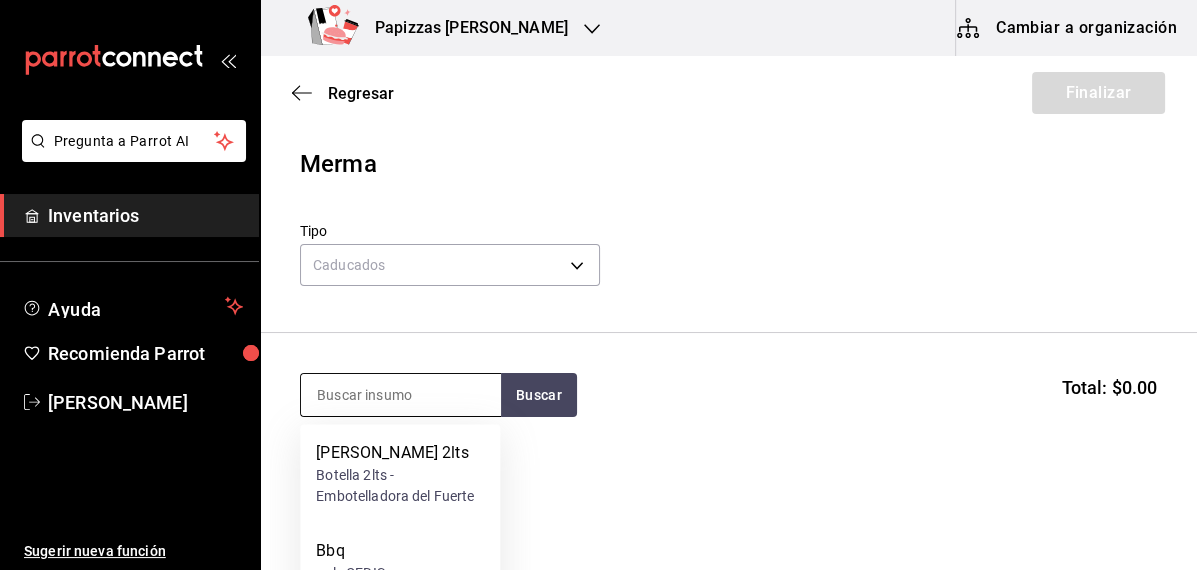 click at bounding box center [401, 395] 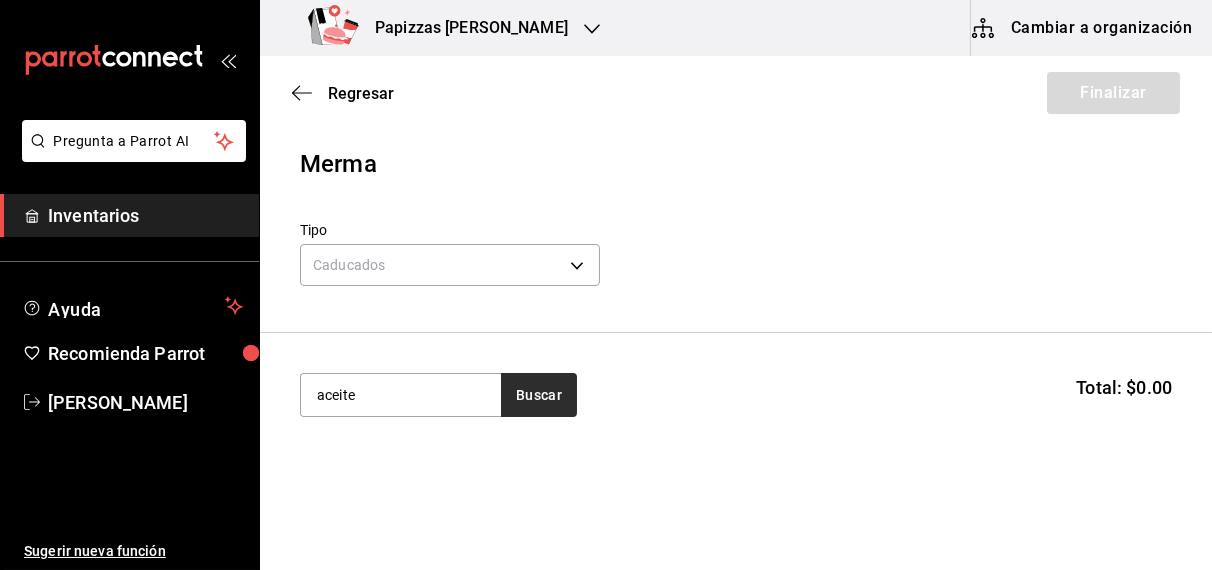 type on "aceite" 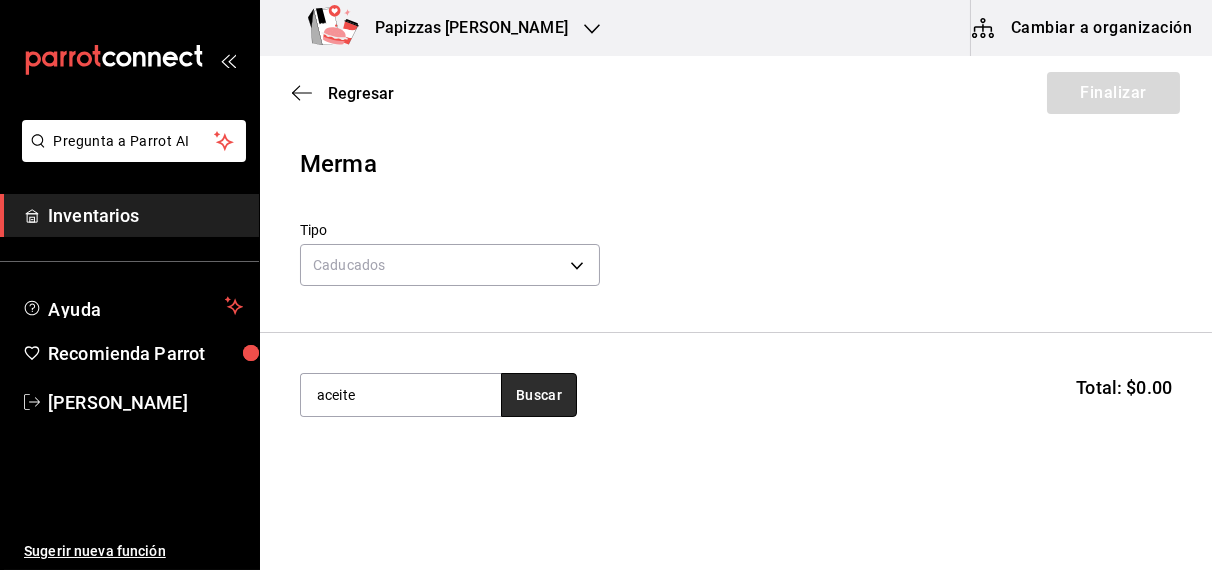 click on "Buscar" at bounding box center (539, 395) 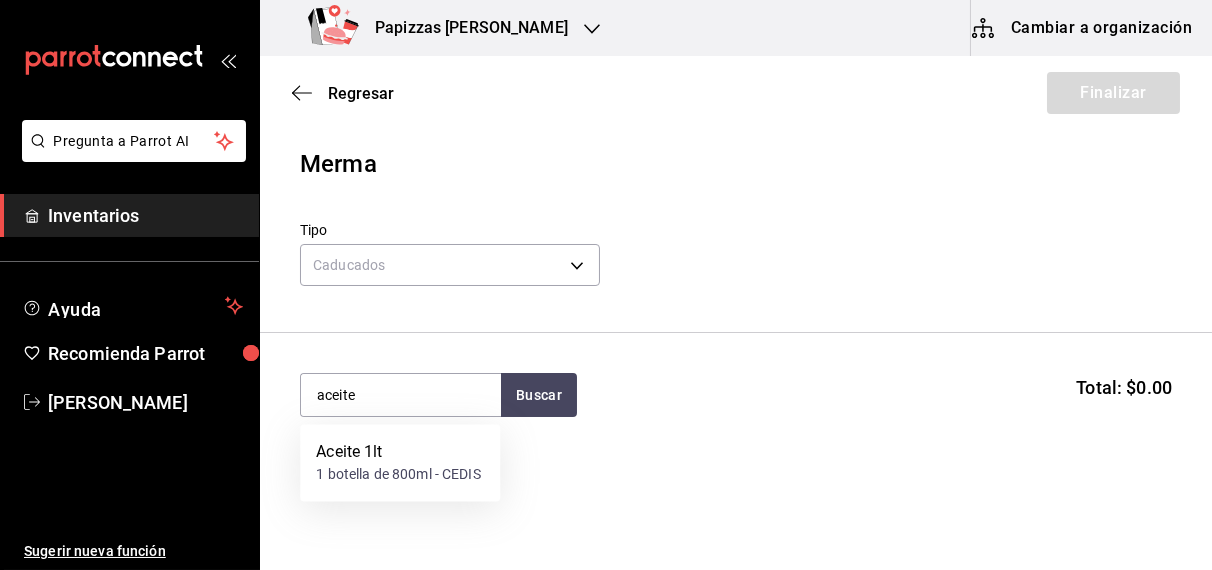 click on "Aceite 1lt 1 botella de 800ml - CEDIS" at bounding box center (400, 463) 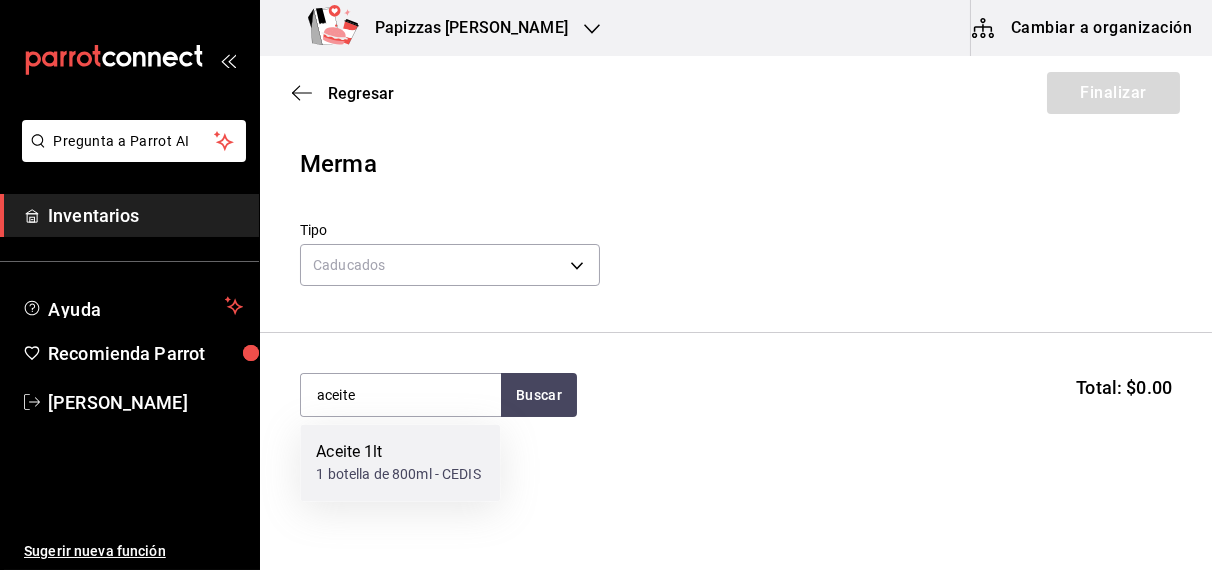 type 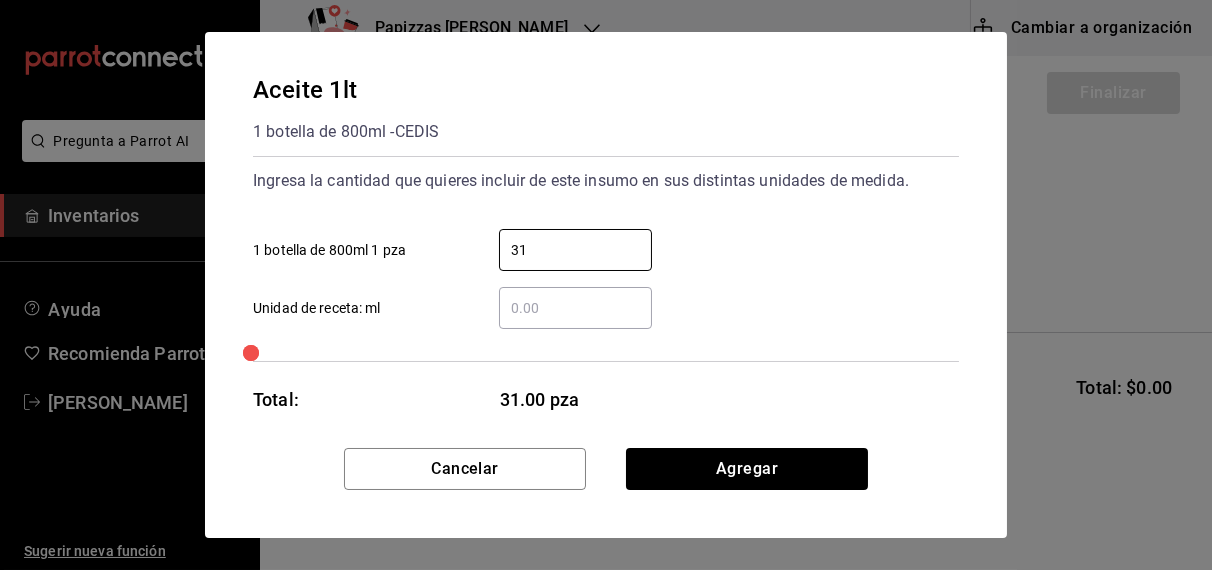 type on "3" 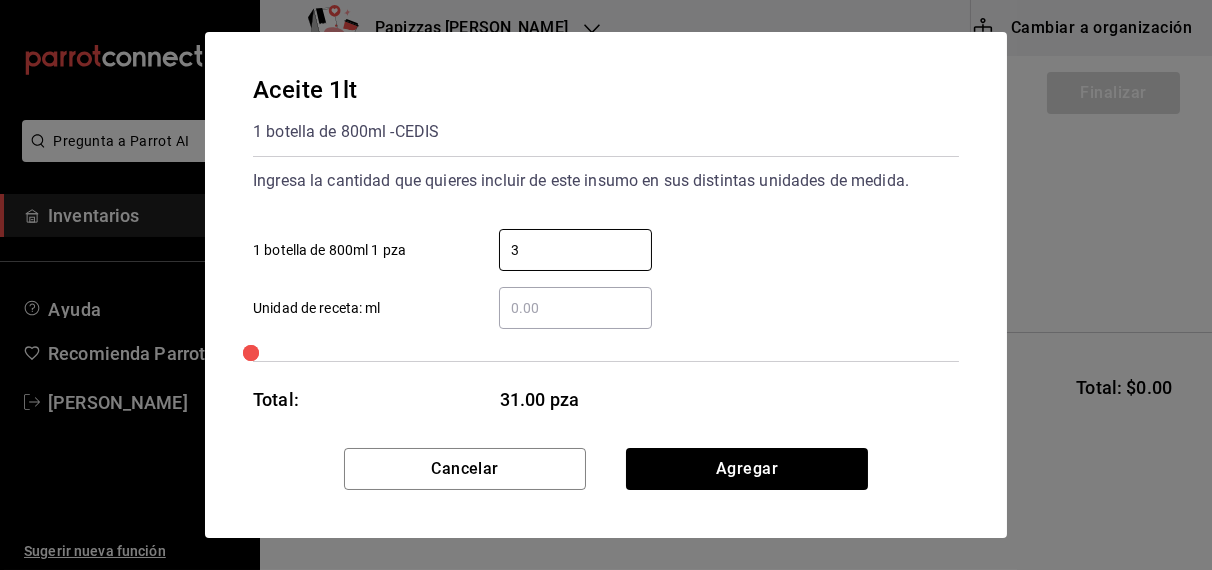 type 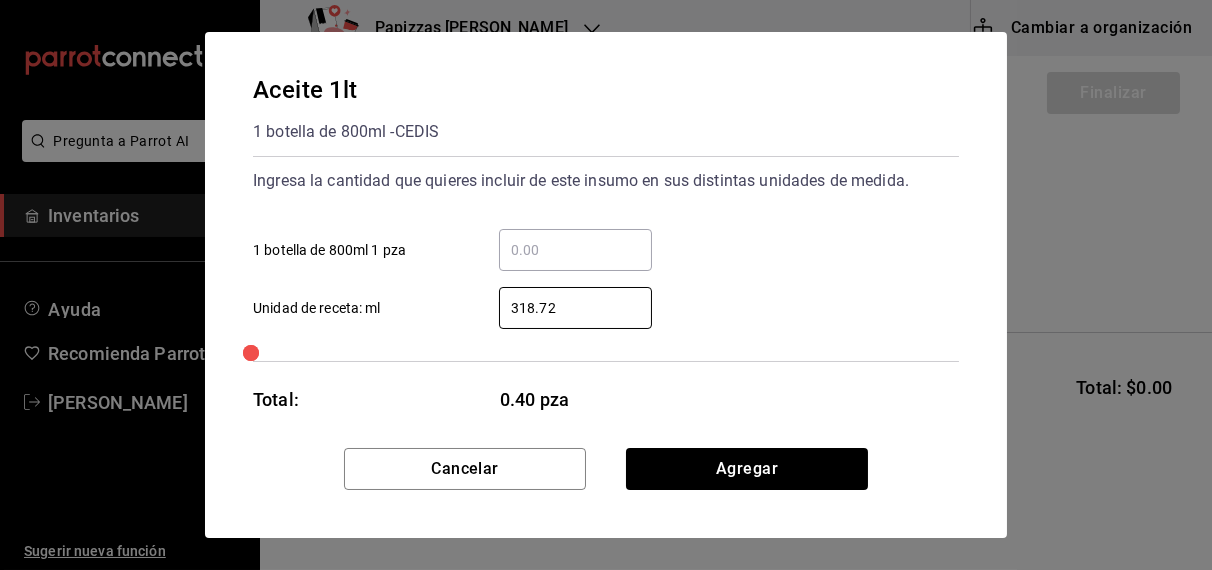 type on "318.72" 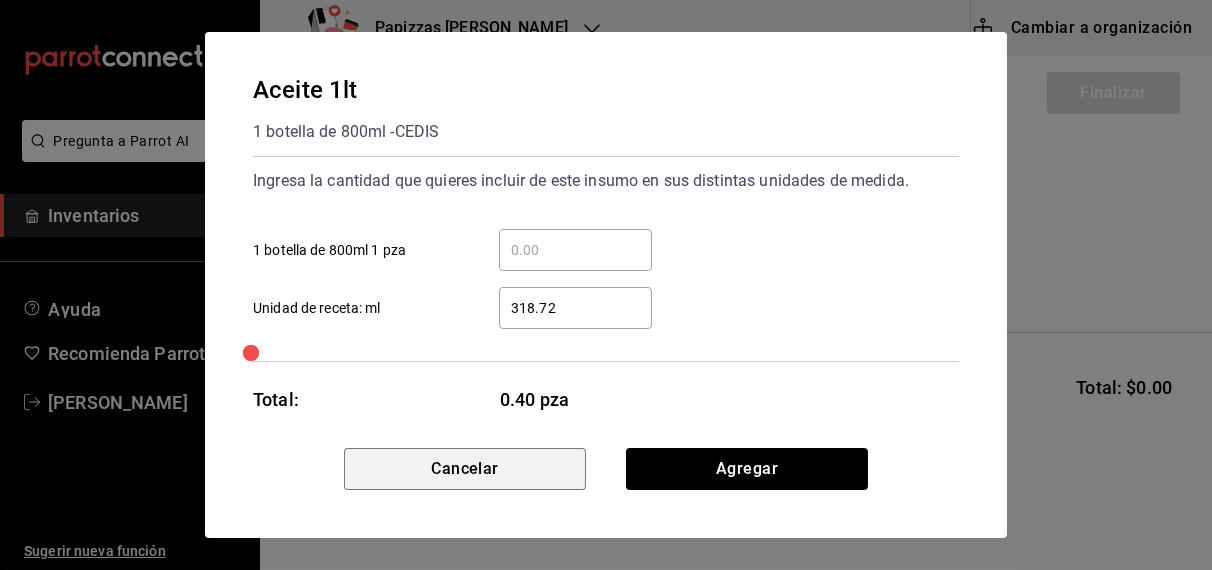 type 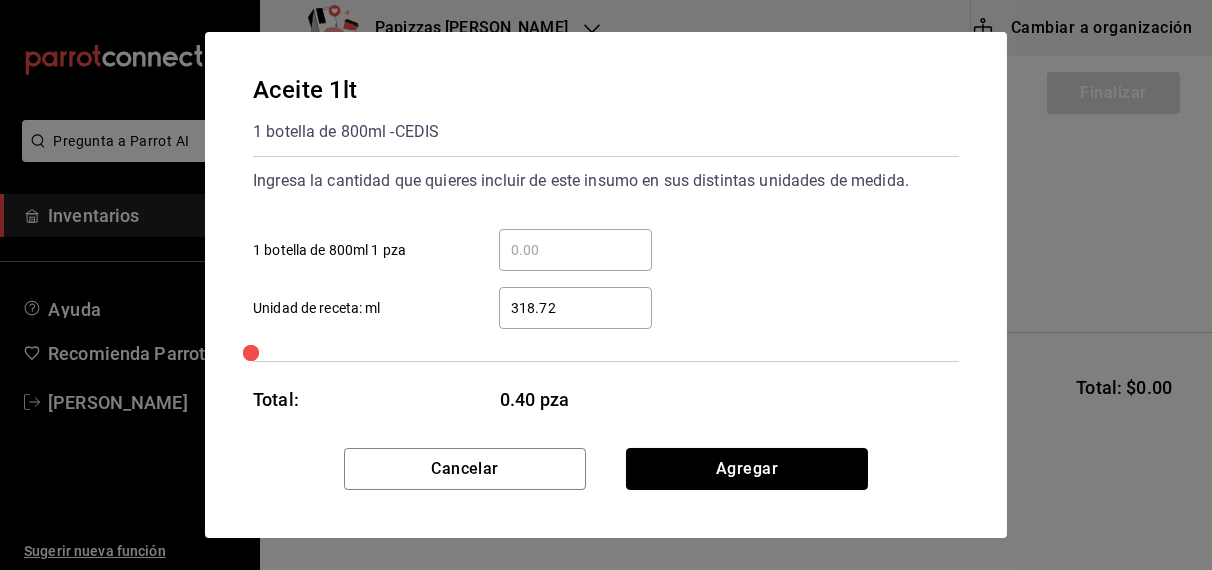 type 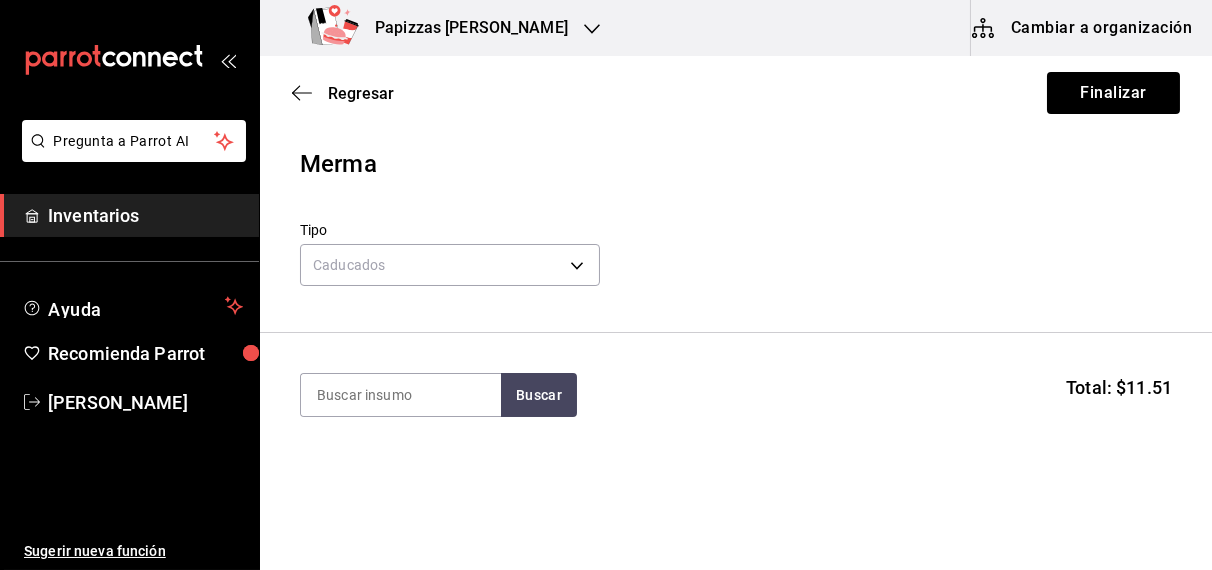 type on "h" 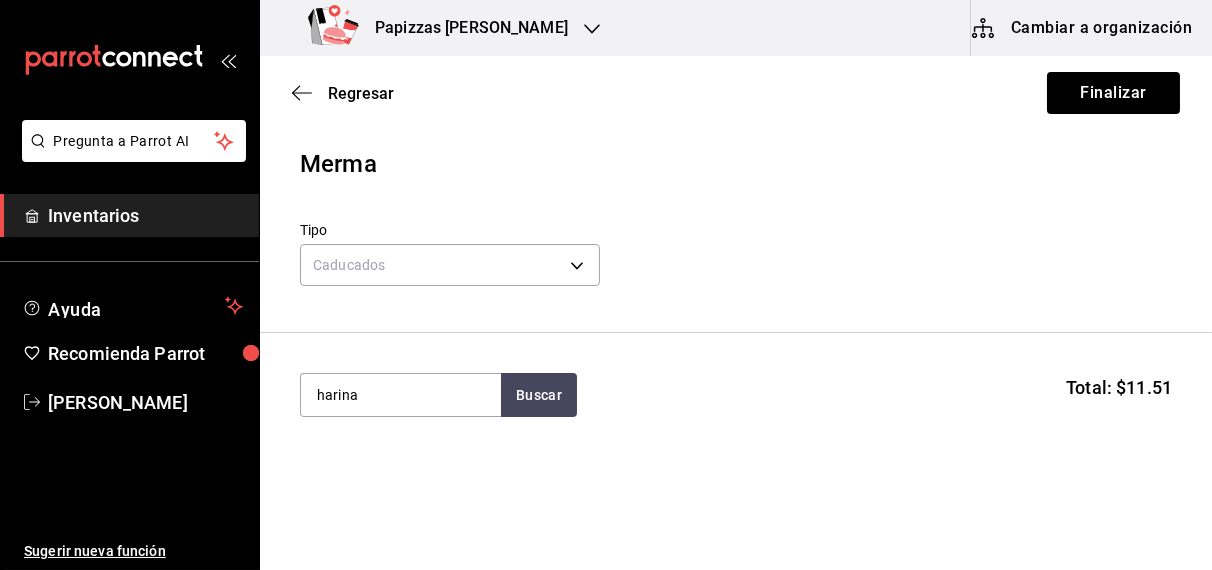 type on "harina" 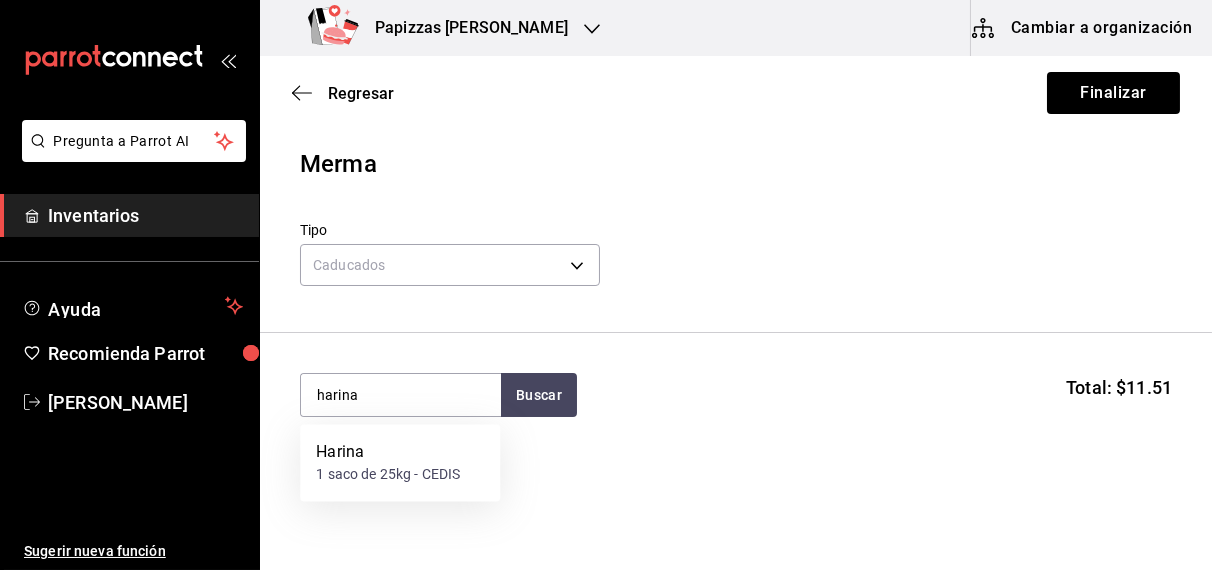 click on "1 saco de 25kg - CEDIS" at bounding box center [388, 475] 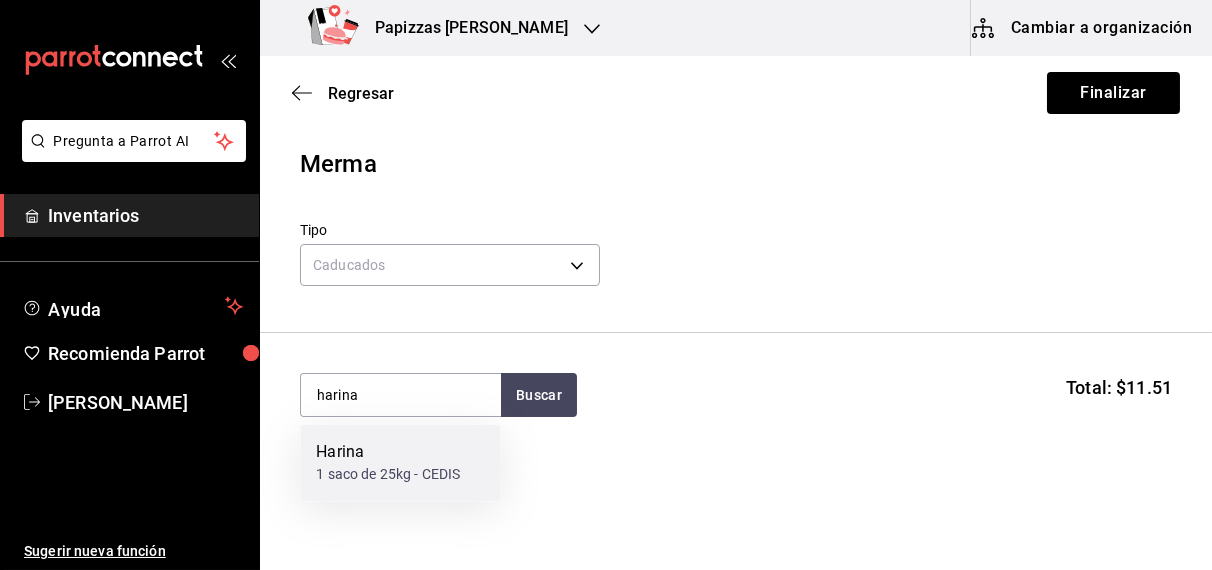 type 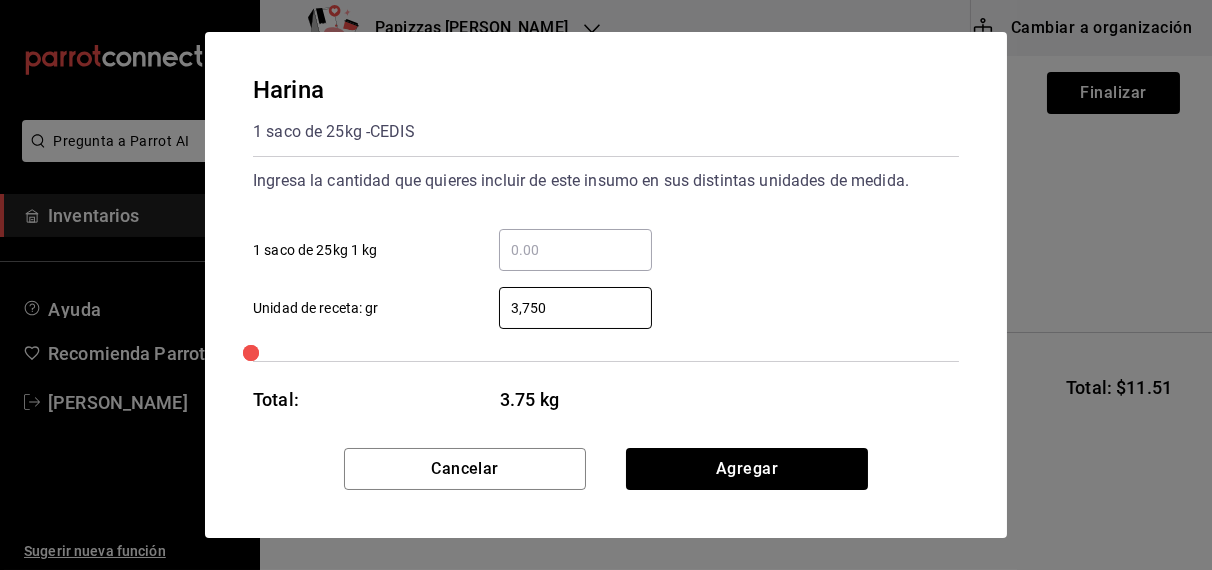 type on "3,750" 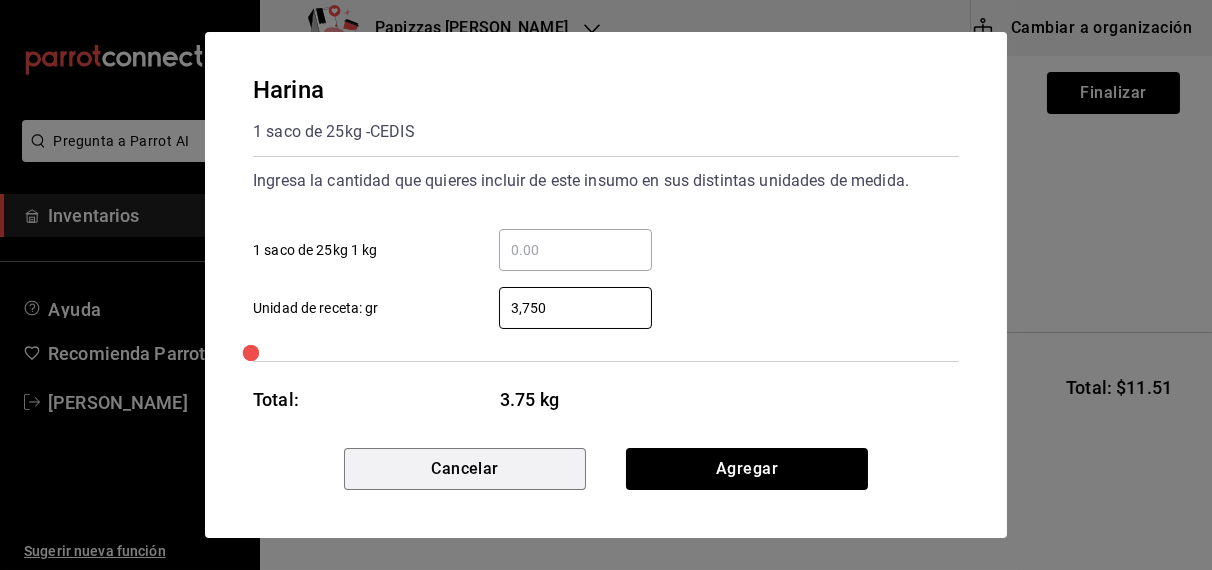 type 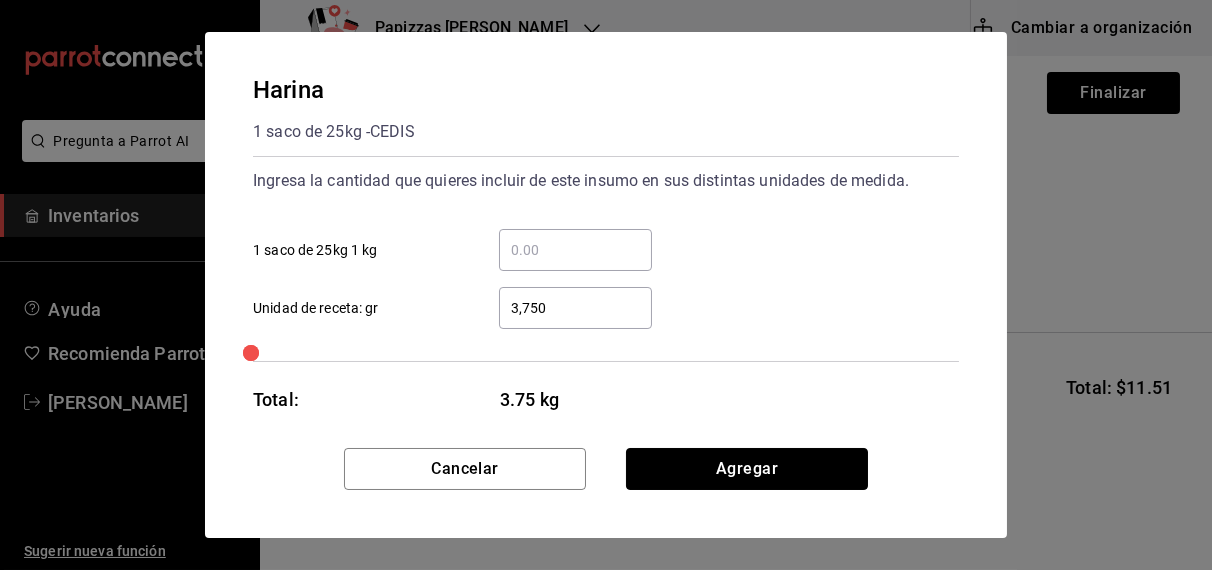 type 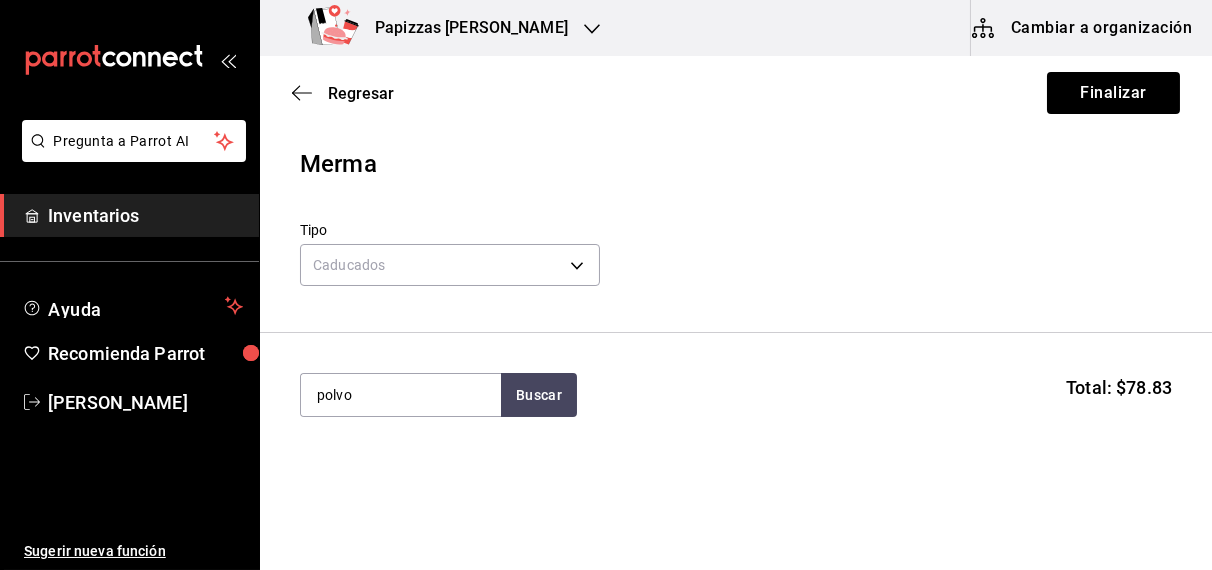 type on "polvo" 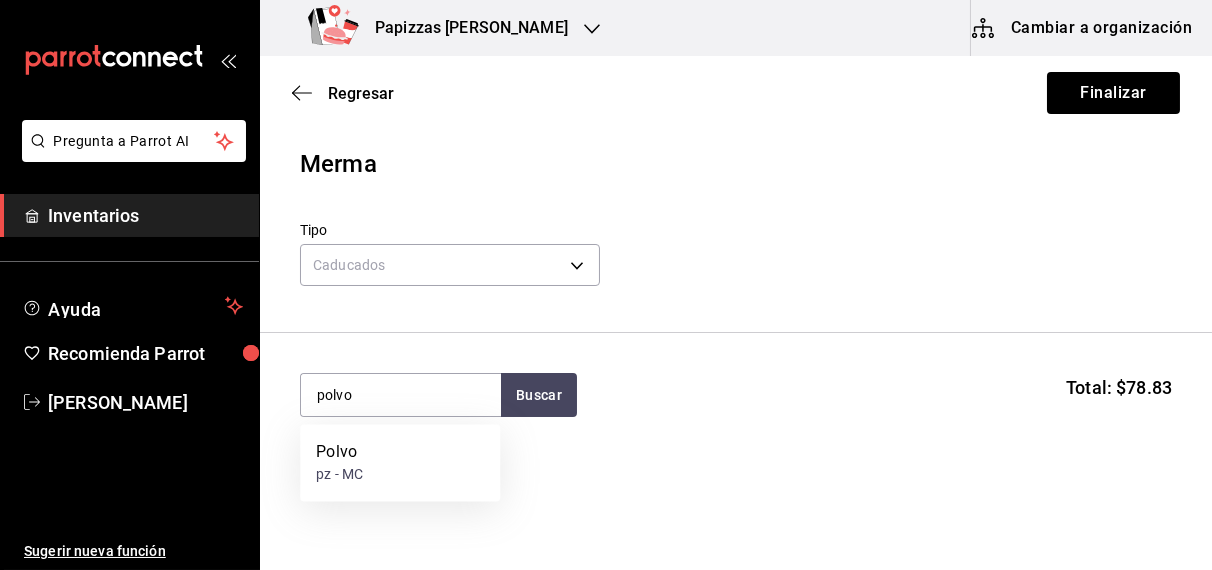 click on "Pregunta a Parrot AI Inventarios   Ayuda Recomienda Parrot   [PERSON_NAME]   Sugerir nueva función   Papizzas [PERSON_NAME] Cambiar a organización Regresar Finalizar Merma Tipo Caducados EXPIRED polvo Buscar Total: $78.83 Insumo Unidades Cant. total Costo  .  Aceite 1lt 318.72 ml 0.3984  pza $11.51 Harina 3,750 gr 3.75  kg $67.31 Pregunta a Parrot AI Inventarios   Ayuda Recomienda Parrot   [PERSON_NAME]   Sugerir nueva función   GANA 1 MES GRATIS EN TU SUSCRIPCIÓN AQUÍ ¿Recuerdas cómo empezó tu restaurante?
[DATE] puedes ayudar a un colega a tener el mismo cambio que tú viviste.
Recomienda Parrot directamente desde tu Portal Administrador.
Es fácil y rápido.
🎁 Por cada restaurante que se una, ganas 1 mes gratis. Ver video tutorial Ir a video Editar Eliminar Visitar centro de ayuda [PHONE_NUMBER] [EMAIL_ADDRESS][DOMAIN_NAME] Visitar centro de ayuda [PHONE_NUMBER] [EMAIL_ADDRESS][DOMAIN_NAME] Polvo pz - MC" at bounding box center [606, 228] 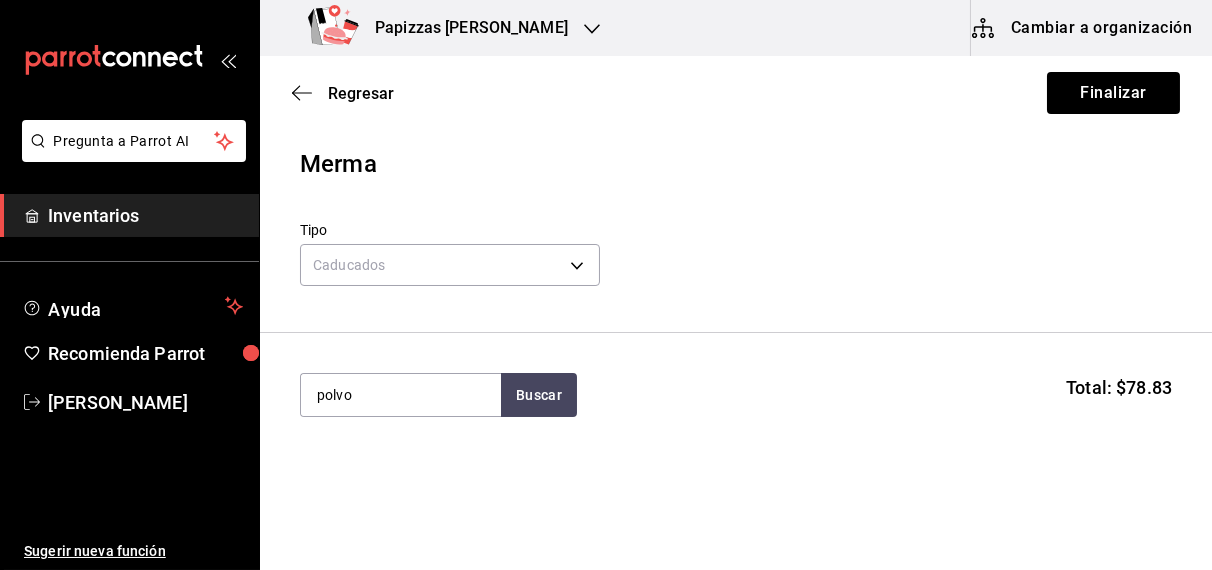 type 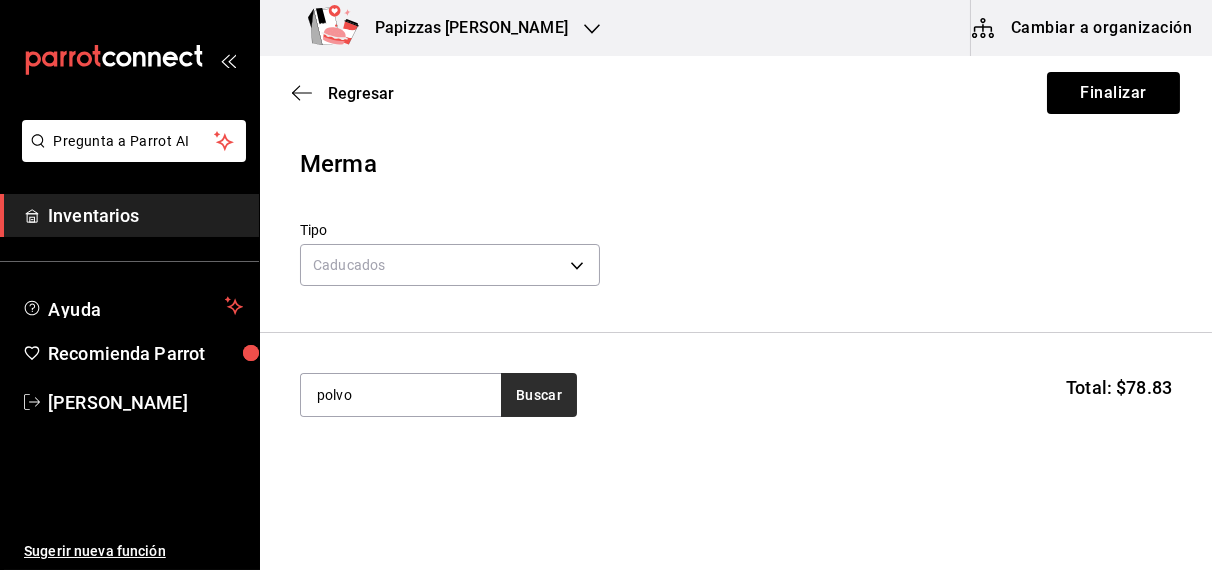 click on "Buscar" at bounding box center (539, 395) 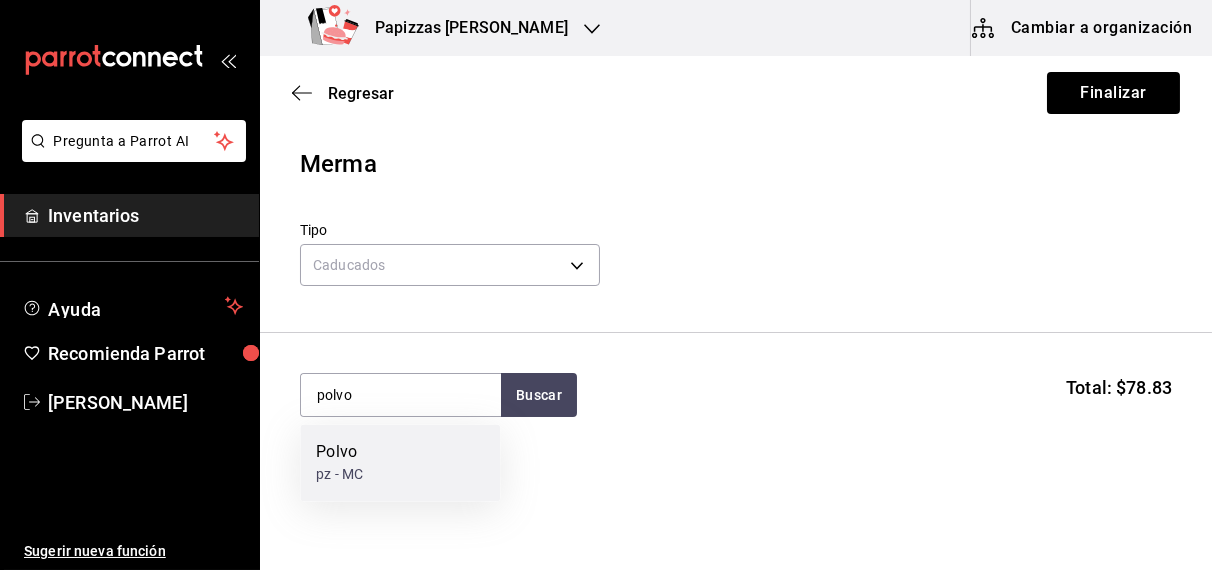 click on "Polvo pz - MC" at bounding box center [400, 463] 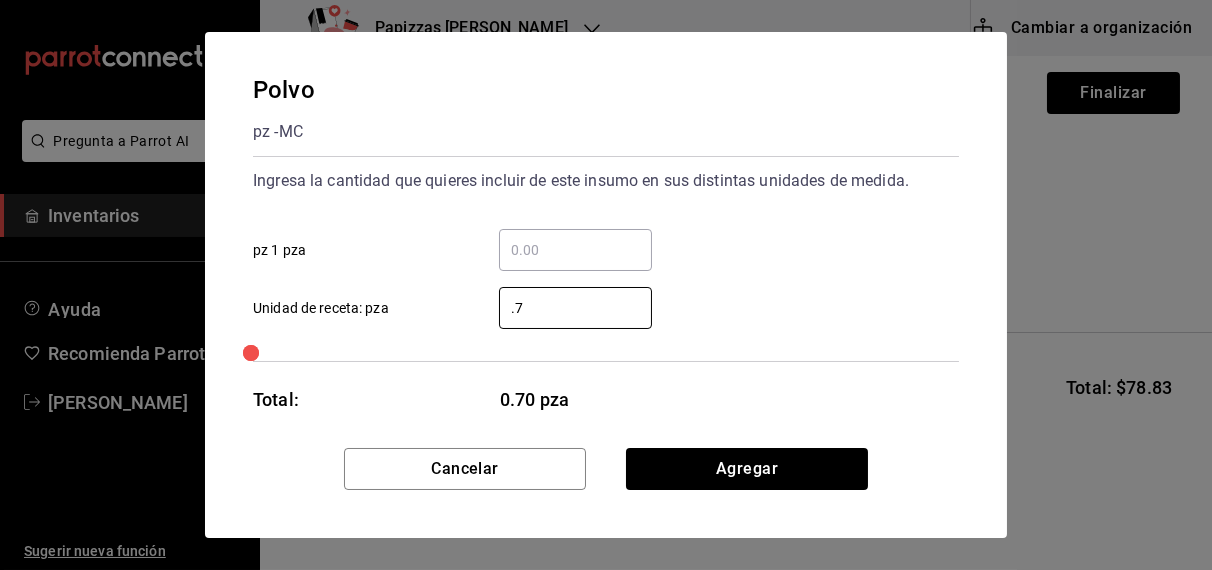 type on ".75" 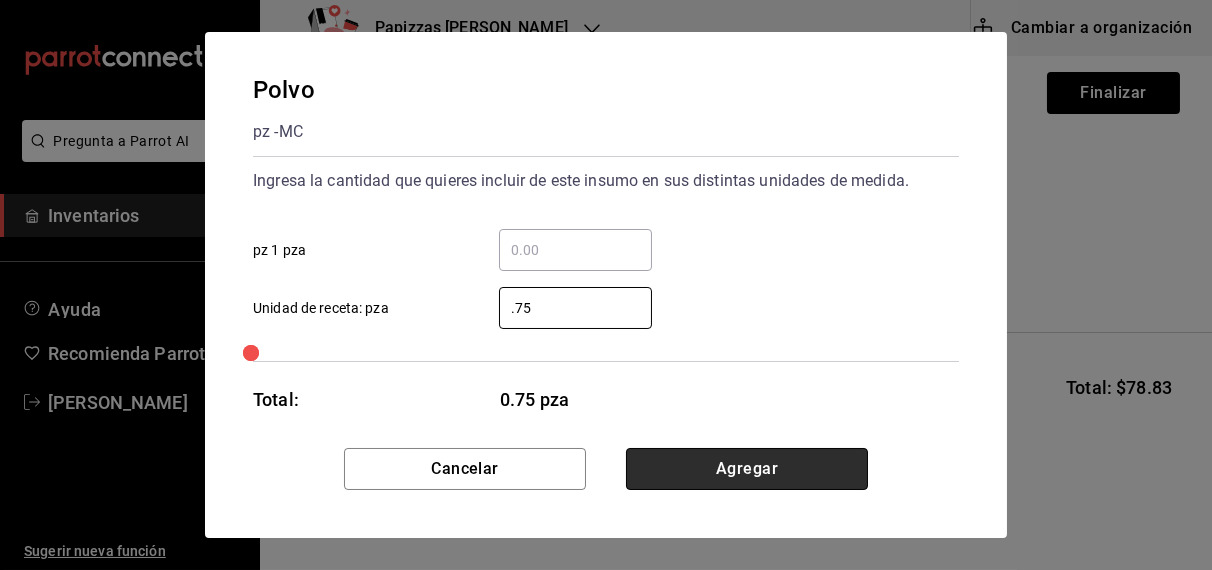 click on "Agregar" at bounding box center [747, 469] 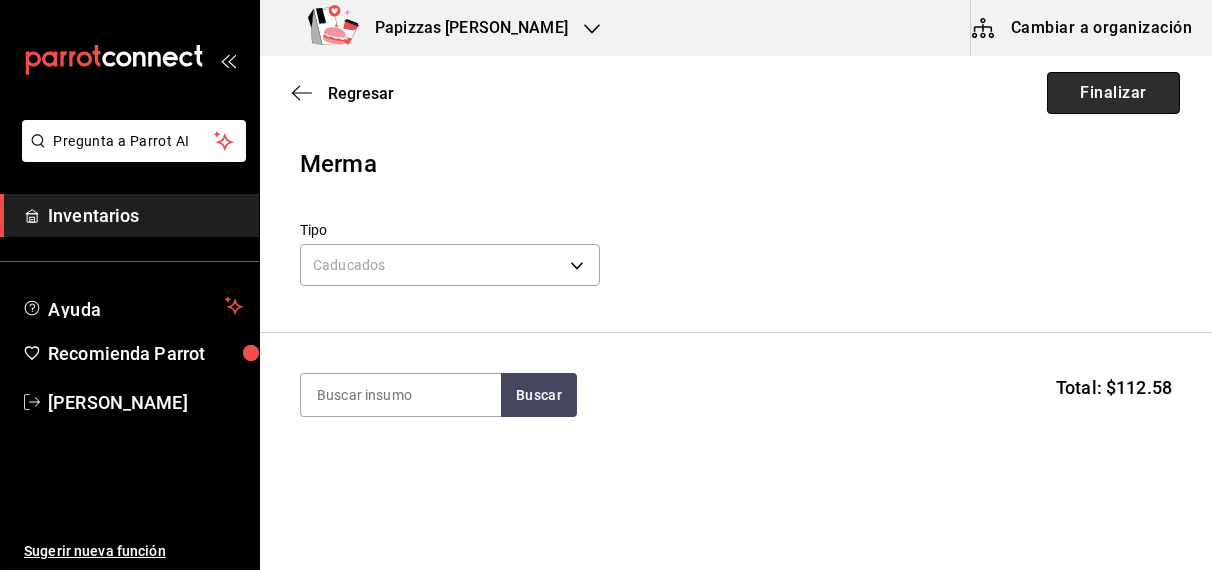 click on "Finalizar" at bounding box center [1113, 93] 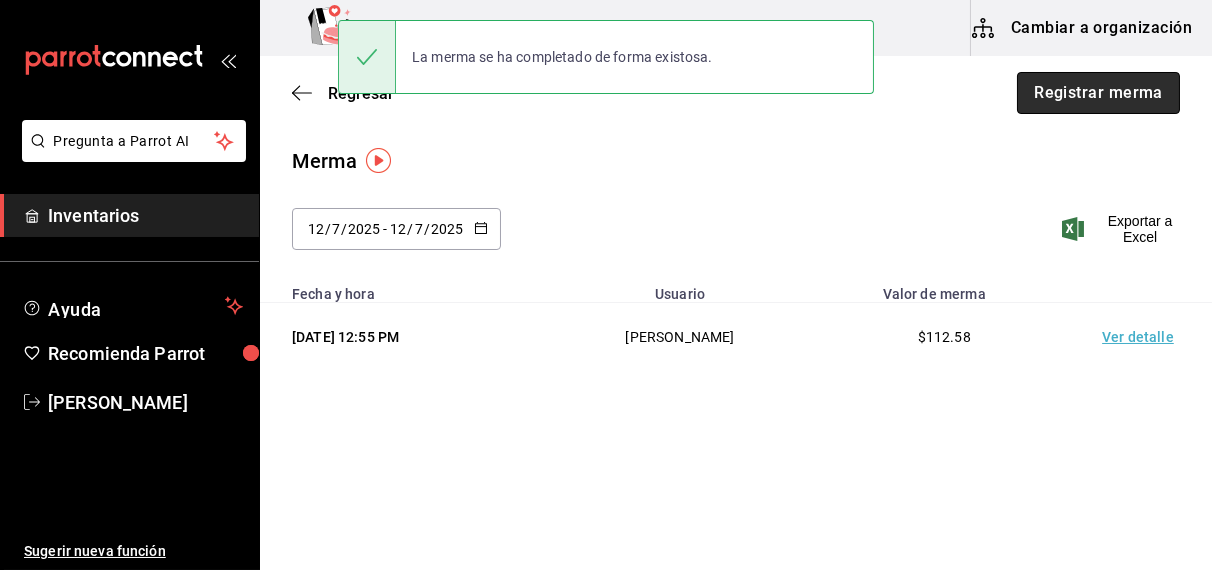 click on "Registrar merma" at bounding box center (1098, 93) 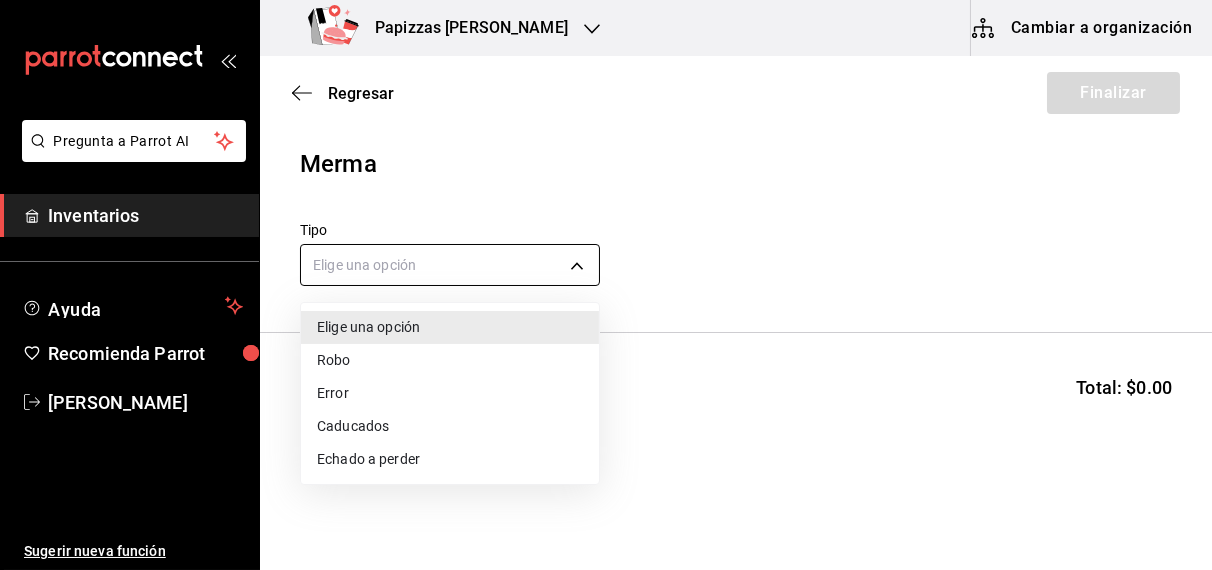 click on "Pregunta a Parrot AI Inventarios   Ayuda Recomienda Parrot   [PERSON_NAME]   Sugerir nueva función   Papizzas [PERSON_NAME] Cambiar a organización Regresar Finalizar Merma Tipo Elige una opción default Buscar Total: $0.00 No hay insumos a mostrar. Busca un insumo para agregarlo a la lista Pregunta a Parrot AI Inventarios   Ayuda Recomienda Parrot   [PERSON_NAME]   Sugerir nueva función   GANA 1 MES GRATIS EN TU SUSCRIPCIÓN AQUÍ ¿Recuerdas cómo empezó tu restaurante?
[DATE] puedes ayudar a un colega a tener el mismo cambio que tú viviste.
Recomienda Parrot directamente desde tu Portal Administrador.
Es fácil y rápido.
🎁 Por cada restaurante que se una, ganas 1 mes gratis. Ver video tutorial Ir a video Editar Eliminar Visitar centro de ayuda [PHONE_NUMBER] [EMAIL_ADDRESS][DOMAIN_NAME] Visitar centro de ayuda [PHONE_NUMBER] [EMAIL_ADDRESS][DOMAIN_NAME] Elige una opción Robo Error Caducados Echado a perder" at bounding box center [606, 228] 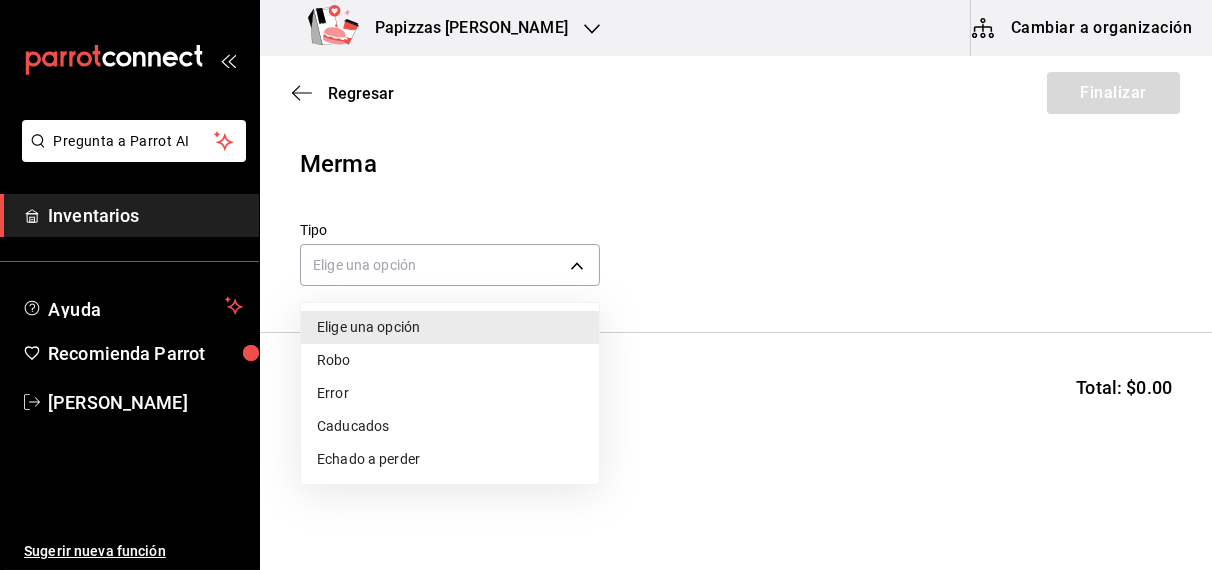 click on "Echado a perder" at bounding box center (450, 459) 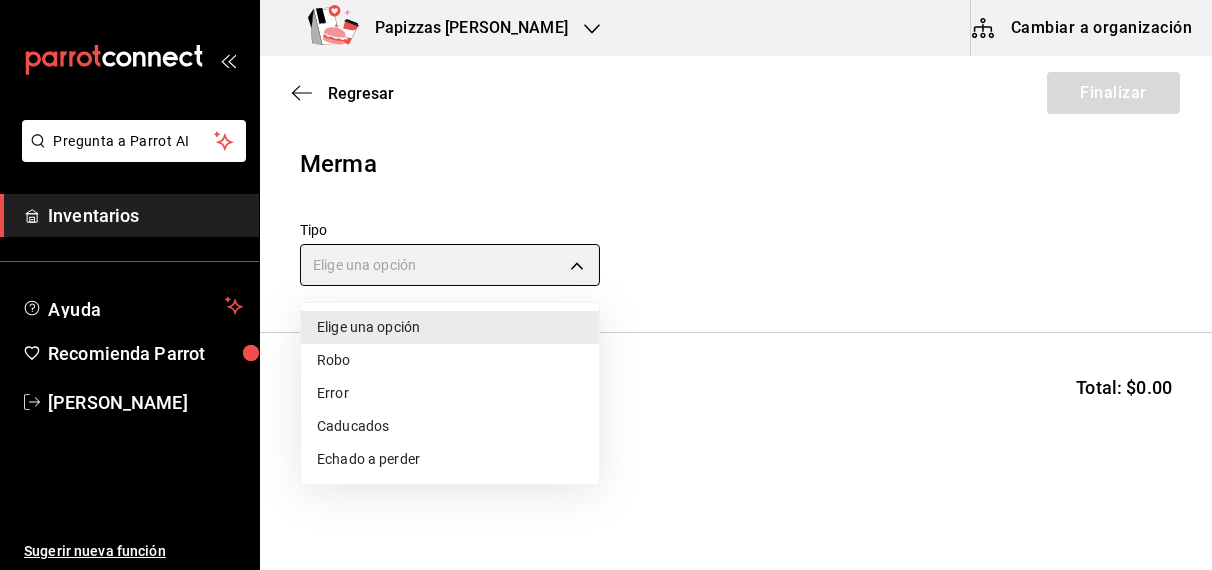 type on "SPOILED" 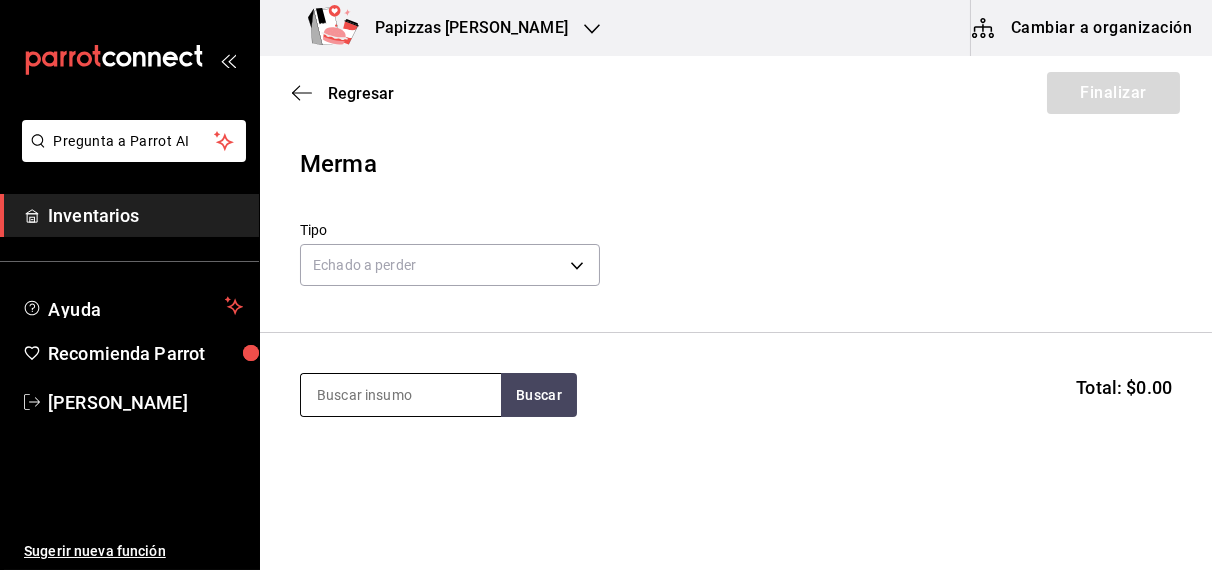 click at bounding box center [401, 395] 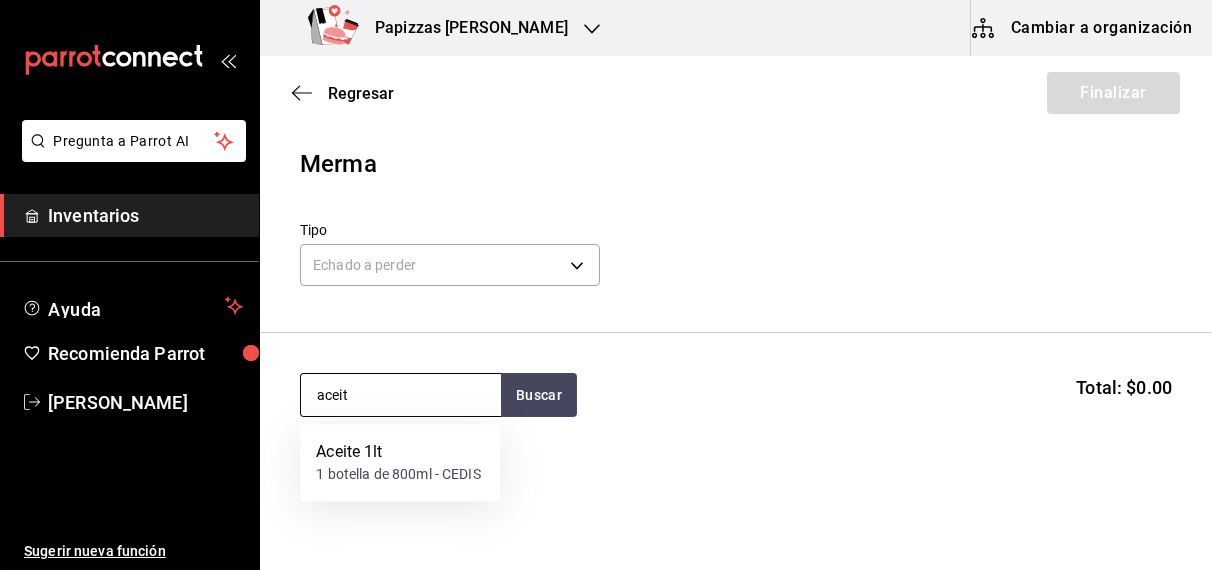 type on "aceite" 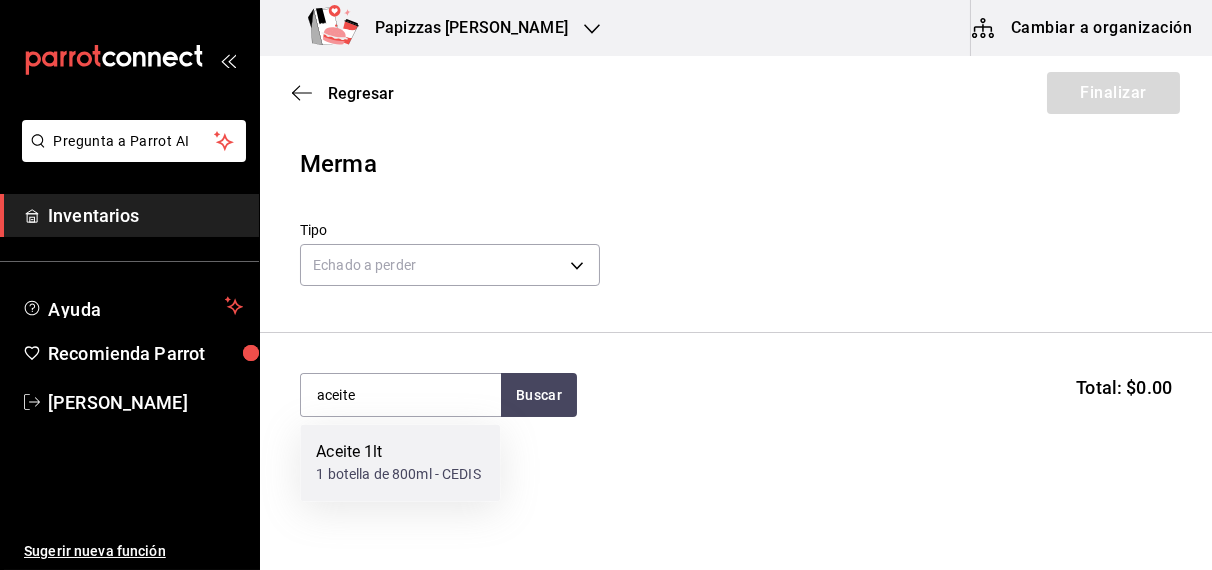 click on "1 botella de 800ml - CEDIS" at bounding box center (398, 475) 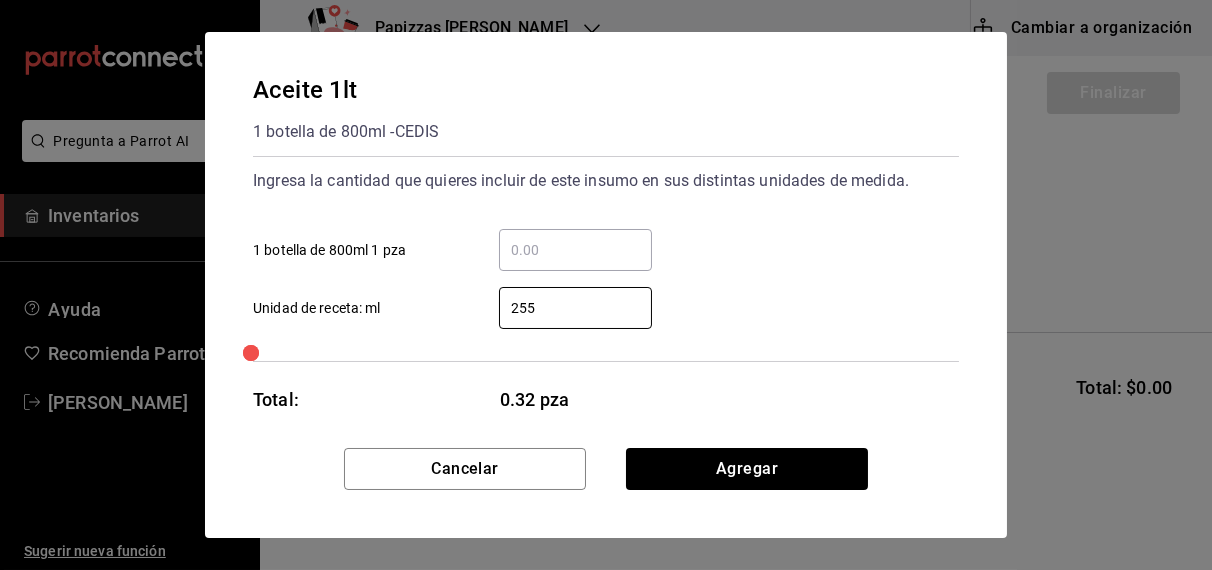 type on "255" 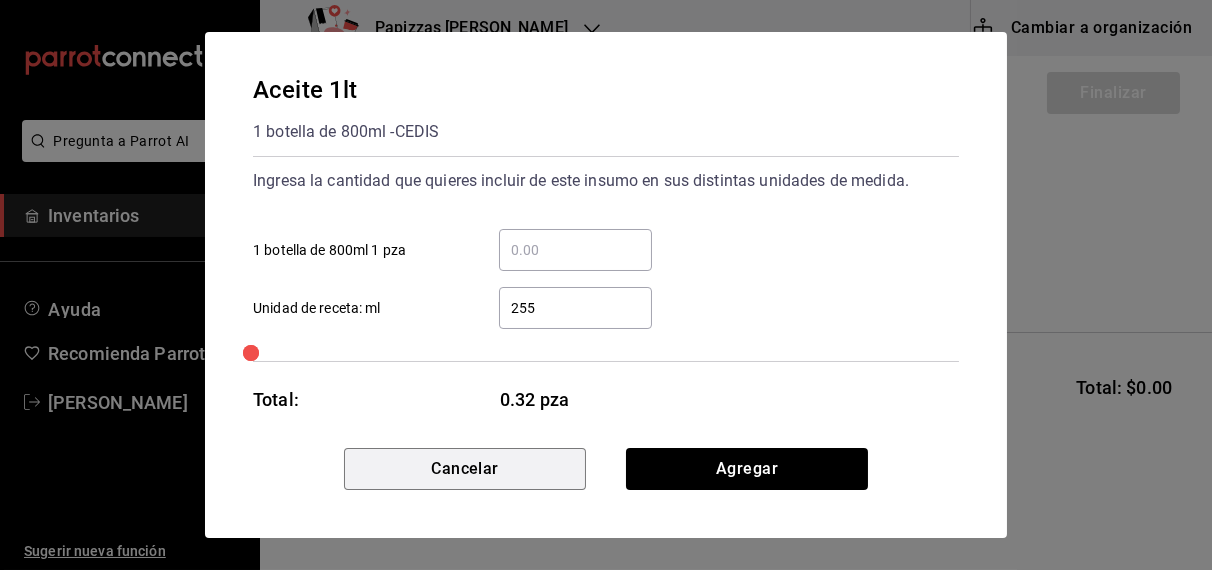 type 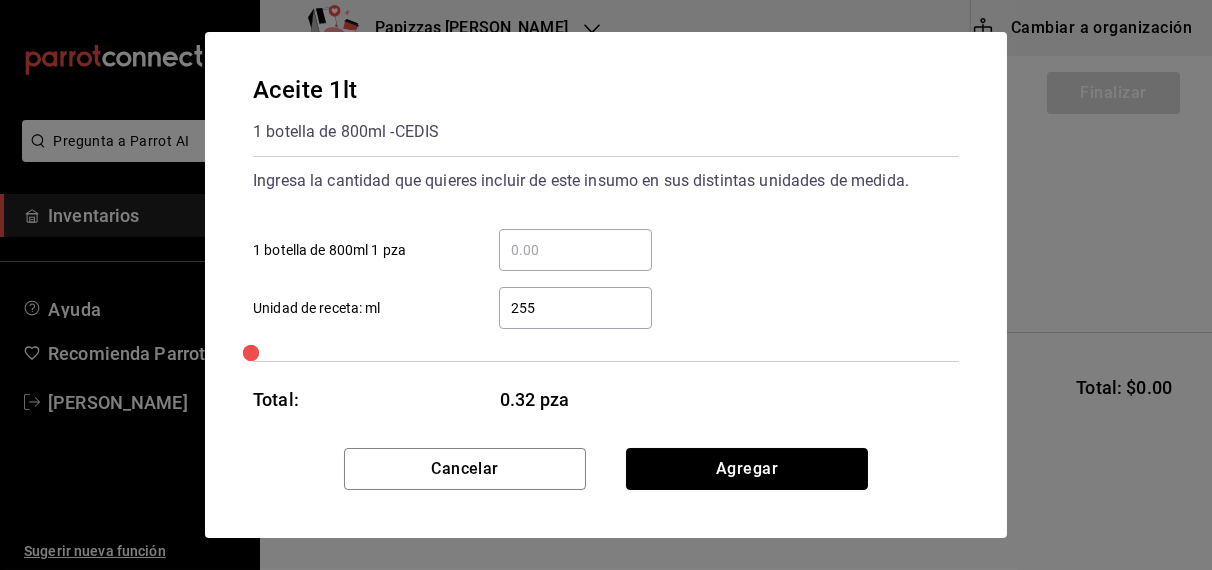 type 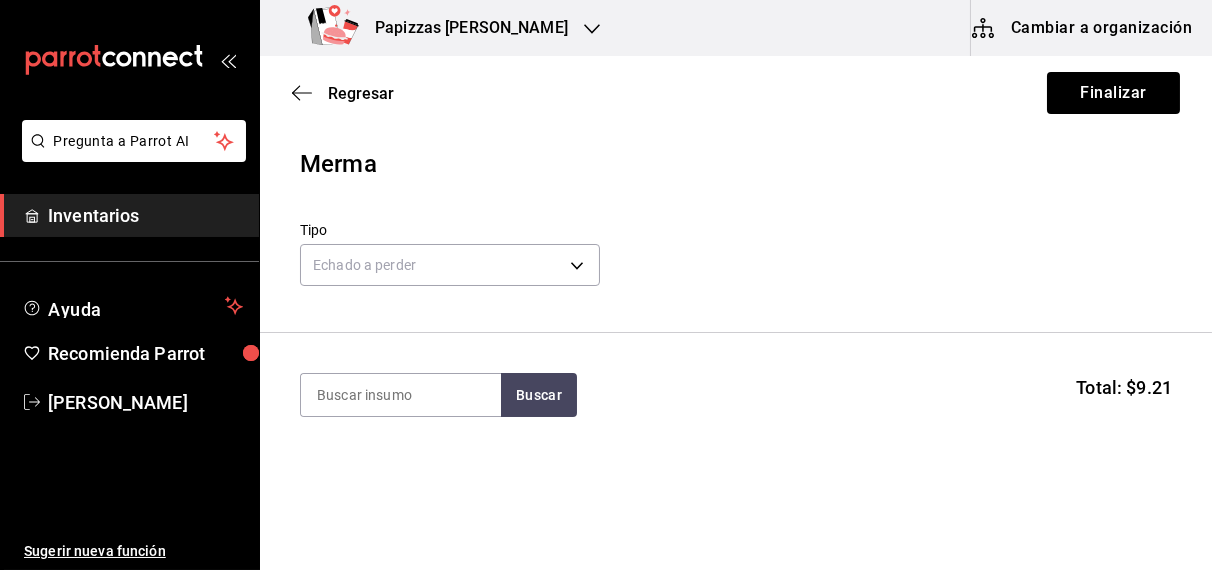 type on "a" 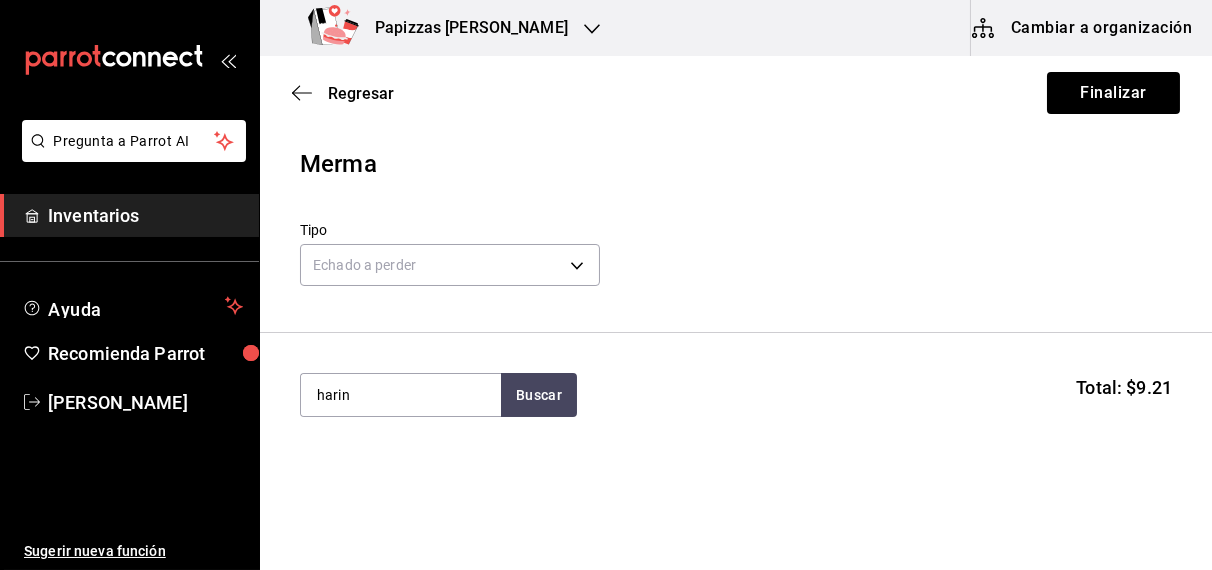 type on "harina" 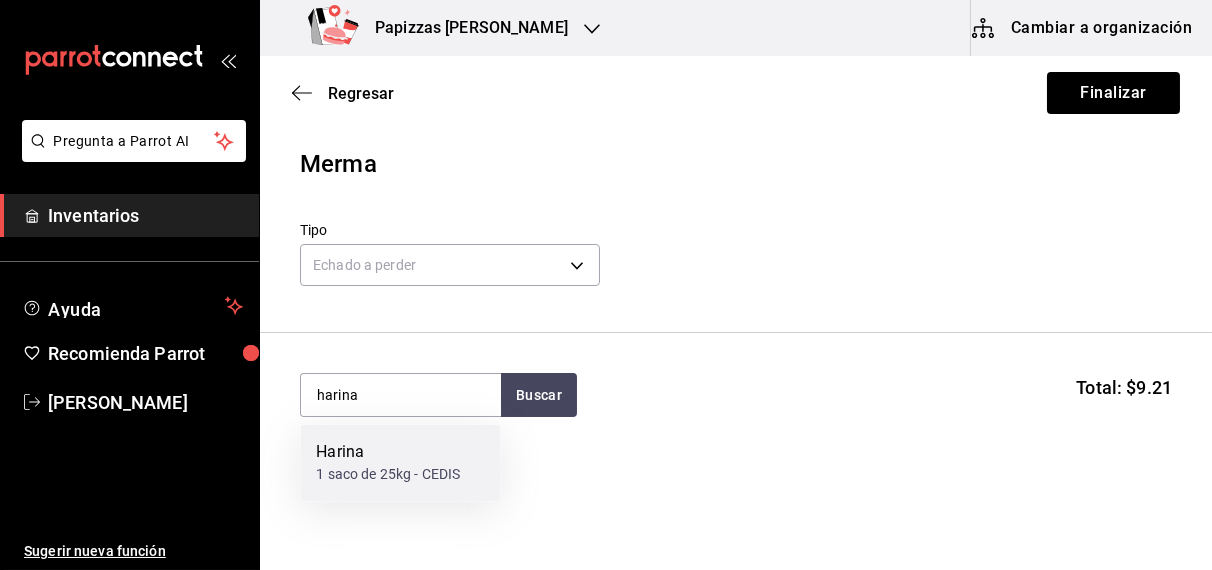 click on "Harina 1 saco de 25kg - CEDIS" at bounding box center (400, 463) 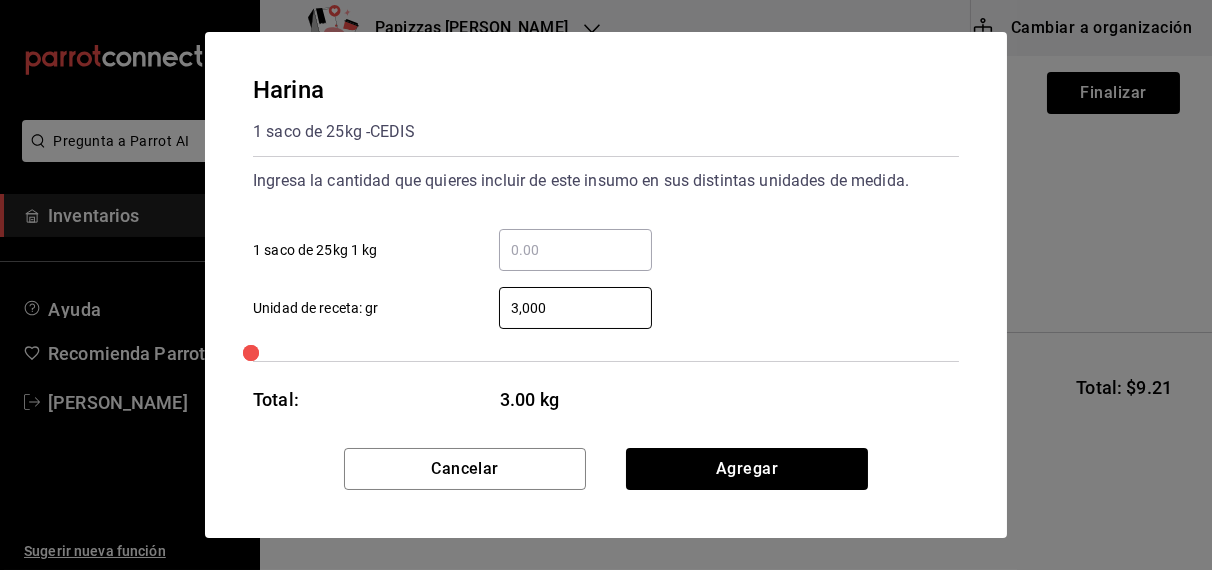 type on "3,000" 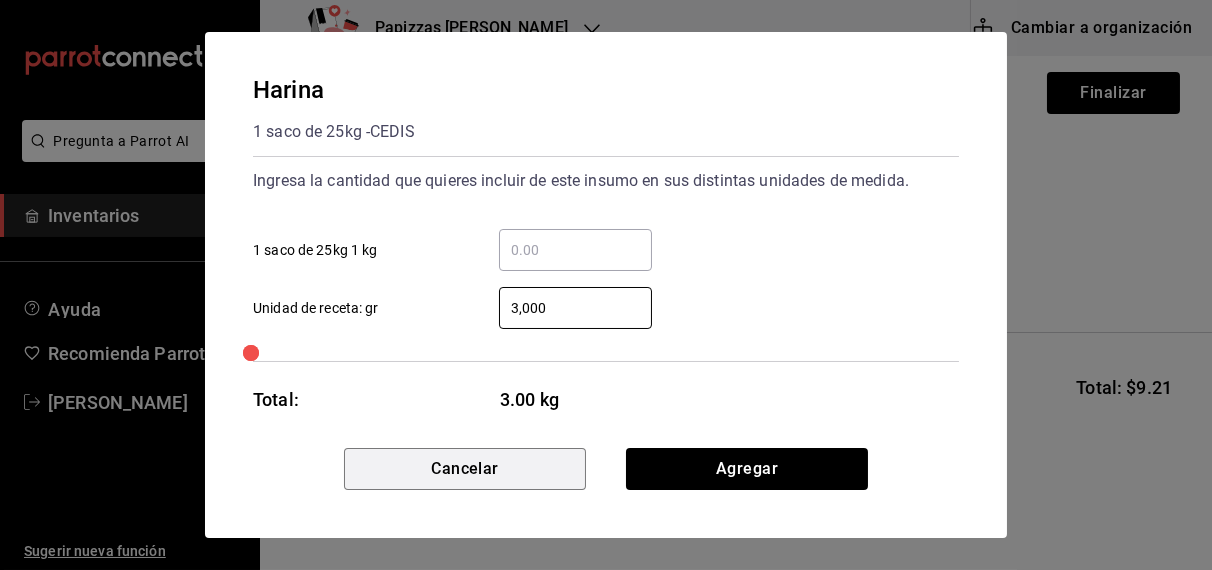 type 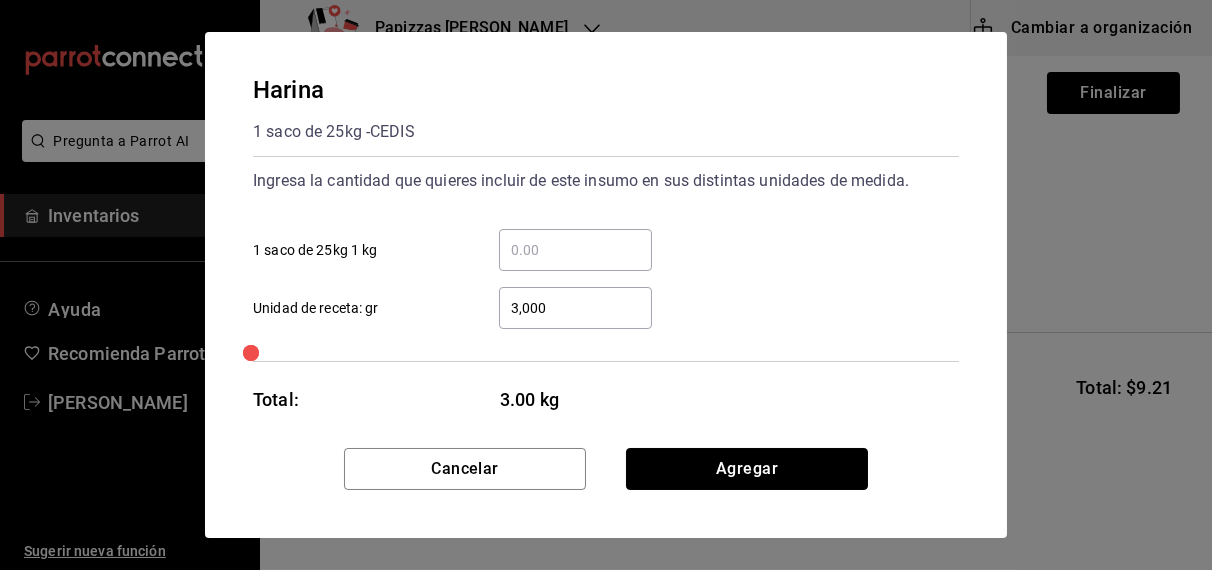 type 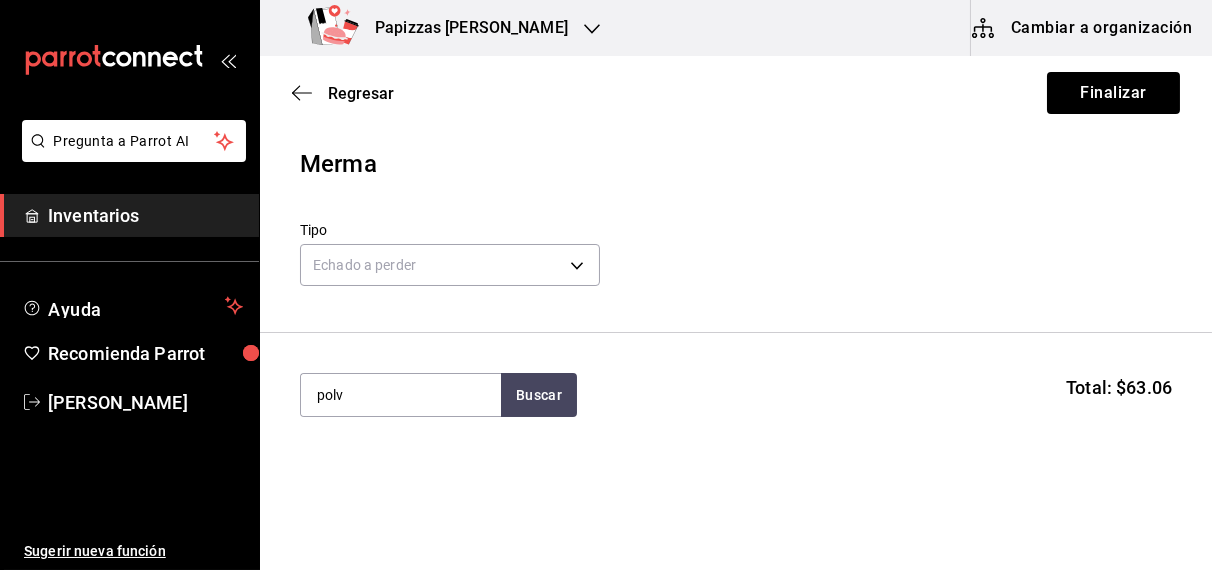type on "polvo" 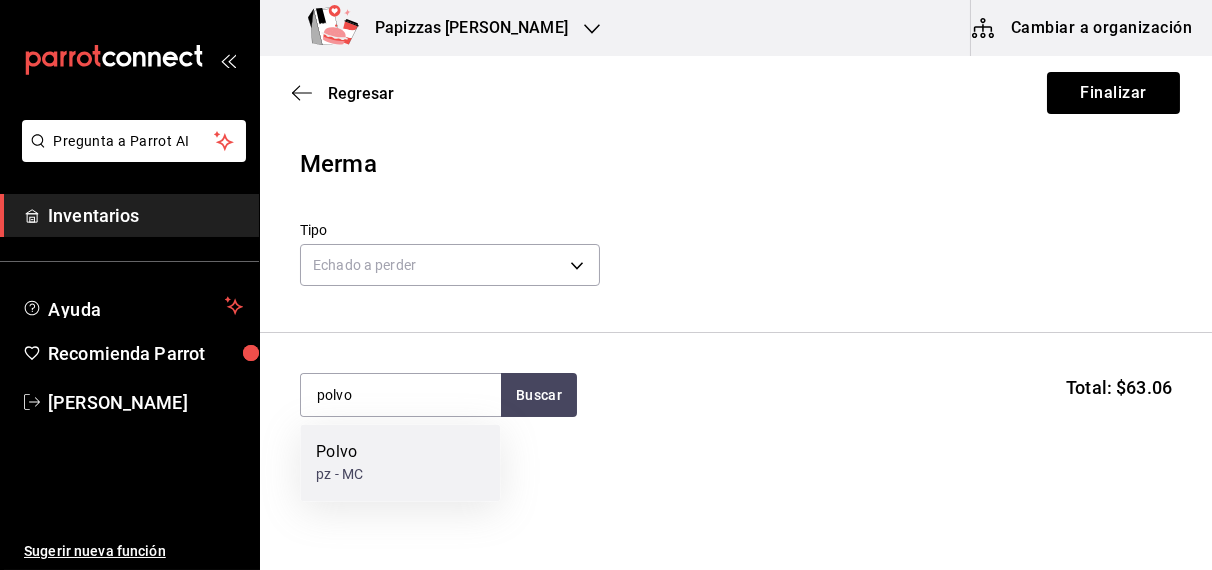 click on "Polvo pz - MC" at bounding box center (400, 463) 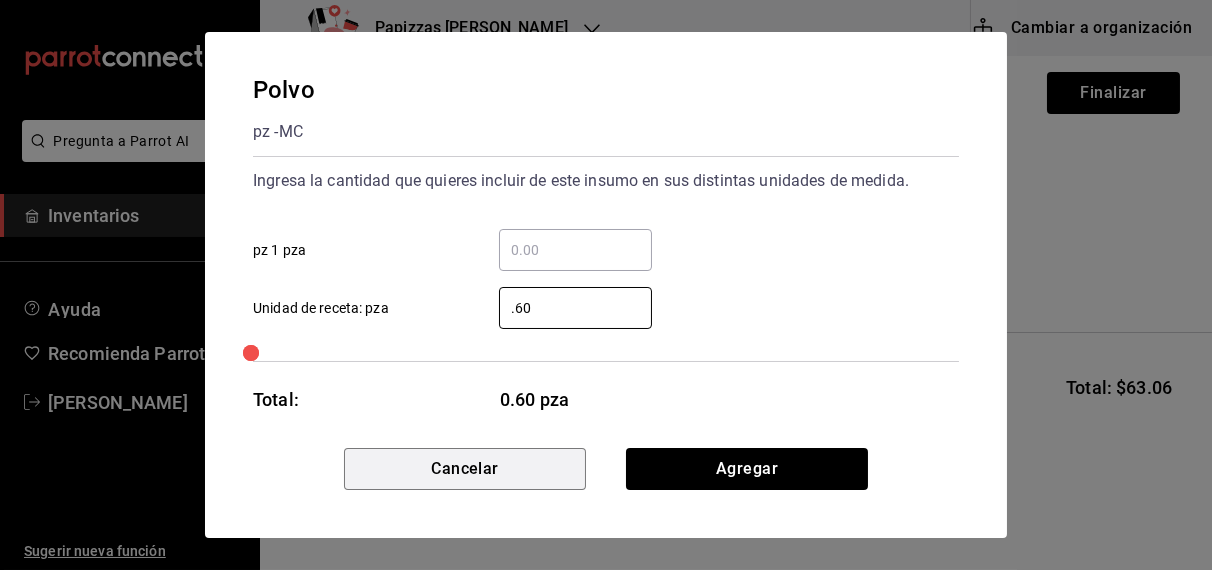 type on "0.60" 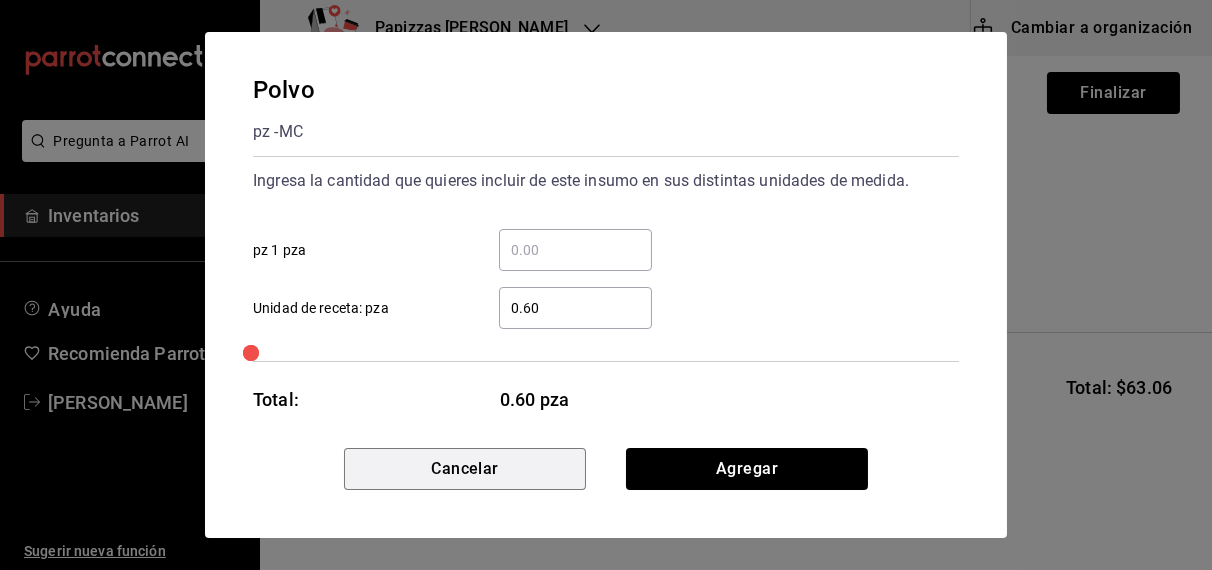 type 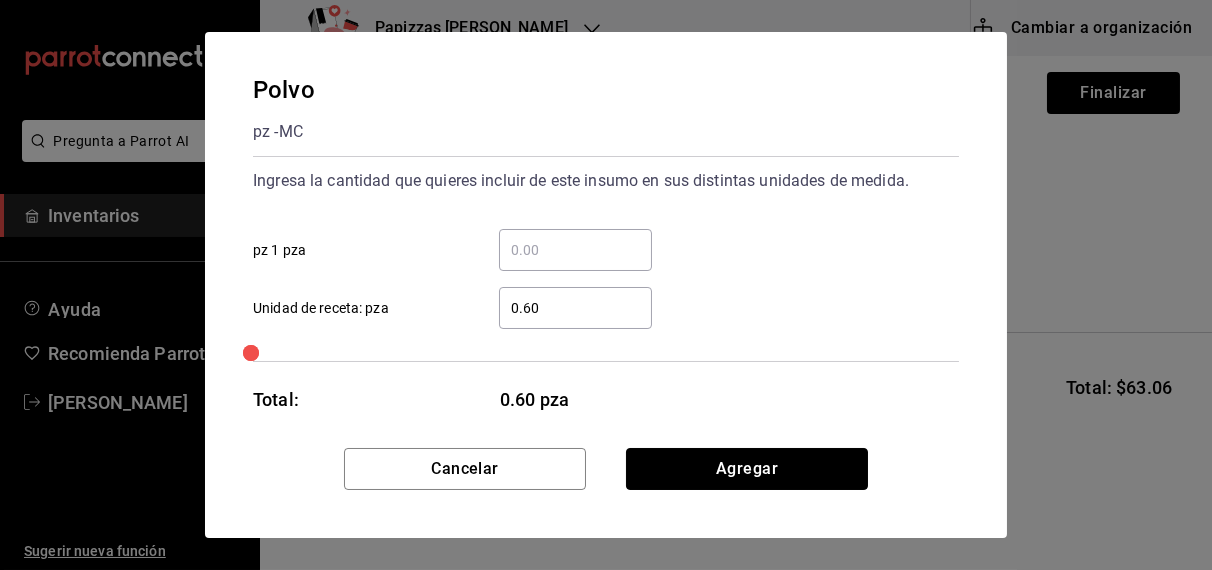type 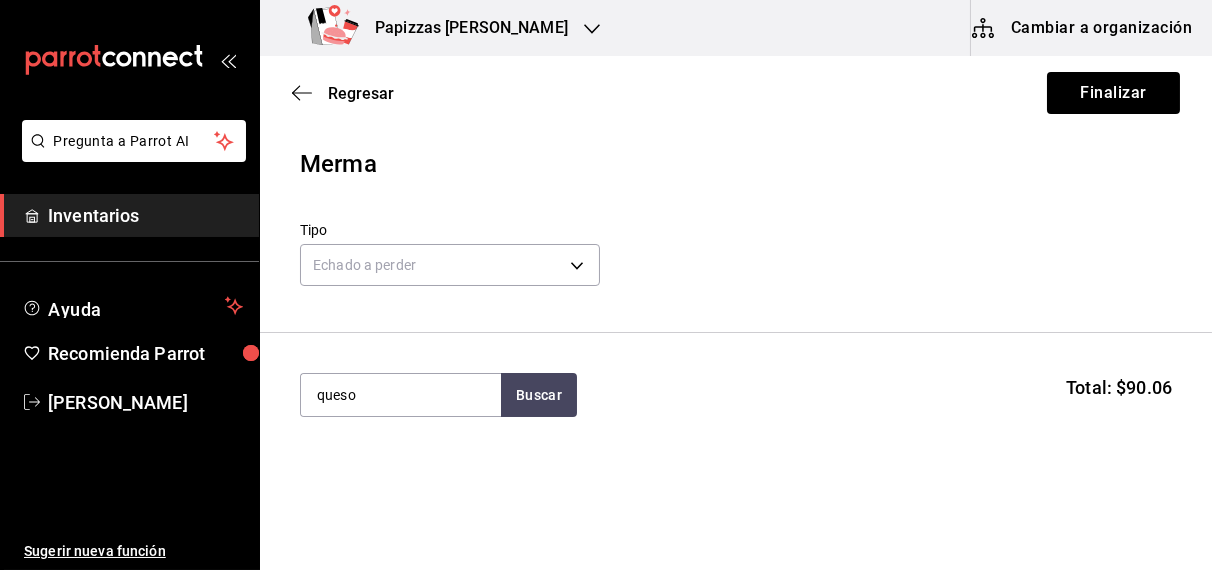 type on "queso" 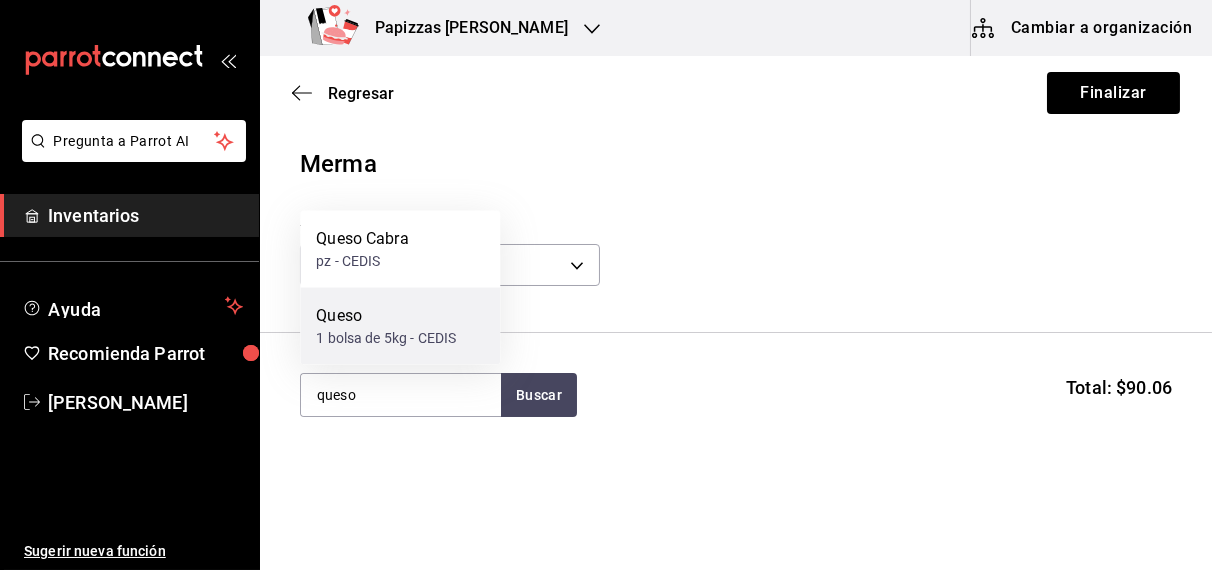 click on "Queso 1 bolsa de 5kg - CEDIS" at bounding box center [400, 326] 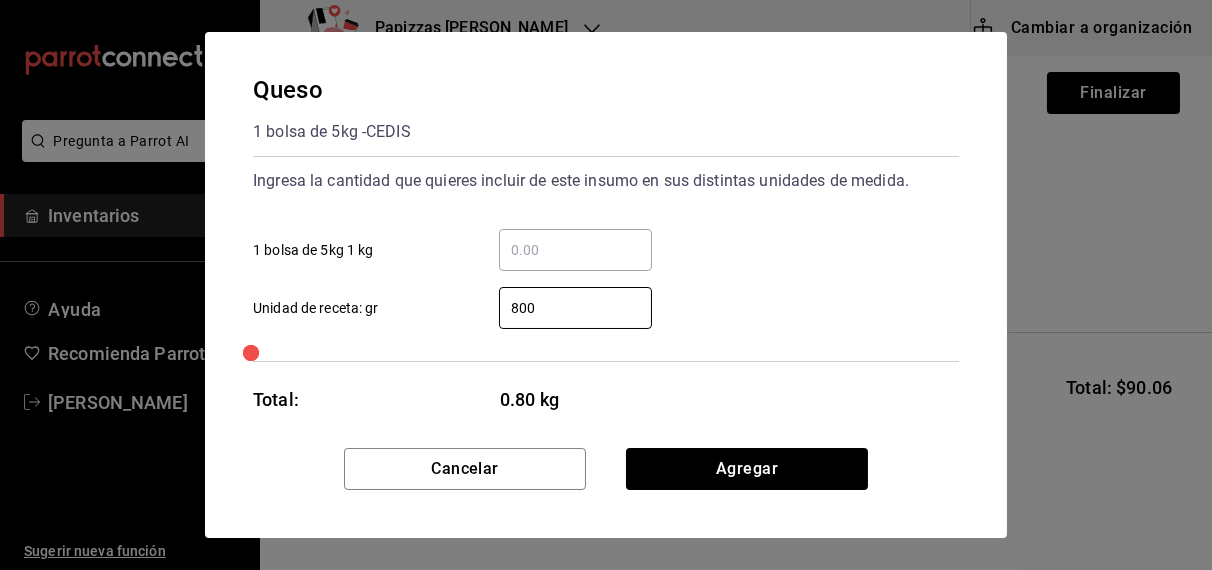 type on "800" 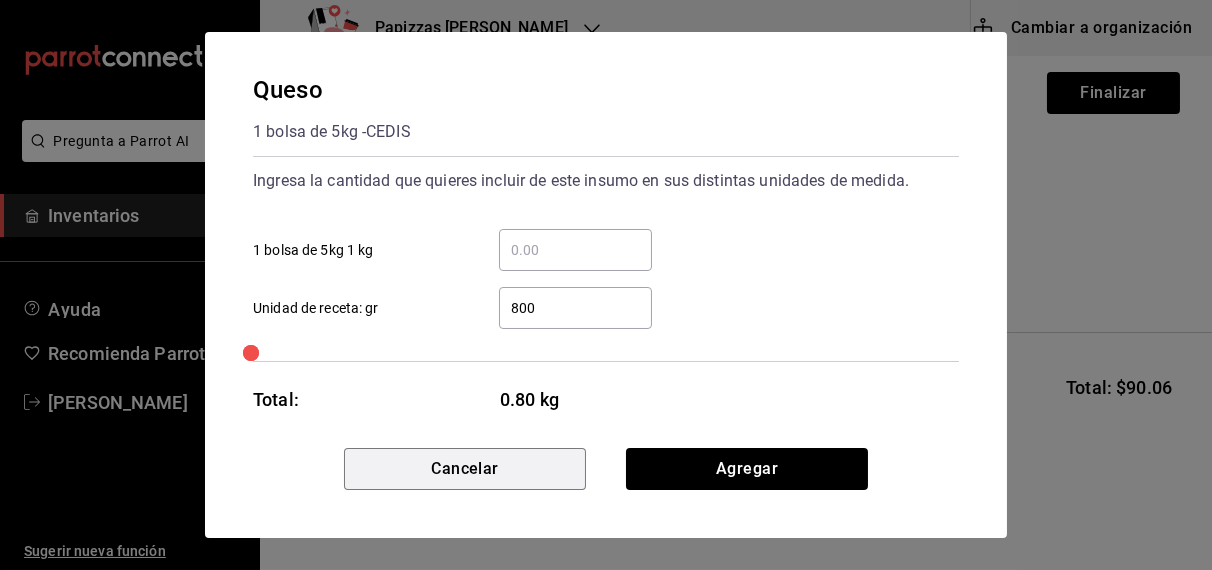 type 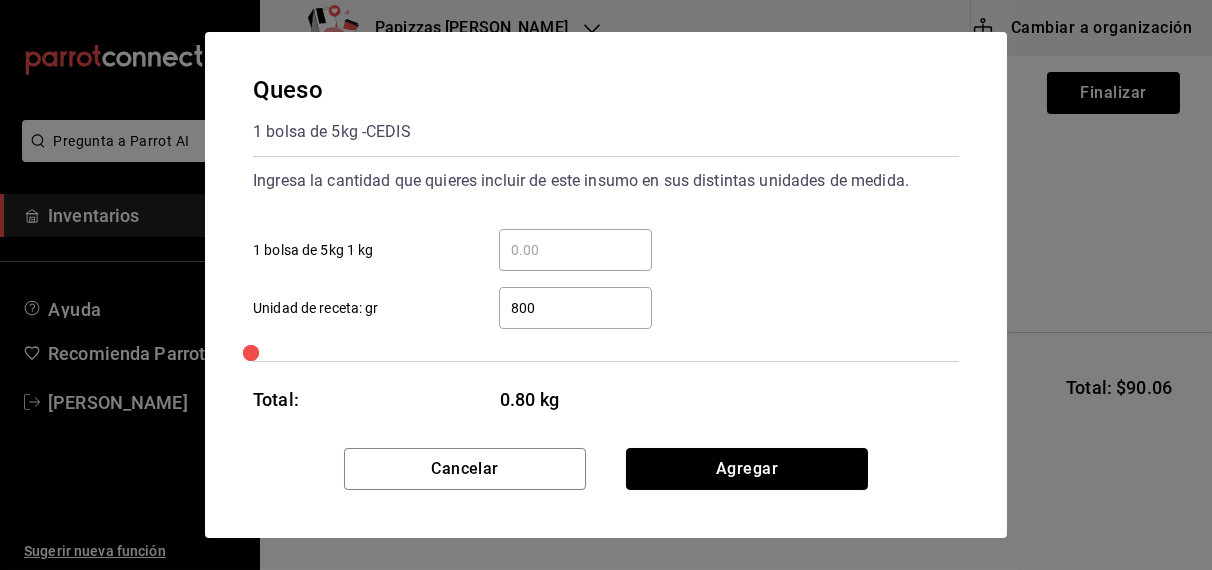 type 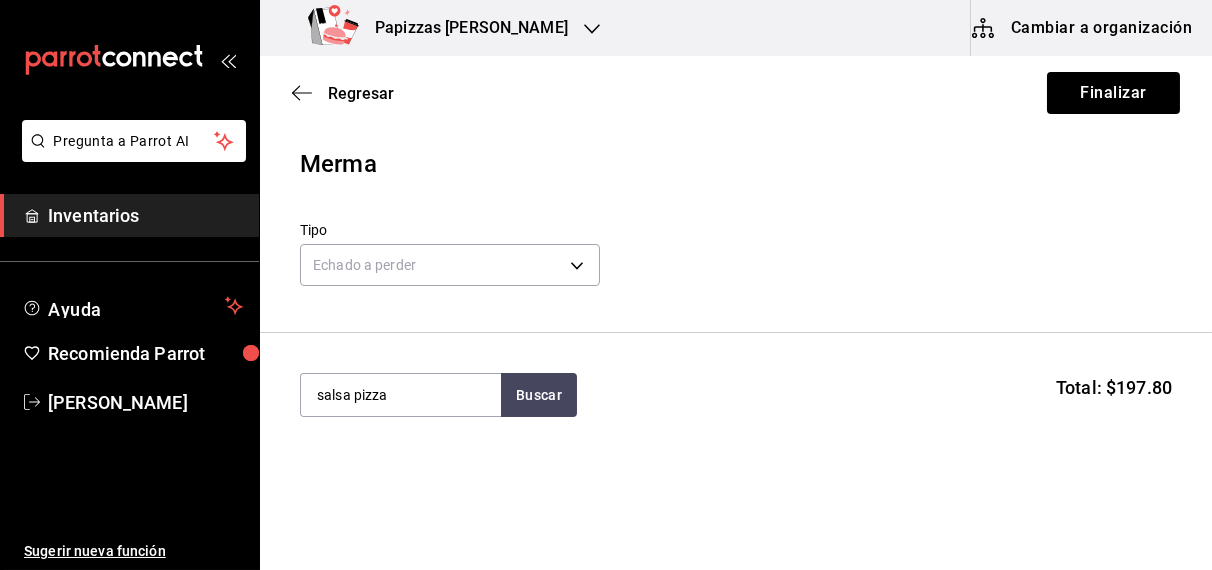 type on "salsa pizza" 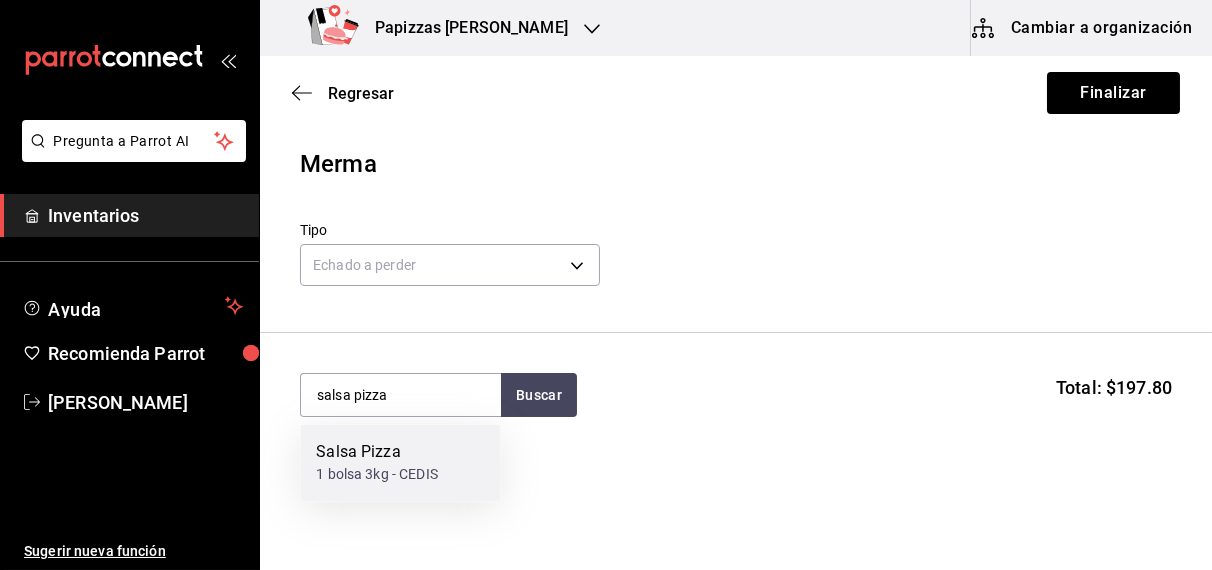 click on "1 bolsa 3kg - CEDIS" at bounding box center [377, 475] 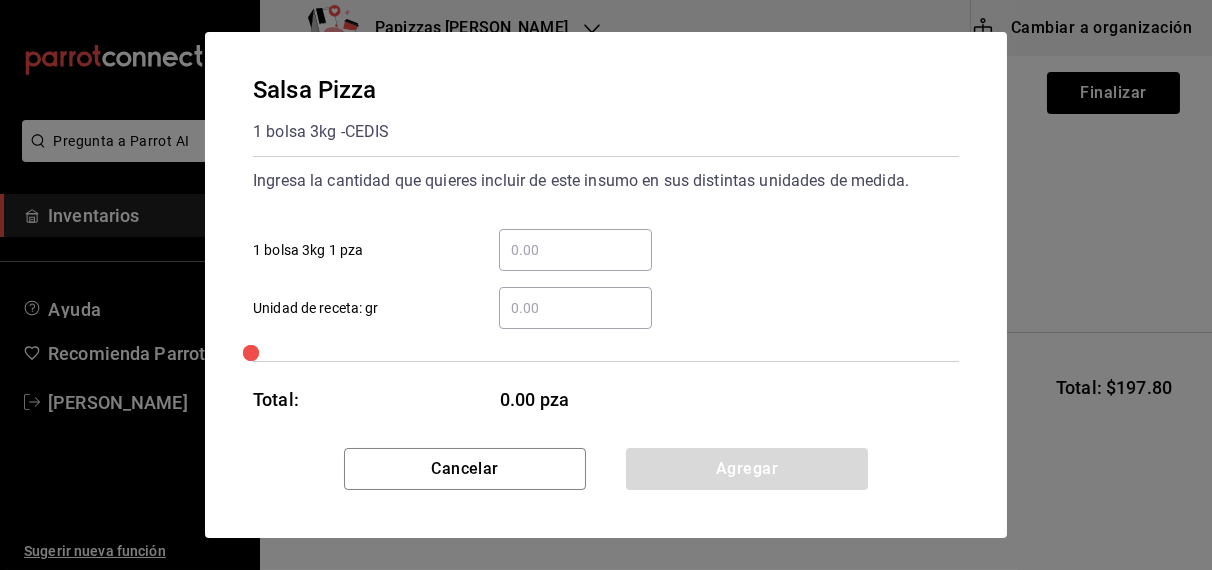 type 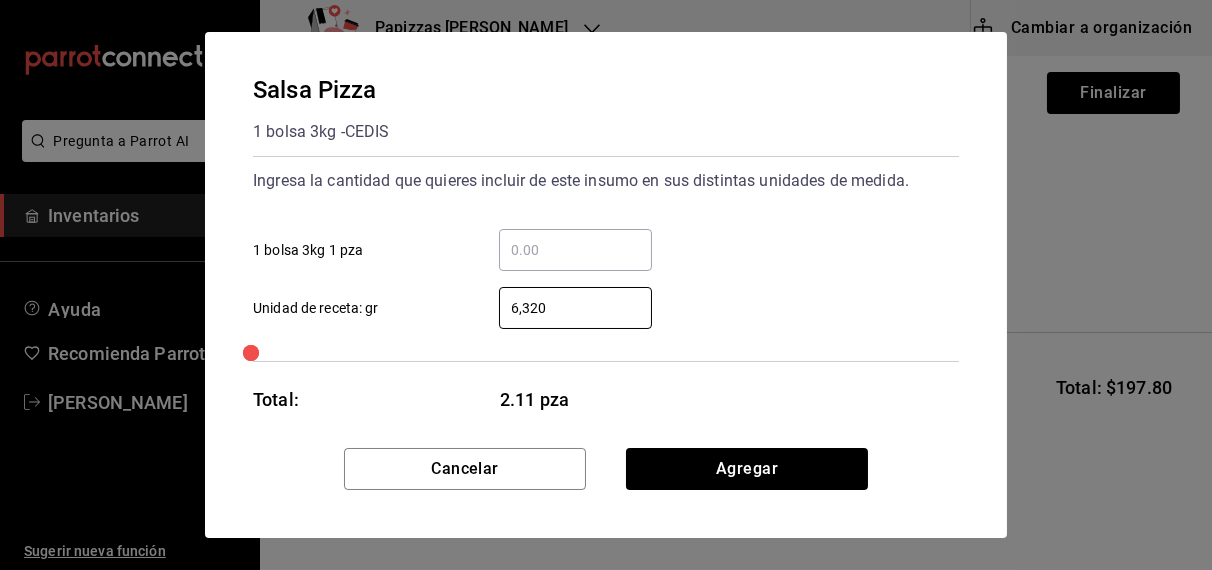 type on "6,320" 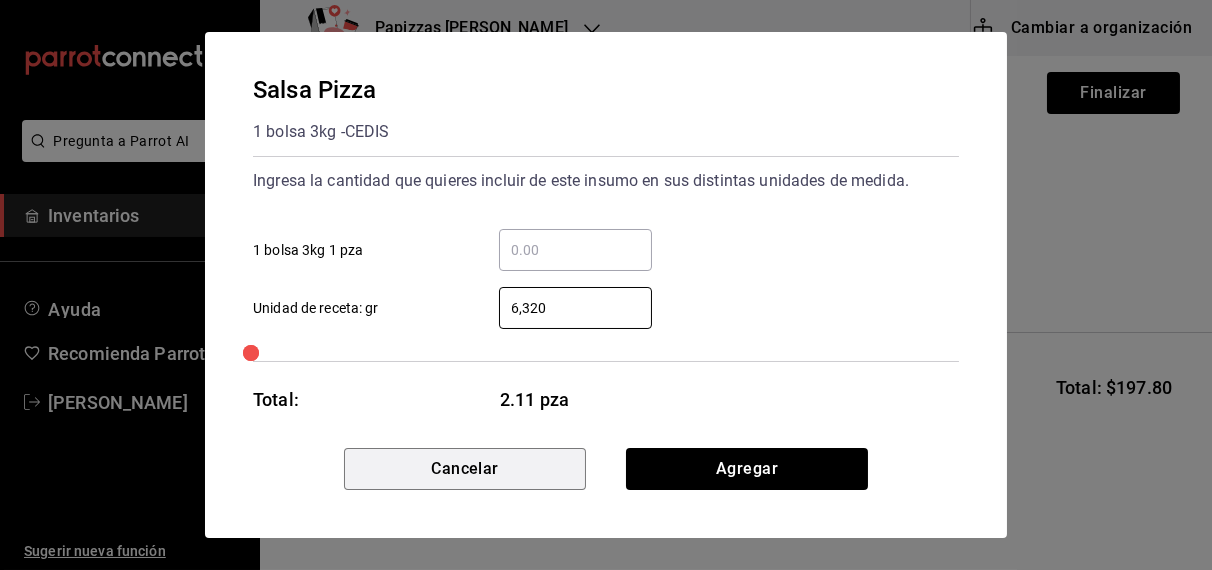 type 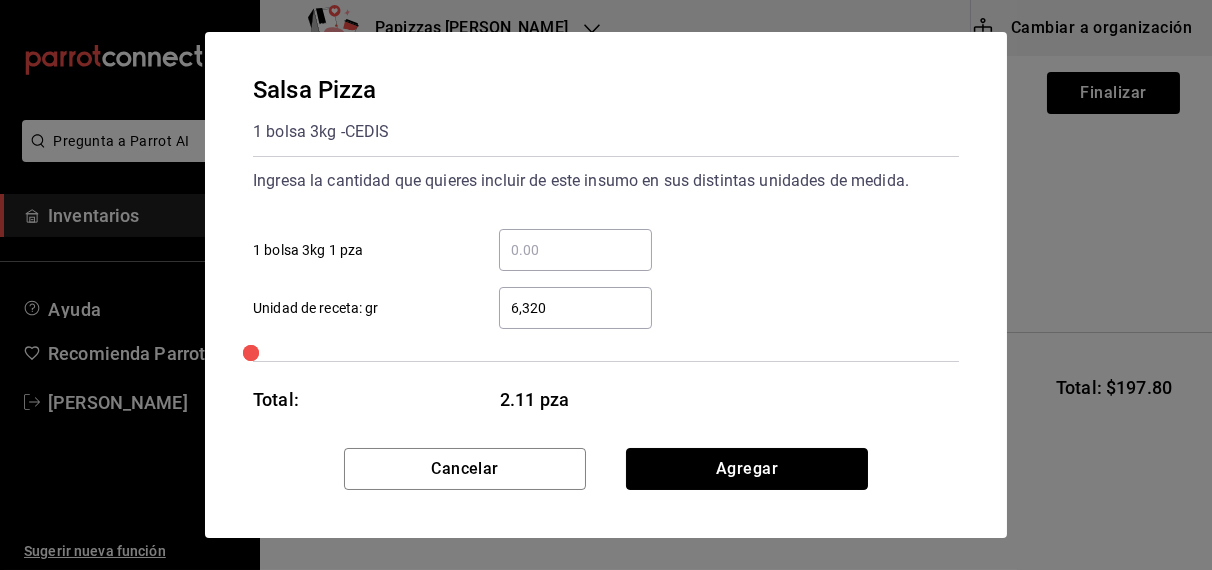 type 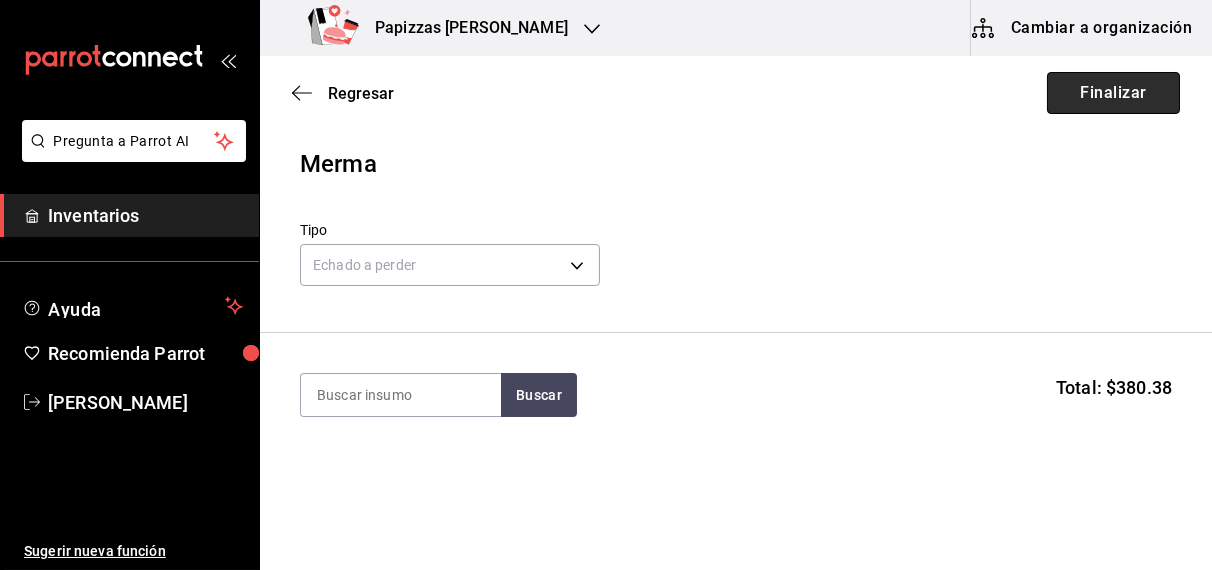 click on "Finalizar" at bounding box center (1113, 93) 